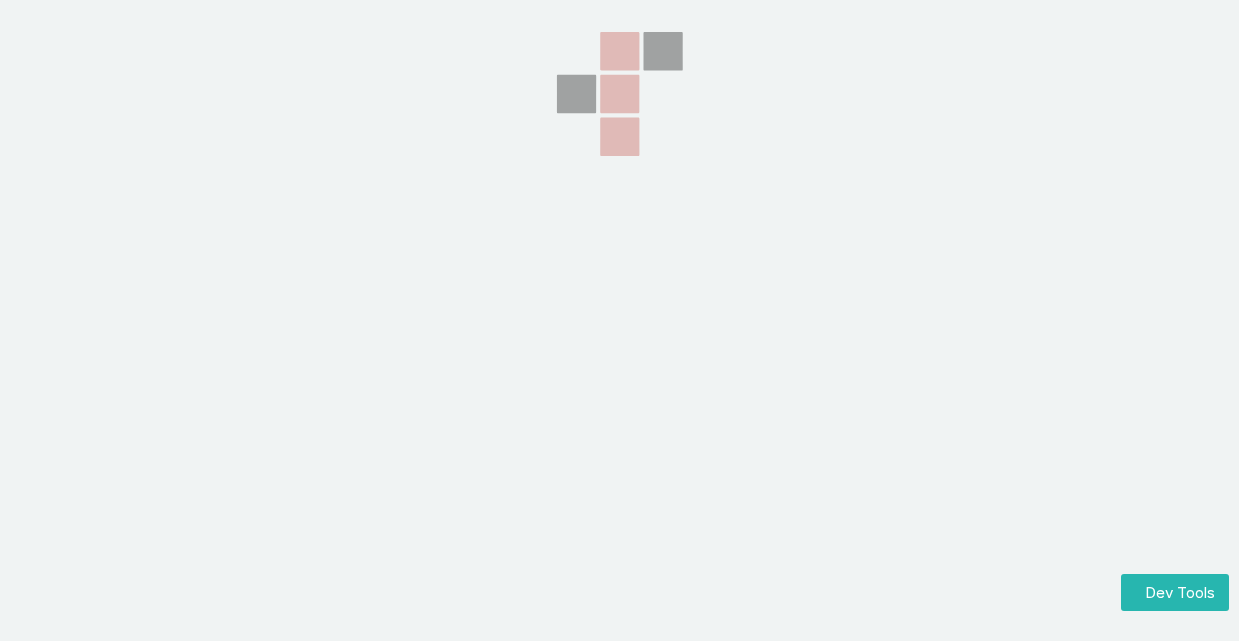 scroll, scrollTop: 0, scrollLeft: 0, axis: both 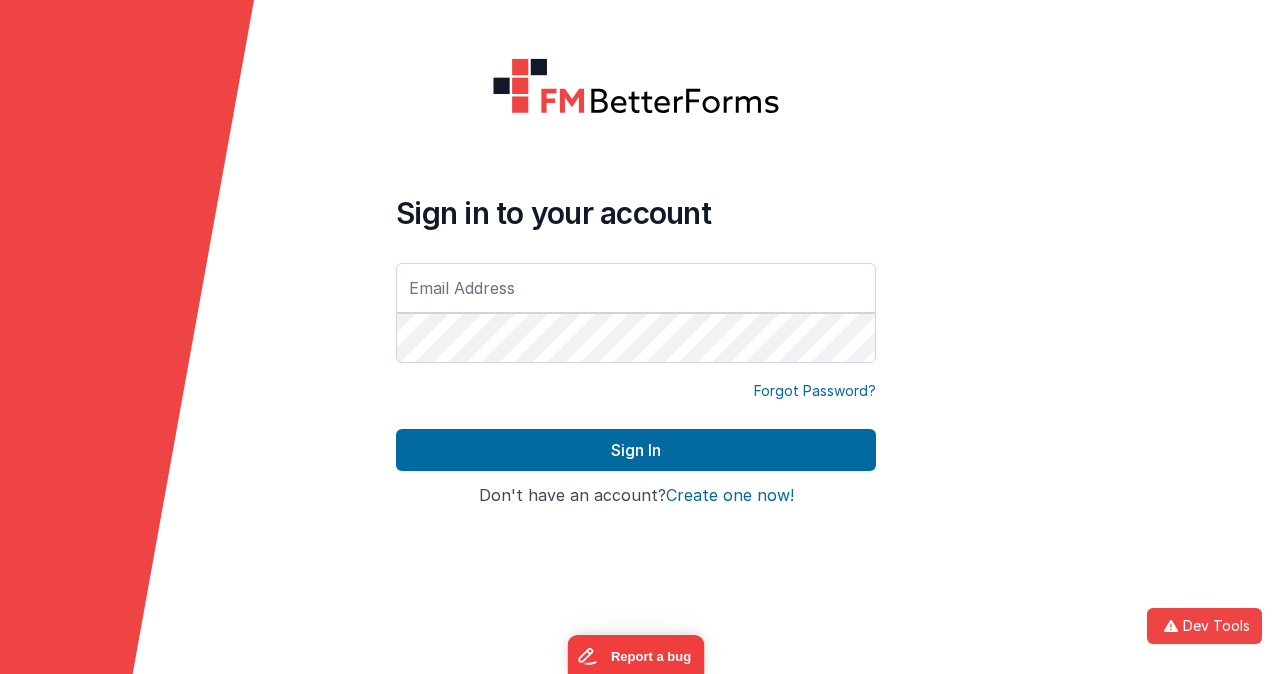 click at bounding box center [636, 288] 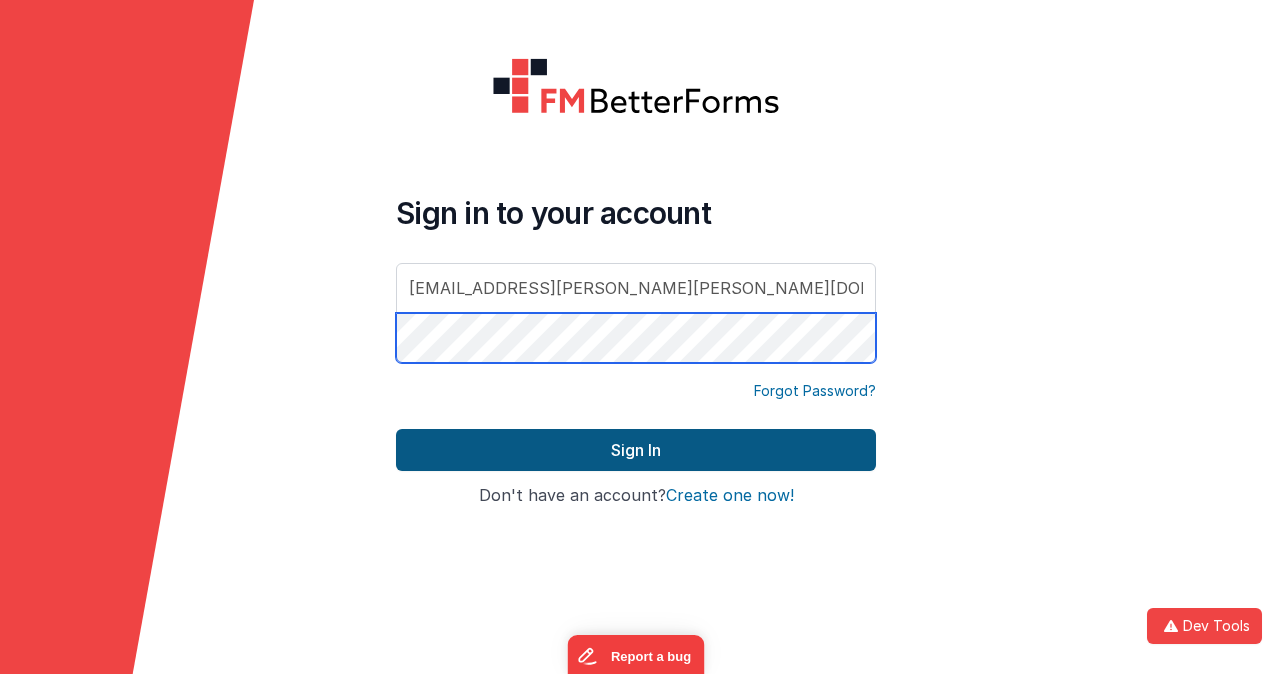 click on "Sign In" at bounding box center (636, 450) 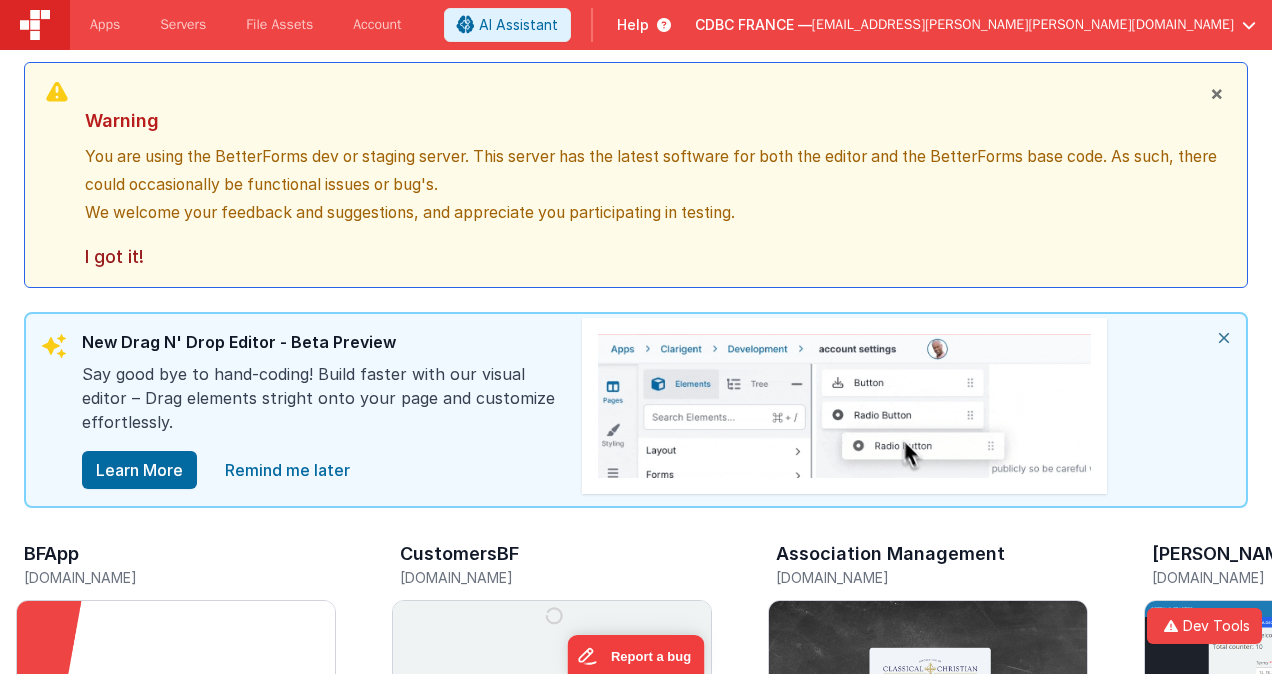 scroll, scrollTop: 0, scrollLeft: 0, axis: both 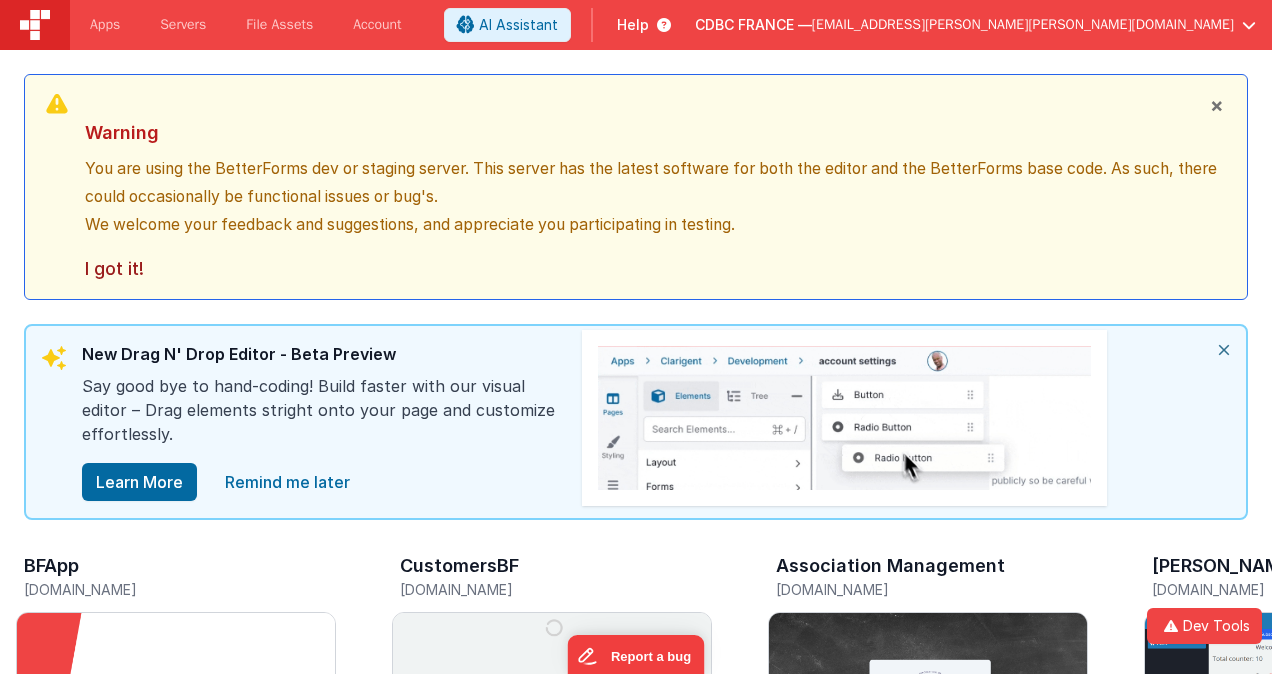 click on "CDBC FRANCE —    [EMAIL_ADDRESS][PERSON_NAME][PERSON_NAME][DOMAIN_NAME]" at bounding box center [975, 25] 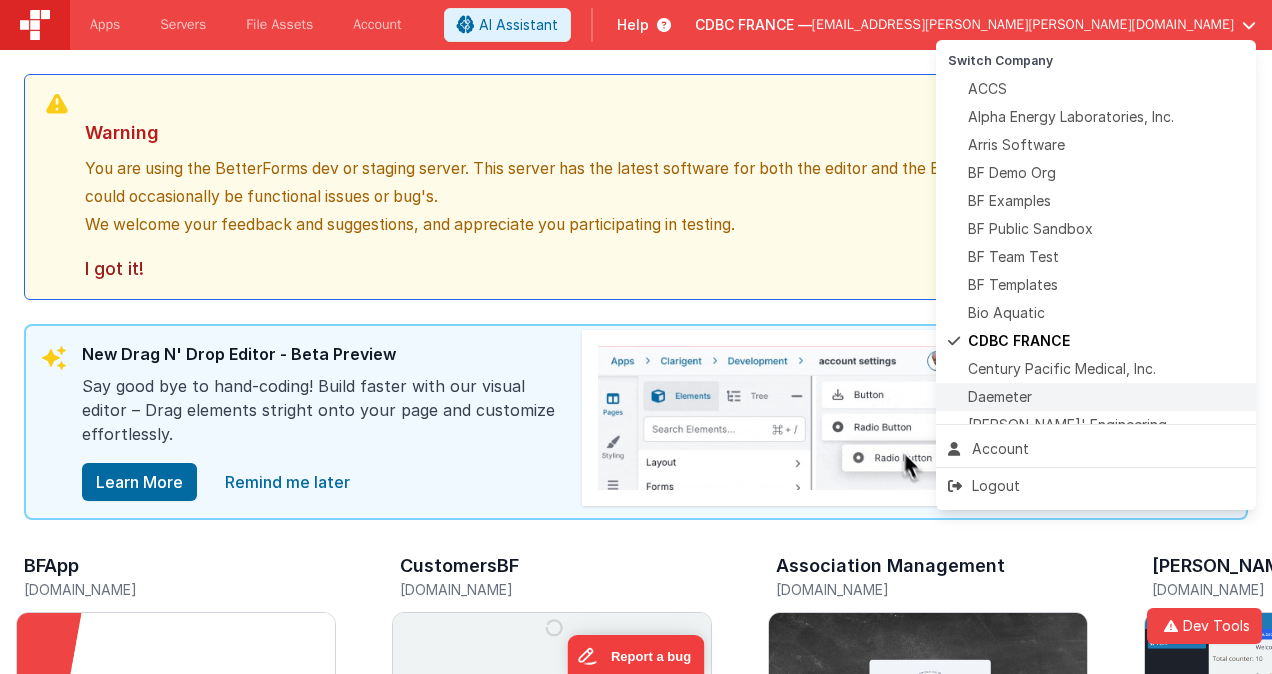 click on "Daemeter" at bounding box center (1096, 397) 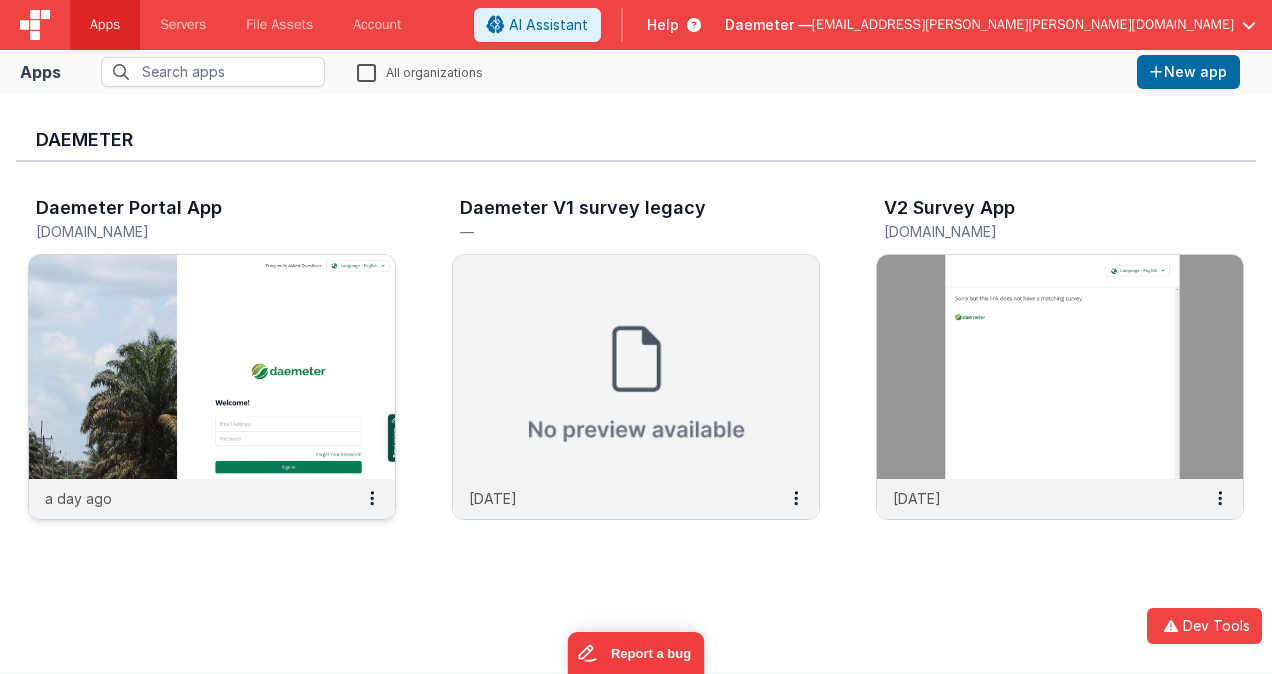 click at bounding box center (212, 367) 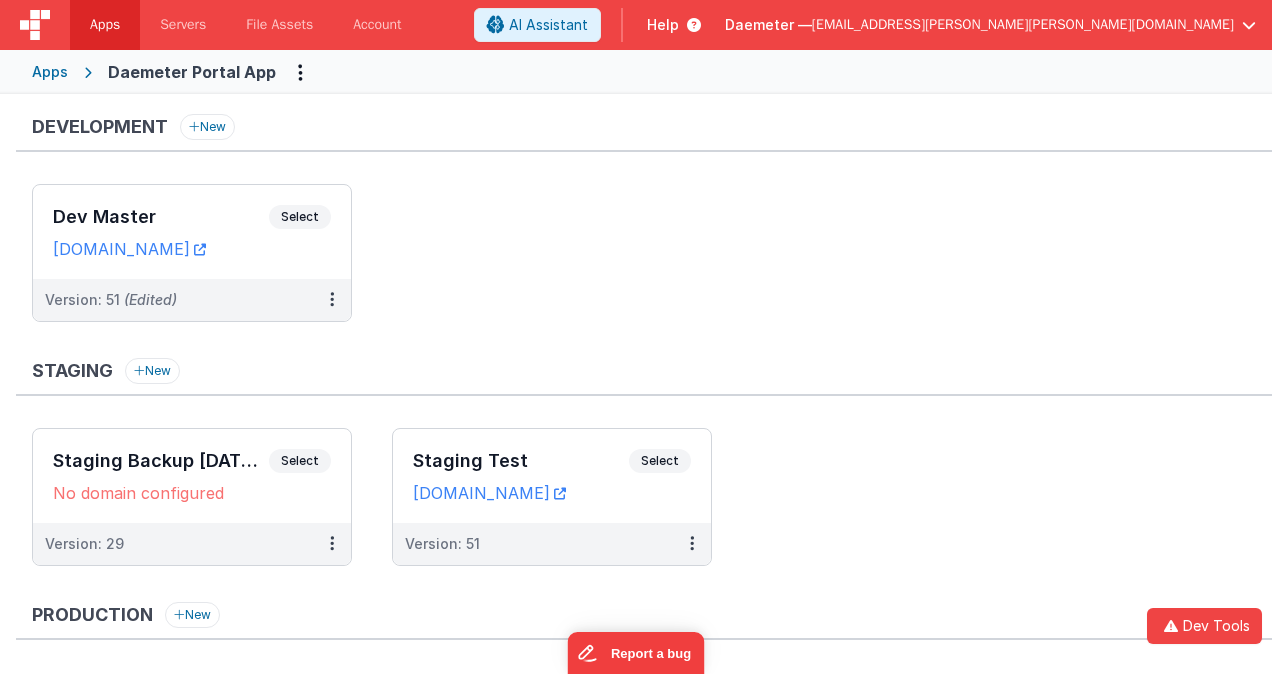 click on "Apps" at bounding box center [50, 72] 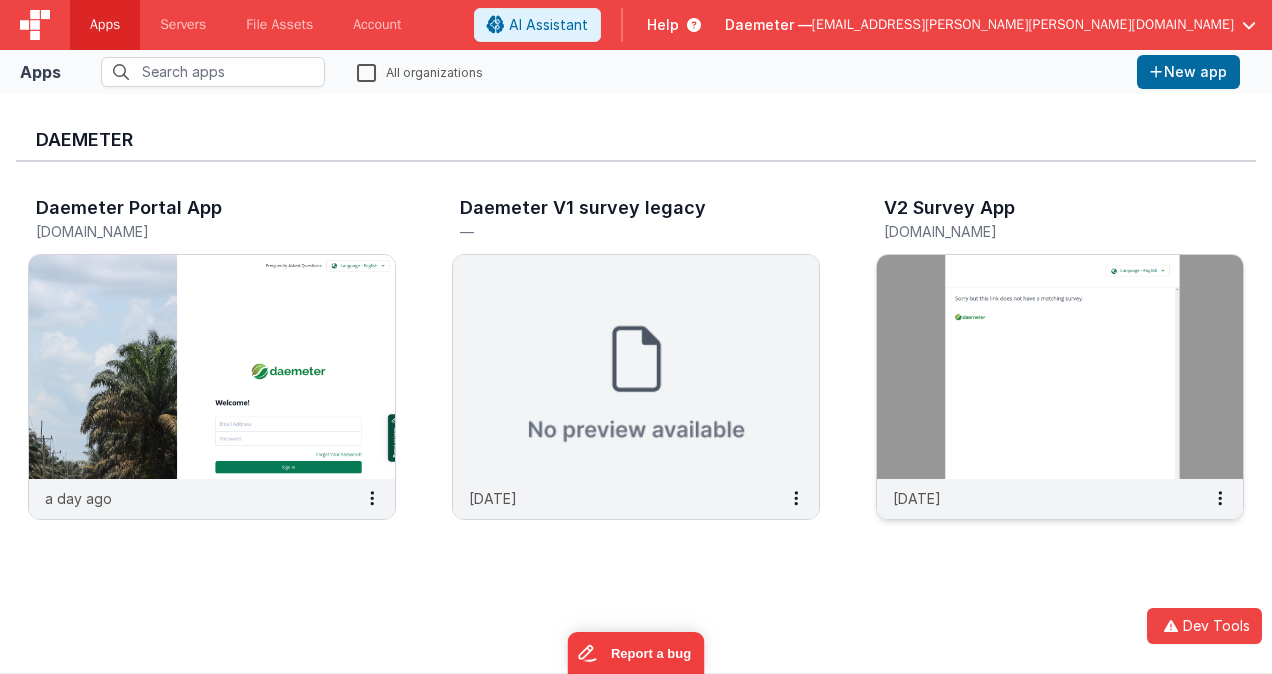 click at bounding box center [1060, 367] 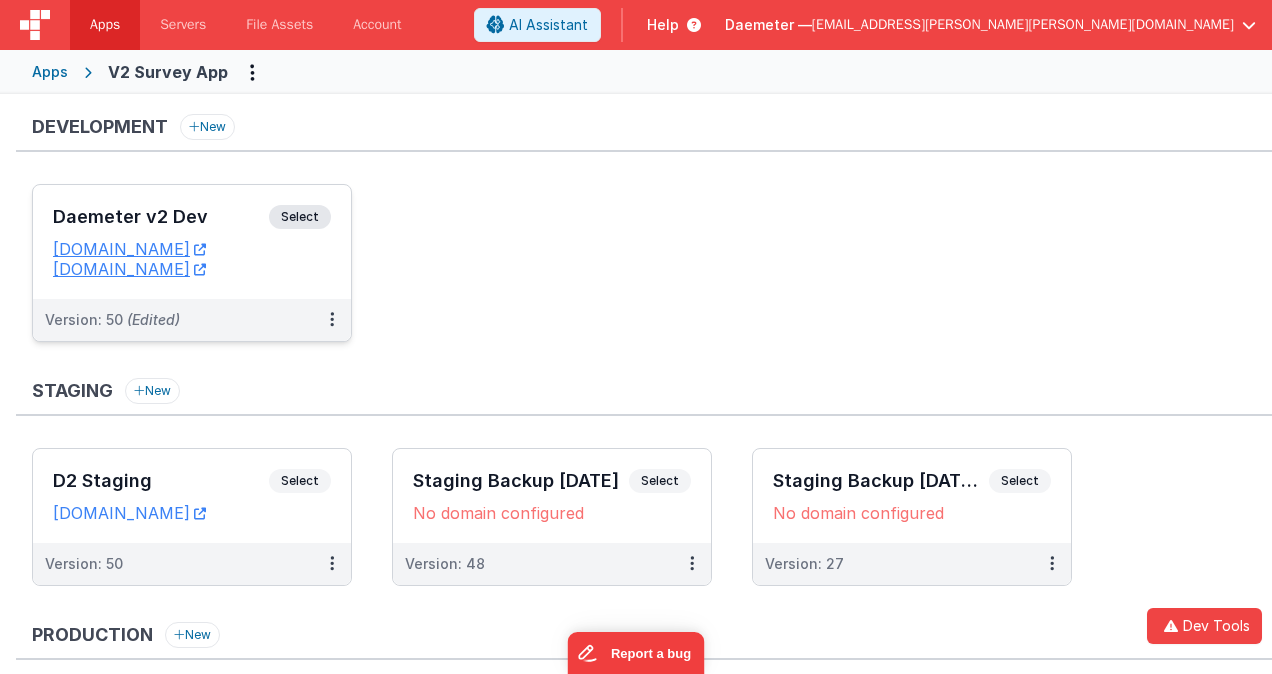 click on "Daemeter v2 Dev" at bounding box center [161, 217] 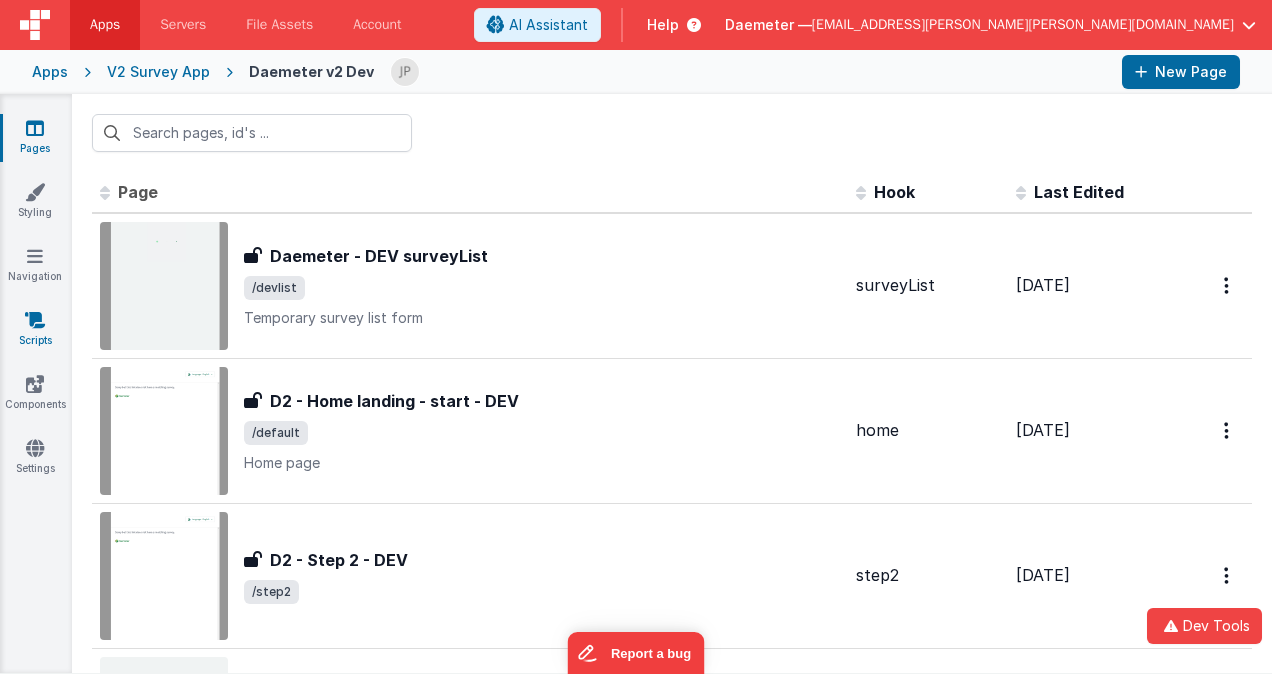 click at bounding box center (35, 320) 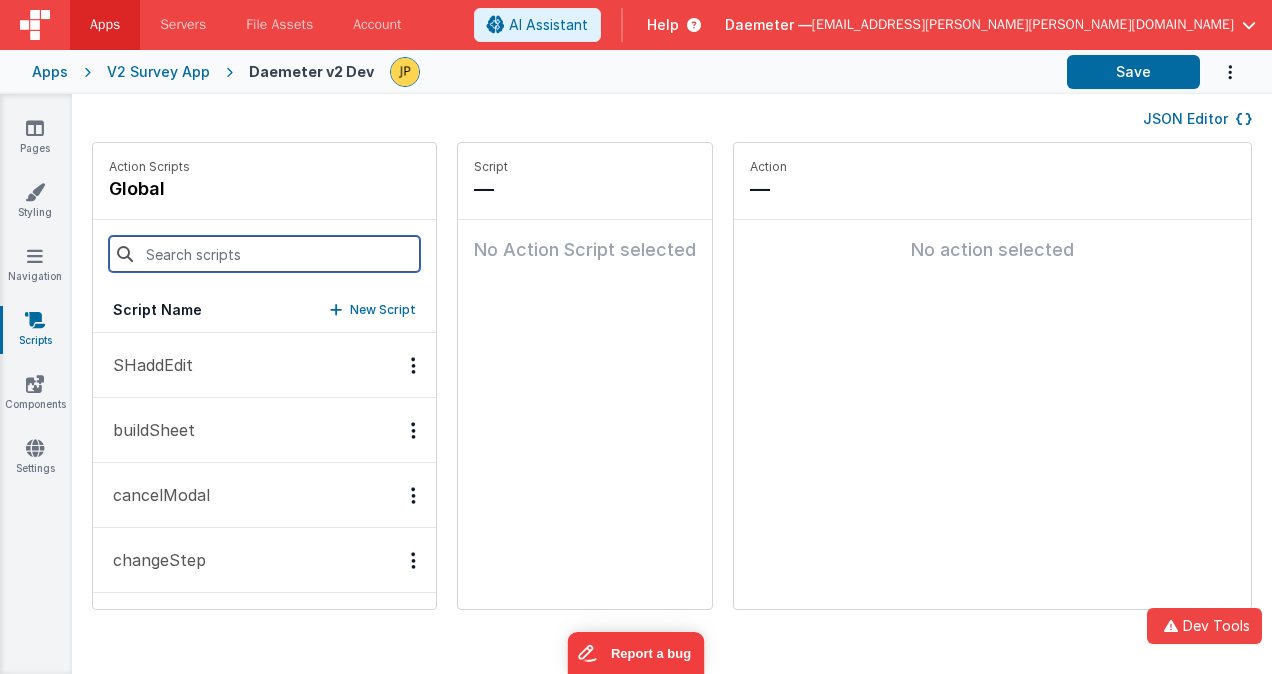 click at bounding box center (264, 254) 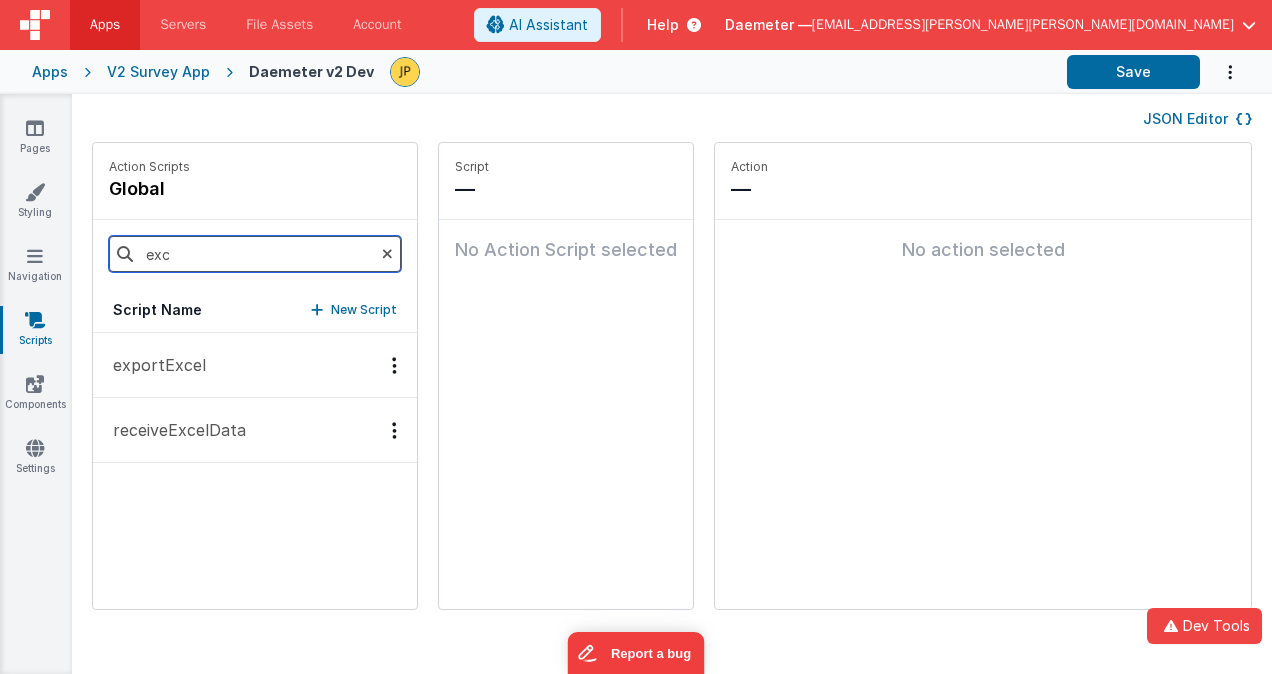 type on "exc" 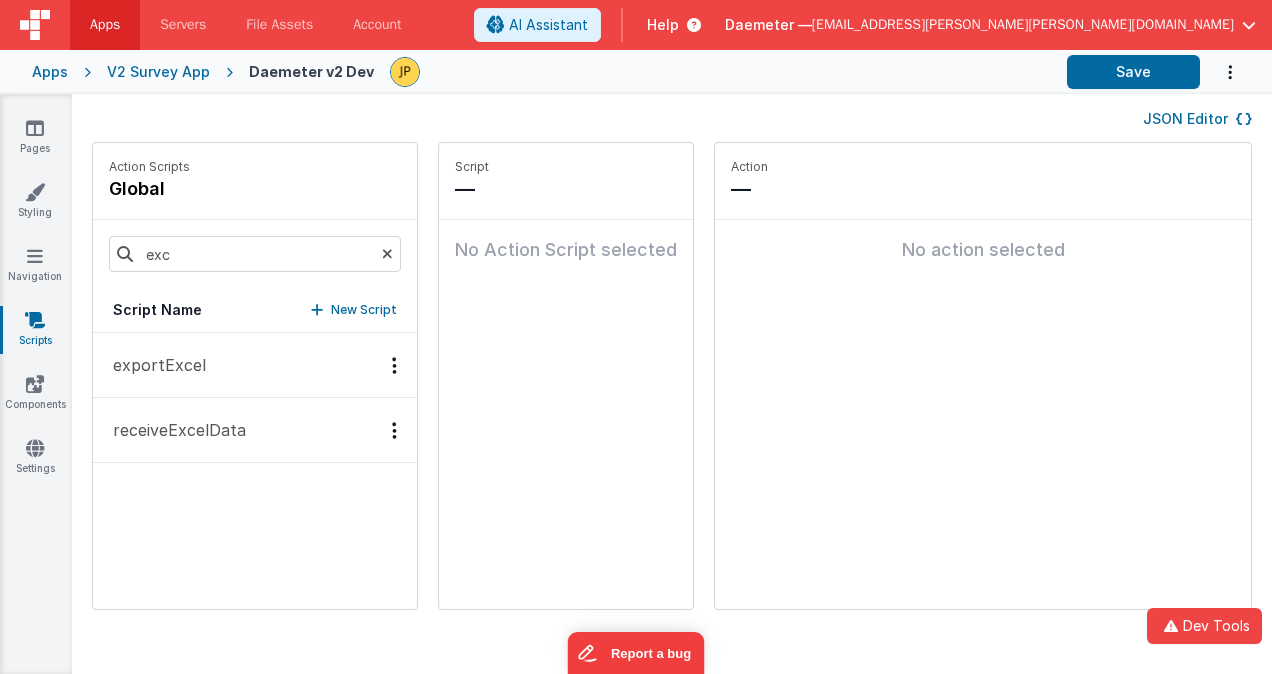 click on "exportExcel" at bounding box center [255, 365] 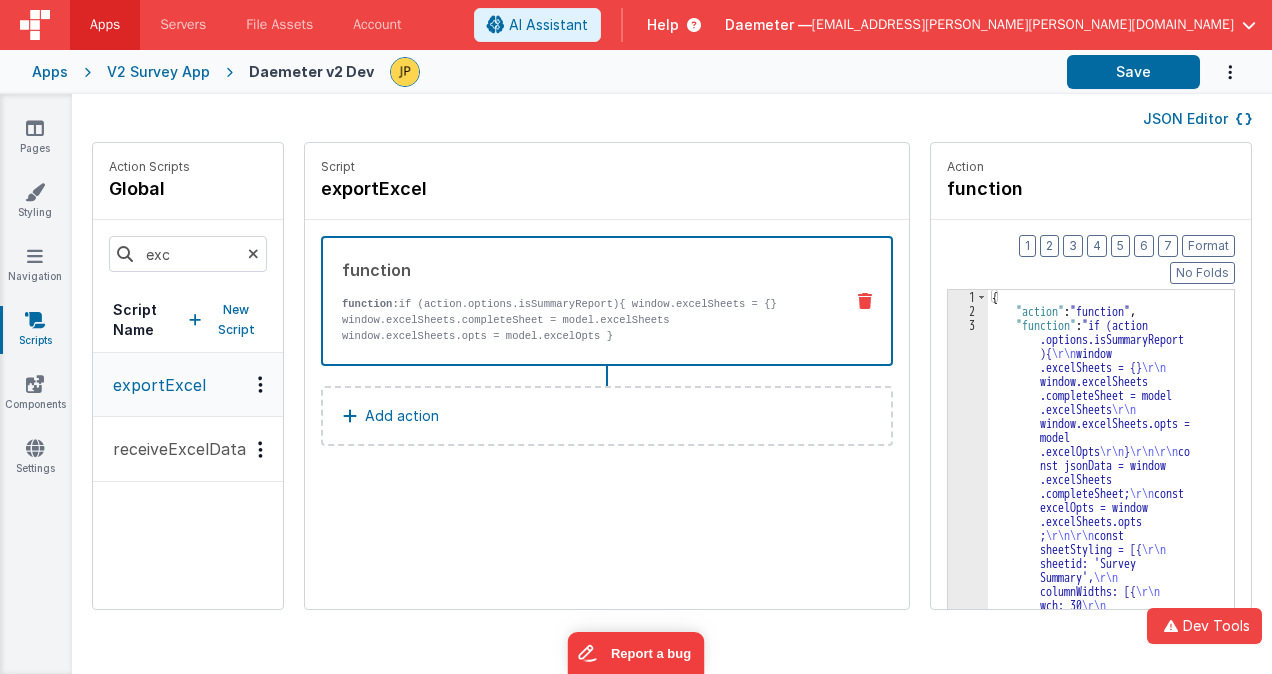 click on "receiveExcelData" at bounding box center [173, 449] 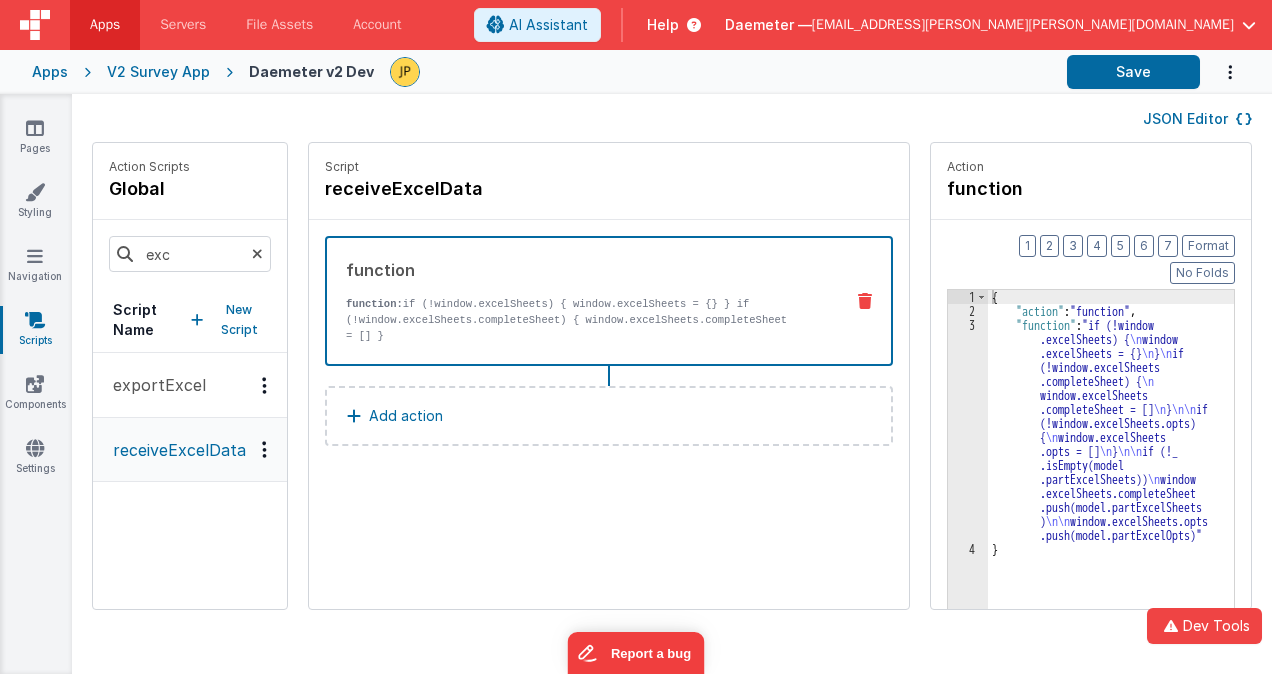 click on "exportExcel" at bounding box center (153, 385) 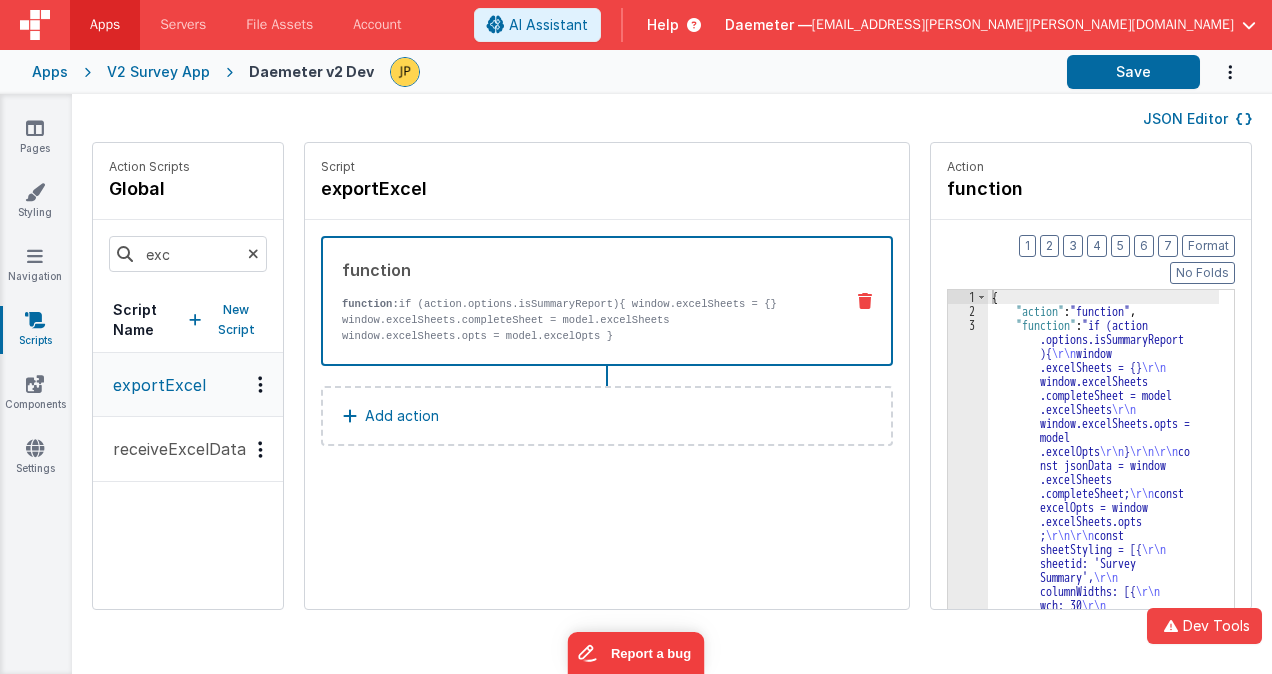 click on "Apps" at bounding box center (50, 72) 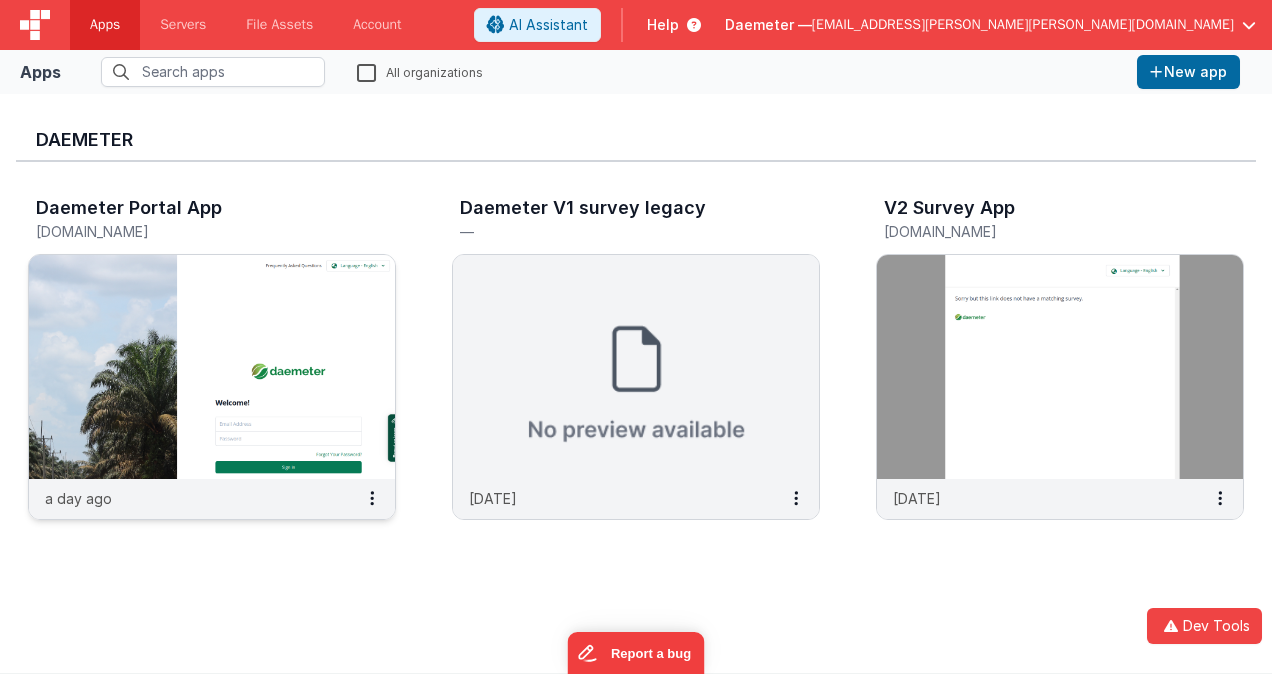 click at bounding box center (212, 367) 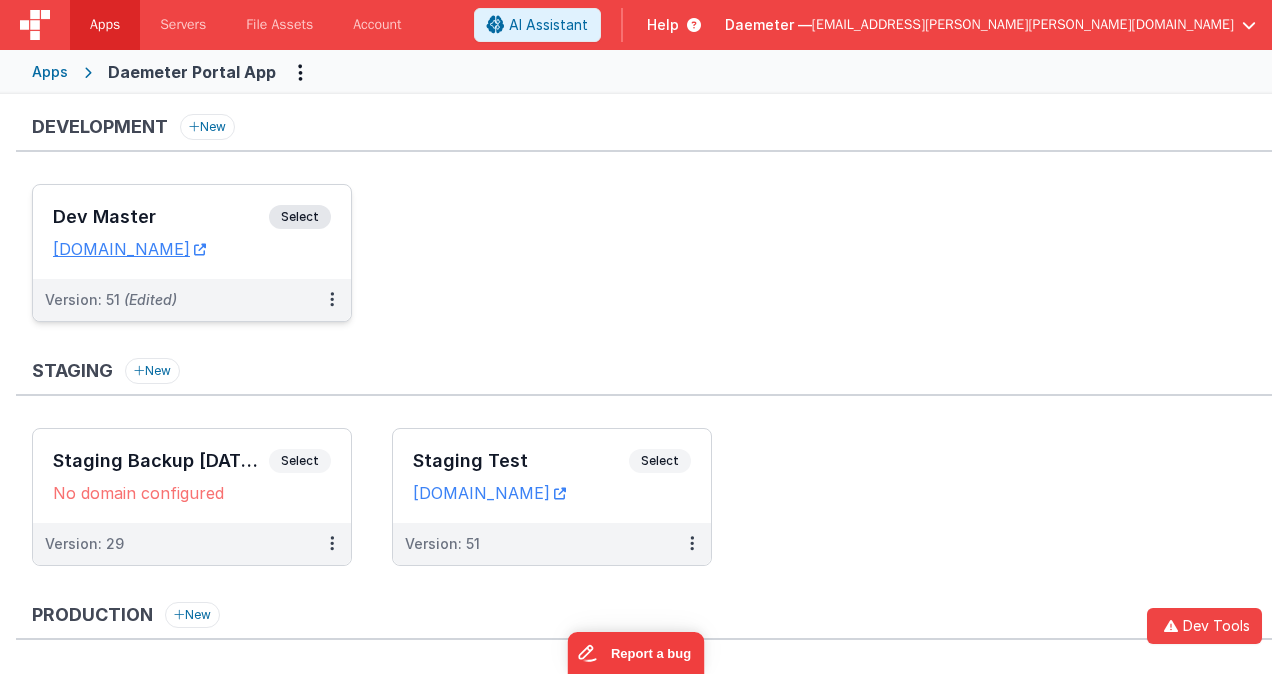 click on "Dev Master" at bounding box center (161, 217) 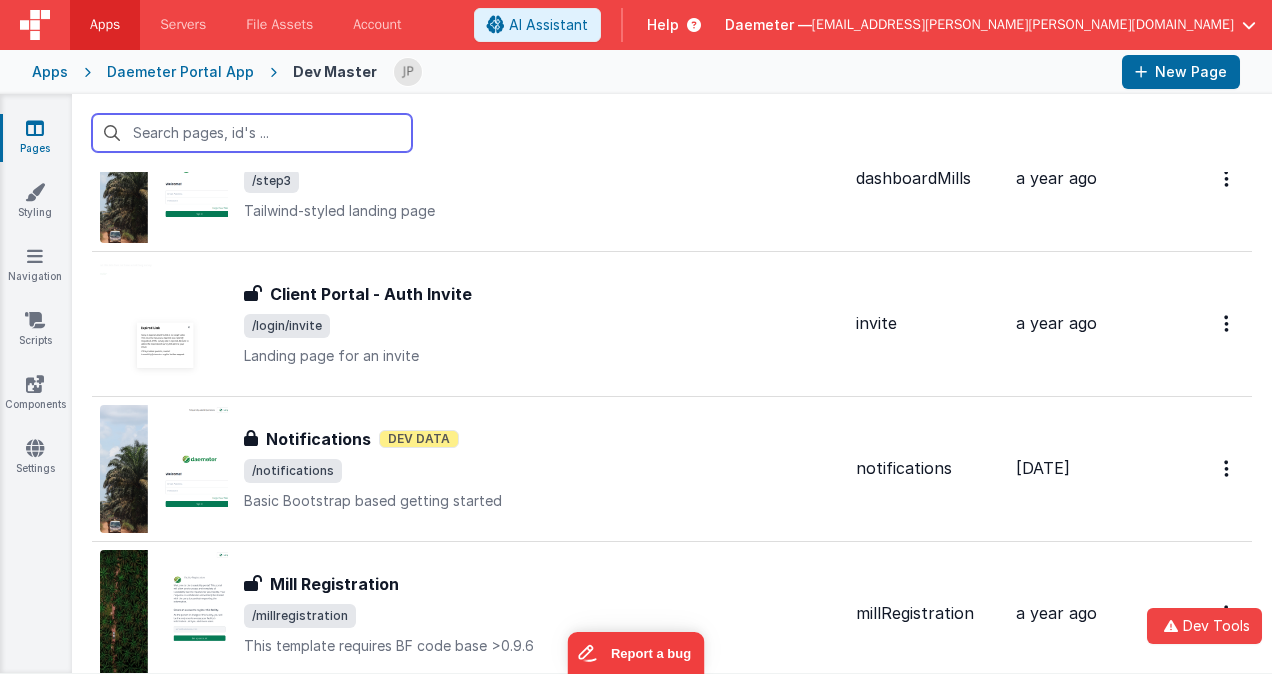 scroll, scrollTop: 900, scrollLeft: 0, axis: vertical 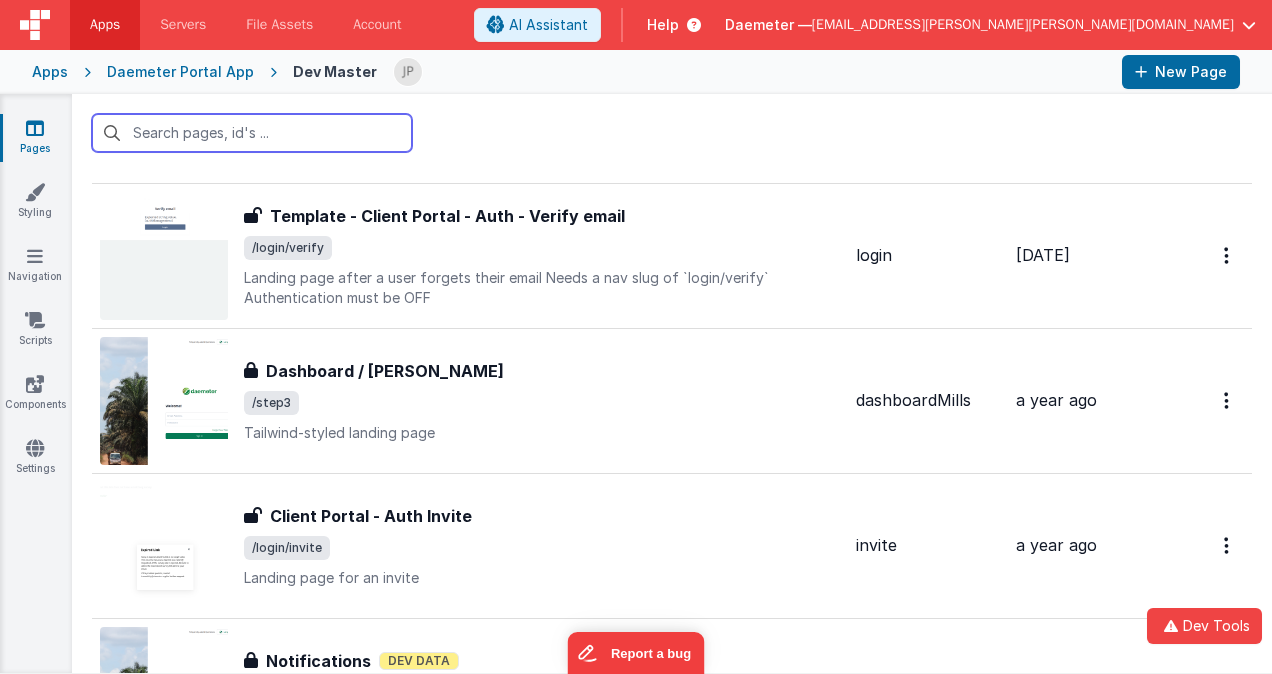 click at bounding box center (252, 133) 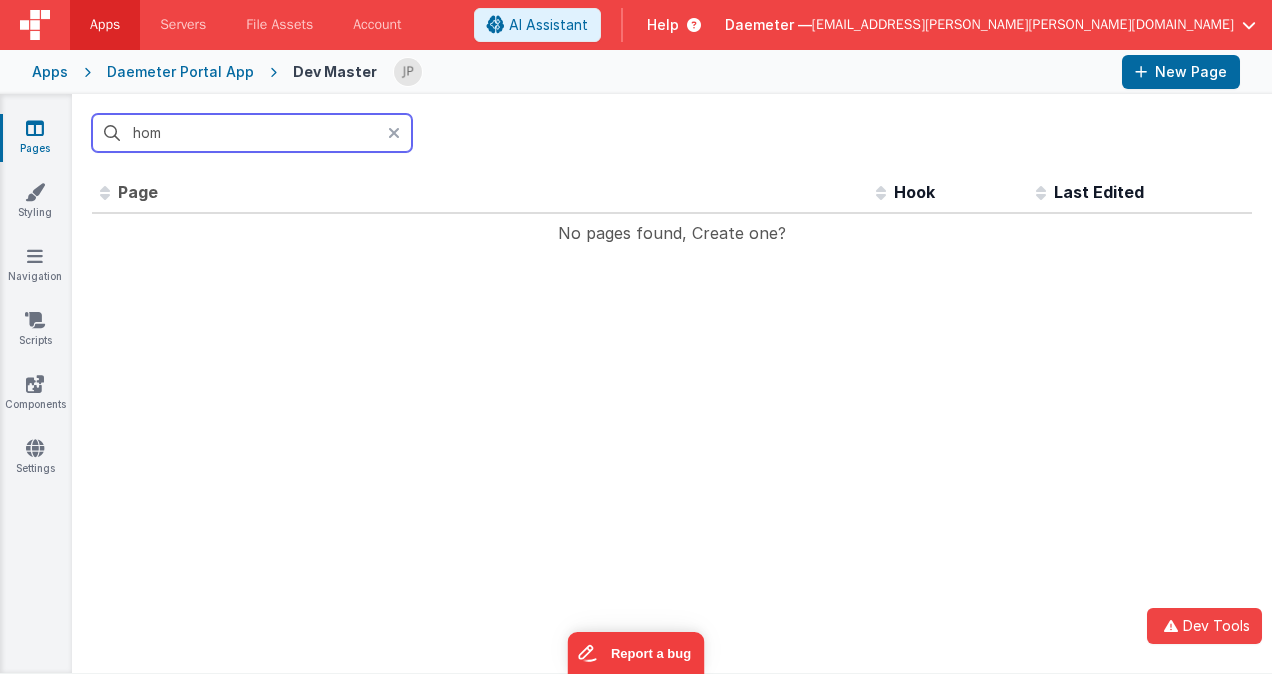 scroll, scrollTop: 0, scrollLeft: 0, axis: both 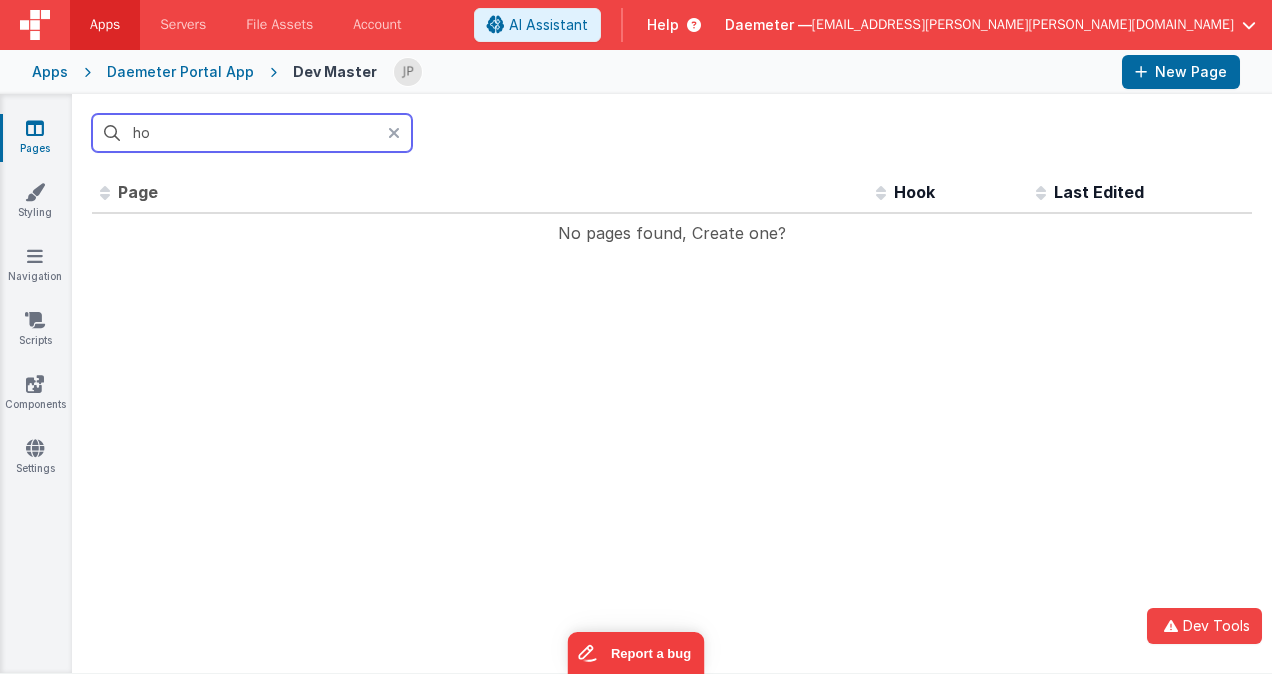 type on "h" 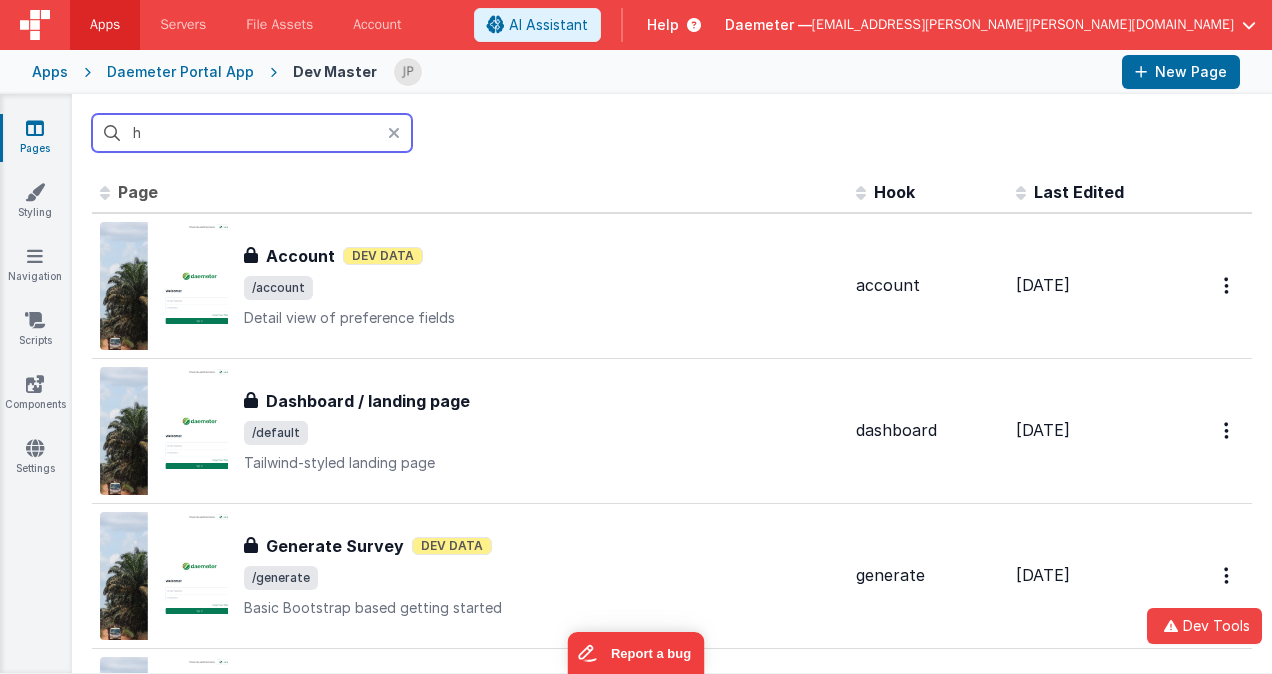 type 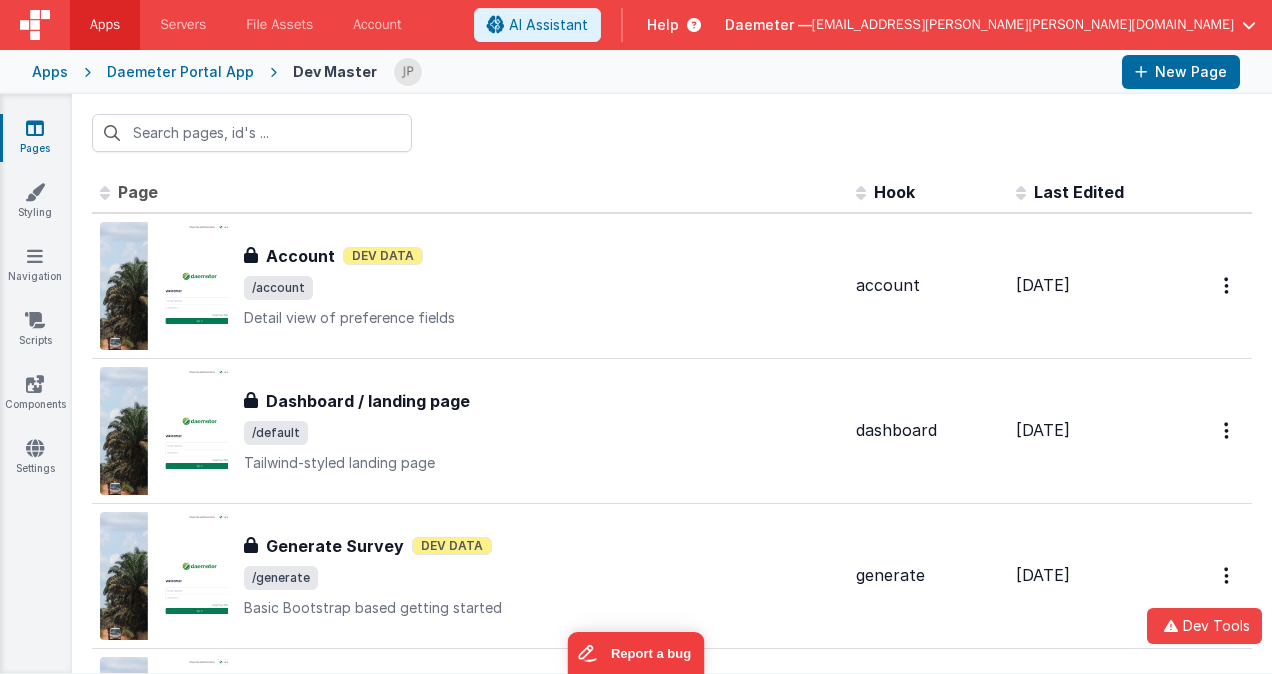 click on "Apps
Daemeter Portal App
Dev Master
New Page" at bounding box center (636, 72) 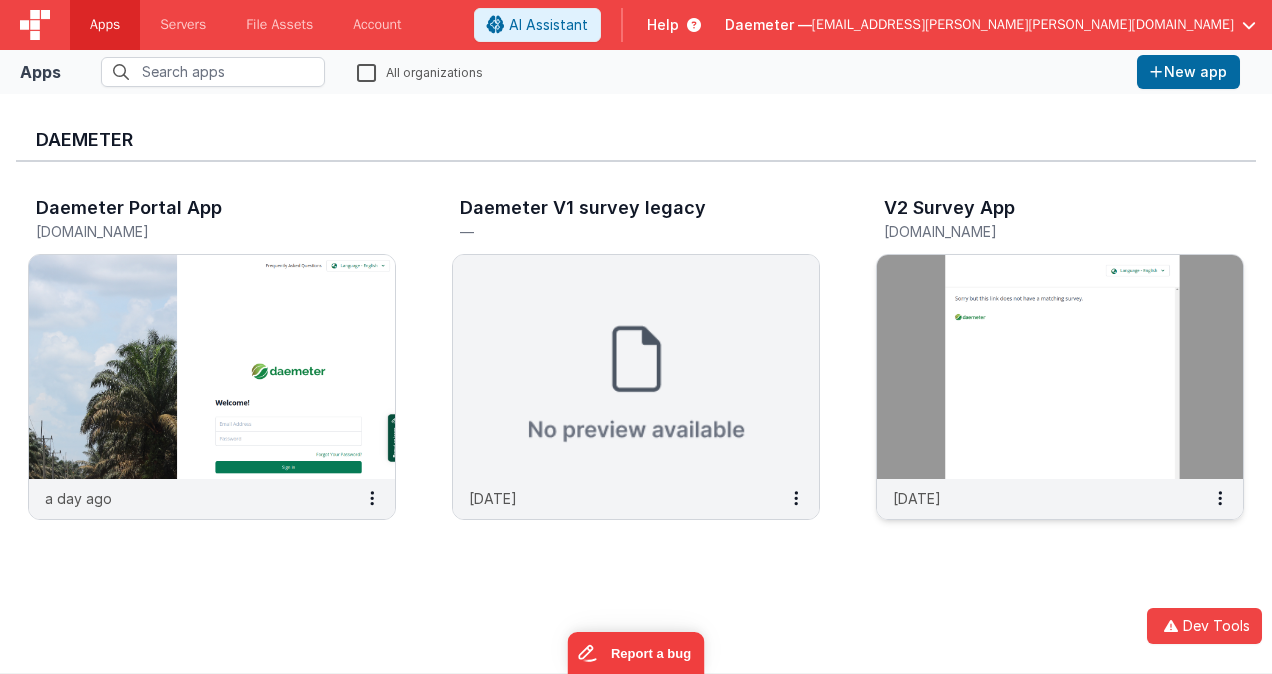 click at bounding box center [1060, 367] 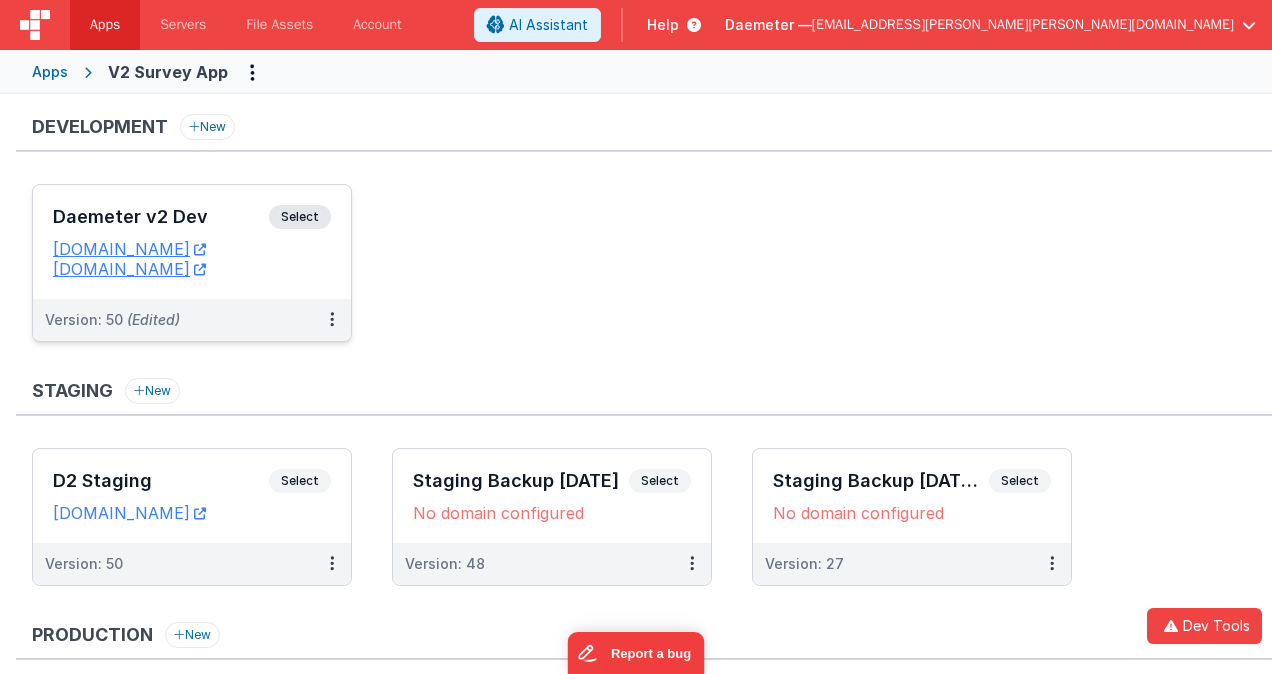 click on "Daemeter v2 Dev" at bounding box center (161, 217) 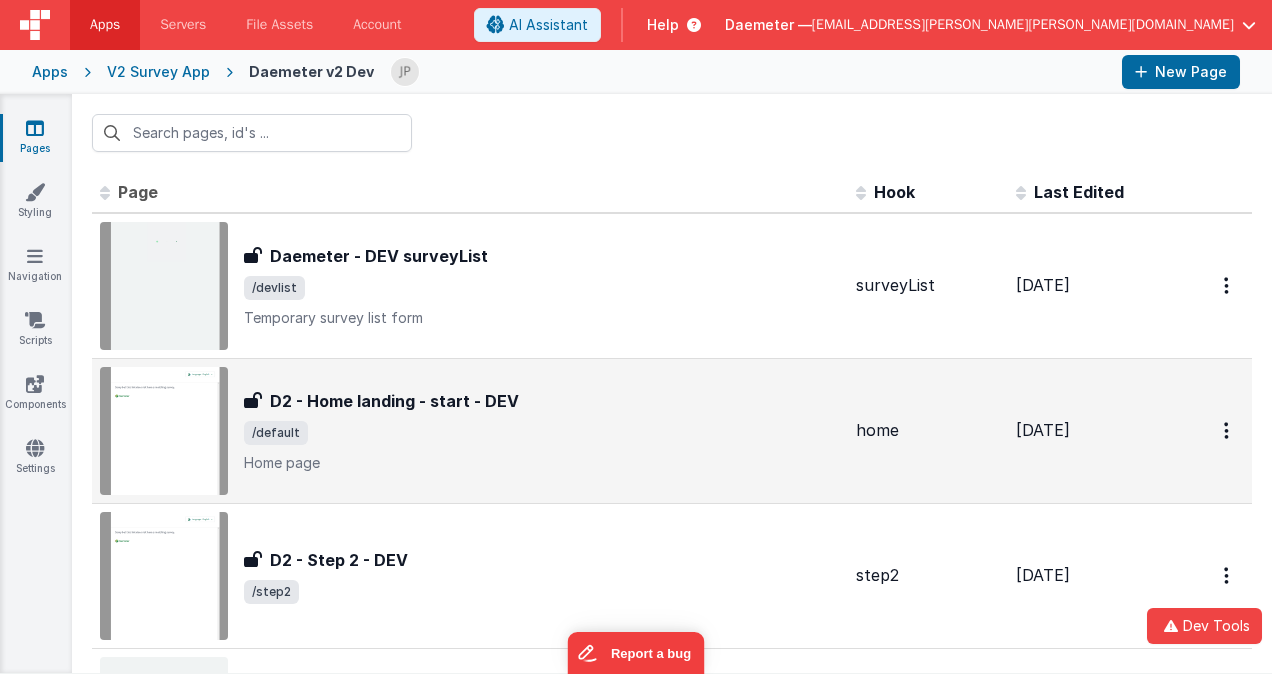click on "/default" at bounding box center (542, 433) 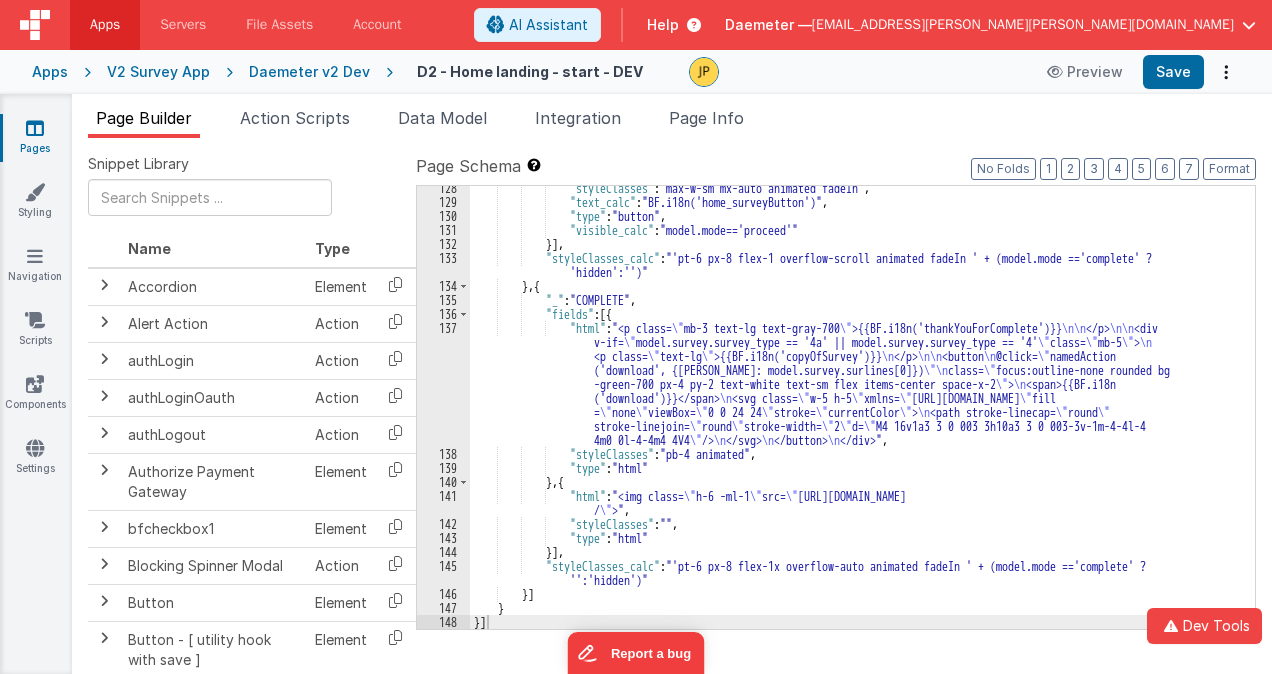 scroll, scrollTop: 2707, scrollLeft: 0, axis: vertical 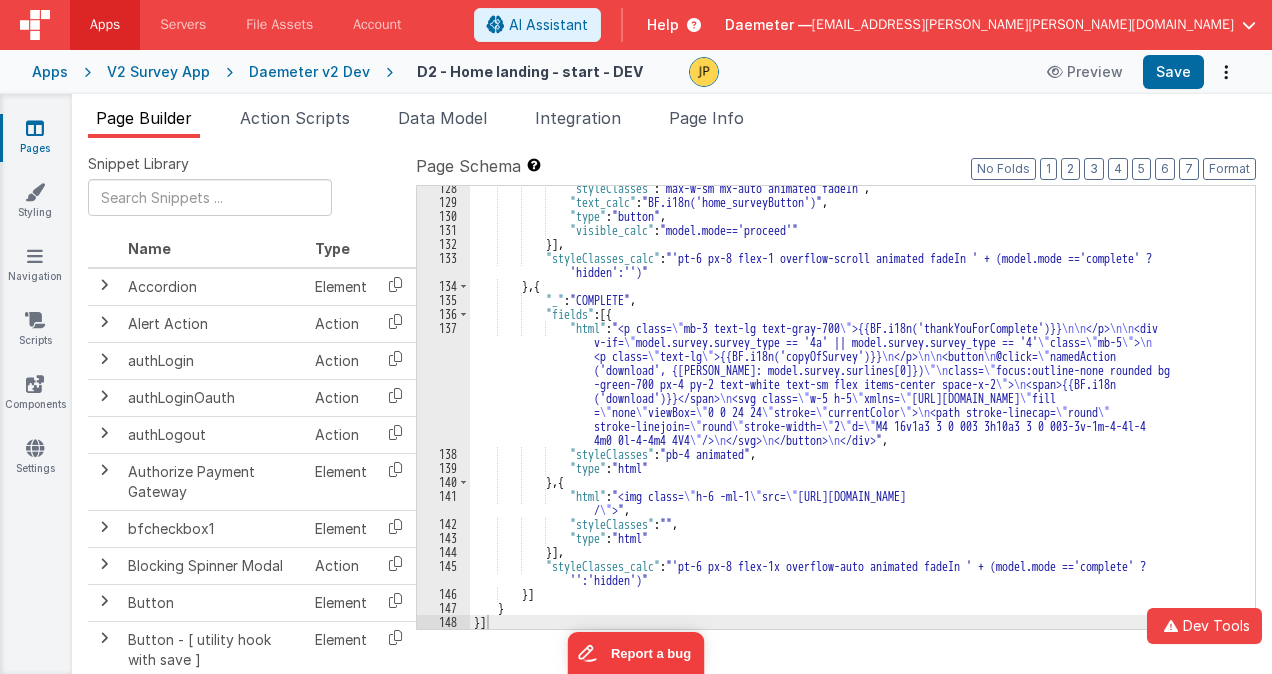 click on "137" at bounding box center (443, 384) 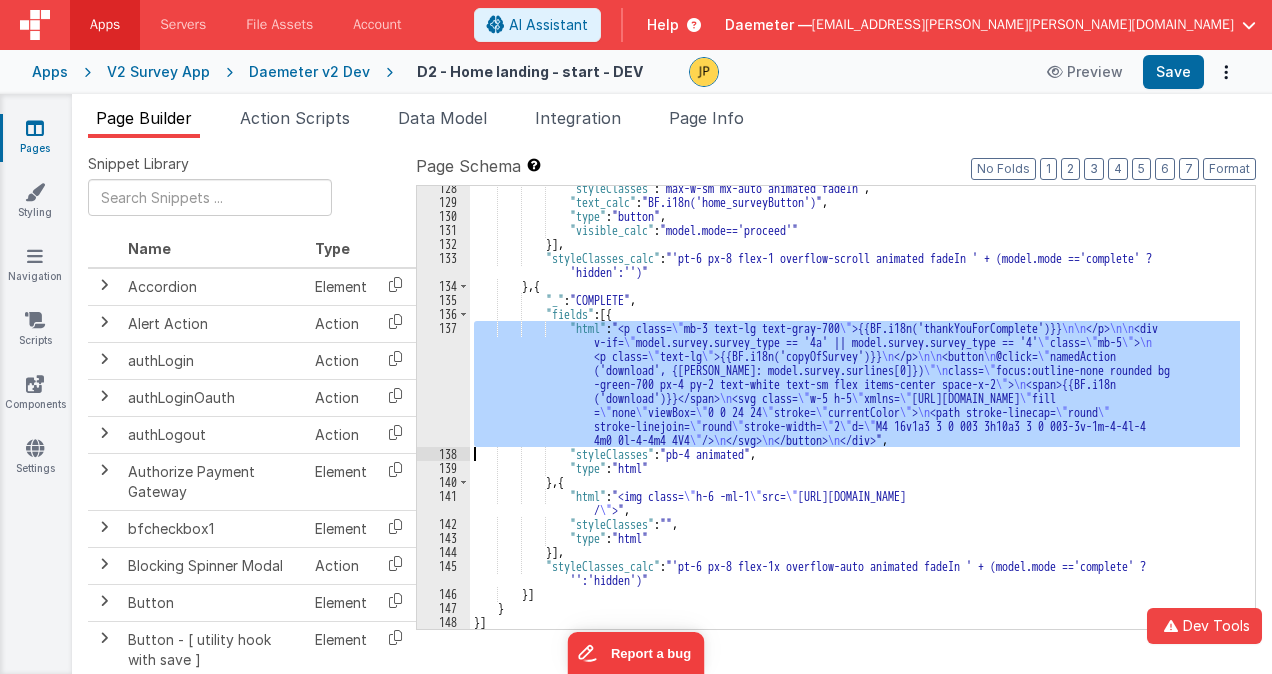 click on "137" at bounding box center [443, 384] 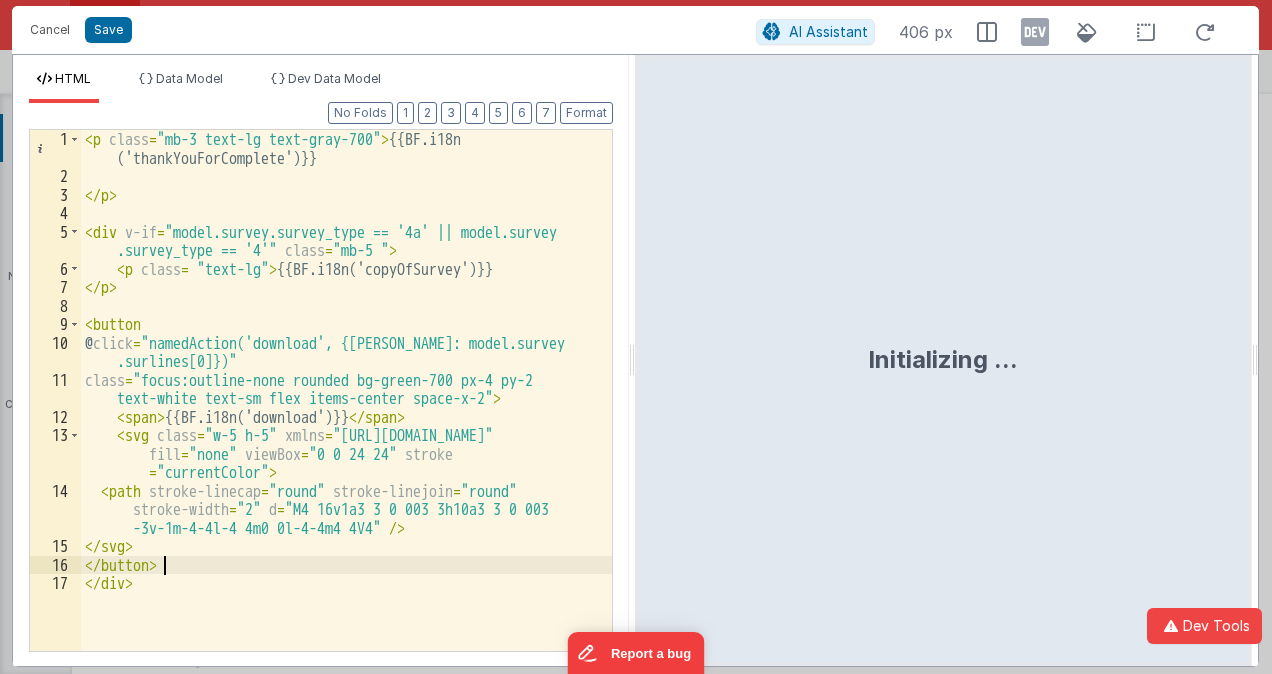 click on "< p   class = "mb-3 text-lg text-gray-700" > {{BF.i18n      ('thankYouForComplete')}} </ p > < div   v-if = "model.survey.survey_type == '4a' || model.survey      .survey_type == '4'"   class = "mb-5 " >      < p   class =   "text-lg" > {{BF.i18n('copyOfSurvey')}} </ p > < button   @ click = "namedAction('download', {[PERSON_NAME]: model.survey      .surlines[0]})" class = "focus:outline-none rounded bg-green-700 px-4 py-2       text-white text-sm flex items-center space-x-2" >      < span > {{BF.i18n('download')}} </ span >      < svg   class = "w-5 h-5"   xmlns = "[URL][DOMAIN_NAME]"            fill = "none"   viewBox = "0 0 24 24"   stroke          = "currentColor" >    < path   stroke-linecap = "round"   stroke-linejoin = "round"          stroke-width = "2"   d = "M4 16v1a3 3 0 003 3h10a3 3 0 003        -3v-1m-4-4l-4 4m0 0l-4-4m4 4V4"   /> </ svg > </ button > </ div >" at bounding box center [346, 418] 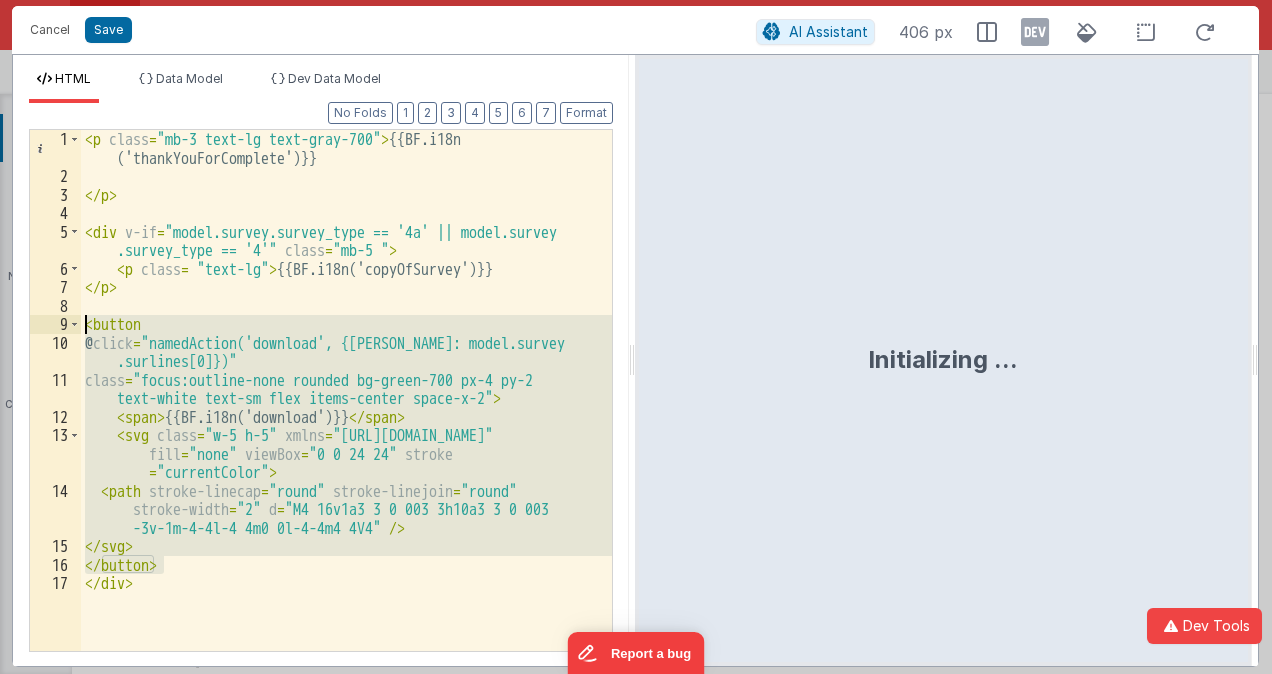 drag, startPoint x: 168, startPoint y: 553, endPoint x: 86, endPoint y: 326, distance: 241.35658 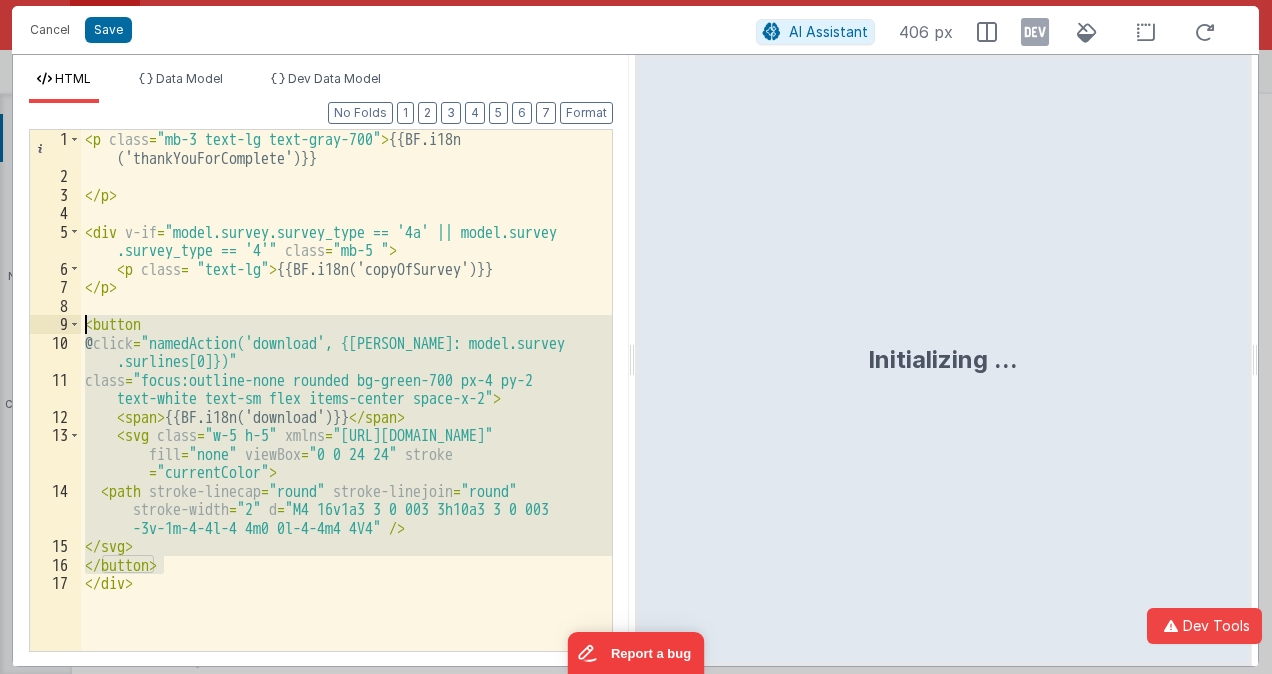 click on "< p   class = "mb-3 text-lg text-gray-700" > {{BF.i18n      ('thankYouForComplete')}} </ p > < div   v-if = "model.survey.survey_type == '4a' || model.survey      .survey_type == '4'"   class = "mb-5 " >      < p   class =   "text-lg" > {{BF.i18n('copyOfSurvey')}} </ p > < button   @ click = "namedAction('download', {[PERSON_NAME]: model.survey      .surlines[0]})" class = "focus:outline-none rounded bg-green-700 px-4 py-2       text-white text-sm flex items-center space-x-2" >      < span > {{BF.i18n('download')}} </ span >      < svg   class = "w-5 h-5"   xmlns = "[URL][DOMAIN_NAME]"            fill = "none"   viewBox = "0 0 24 24"   stroke          = "currentColor" >    < path   stroke-linecap = "round"   stroke-linejoin = "round"          stroke-width = "2"   d = "M4 16v1a3 3 0 003 3h10a3 3 0 003        -3v-1m-4-4l-4 4m0 0l-4-4m4 4V4"   /> </ svg > </ button > </ div >" at bounding box center [346, 390] 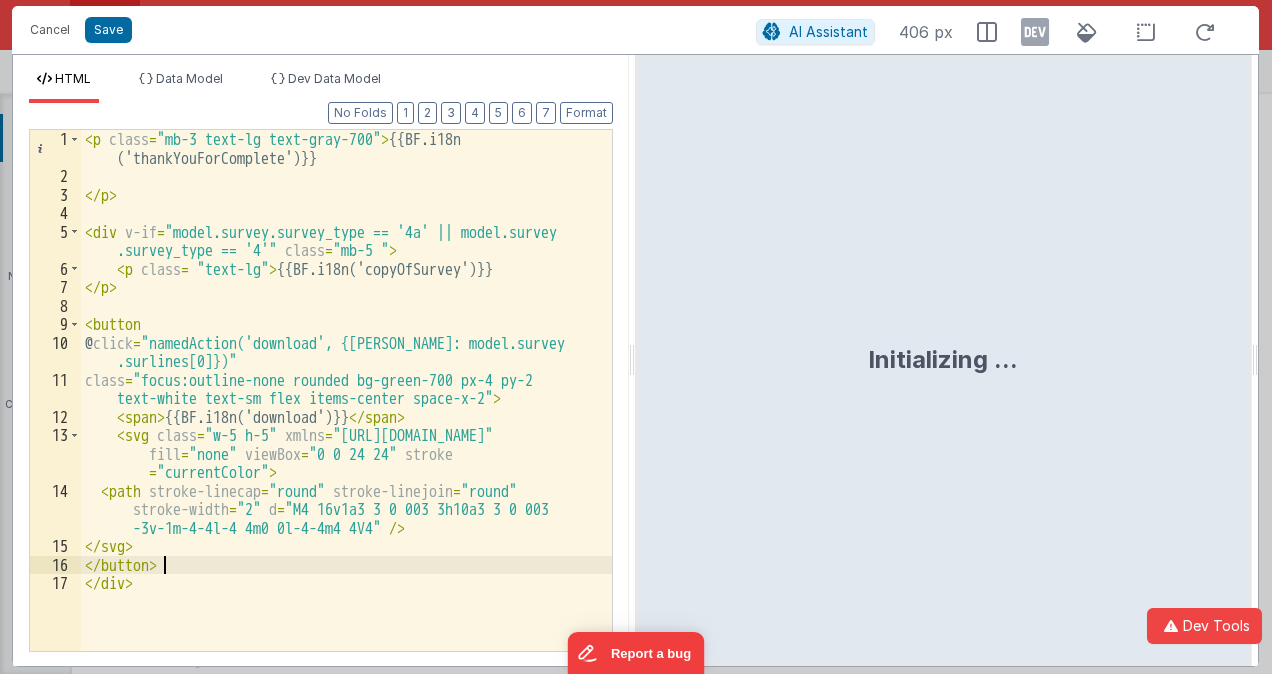 type 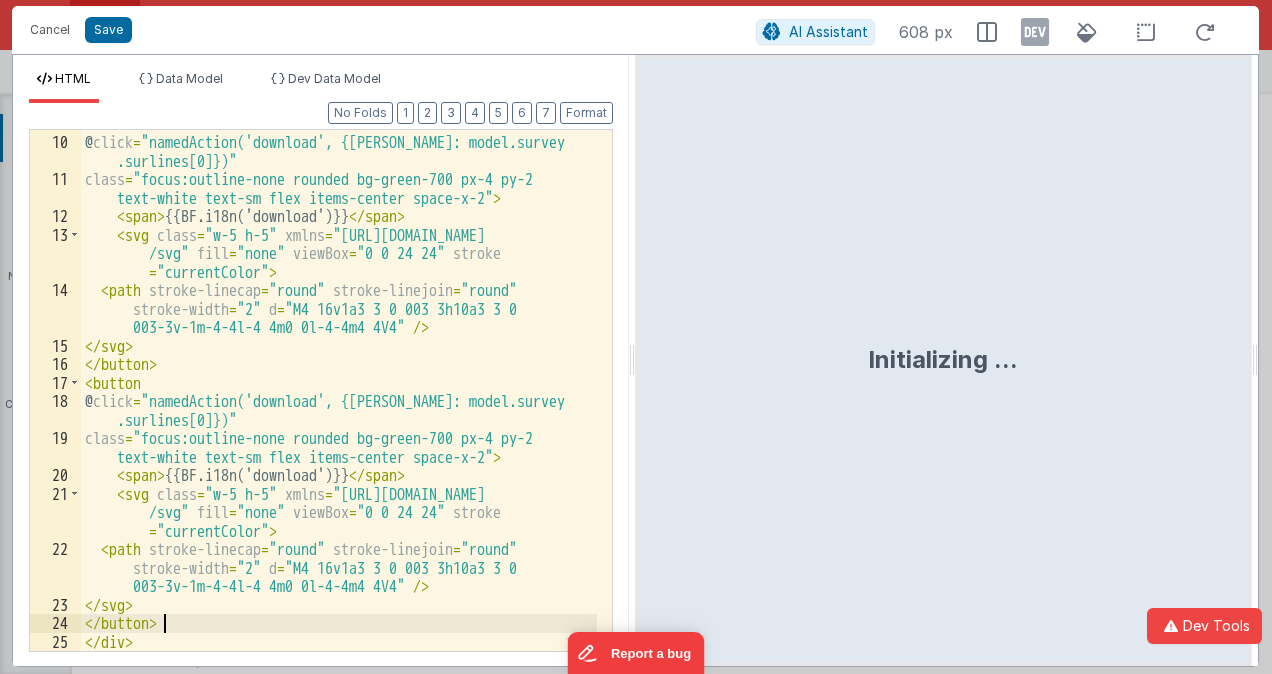 scroll, scrollTop: 20, scrollLeft: 0, axis: vertical 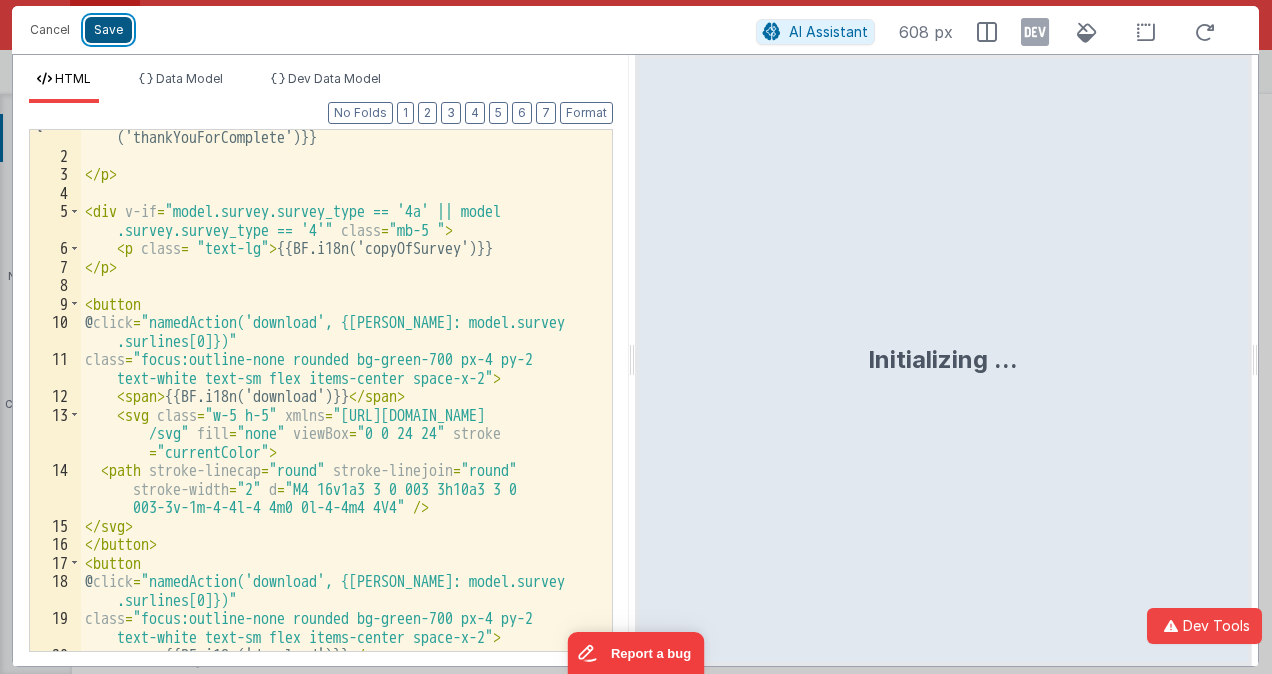 click on "Save" at bounding box center (108, 30) 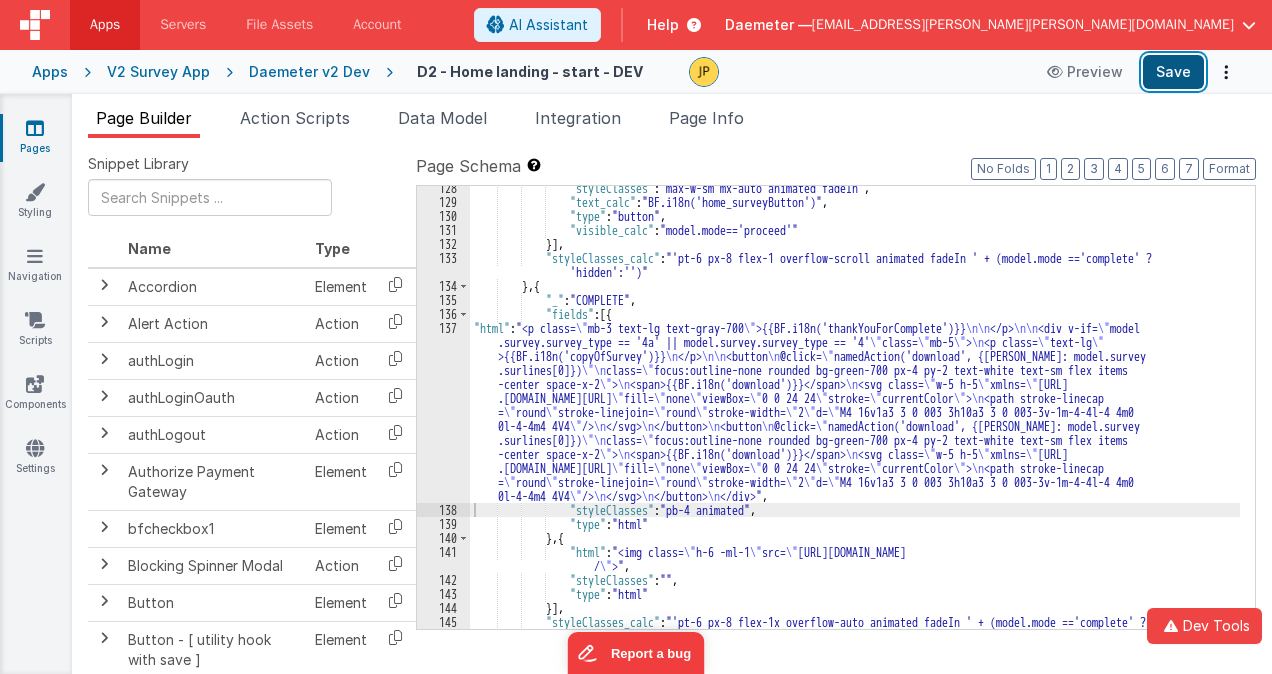 click on "Save" at bounding box center [1173, 72] 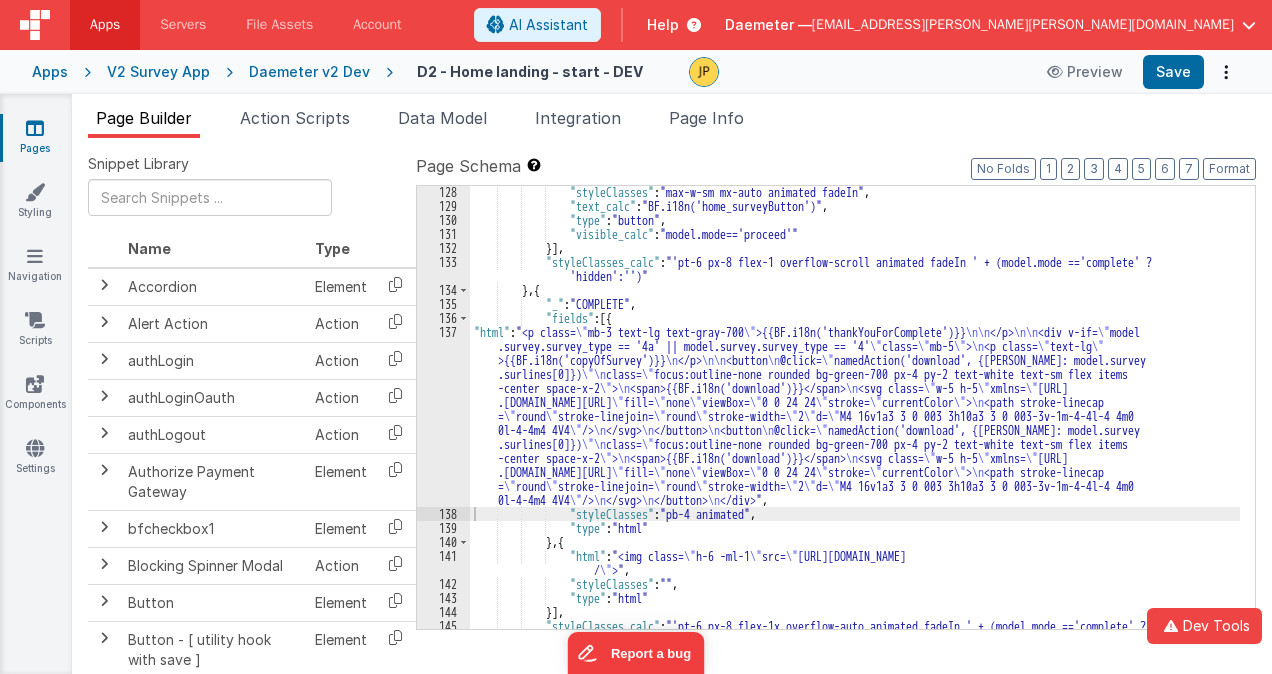 scroll, scrollTop: 2703, scrollLeft: 0, axis: vertical 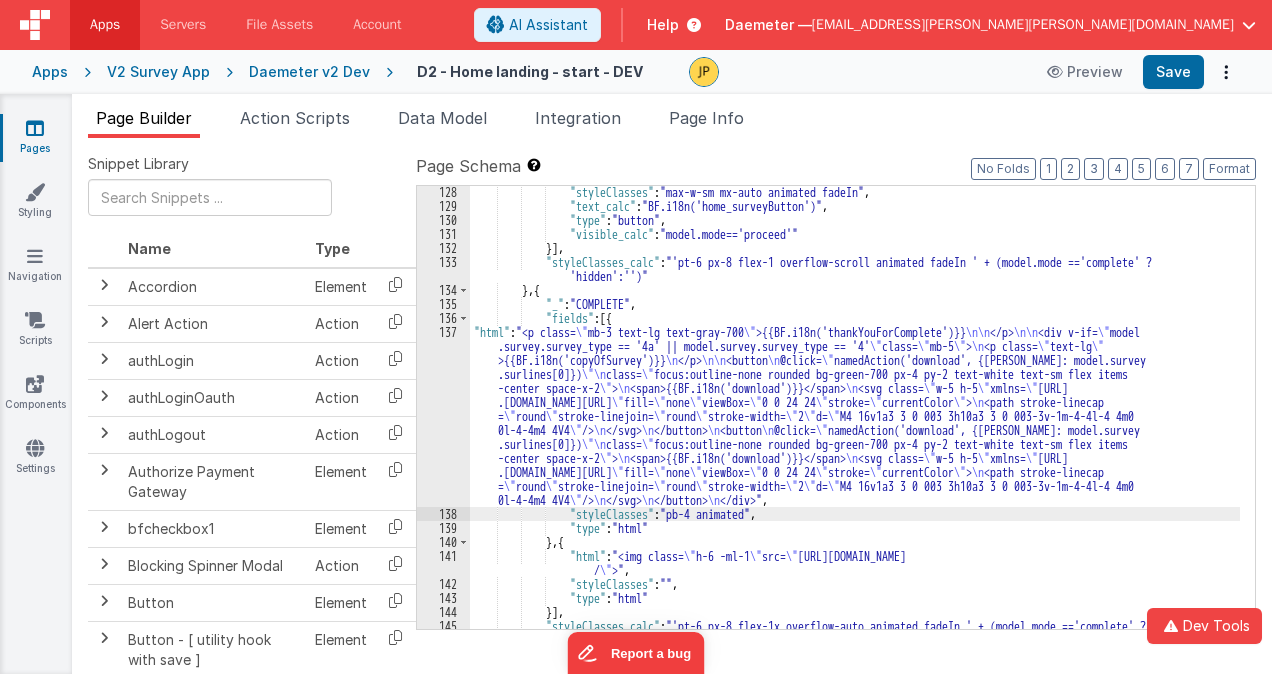 click on "137" at bounding box center (443, 416) 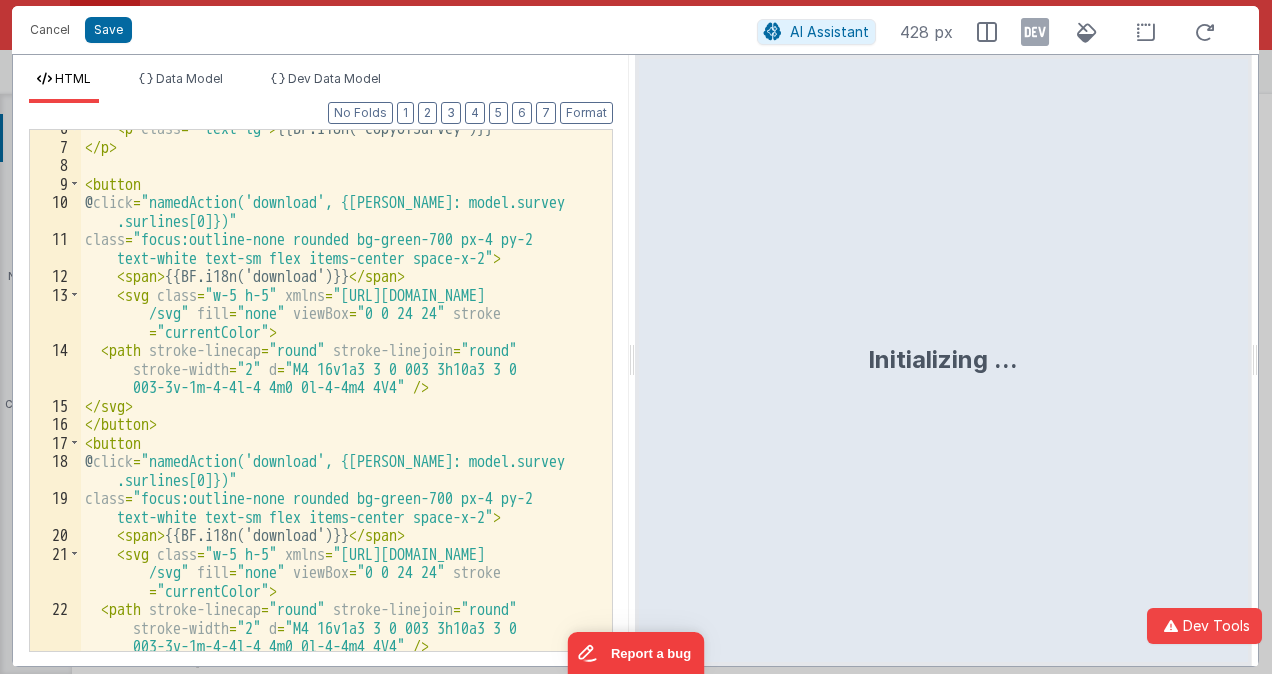 scroll, scrollTop: 200, scrollLeft: 0, axis: vertical 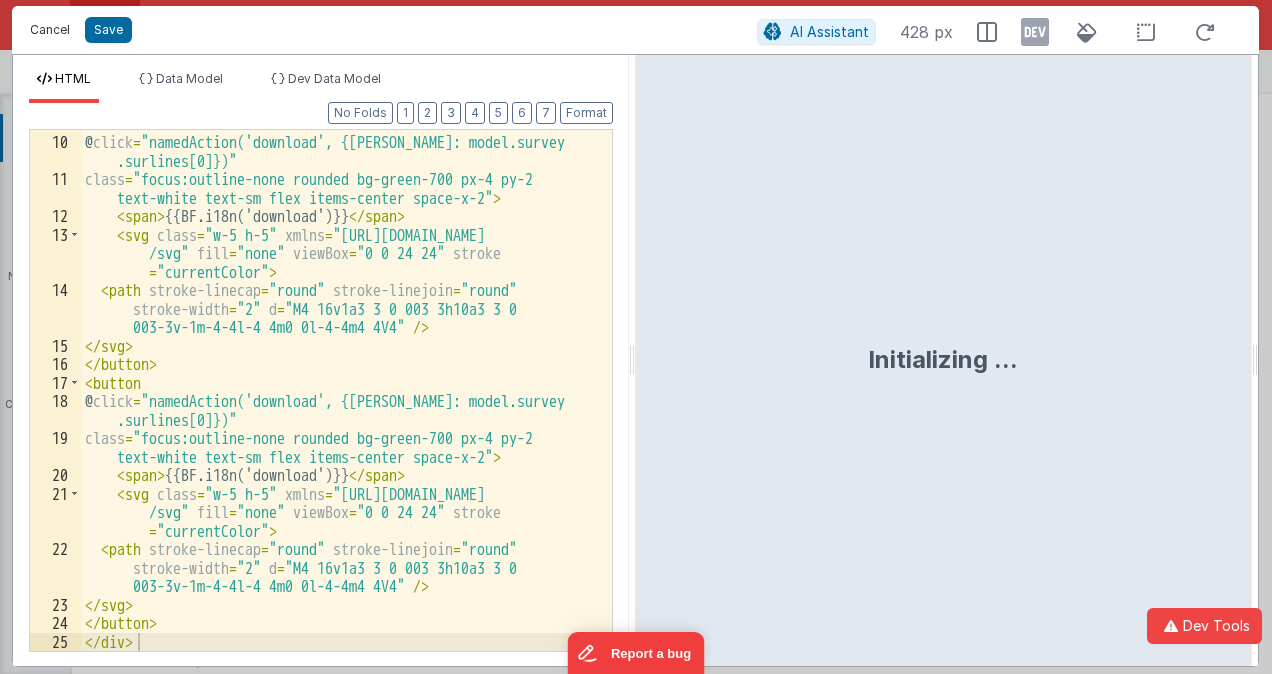 click on "Cancel" at bounding box center [50, 30] 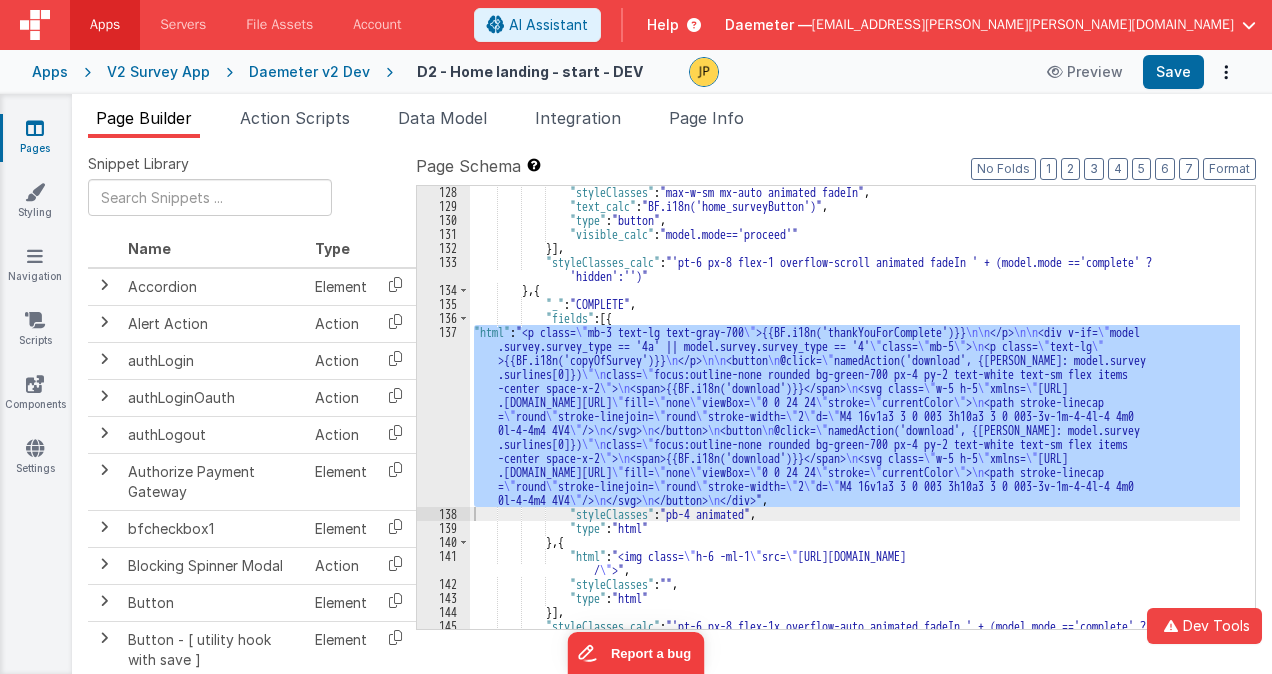 click on "Apps" at bounding box center [50, 72] 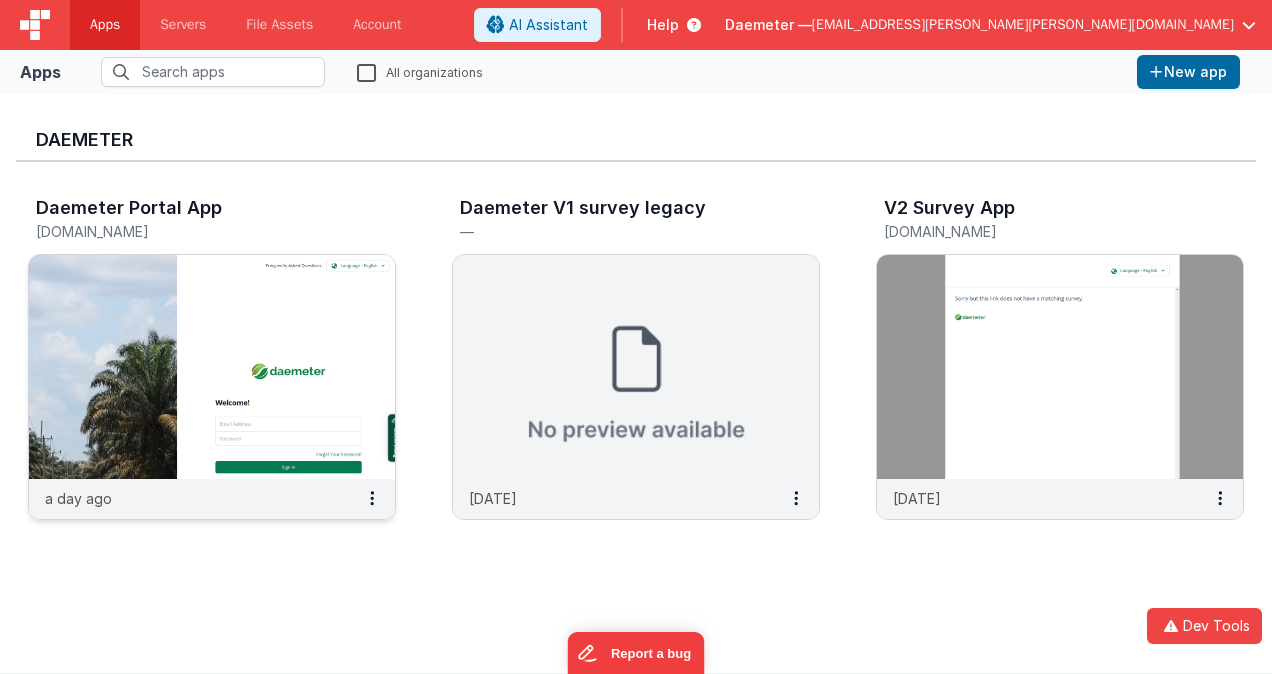 click at bounding box center [212, 367] 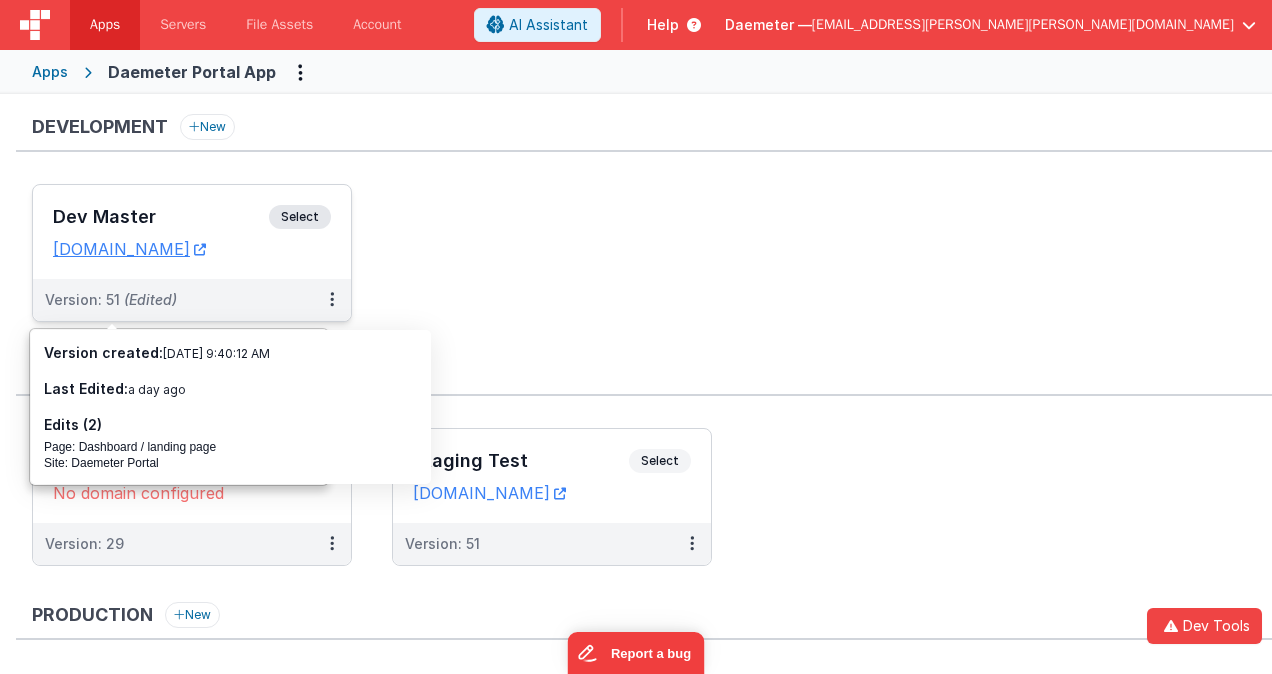 click on "Dev Master" at bounding box center [161, 217] 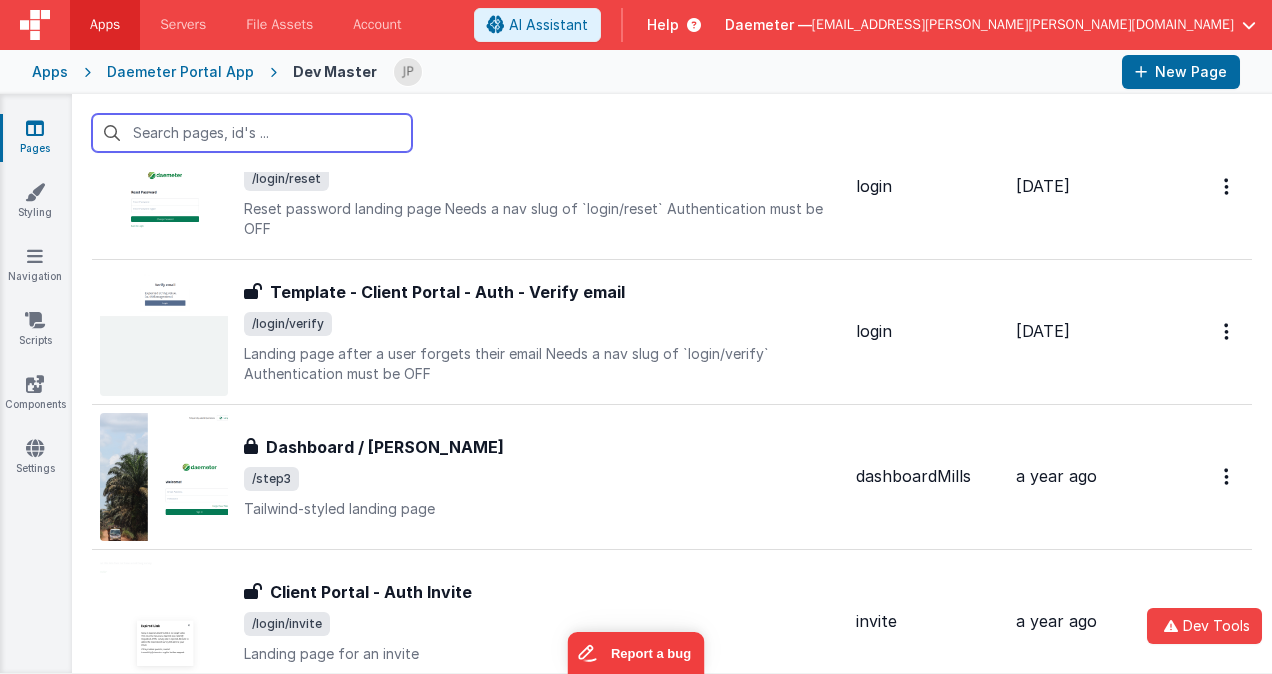 scroll, scrollTop: 800, scrollLeft: 0, axis: vertical 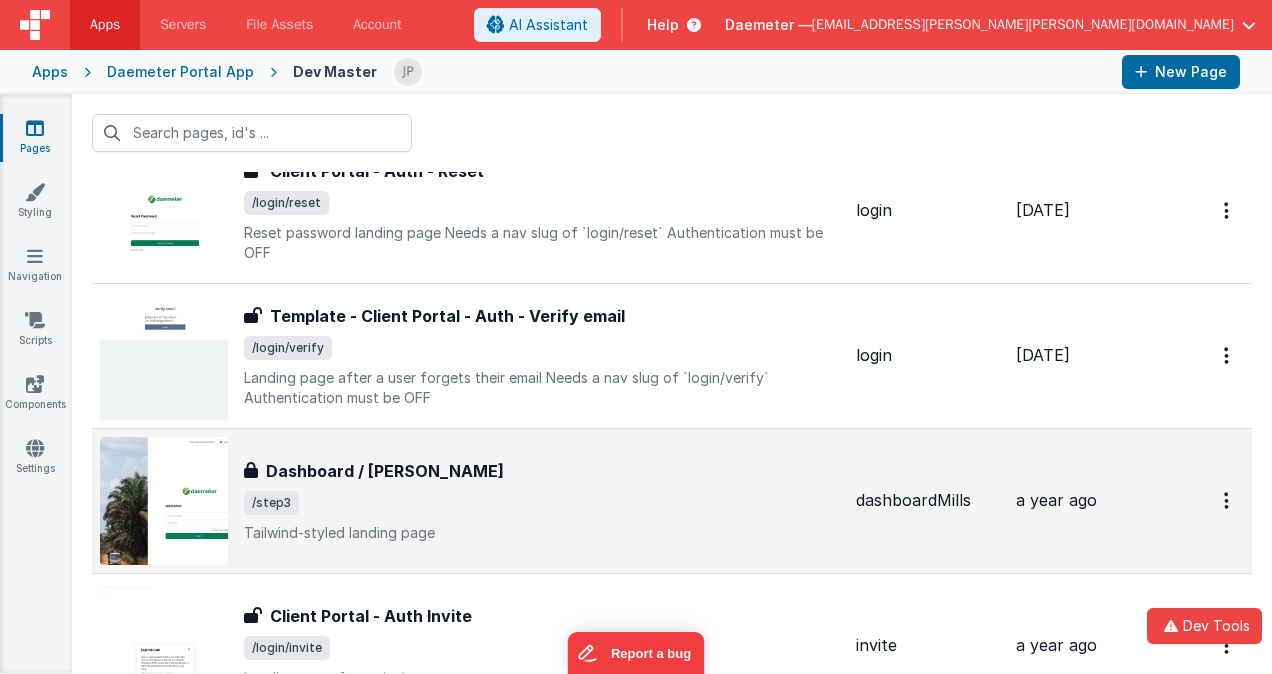 click on "Dashboard / [PERSON_NAME]
Dashboard / [PERSON_NAME]
/step3   Tailwind-styled landing page" at bounding box center (542, 501) 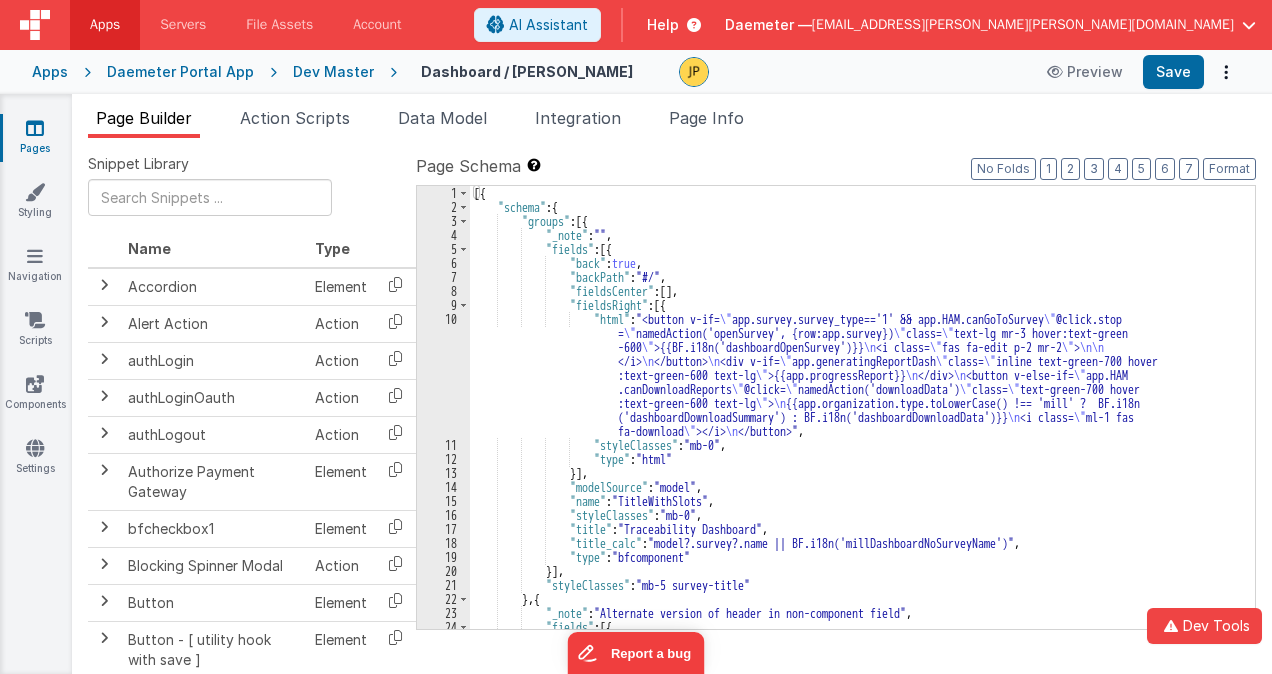 click on "10" at bounding box center (443, 375) 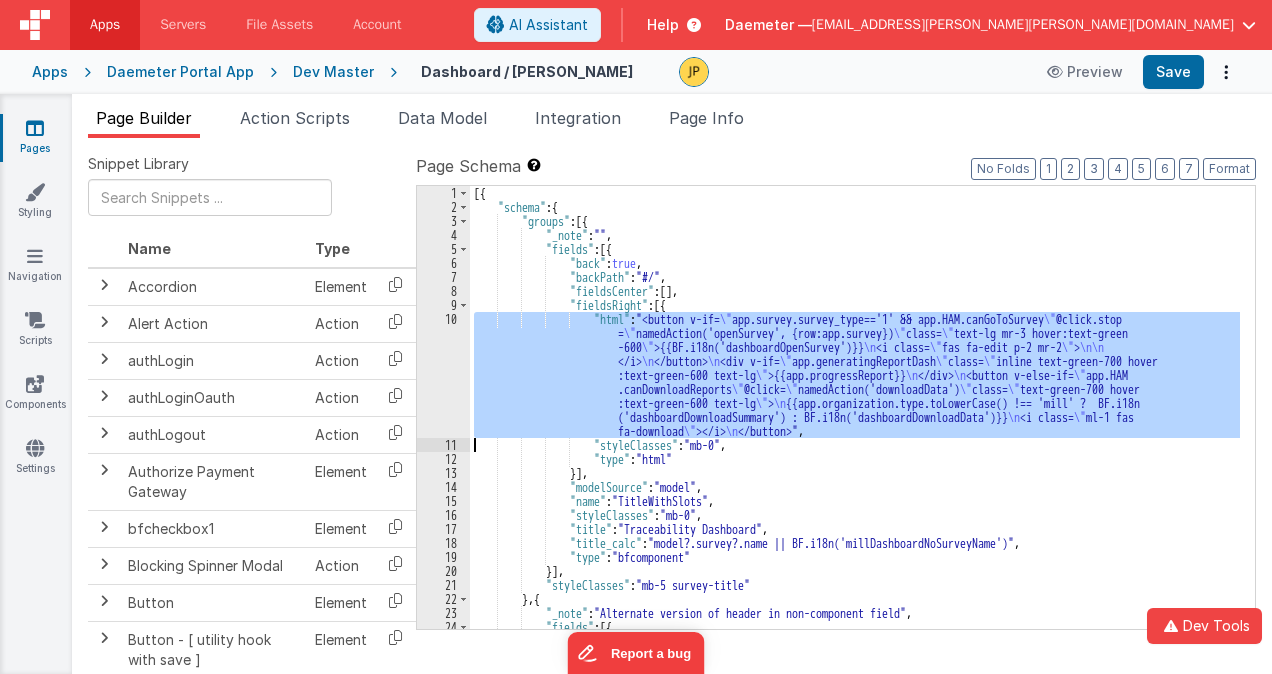 click on "10" at bounding box center (443, 375) 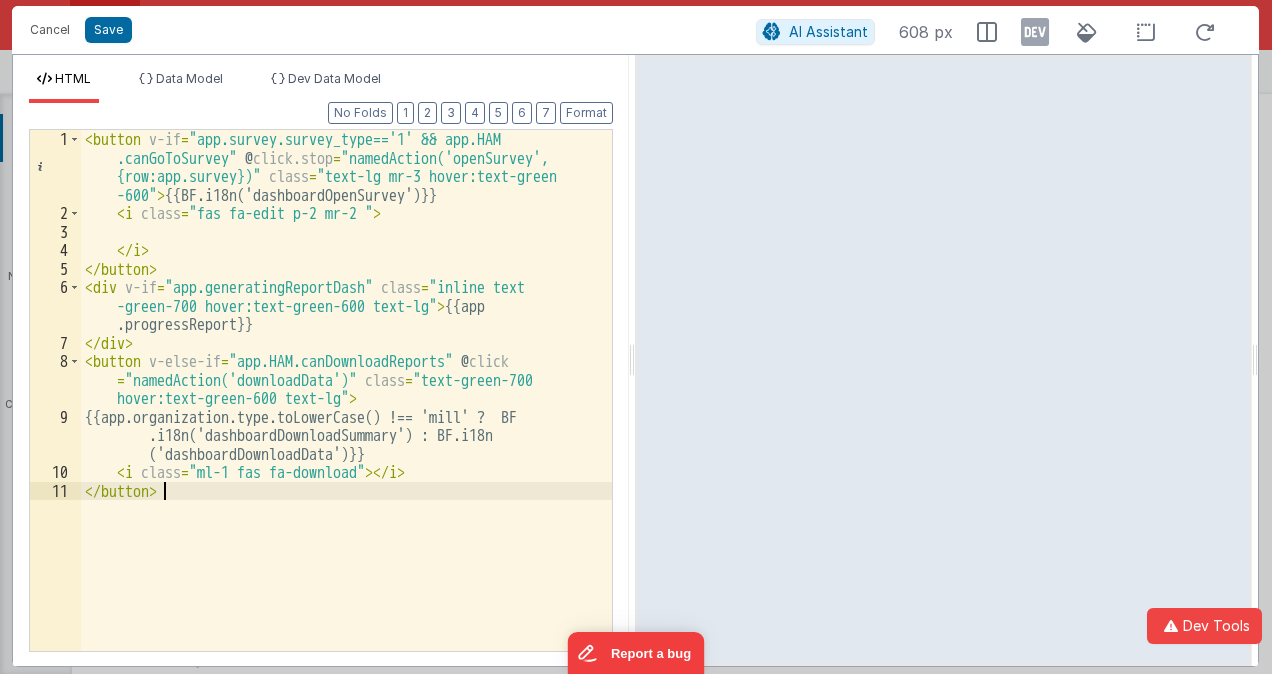 click on "< button   v-if = "app.survey.survey_type=='1' && app.HAM      .canGoToSurvey"   @ click.stop = "namedAction('openSurvey',       {row:app.survey})"   class = "text-lg mr-3 hover:text-green      -600" > {{BF.i18n('dashboardOpenSurvey')}}      < i   class = "fas fa-edit p-2 mr-2 " >      </ i > </ button > < div   v-if = "app.generatingReportDash"   class = "inline text      -green-700 hover:text-green-600 text-lg" > {{app      .progressReport}} </ div > < button   v-else-if = "app.HAM.canDownloadReports"   @ click      = "namedAction('downloadData')"   class = "text-green-700       hover:text-green-600 text-lg" >     {{app.organization.type.toLowerCase() !== 'mill' ?  BF          .i18n('dashboardDownloadSummary') : BF.i18n          ('dashboardDownloadData')}}      < i   class = "ml-1 fas fa-download" > </ i > </ button >" at bounding box center [346, 437] 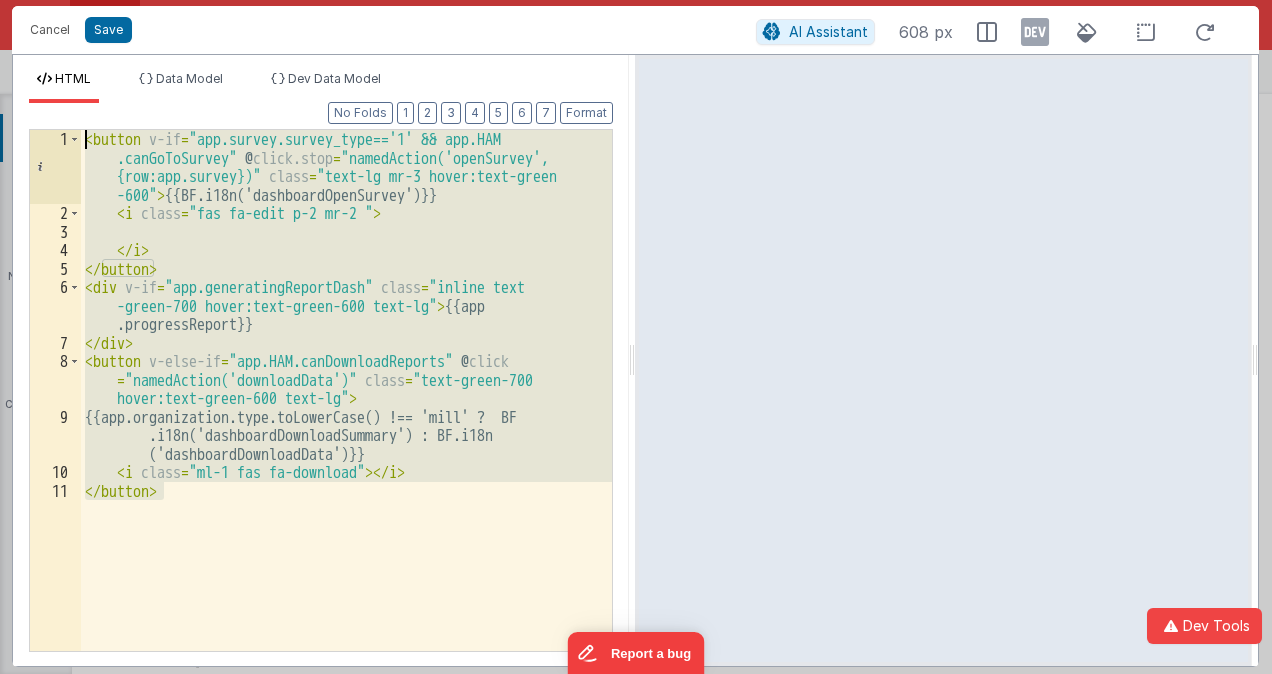 drag, startPoint x: 199, startPoint y: 486, endPoint x: 84, endPoint y: 140, distance: 364.61075 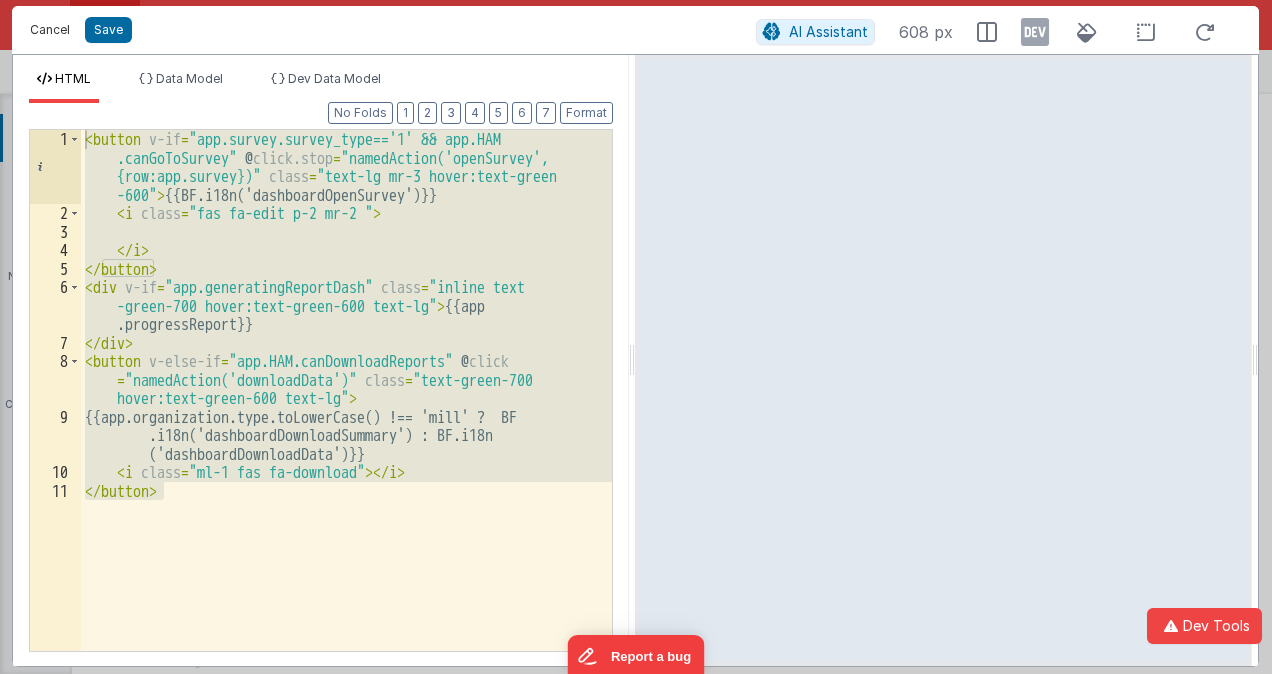 click on "Cancel" at bounding box center [50, 30] 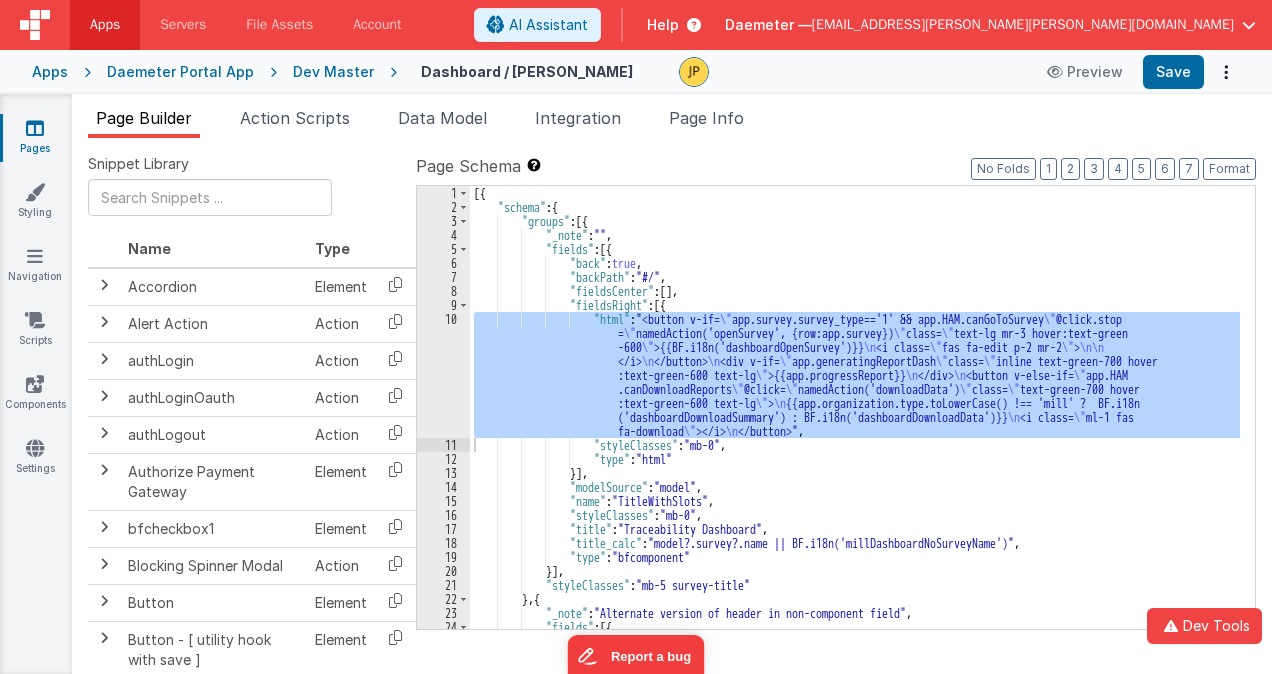click on "Apps" at bounding box center [50, 72] 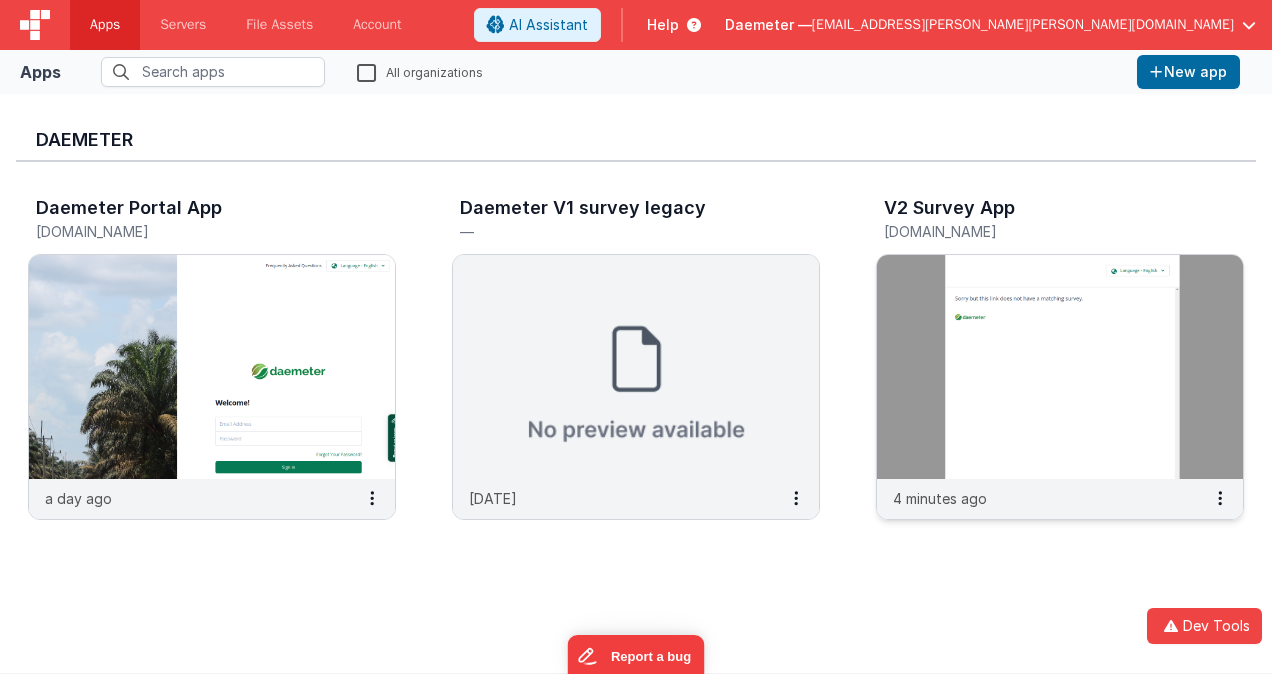 click at bounding box center [1060, 367] 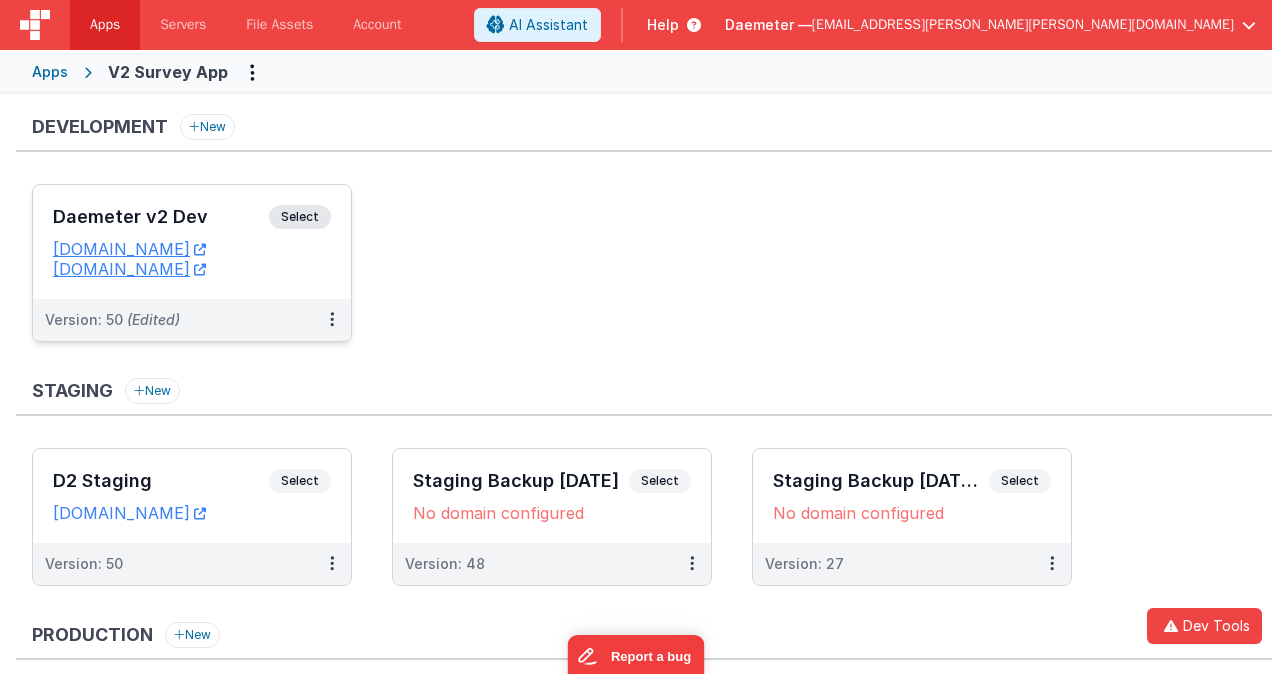 click on "Daemeter v2 Dev" at bounding box center [161, 217] 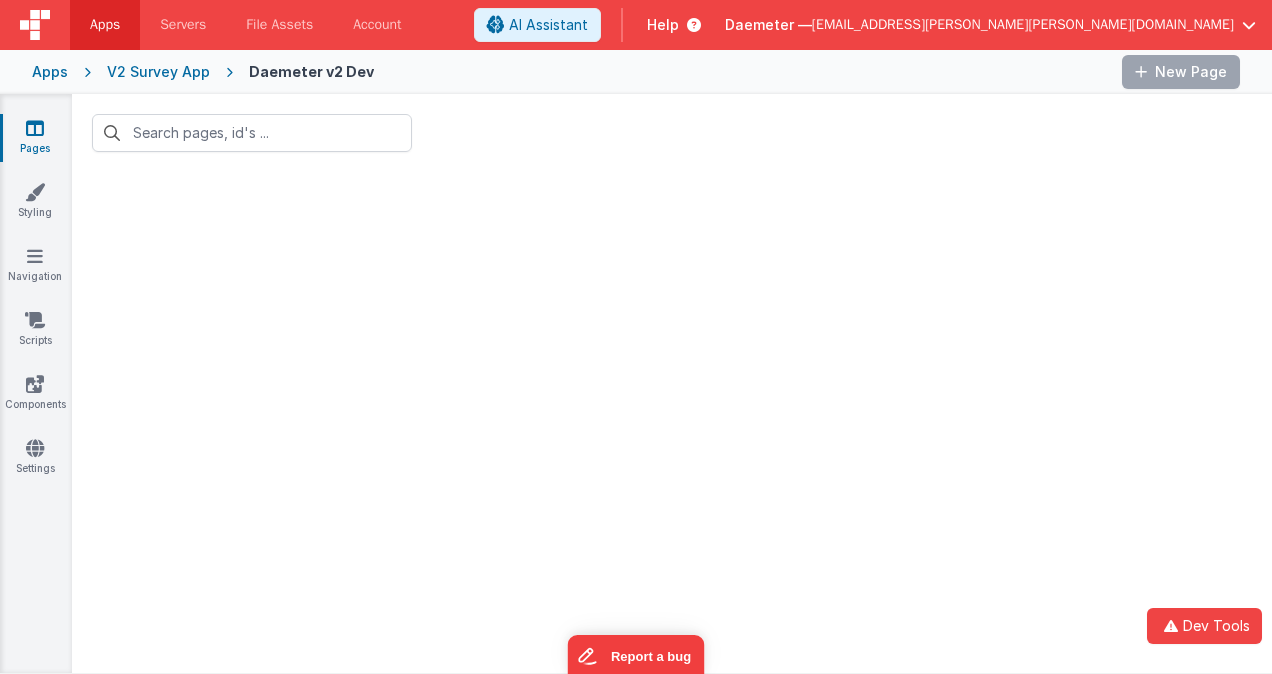 click at bounding box center (672, 422) 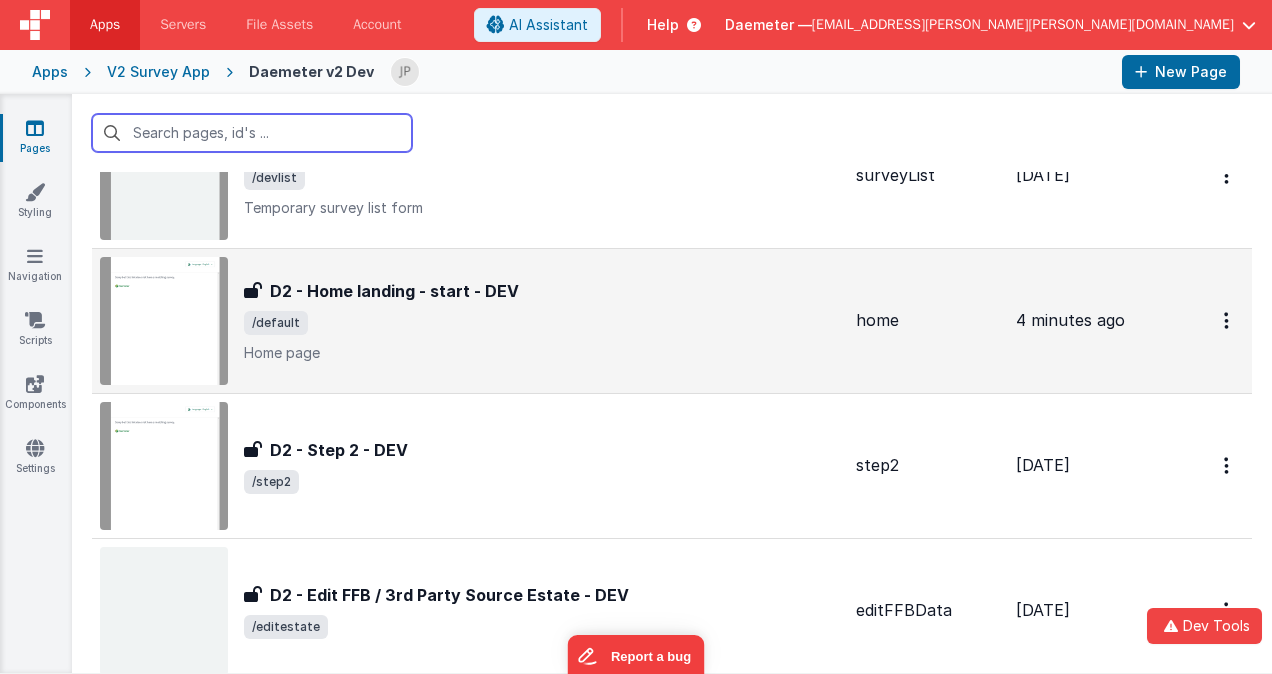 scroll, scrollTop: 200, scrollLeft: 0, axis: vertical 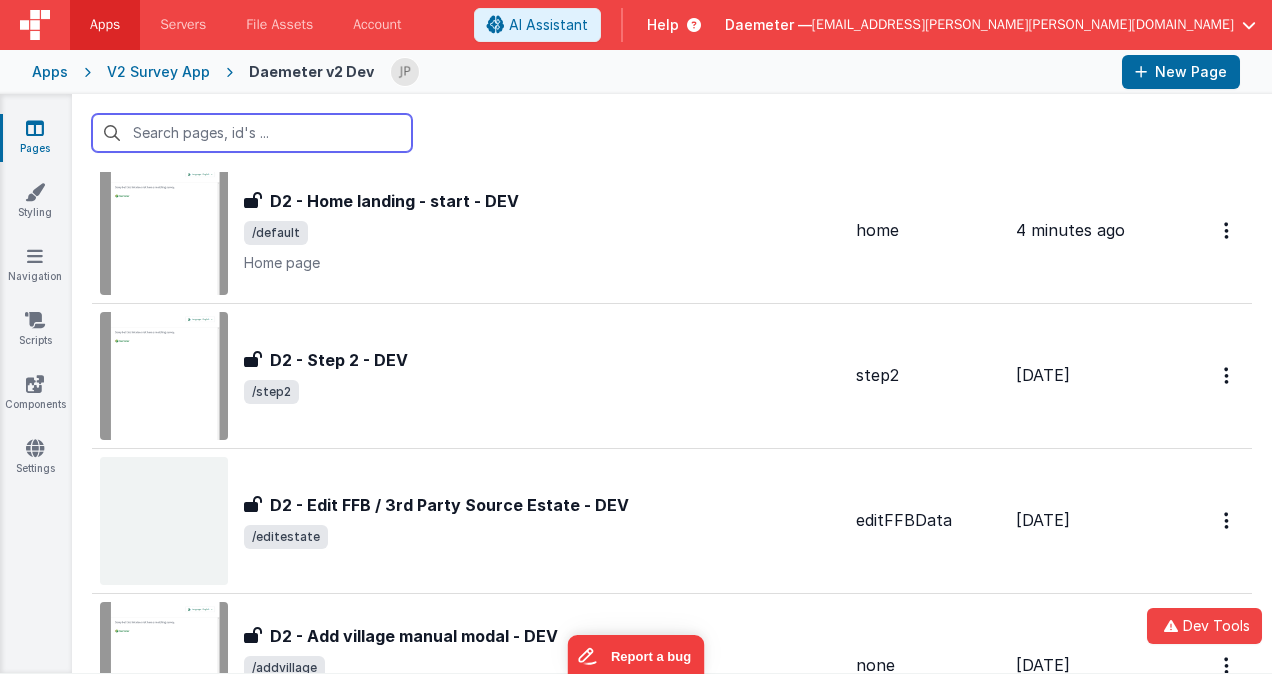 click at bounding box center (252, 133) 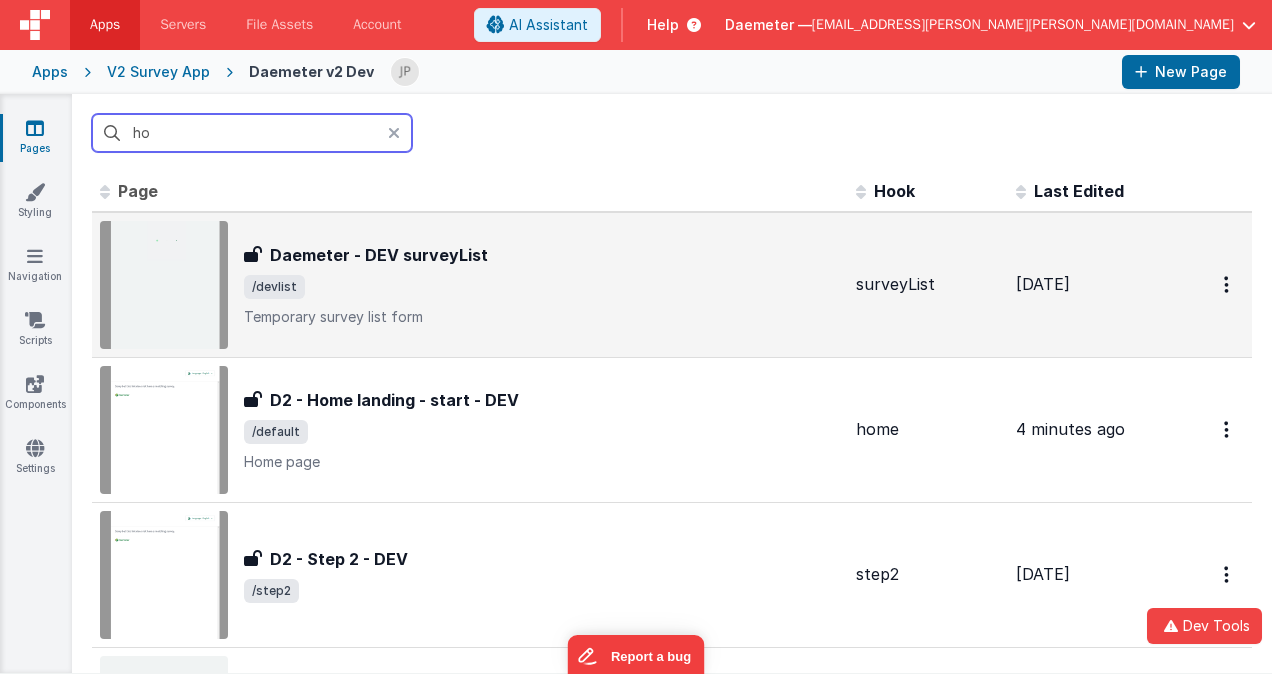scroll, scrollTop: 0, scrollLeft: 0, axis: both 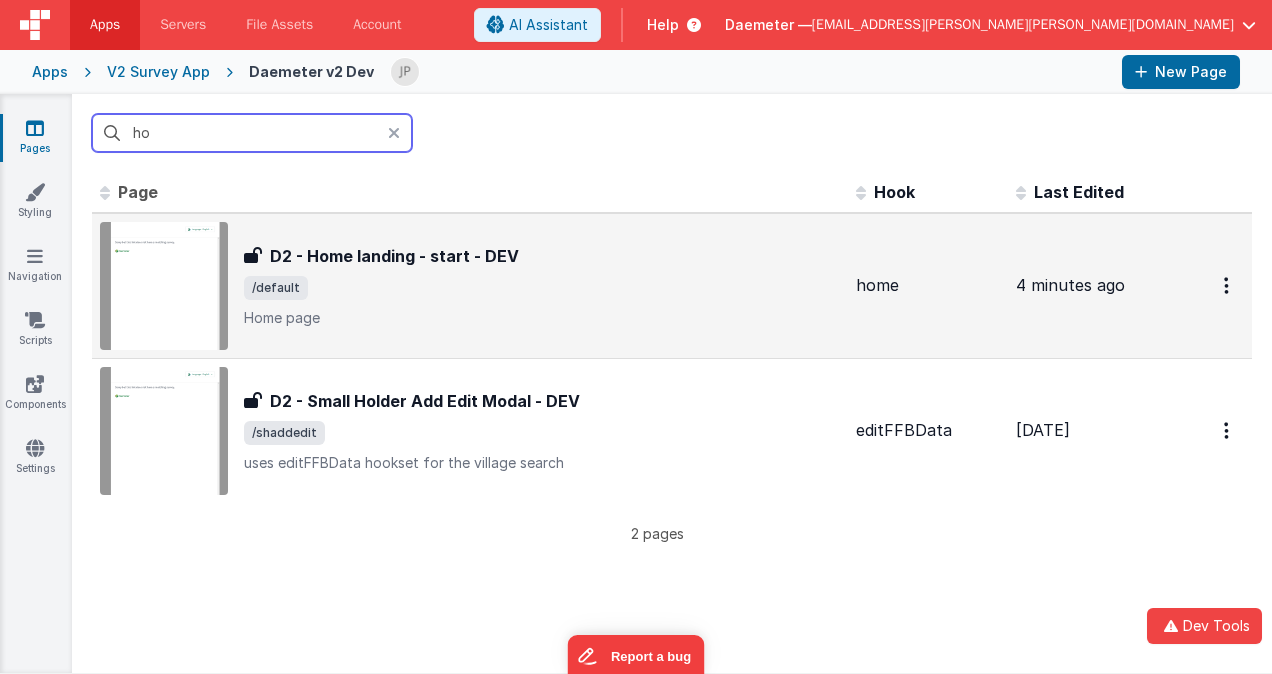 type on "ho" 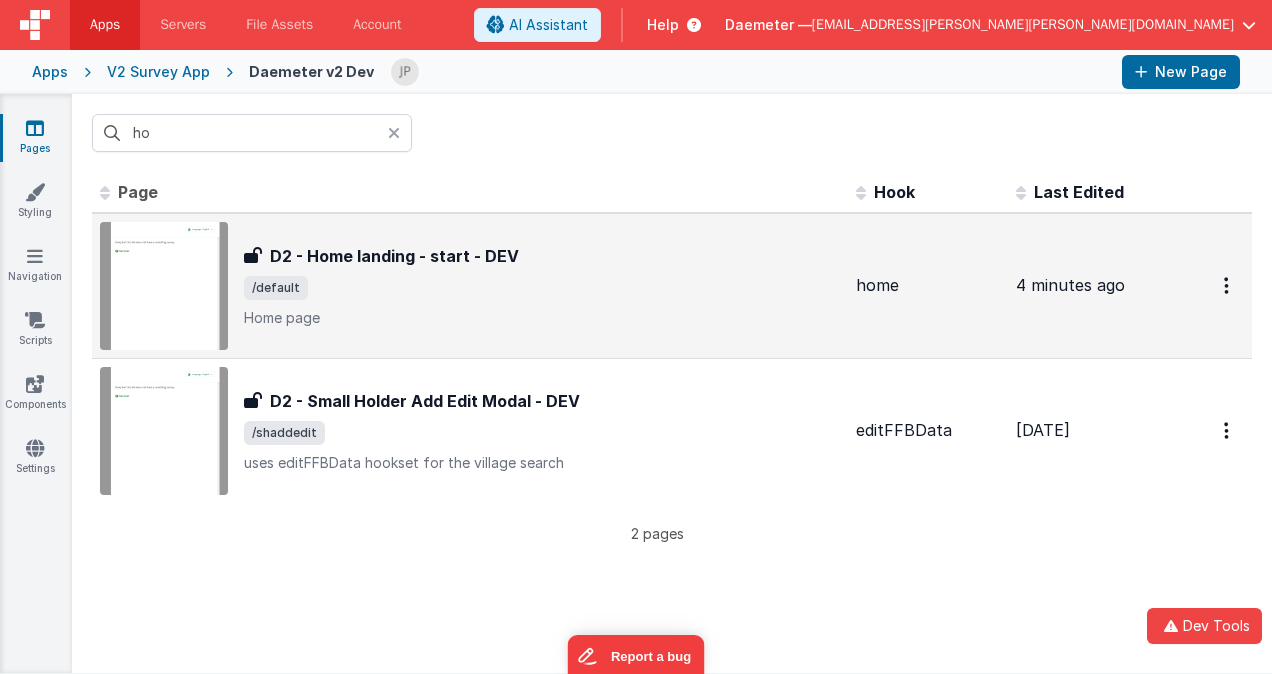 click on "/default" at bounding box center (542, 288) 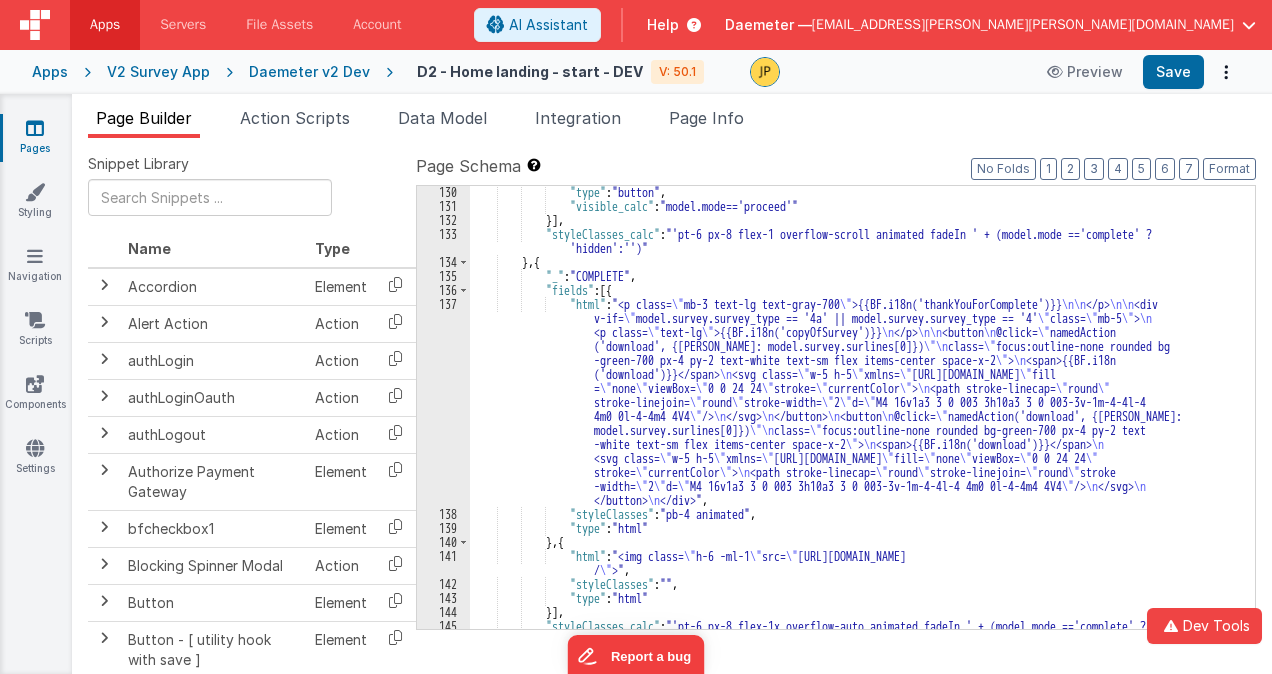 scroll, scrollTop: 2791, scrollLeft: 0, axis: vertical 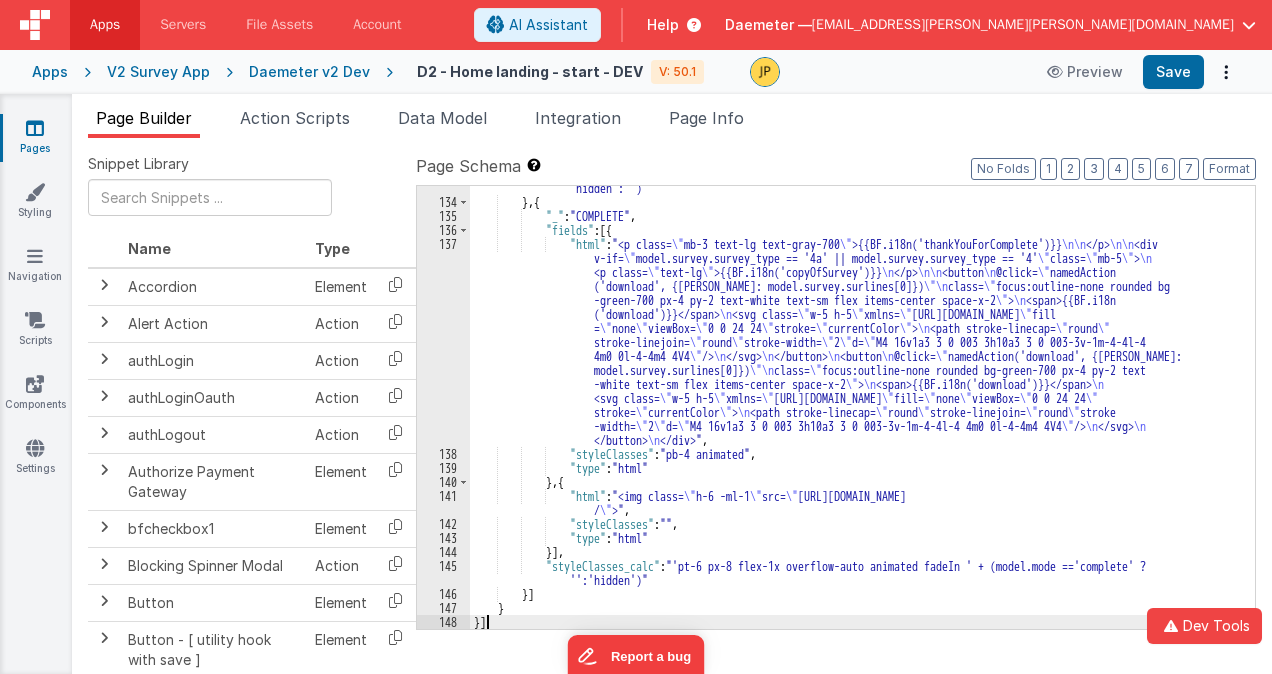 click on "137" at bounding box center (443, 342) 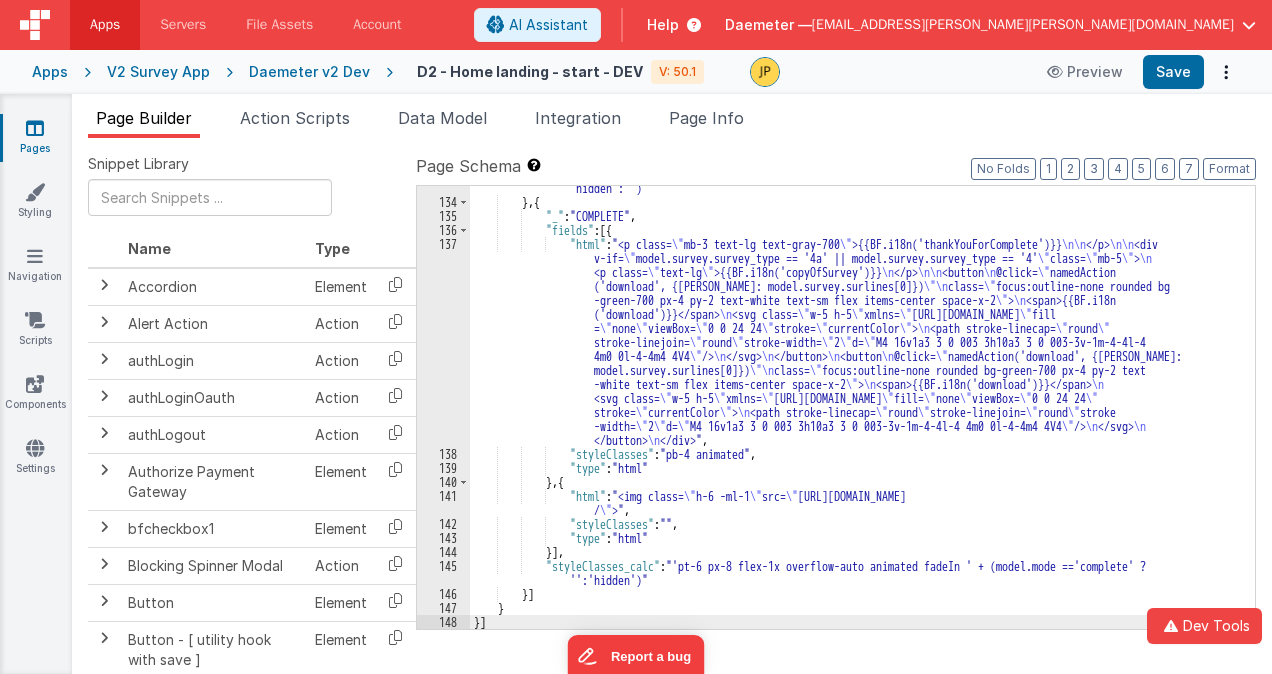 click on "137" at bounding box center [443, 342] 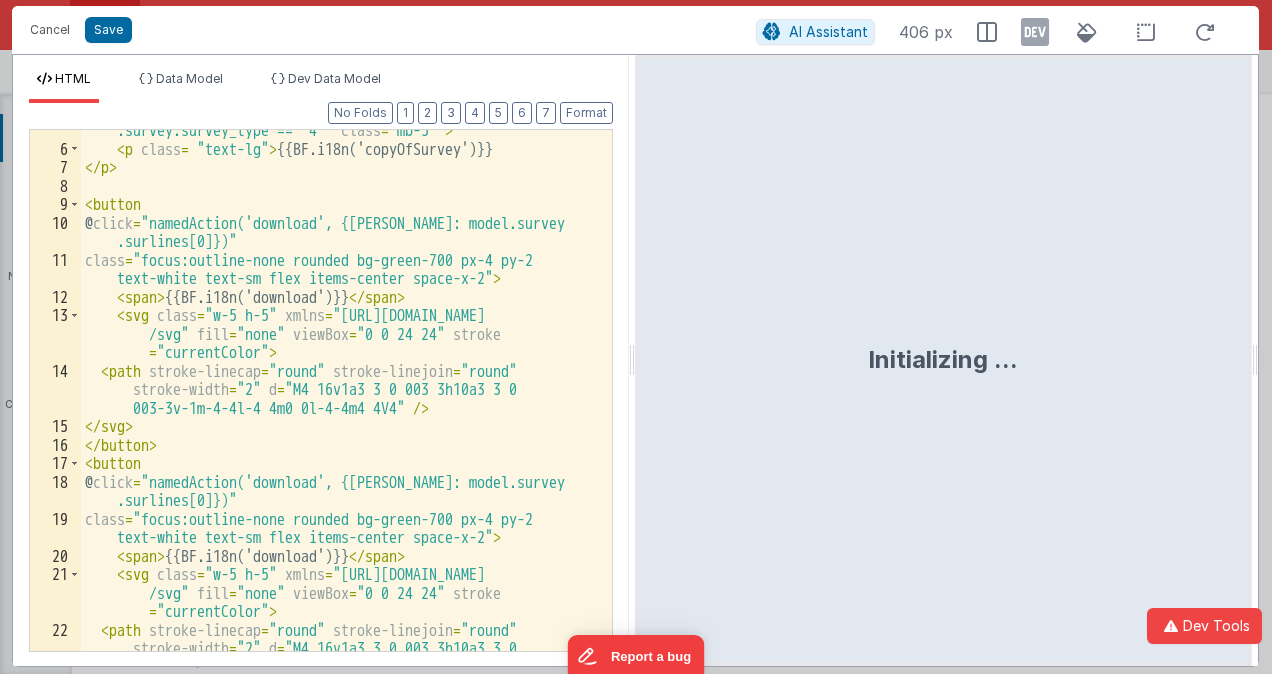 scroll, scrollTop: 200, scrollLeft: 0, axis: vertical 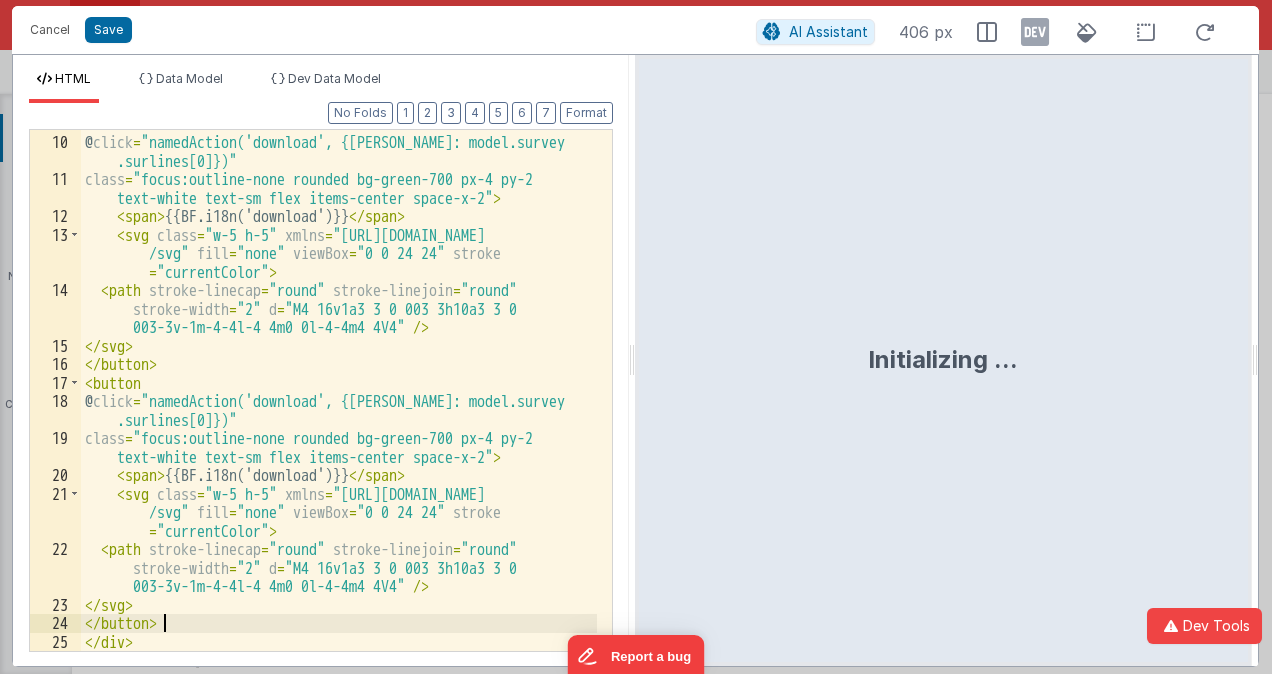click on "< button   @ click = "namedAction('download', {[PERSON_NAME]: model.survey      .surlines[0]})" class = "focus:outline-none rounded bg-green-700 px-4 py-2       text-white text-sm flex items-center space-x-2" >      < span > {{BF.i18n('download')}} </ span >      < svg   class = "w-5 h-5"   xmlns = "[URL][DOMAIN_NAME]          /svg"   fill = "none"   viewBox = "0 0 24 24"   stroke          = "currentColor" >    < path   stroke-linecap = "round"   stroke-linejoin = "round"          stroke-width = "2"   d = "M4 16v1a3 3 0 003 3h10a3 3 0         003-3v-1m-4-4l-4 4m0 0l-4-4m4 4V4"   /> </ svg > </ button > < button   @ click = "namedAction('download', {[PERSON_NAME]: model.survey      .surlines[0]})" class = "focus:outline-none rounded bg-green-700 px-4 py-2       text-white text-sm flex items-center space-x-2" >      < span > {{BF.i18n('download')}} </ span >      < svg   class = "w-5 h-5"   xmlns = "[URL][DOMAIN_NAME]          /svg"   fill = "none"   viewBox =   =" at bounding box center (339, 394) 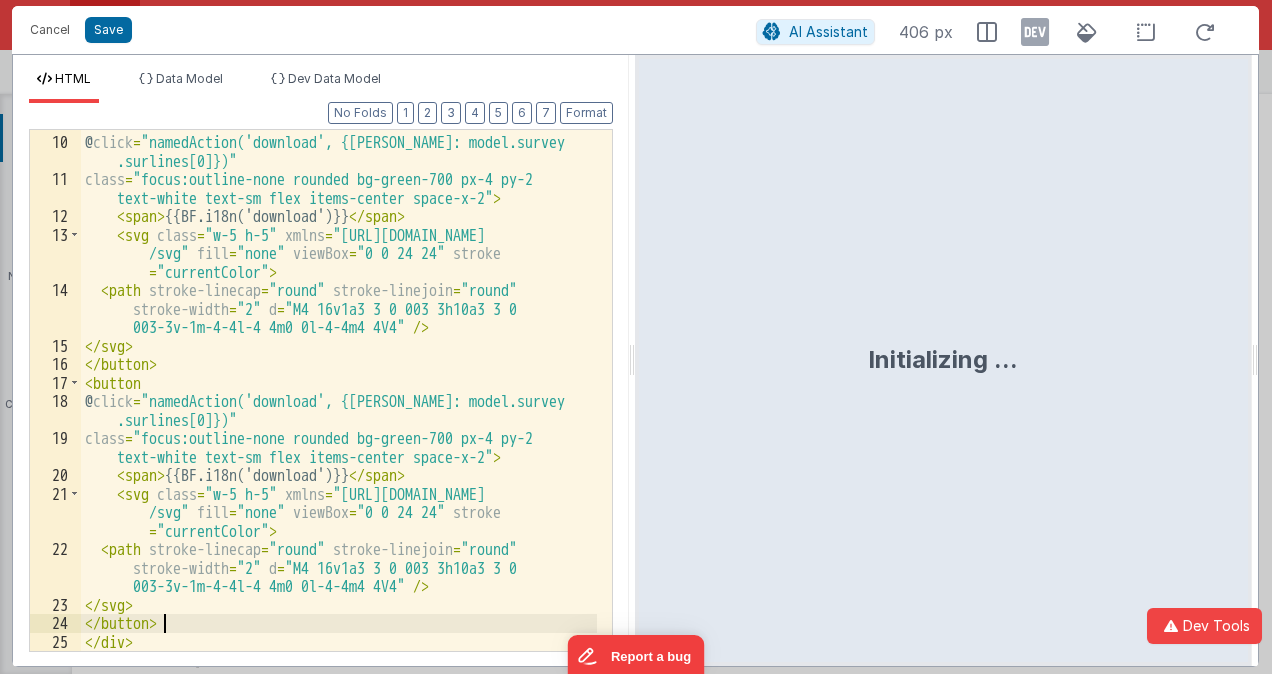 click on "< button   @ click = "namedAction('download', {[PERSON_NAME]: model.survey      .surlines[0]})" class = "focus:outline-none rounded bg-green-700 px-4 py-2       text-white text-sm flex items-center space-x-2" >      < span > {{BF.i18n('download')}} </ span >      < svg   class = "w-5 h-5"   xmlns = "[URL][DOMAIN_NAME]          /svg"   fill = "none"   viewBox = "0 0 24 24"   stroke          = "currentColor" >    < path   stroke-linecap = "round"   stroke-linejoin = "round"          stroke-width = "2"   d = "M4 16v1a3 3 0 003 3h10a3 3 0         003-3v-1m-4-4l-4 4m0 0l-4-4m4 4V4"   /> </ svg > </ button > < button   @ click = "namedAction('download', {[PERSON_NAME]: model.survey      .surlines[0]})" class = "focus:outline-none rounded bg-green-700 px-4 py-2       text-white text-sm flex items-center space-x-2" >      < span > {{BF.i18n('download')}} </ span >      < svg   class = "w-5 h-5"   xmlns = "[URL][DOMAIN_NAME]          /svg"   fill = "none"   viewBox =   =" at bounding box center (339, 394) 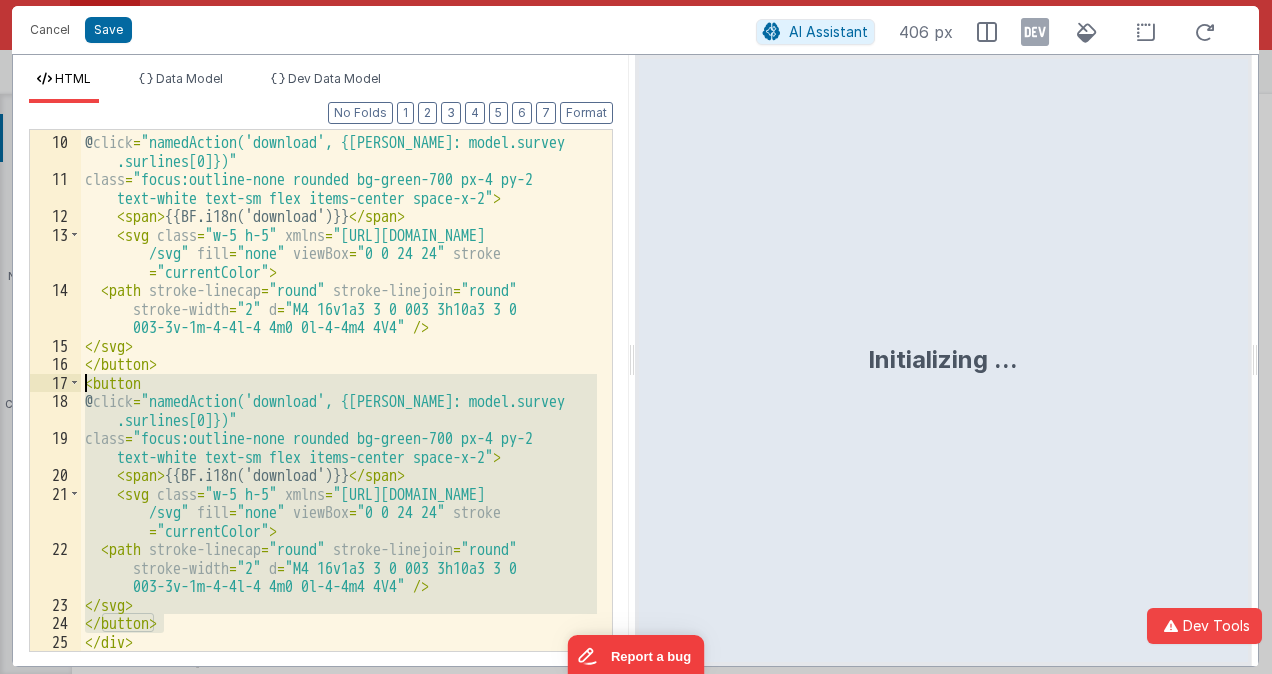 drag, startPoint x: 172, startPoint y: 619, endPoint x: 100, endPoint y: 406, distance: 224.83995 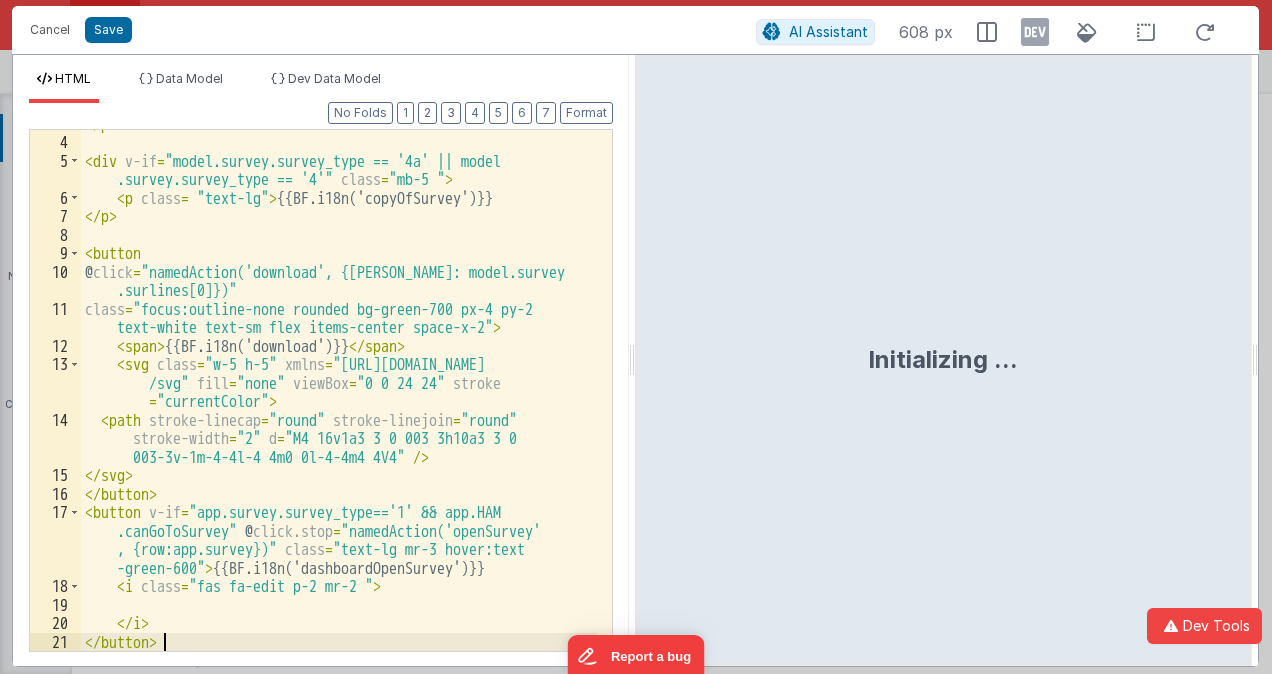 scroll, scrollTop: 71, scrollLeft: 0, axis: vertical 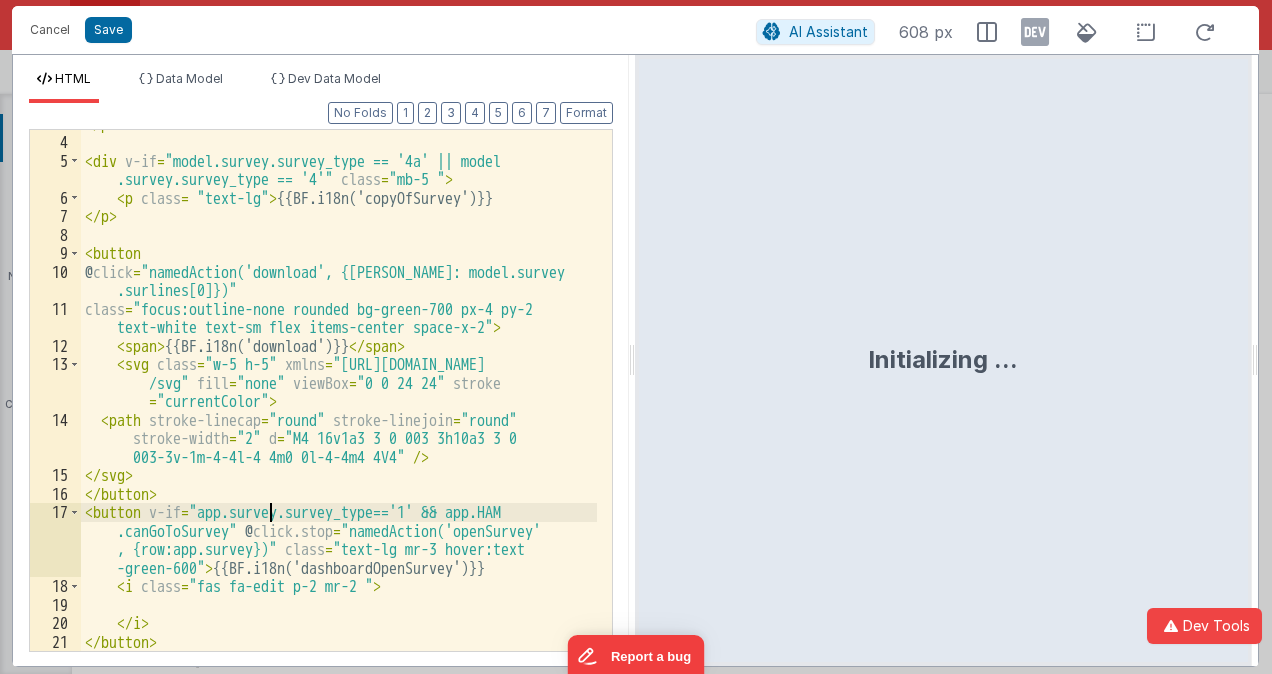 click on "</ p > < div   v-if = "model.survey.survey_type == '4a' || model      .survey.survey_type == '4'"   class = "mb-5 " >      < p   class =   "text-lg" > {{BF.i18n('copyOfSurvey')}} </ p > < button   @ click = "namedAction('download', {[PERSON_NAME]: model.survey      .surlines[0]})" class = "focus:outline-none rounded bg-green-700 px-4 py-2       text-white text-sm flex items-center space-x-2" >      < span > {{BF.i18n('download')}} </ span >      < svg   class = "w-5 h-5"   xmlns = "[URL][DOMAIN_NAME]          /svg"   fill = "none"   viewBox = "0 0 24 24"   stroke          = "currentColor" >    < path   stroke-linecap = "round"   stroke-linejoin = "round"          stroke-width = "2"   d = "M4 16v1a3 3 0 003 3h10a3 3 0         003-3v-1m-4-4l-4 4m0 0l-4-4m4 4V4"   /> </ svg > </ button > < button   v-if = "app.survey.survey_type=='1' && app.HAM      .canGoToSurvey"   @ click.stop = "namedAction('openSurvey'      , {row:app.survey})"   class = "text-lg mr-3 hover:text" at bounding box center [339, 394] 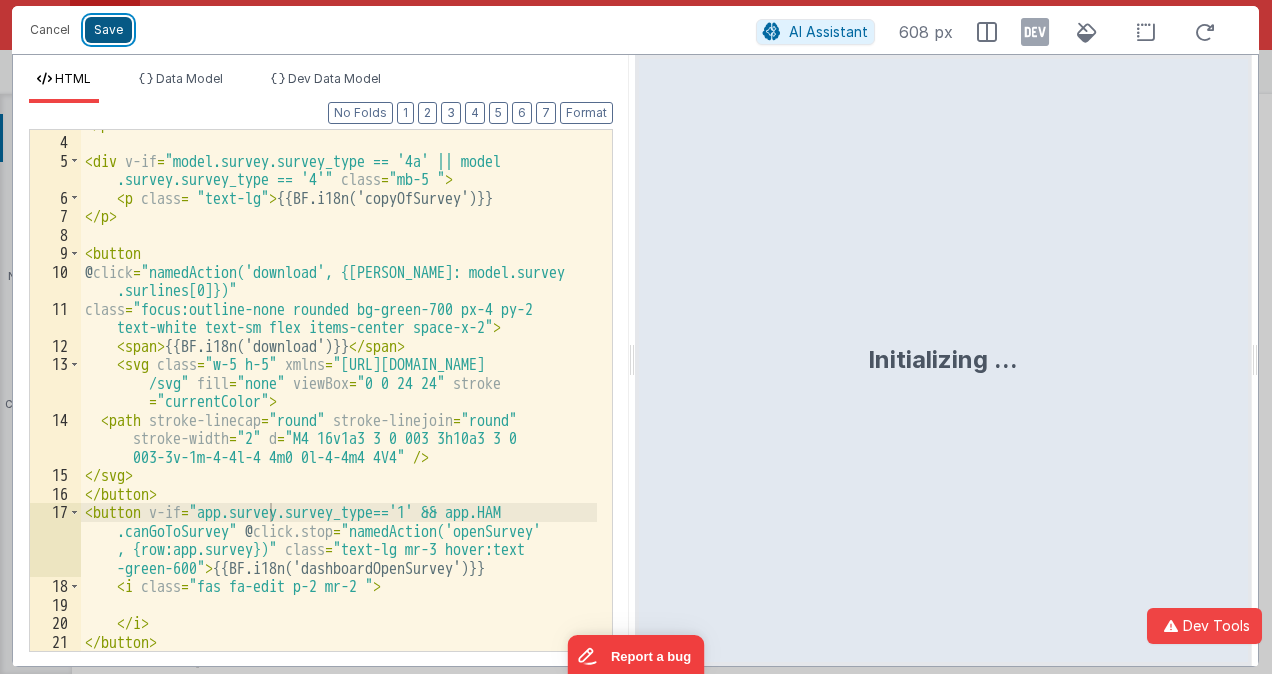 click on "Save" at bounding box center (108, 30) 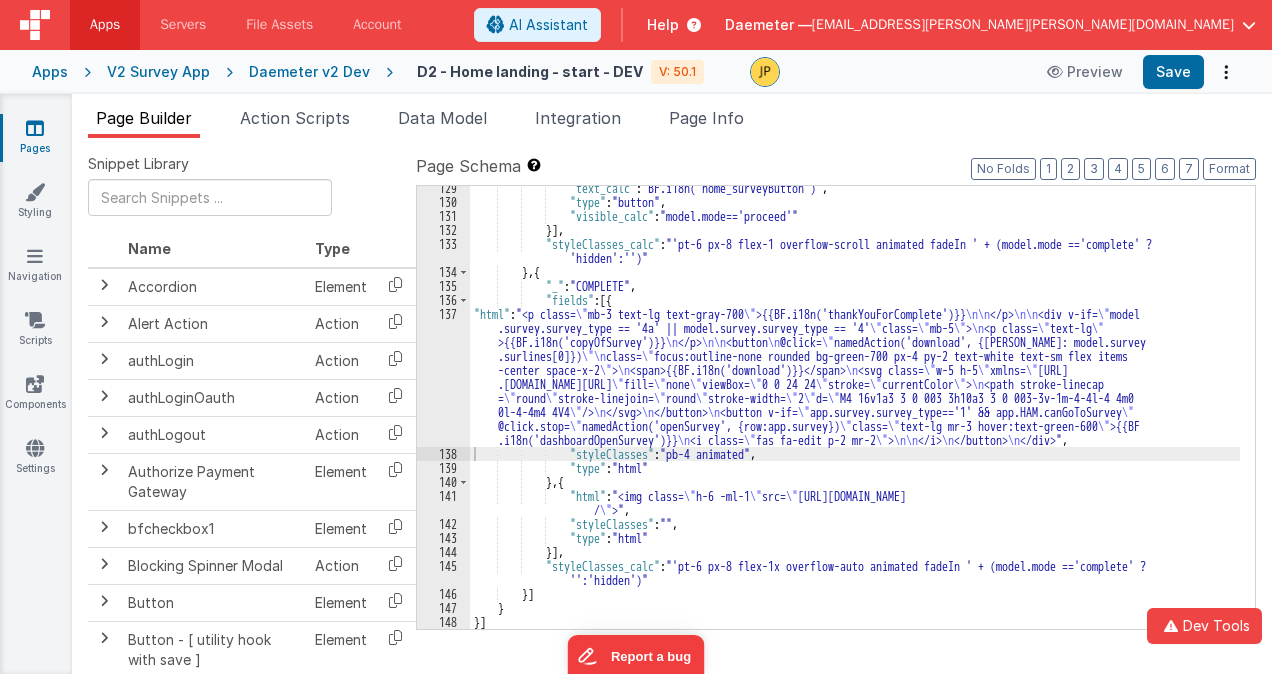 scroll, scrollTop: 2721, scrollLeft: 0, axis: vertical 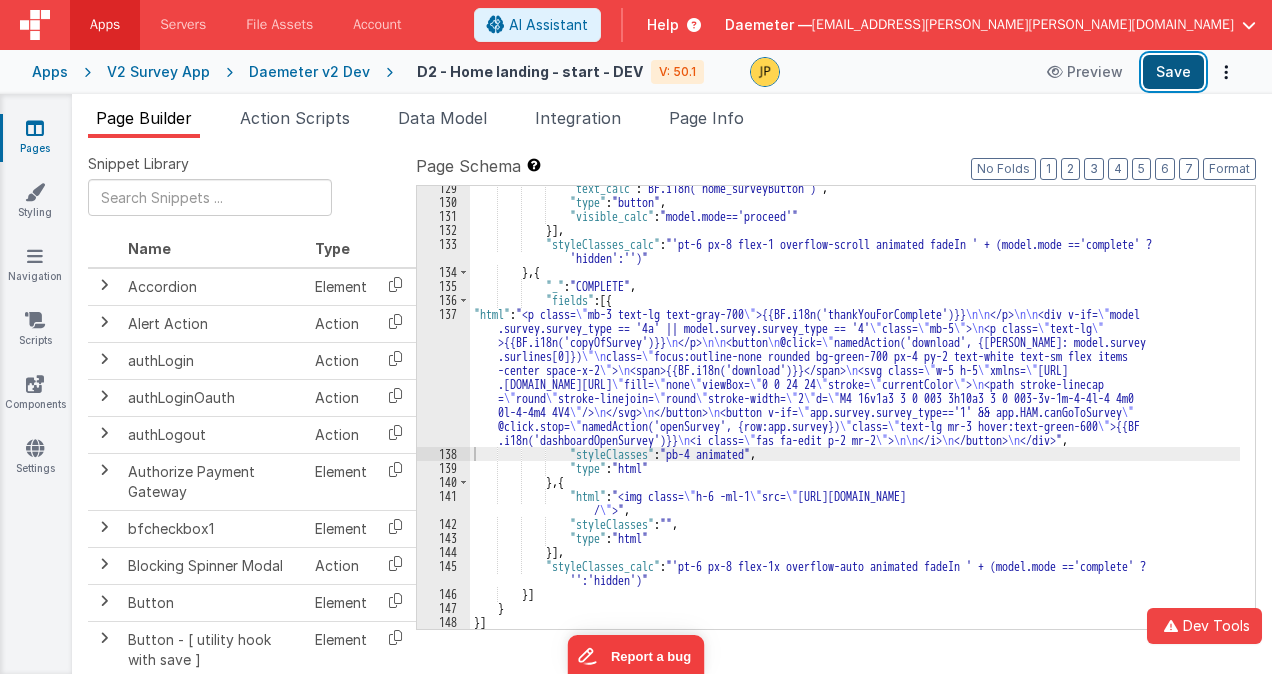 click on "Save" at bounding box center [1173, 72] 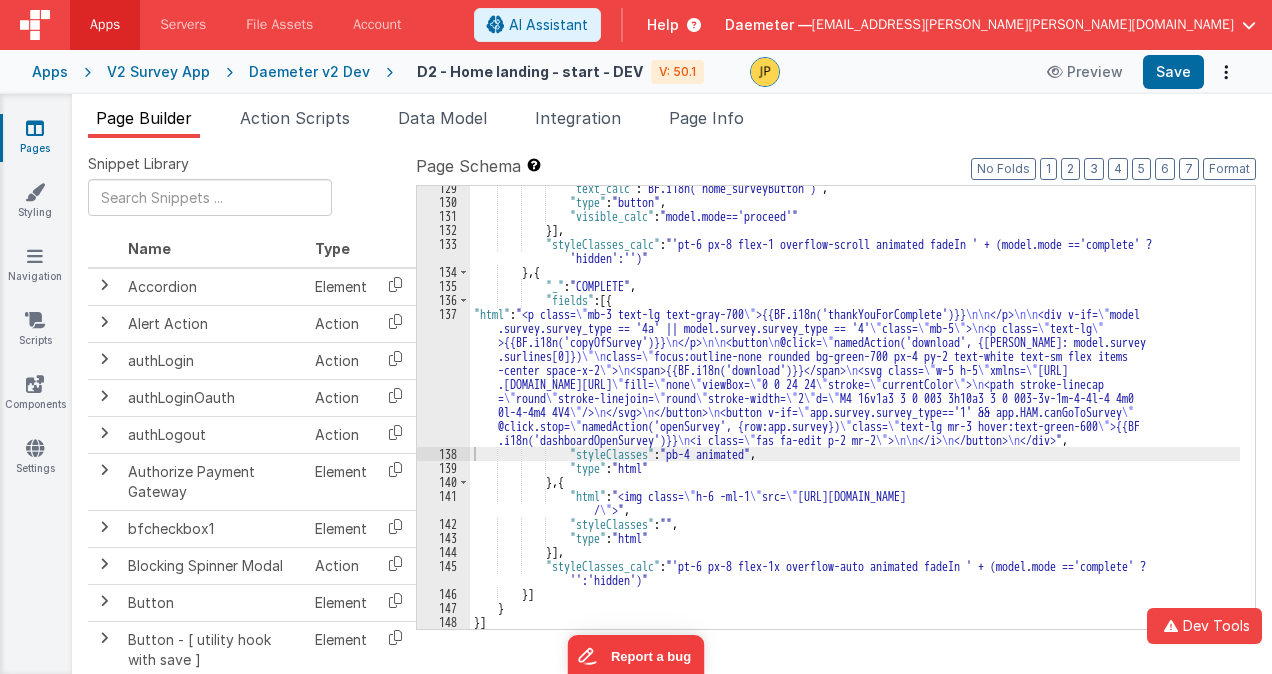 click on "137" at bounding box center (443, 377) 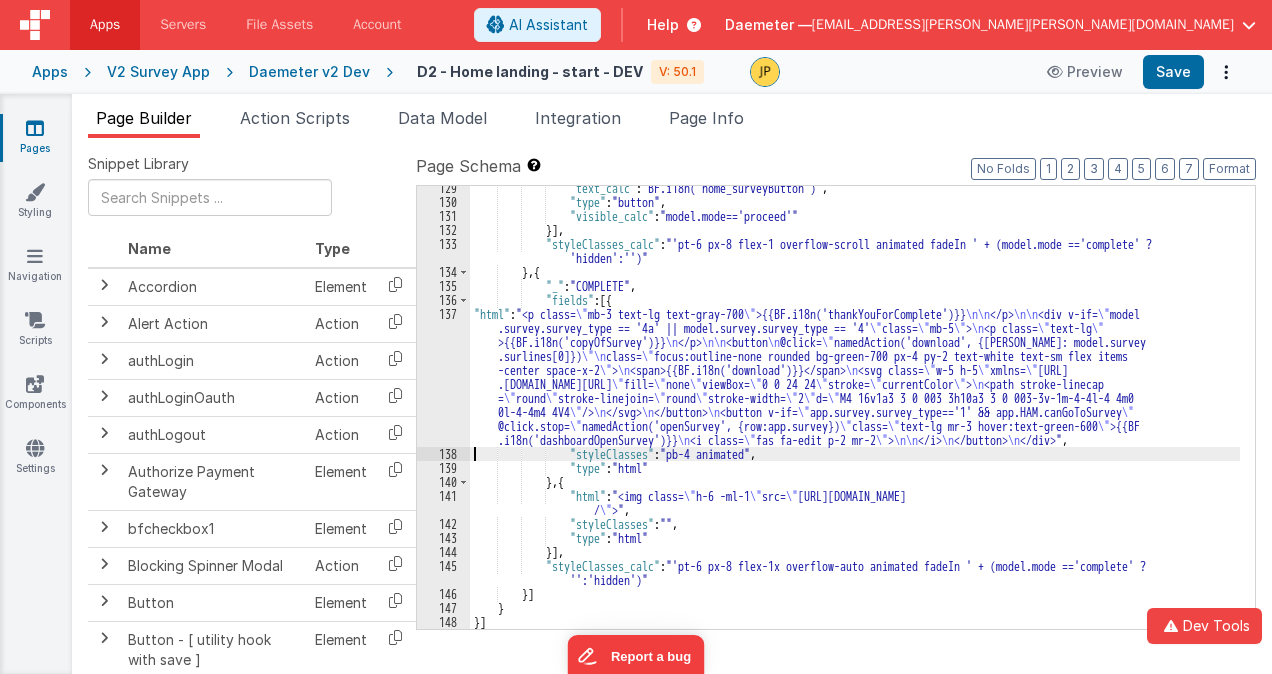 click on "137" at bounding box center (443, 377) 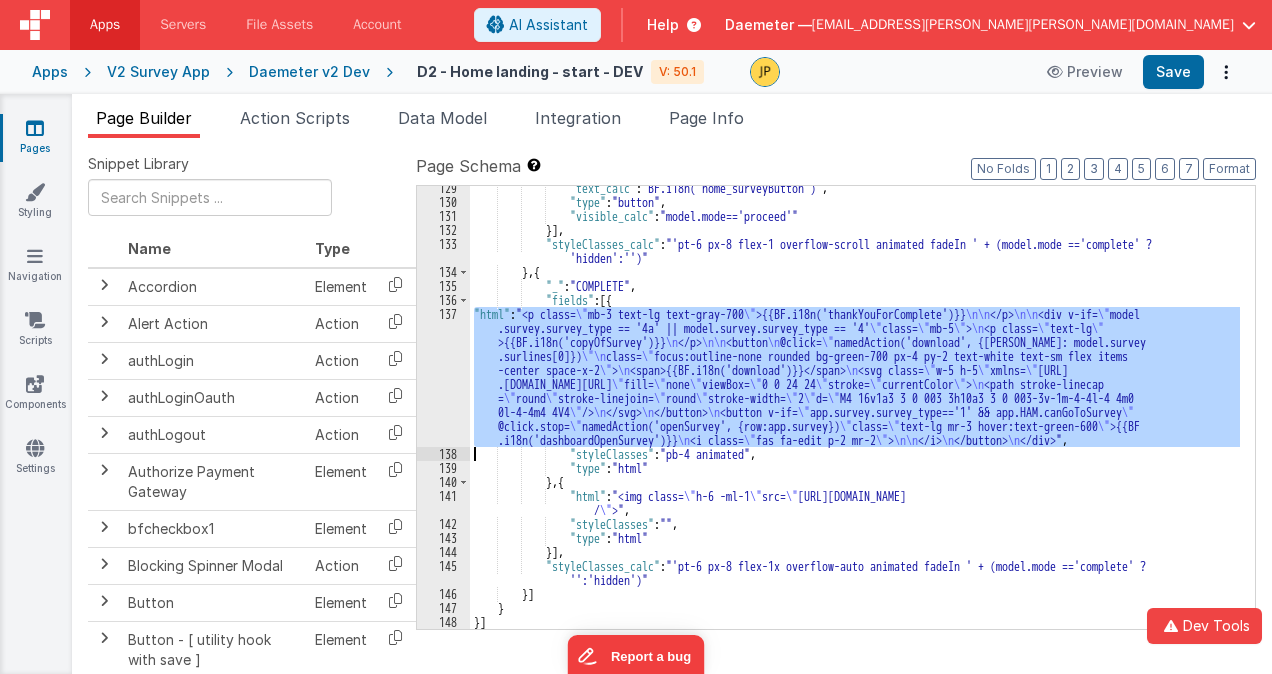 click on "137" at bounding box center [443, 377] 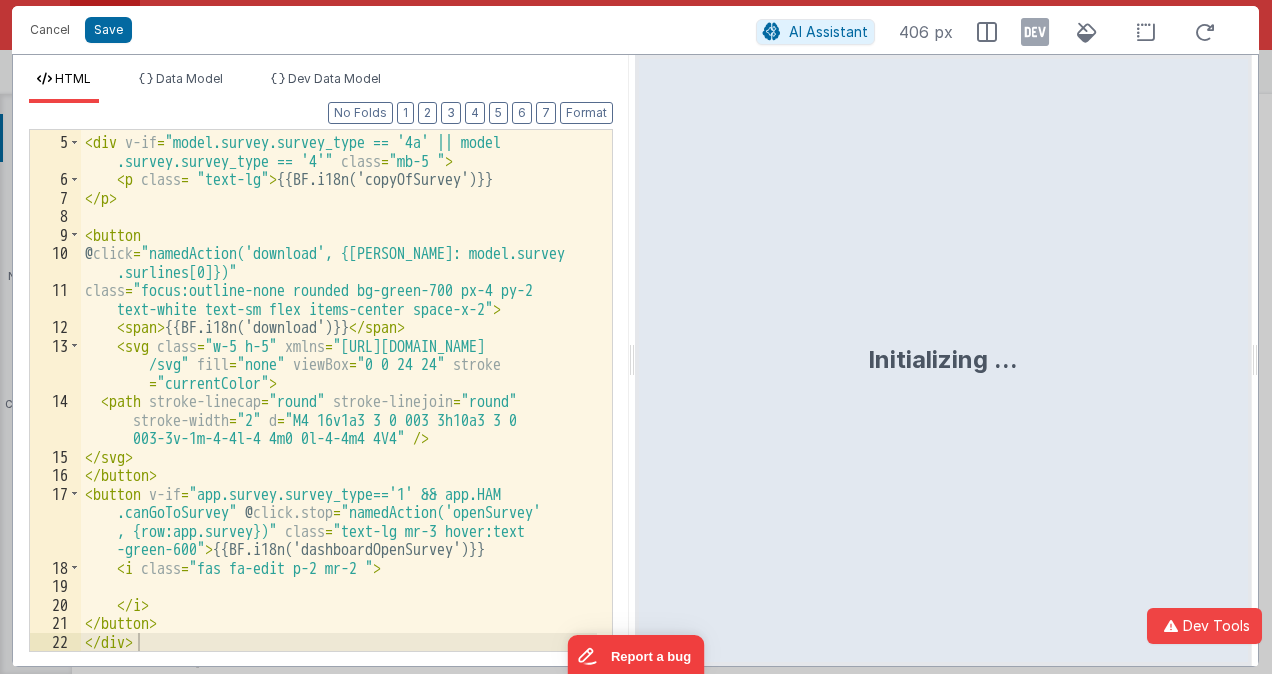 scroll, scrollTop: 89, scrollLeft: 0, axis: vertical 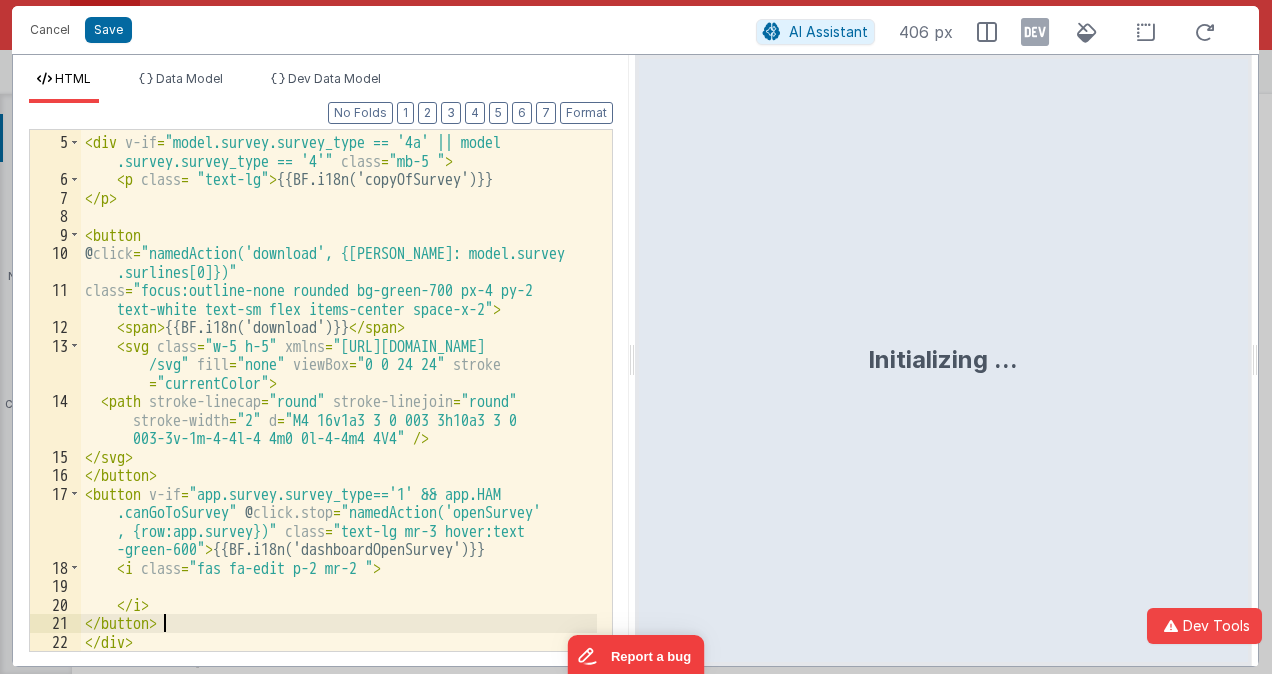 click on "< div   v-if = "model.survey.survey_type == '4a' || model      .survey.survey_type == '4'"   class = "mb-5 " >      < p   class =   "text-lg" > {{BF.i18n('copyOfSurvey')}} </ p > < button   @ click = "namedAction('download', {[PERSON_NAME]: model.survey      .surlines[0]})" class = "focus:outline-none rounded bg-green-700 px-4 py-2       text-white text-sm flex items-center space-x-2" >      < span > {{BF.i18n('download')}} </ span >      < svg   class = "w-5 h-5"   xmlns = "[URL][DOMAIN_NAME]          /svg"   fill = "none"   viewBox = "0 0 24 24"   stroke          = "currentColor" >    < path   stroke-linecap = "round"   stroke-linejoin = "round"          stroke-width = "2"   d = "M4 16v1a3 3 0 003 3h10a3 3 0         003-3v-1m-4-4l-4 4m0 0l-4-4m4 4V4"   /> </ svg > </ button > < button   v-if = "app.survey.survey_type=='1' && app.HAM      .canGoToSurvey"   @ click.stop = "namedAction('openSurvey'      , {row:app.survey})"   class = "text-lg mr-3 hover:text >" at bounding box center [339, 394] 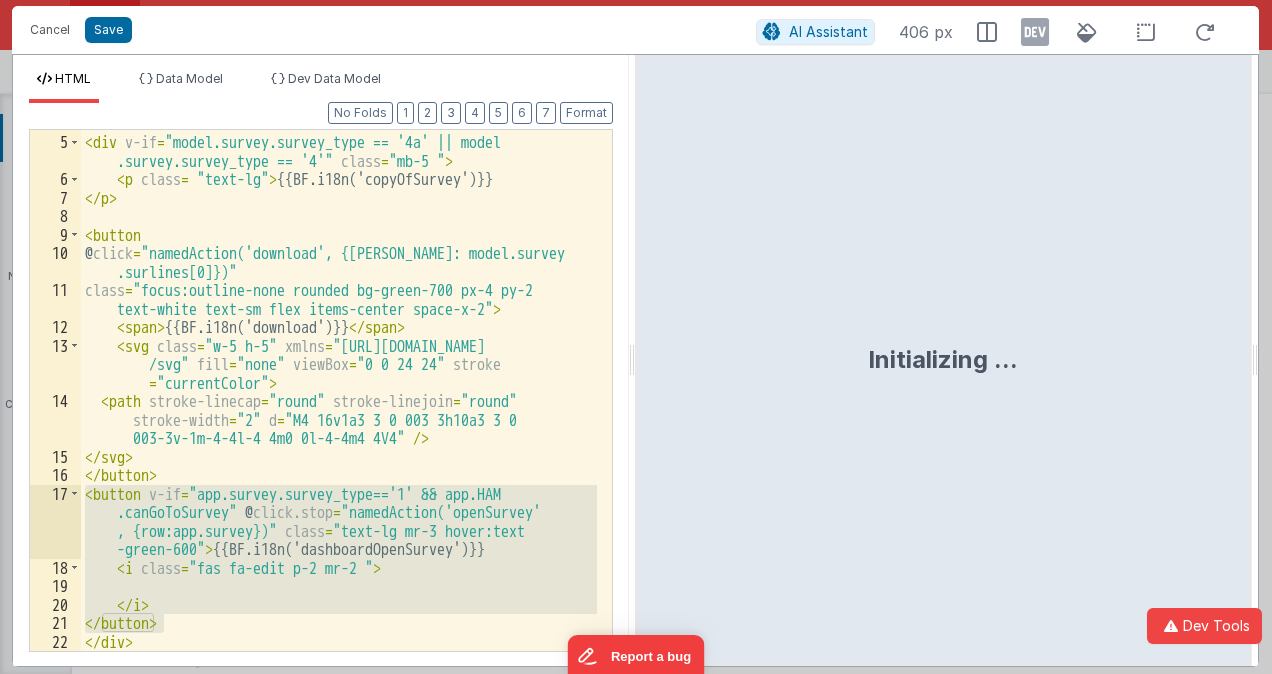 drag, startPoint x: 170, startPoint y: 622, endPoint x: 120, endPoint y: 548, distance: 89.30846 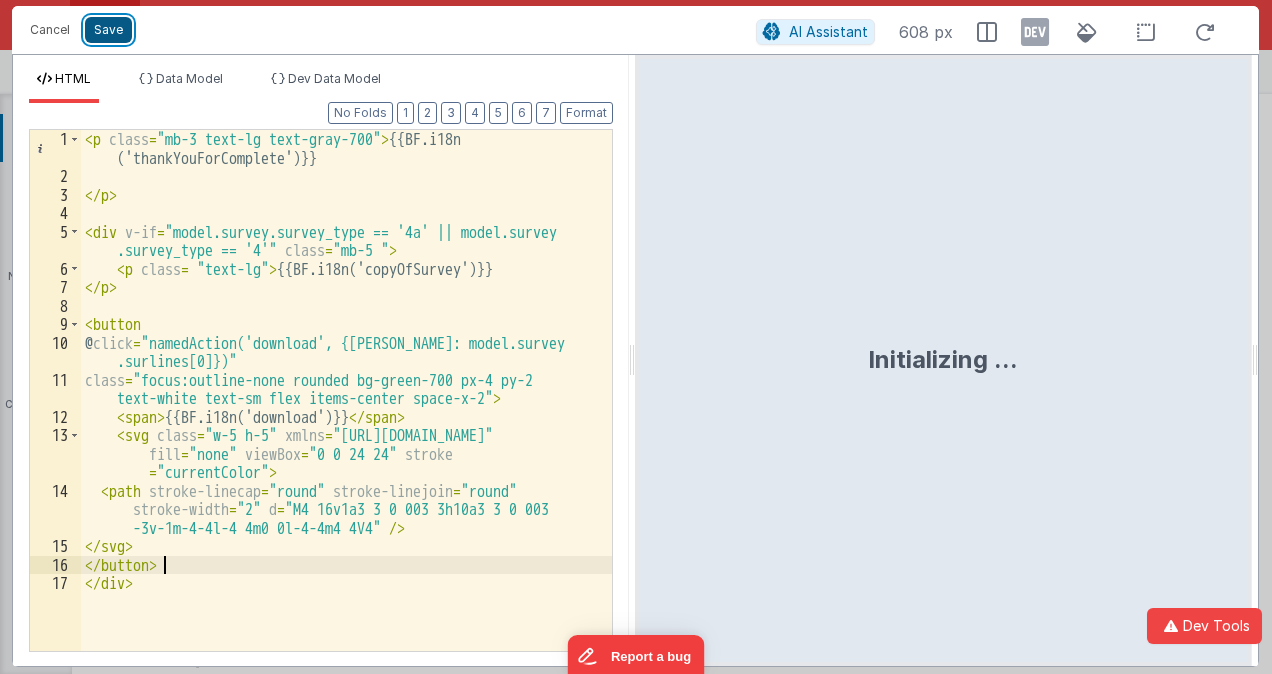 click on "Save" at bounding box center [108, 30] 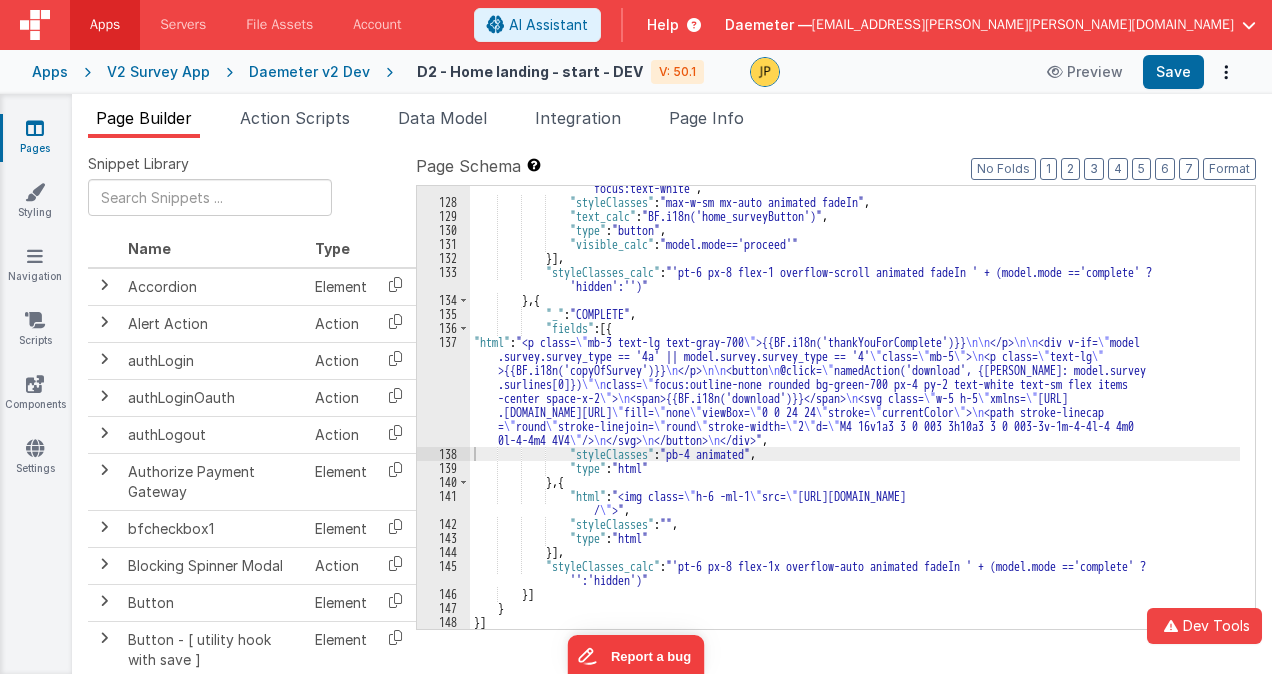 scroll, scrollTop: 2693, scrollLeft: 0, axis: vertical 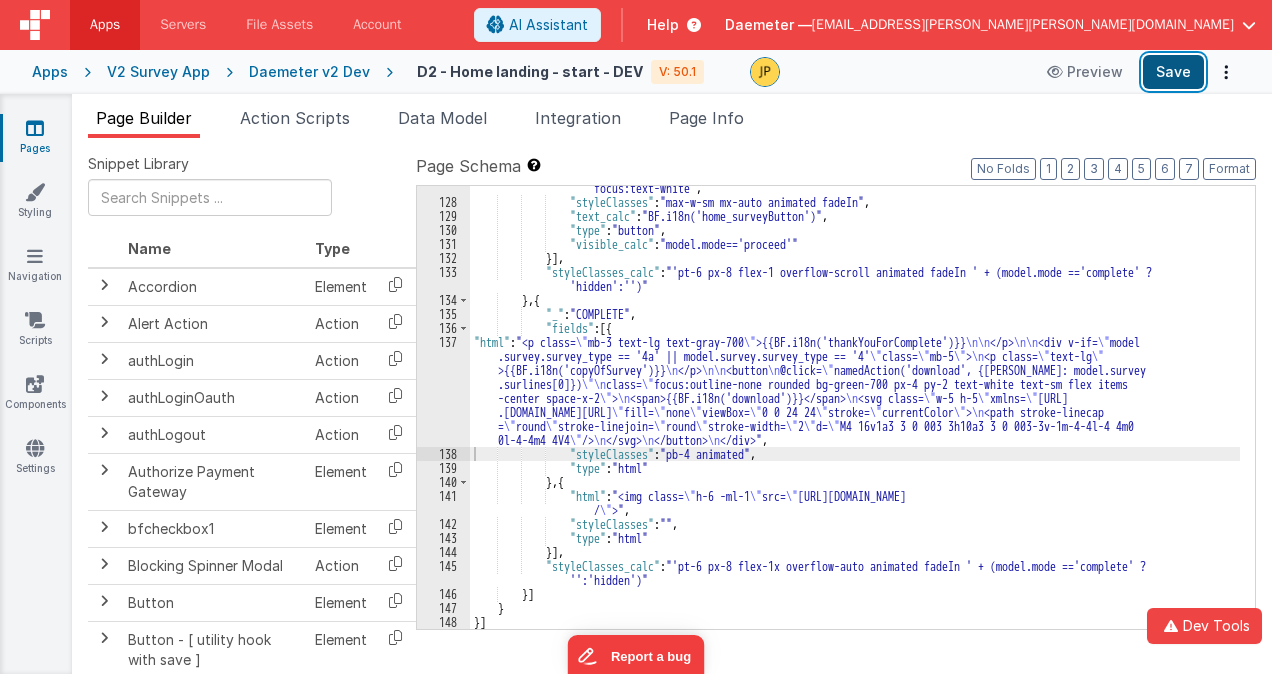 click on "Save" at bounding box center [1173, 72] 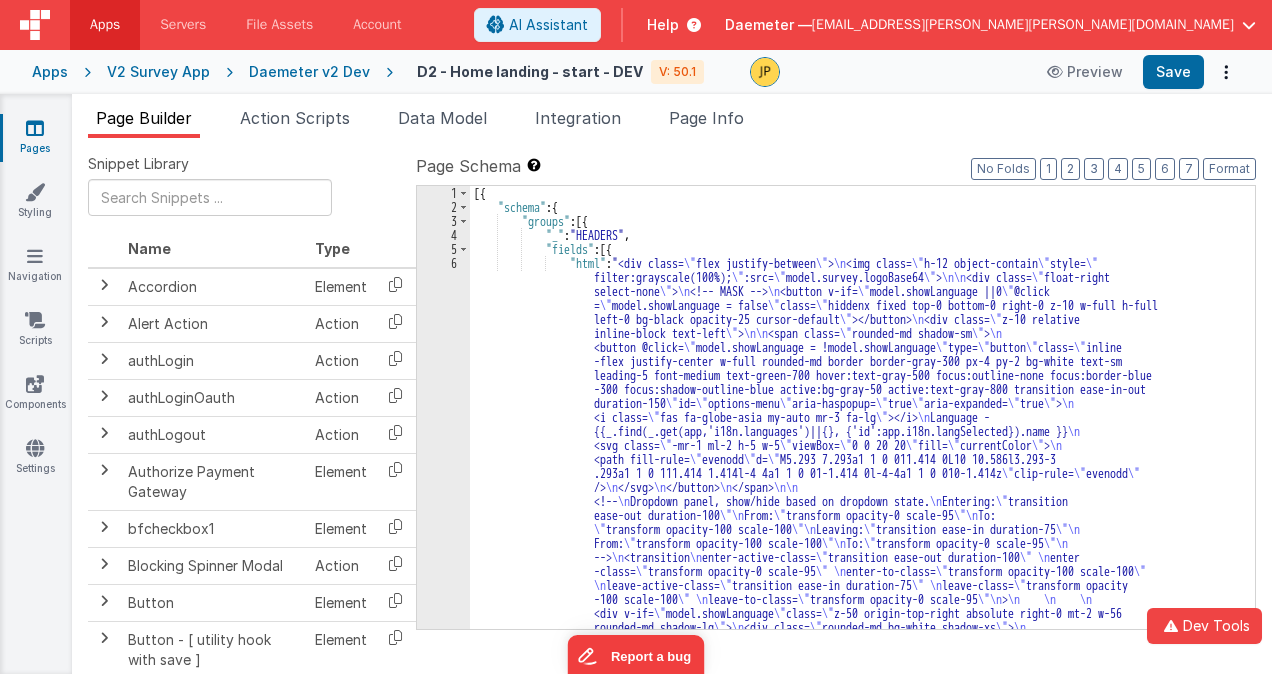 scroll, scrollTop: 60, scrollLeft: 0, axis: vertical 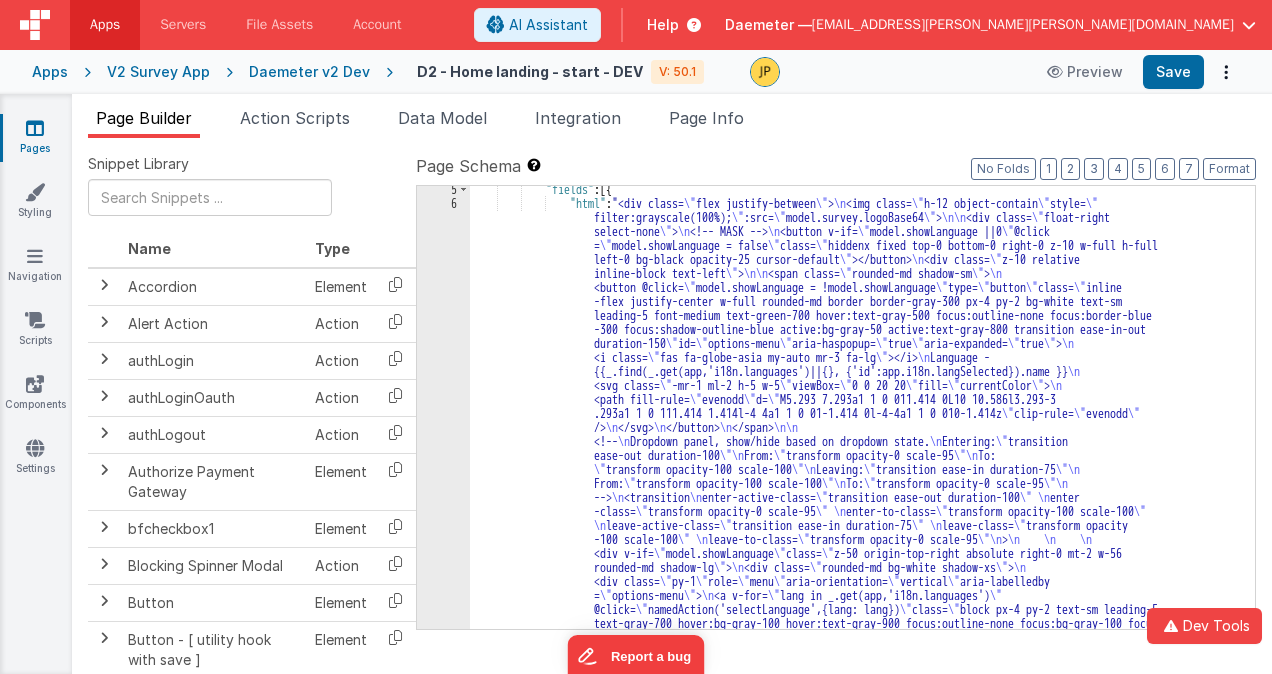 click on "6" at bounding box center [443, 434] 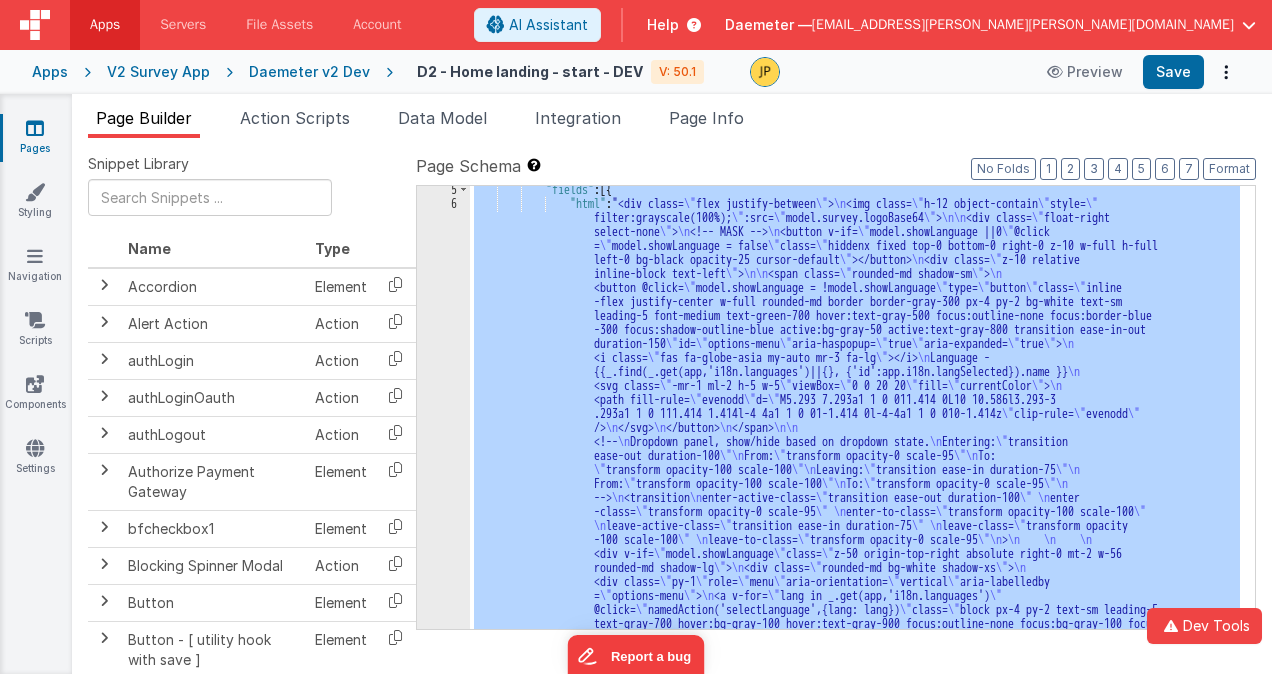 click on "5 6 7" at bounding box center [443, 648] 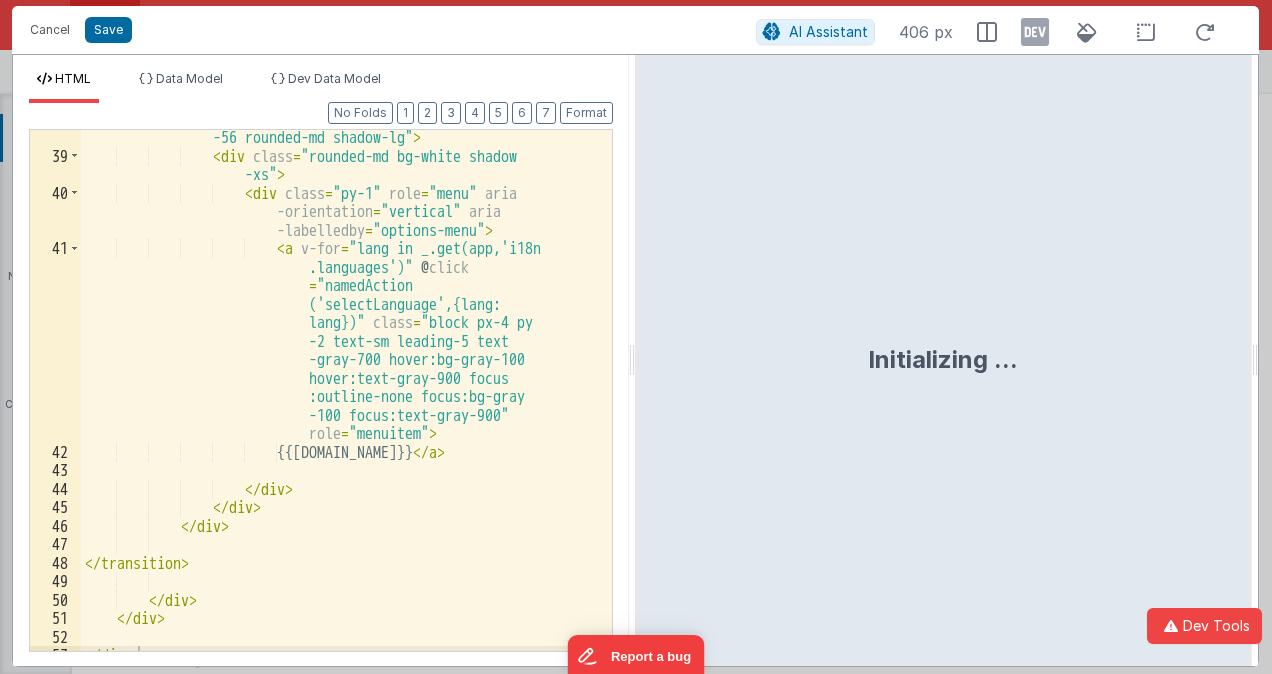 scroll, scrollTop: 1273, scrollLeft: 0, axis: vertical 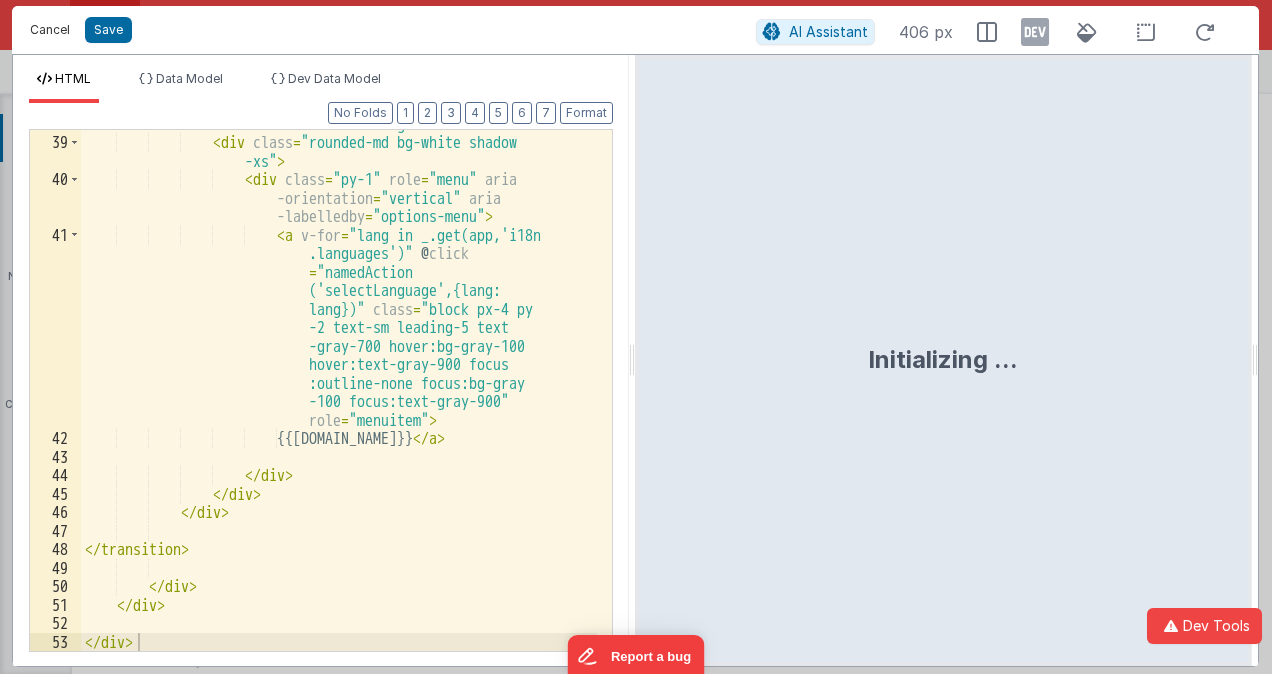 click on "Cancel" at bounding box center (50, 30) 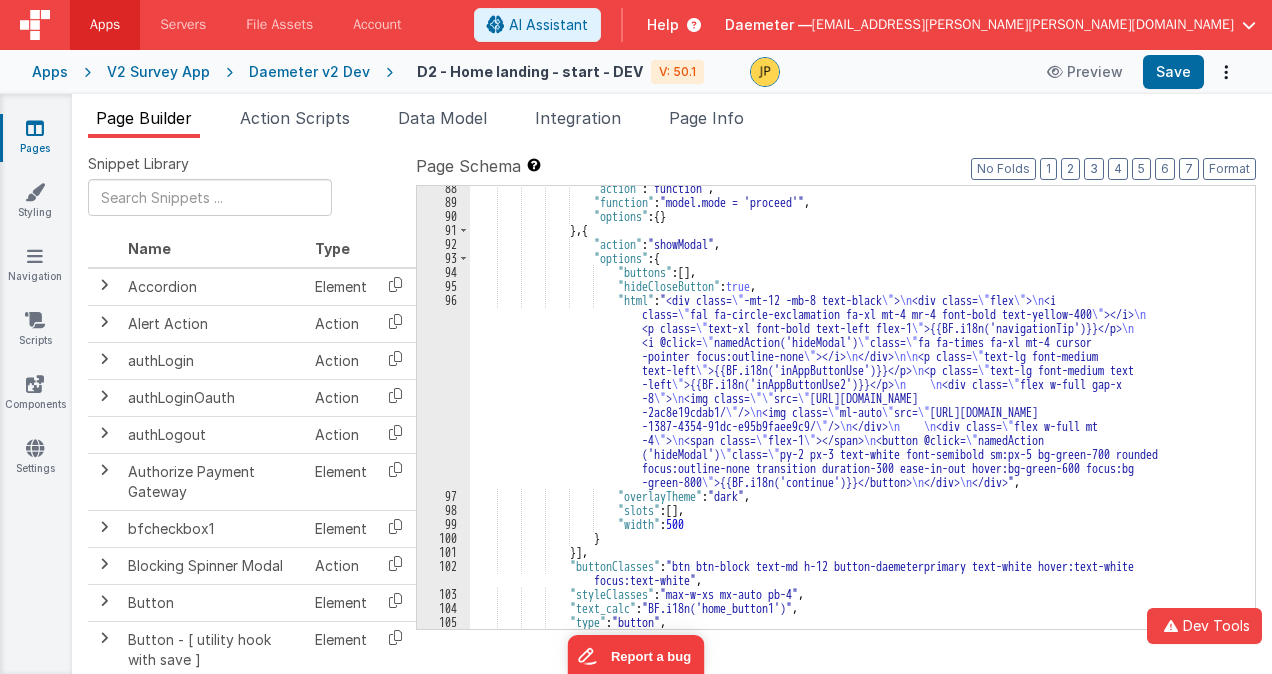scroll, scrollTop: 1857, scrollLeft: 0, axis: vertical 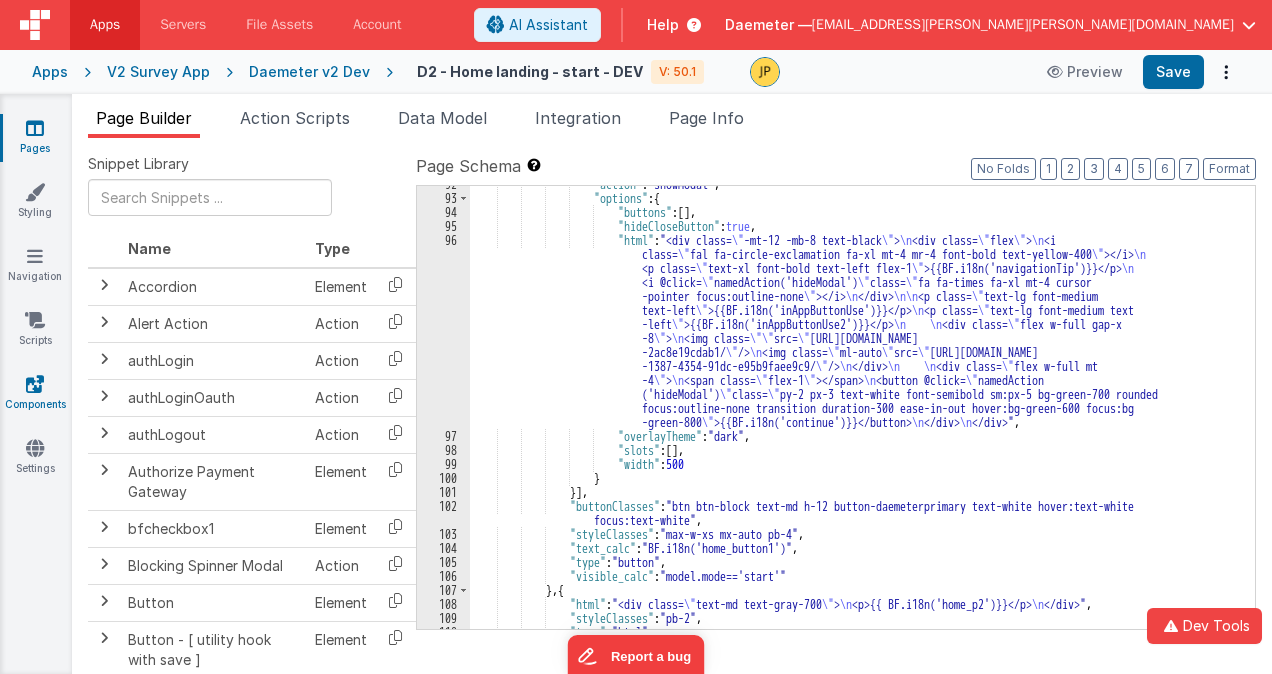 click on "Components" at bounding box center (35, 394) 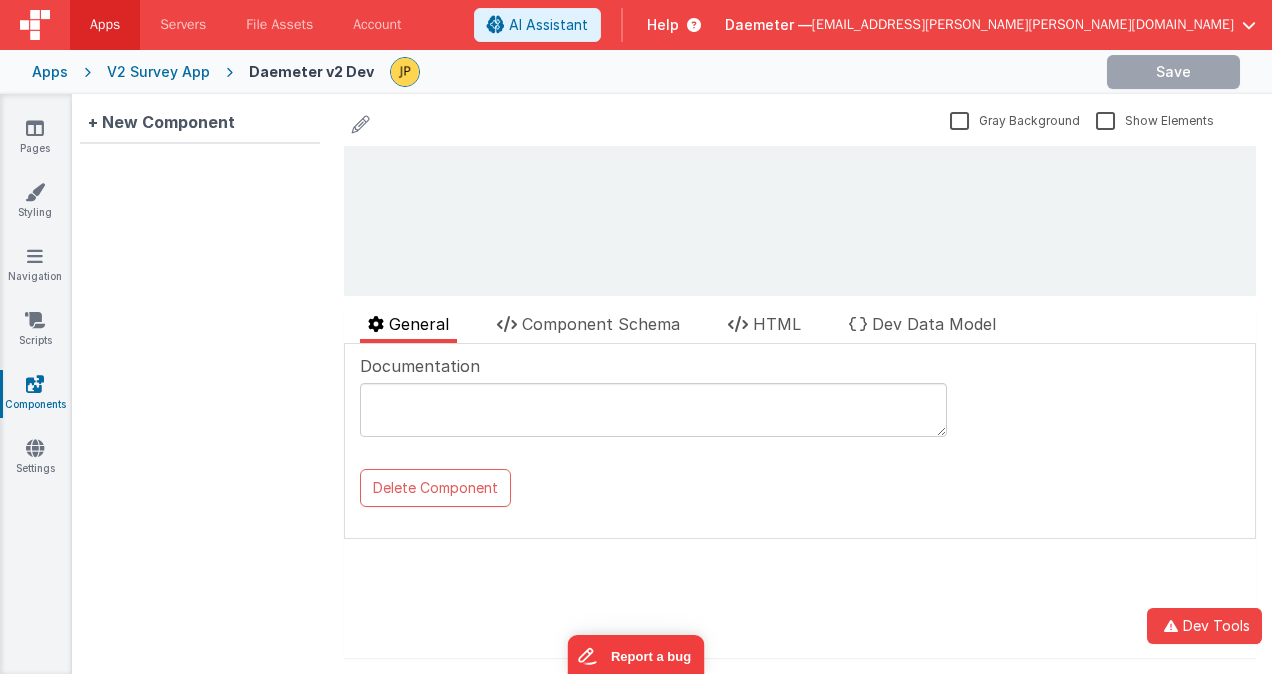 scroll, scrollTop: 0, scrollLeft: 0, axis: both 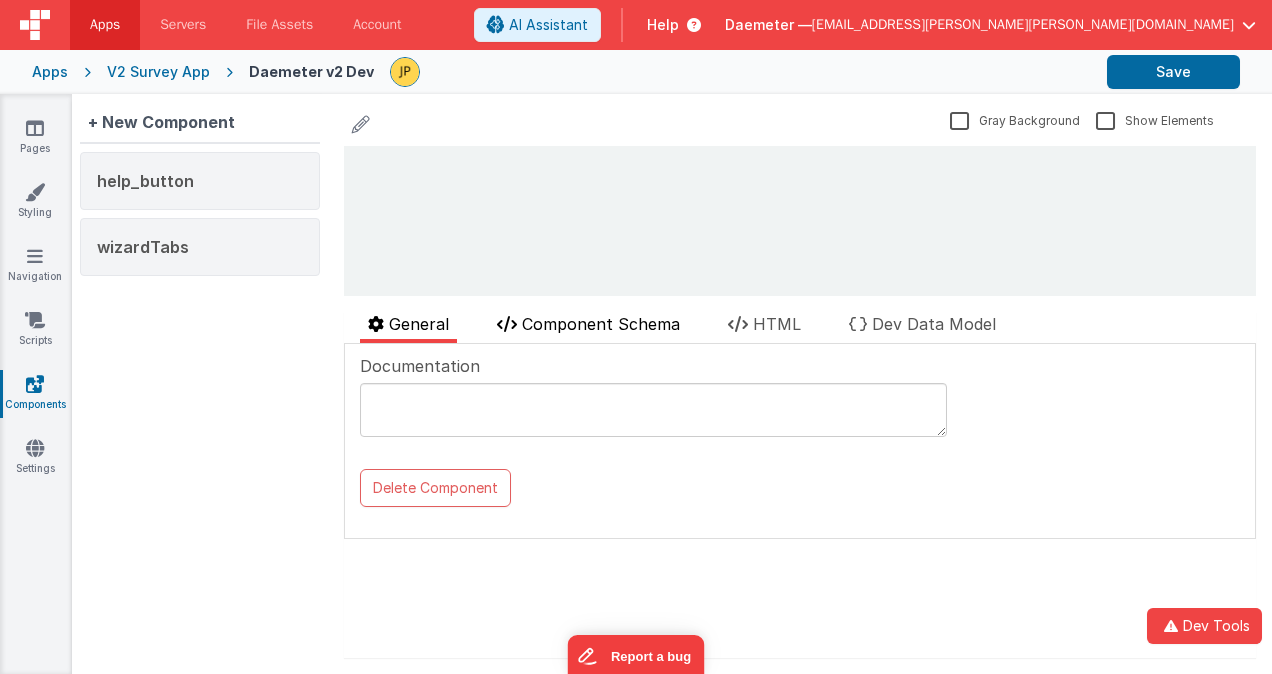 click on "Component Schema" at bounding box center [601, 324] 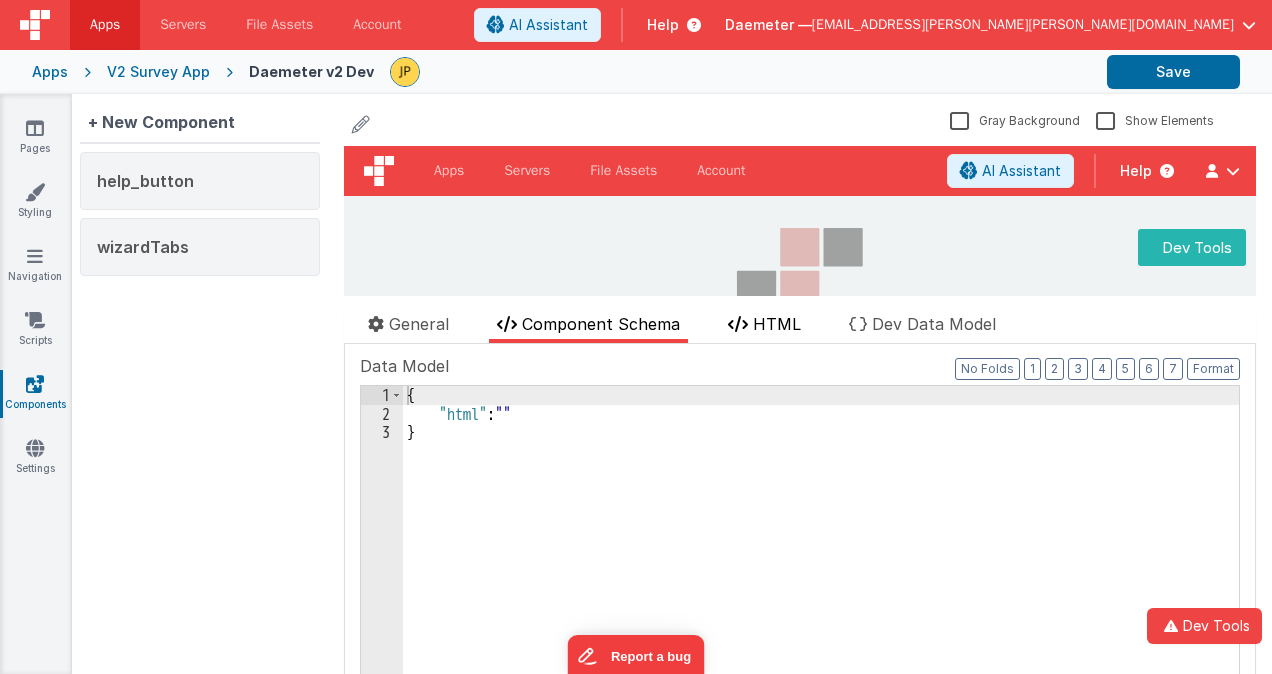 scroll, scrollTop: 0, scrollLeft: 0, axis: both 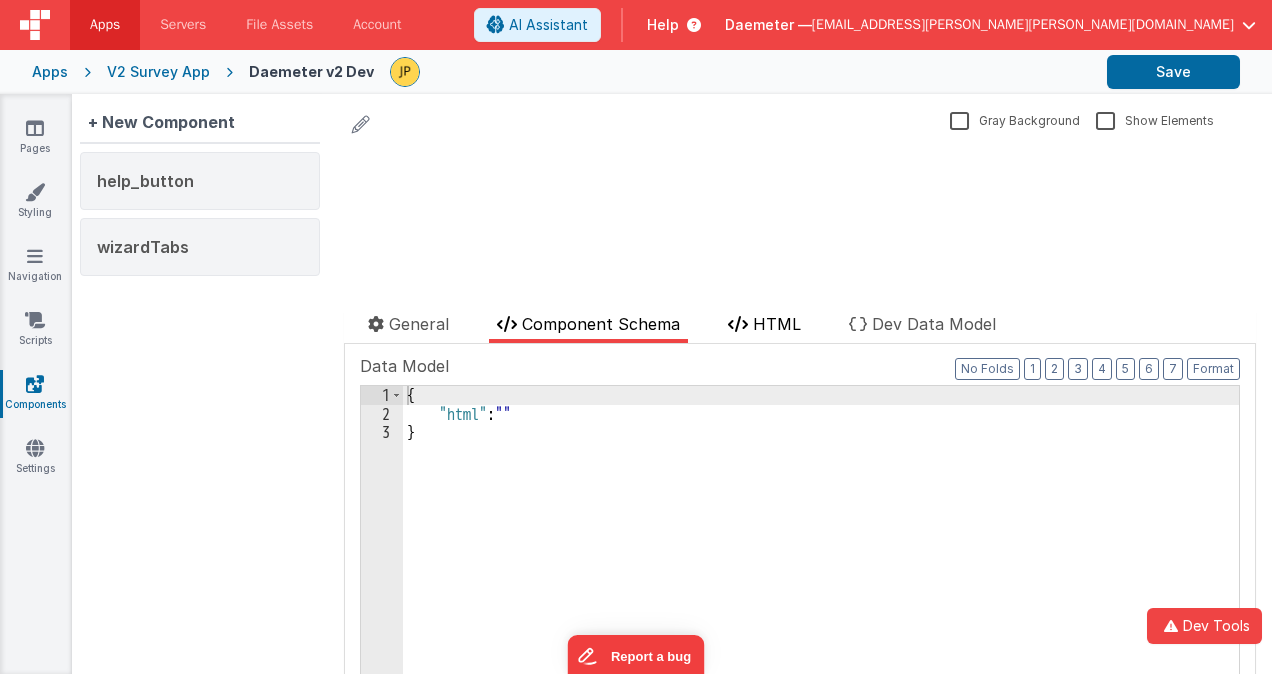 click on "HTML" at bounding box center (777, 324) 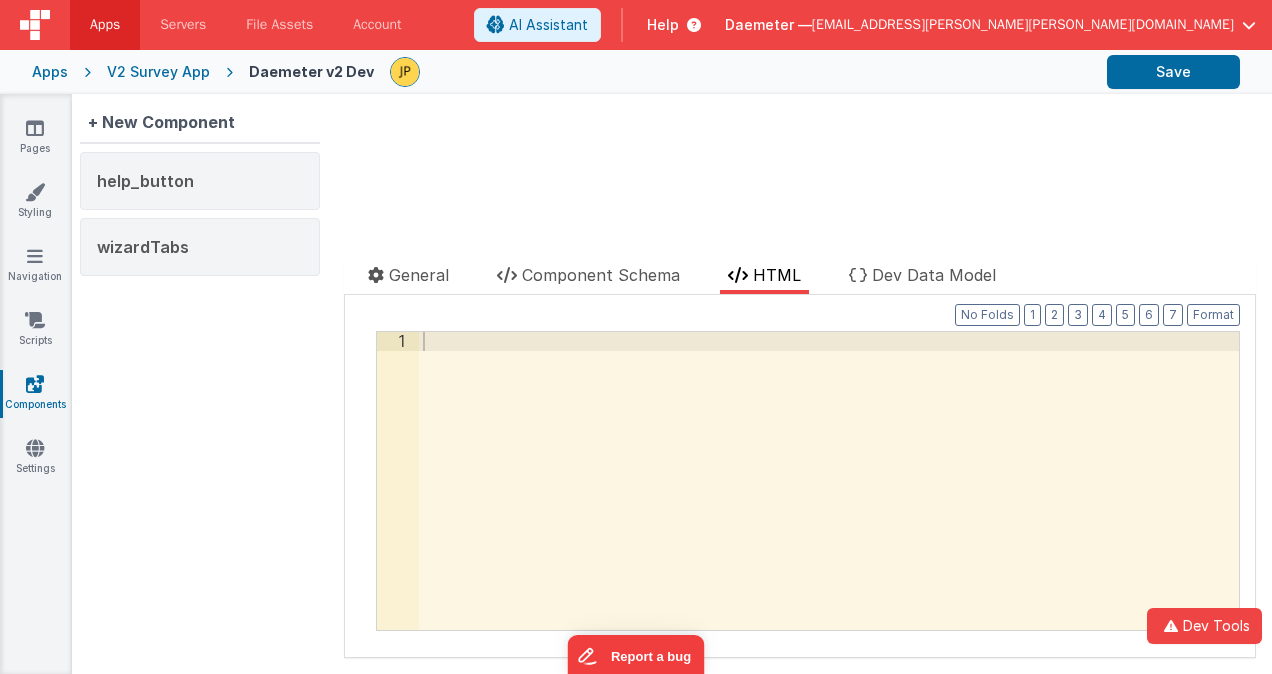 scroll, scrollTop: 0, scrollLeft: 0, axis: both 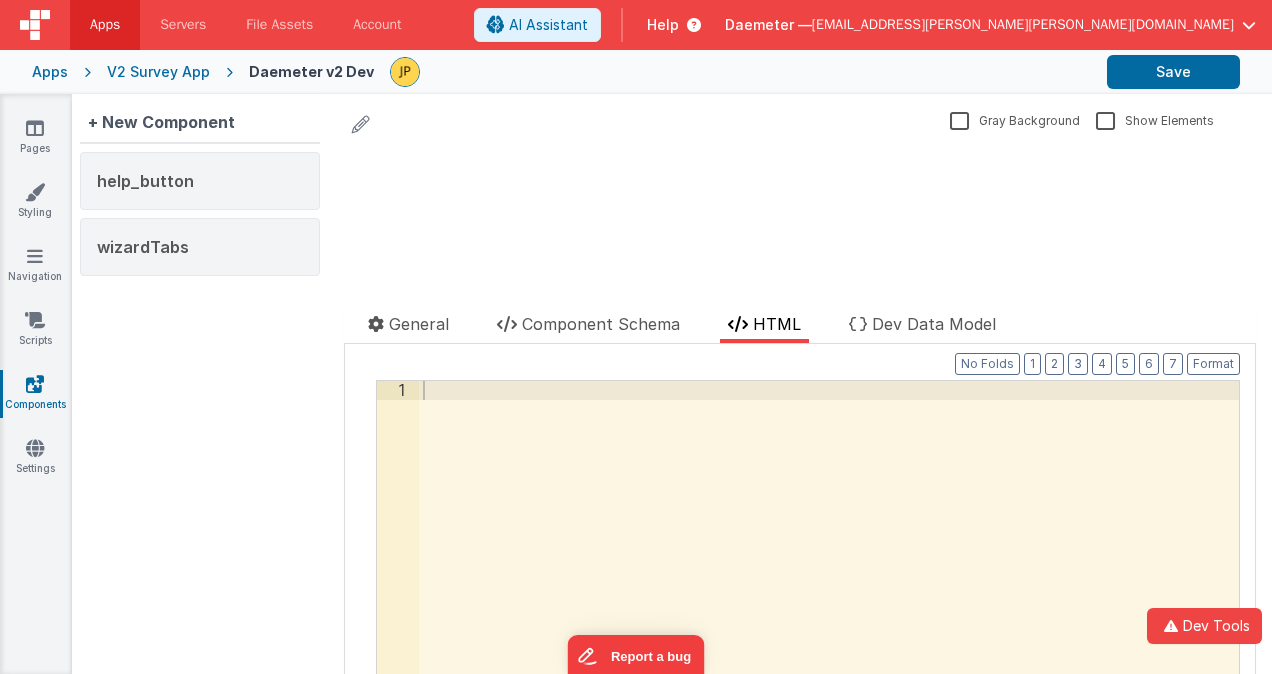 click on "Apps" at bounding box center (50, 72) 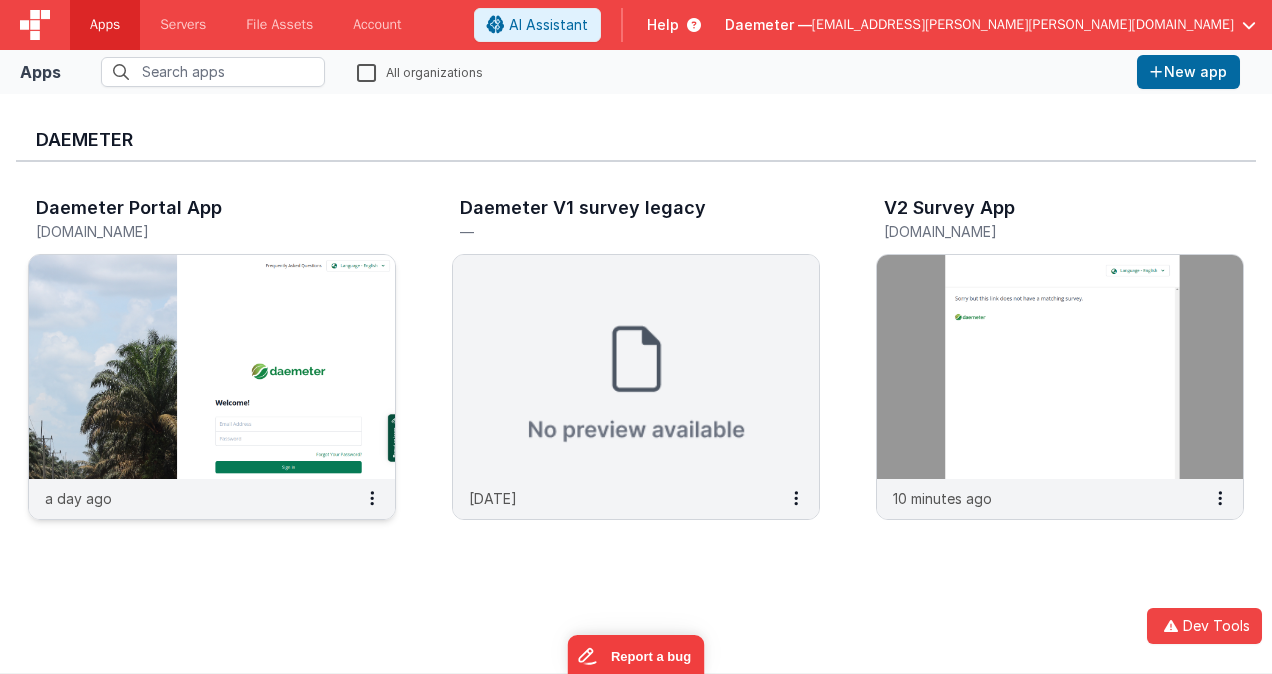 click at bounding box center (212, 367) 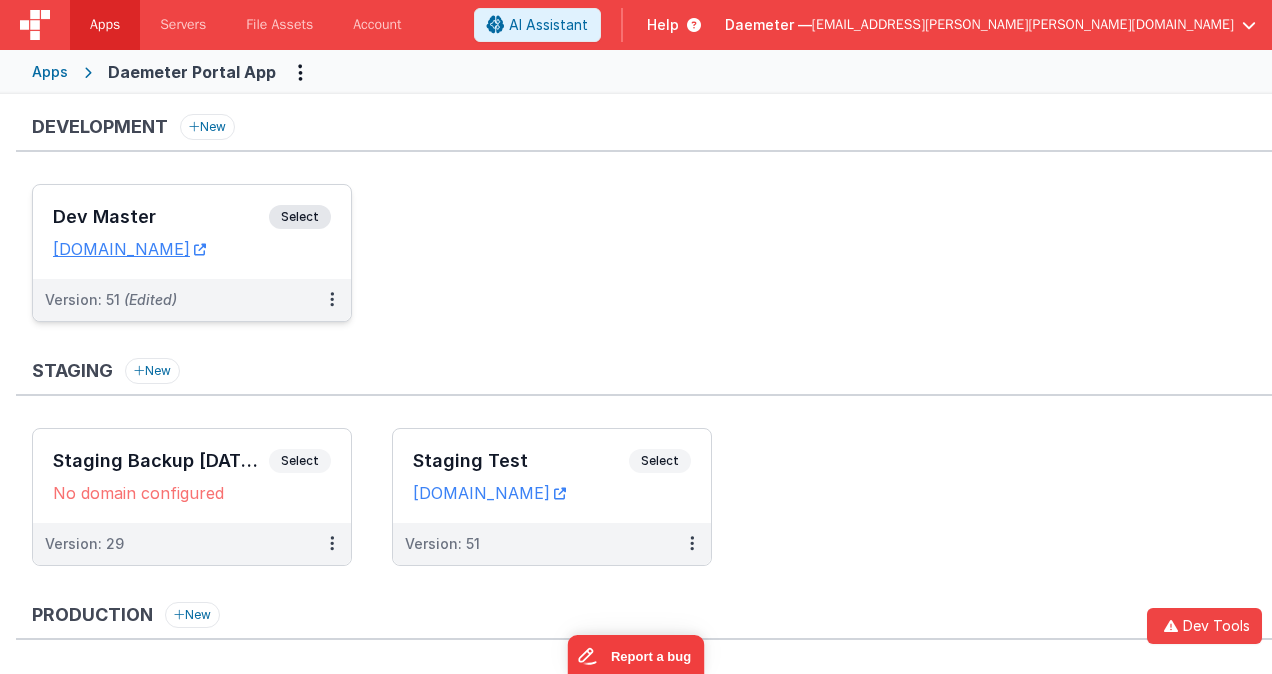 click on "Dev Master" at bounding box center [161, 217] 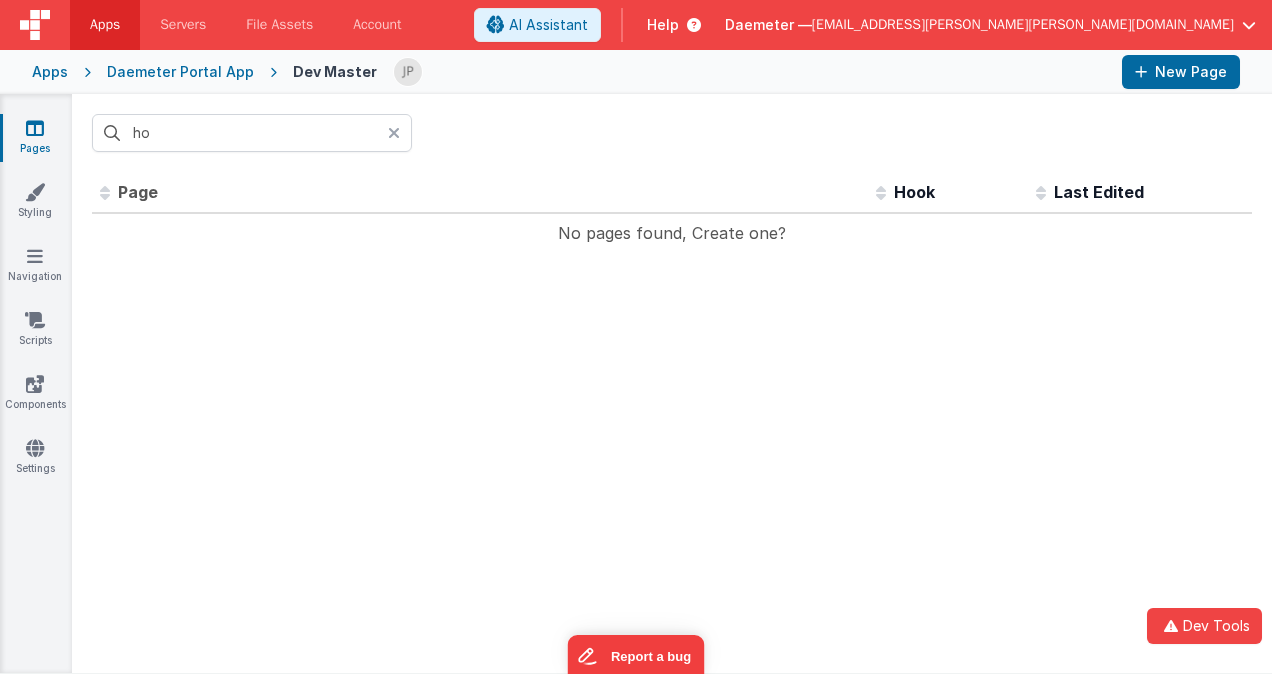 click at bounding box center (394, 133) 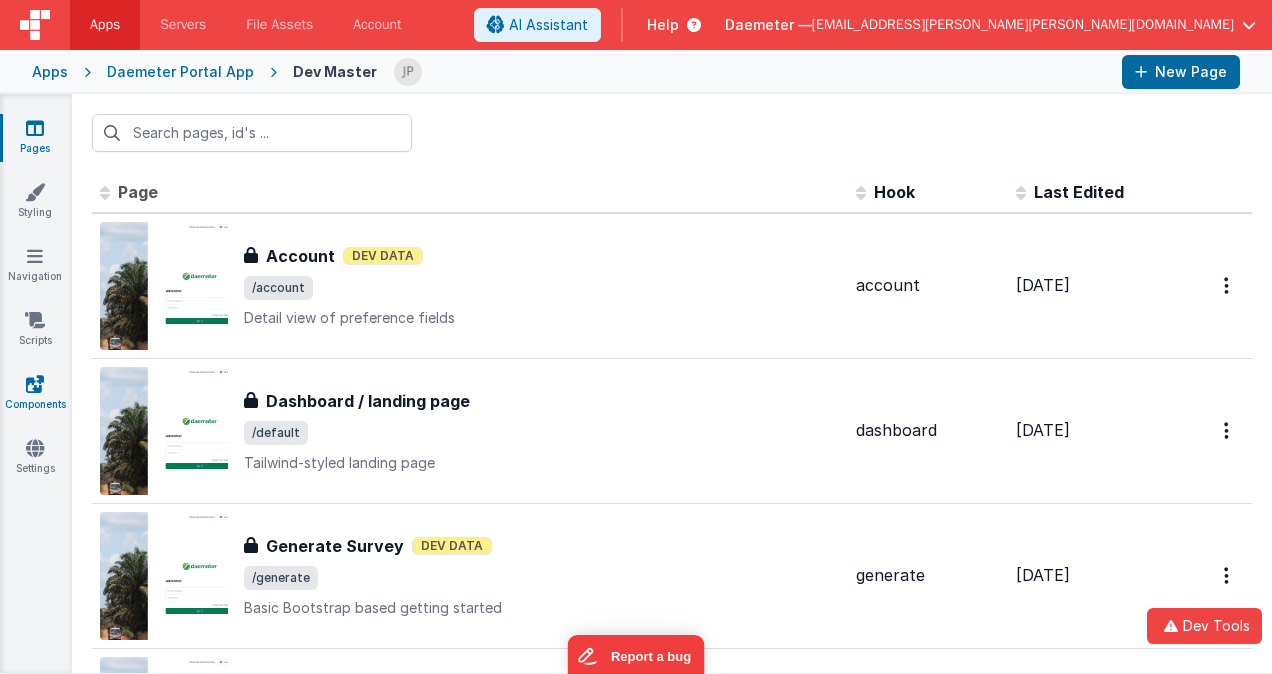 click at bounding box center [35, 384] 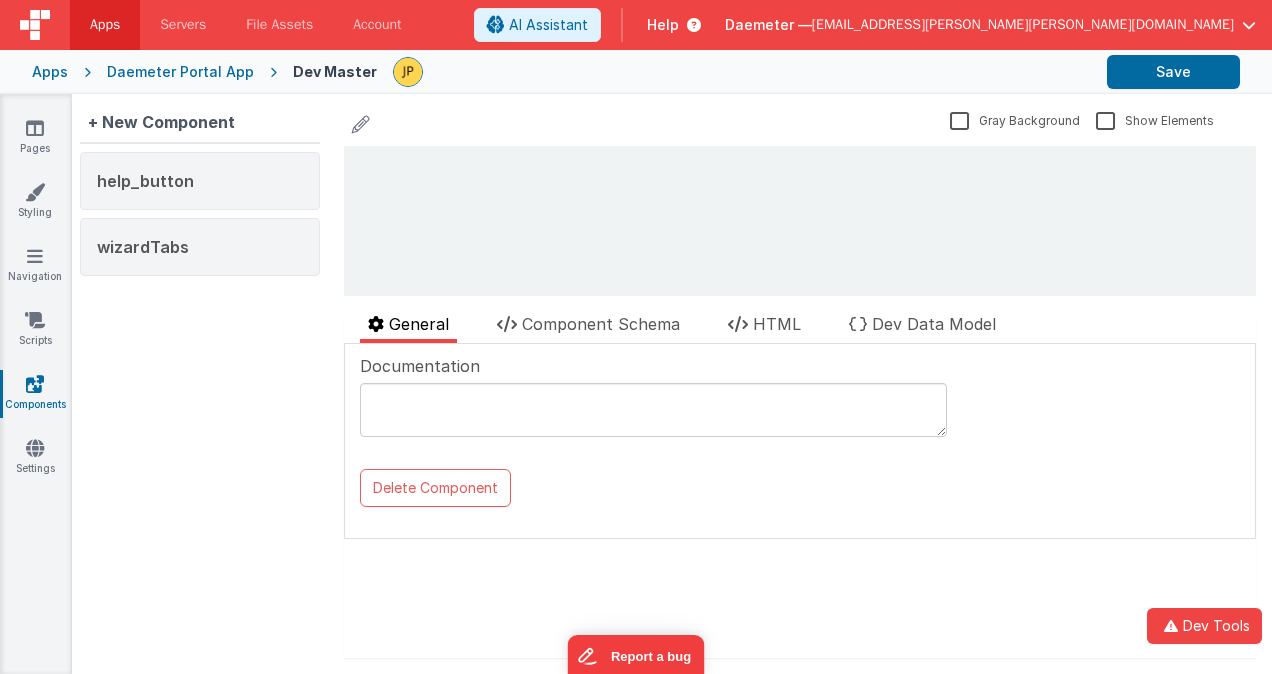 scroll, scrollTop: 0, scrollLeft: 0, axis: both 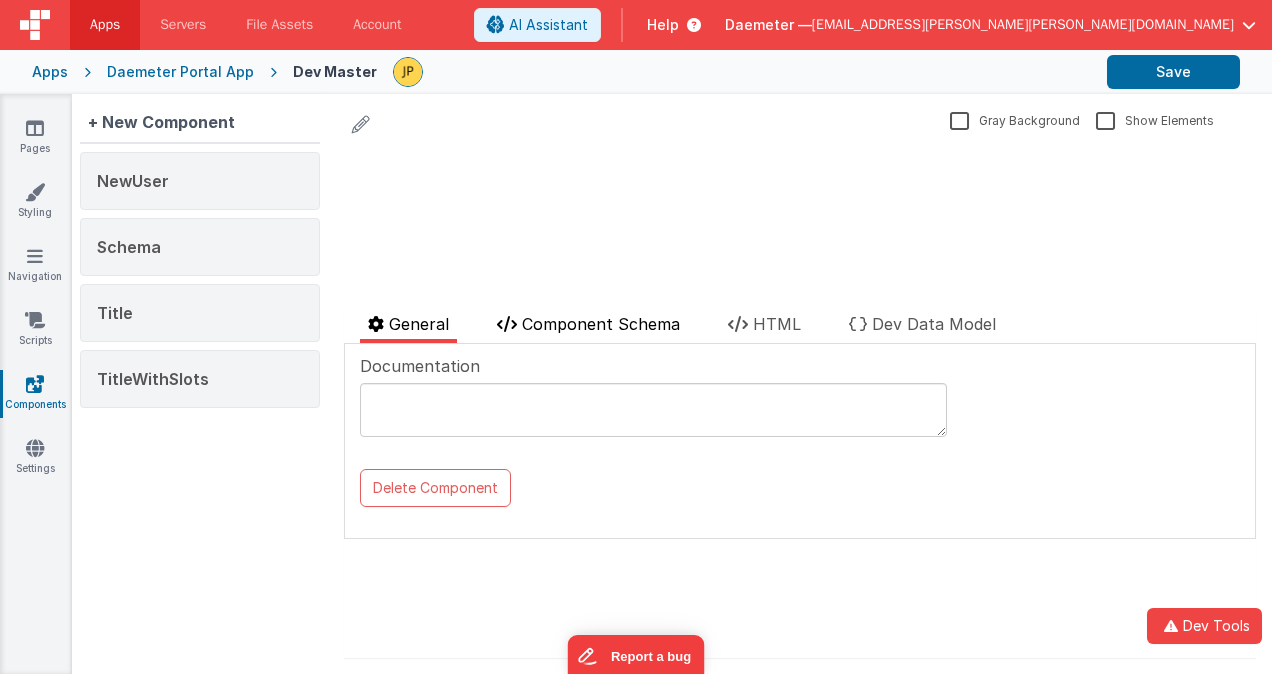 click on "Component Schema" at bounding box center (601, 324) 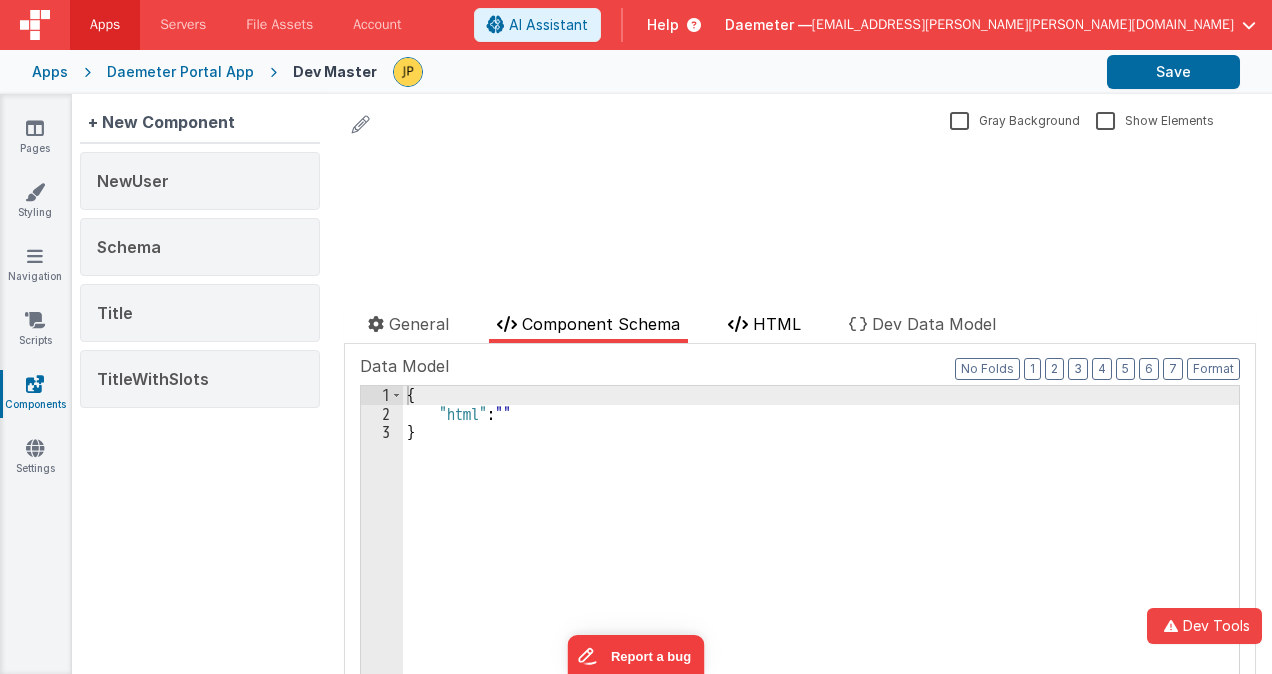 click on "HTML" at bounding box center (777, 324) 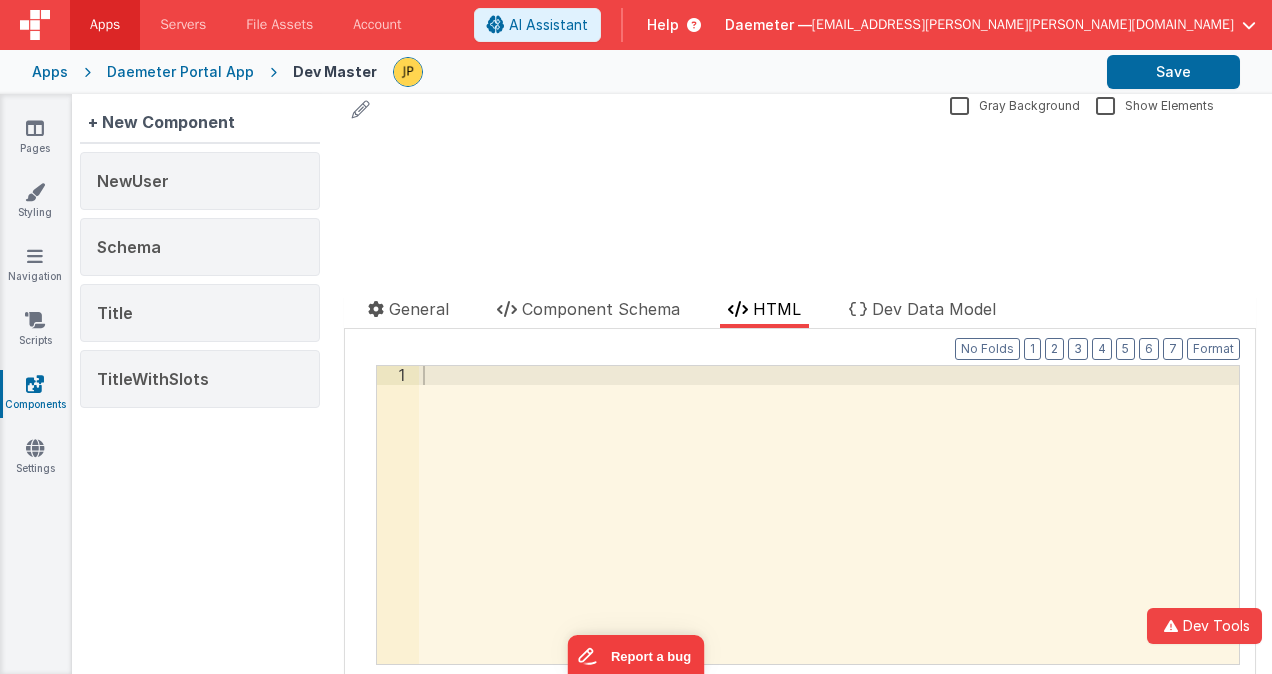 scroll, scrollTop: 0, scrollLeft: 0, axis: both 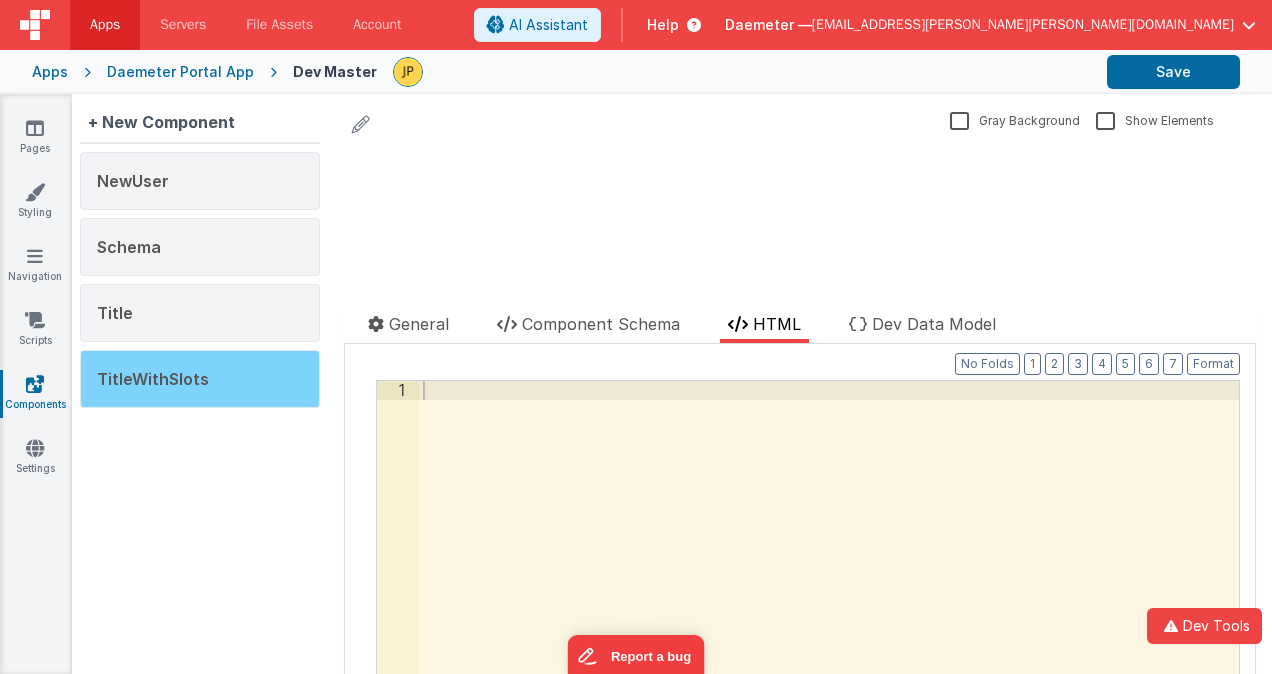 click on "TitleWithSlots" at bounding box center [200, 379] 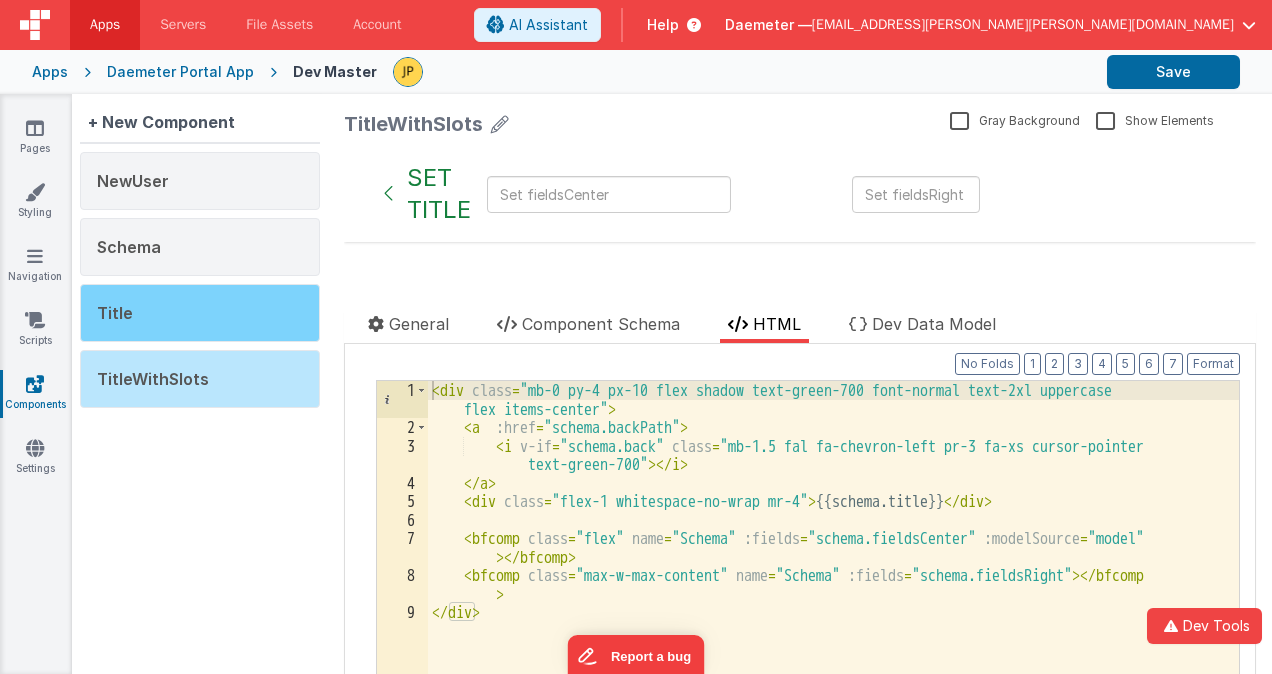 click on "Title" at bounding box center (200, 313) 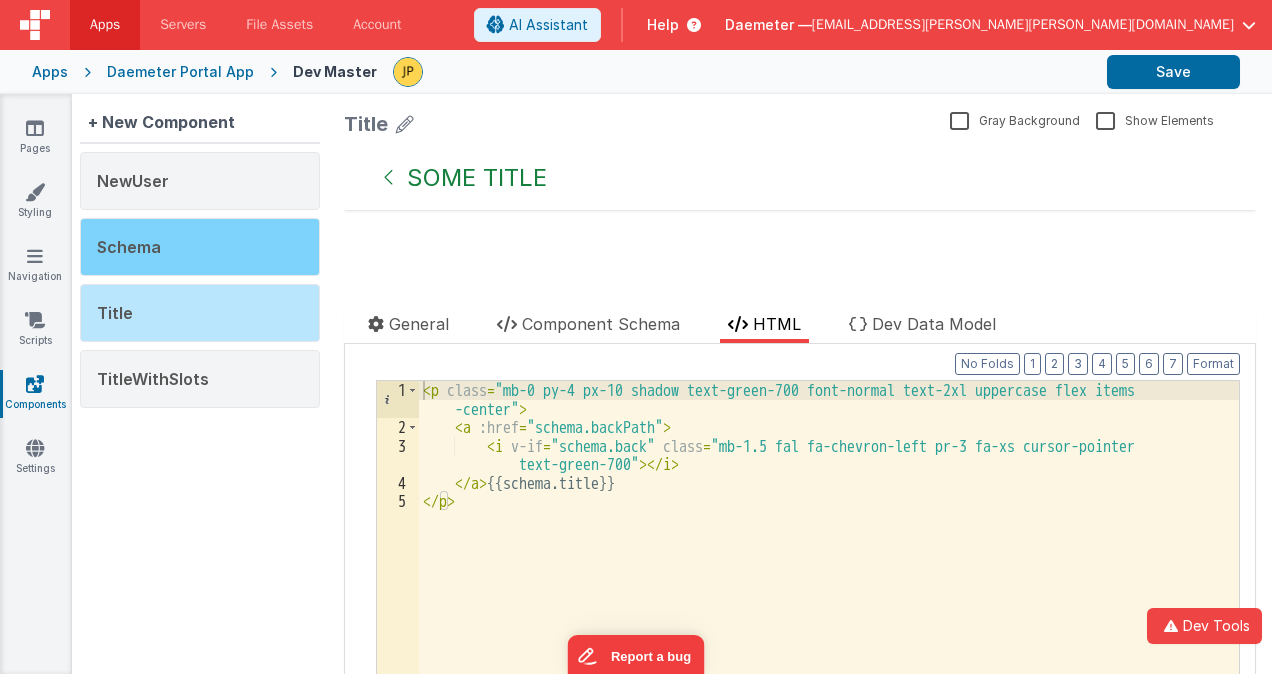 click on "Schema" at bounding box center (200, 247) 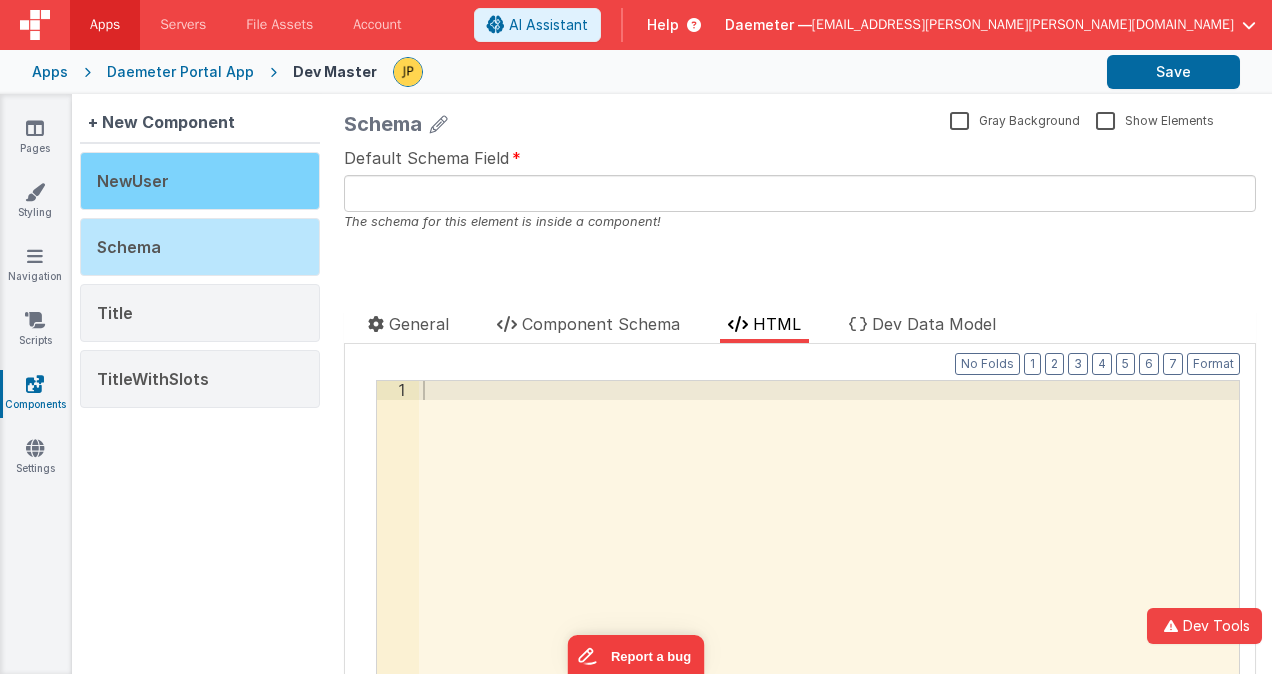 click on "NewUser" at bounding box center (200, 181) 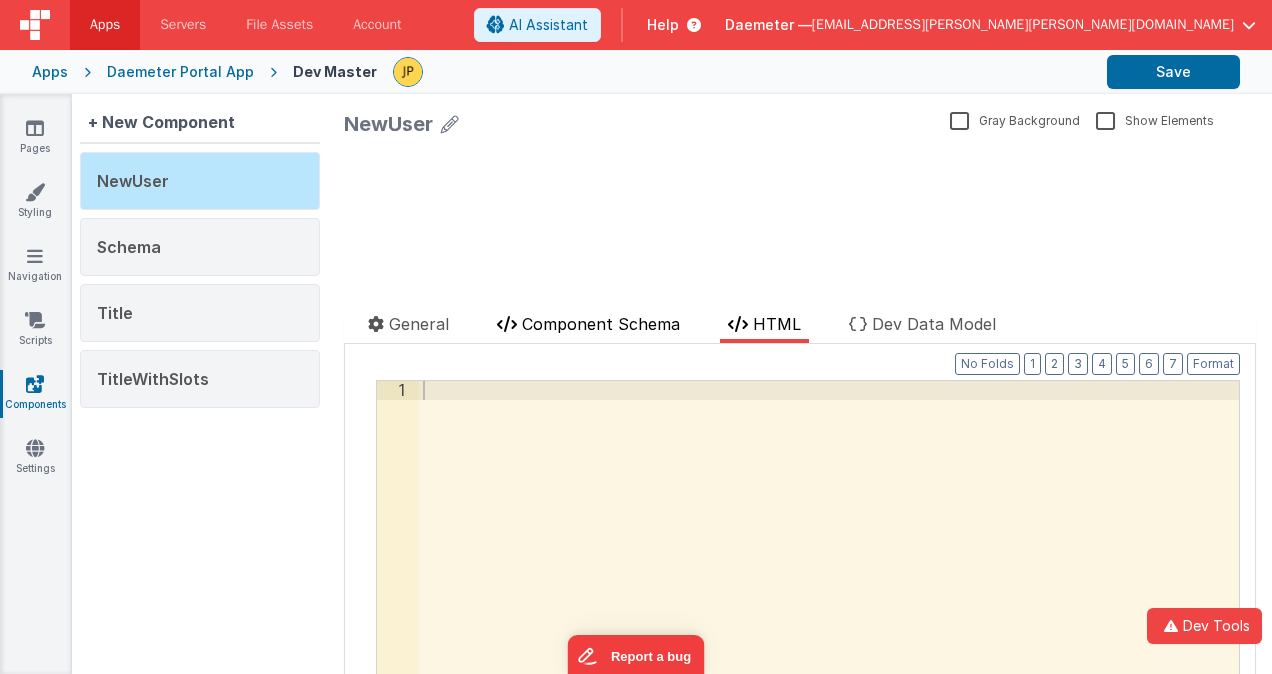 click on "Component Schema" at bounding box center [601, 324] 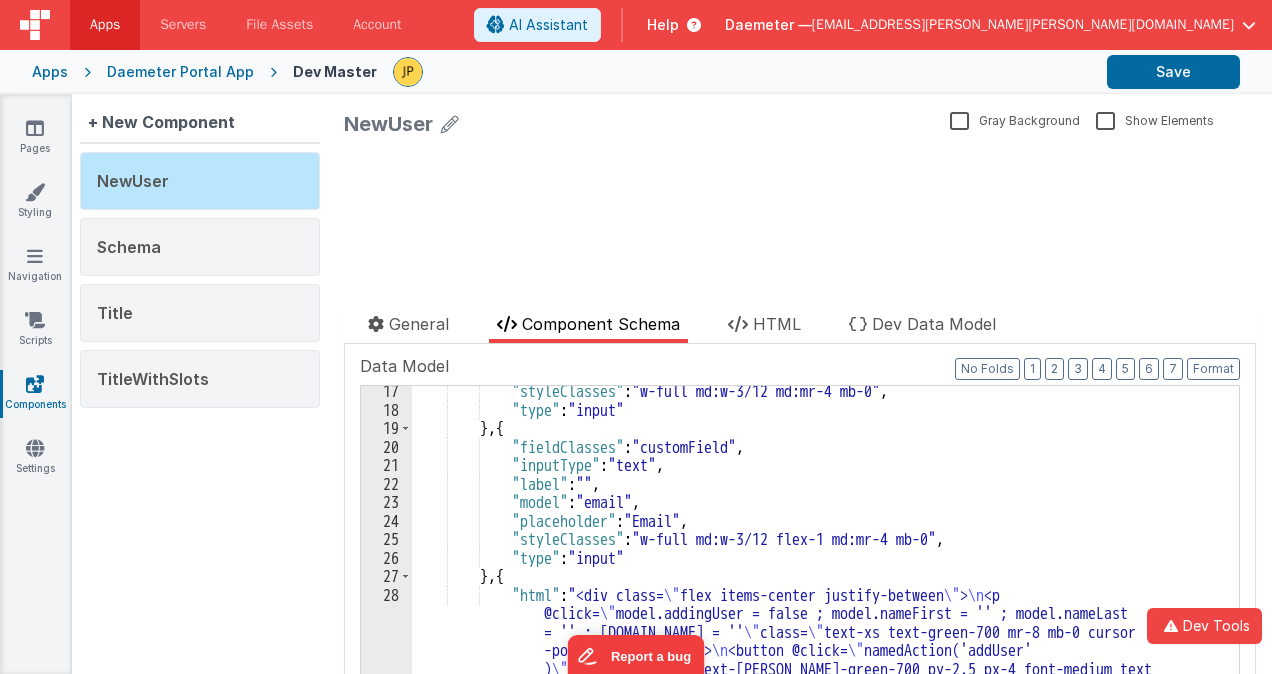 scroll, scrollTop: 460, scrollLeft: 0, axis: vertical 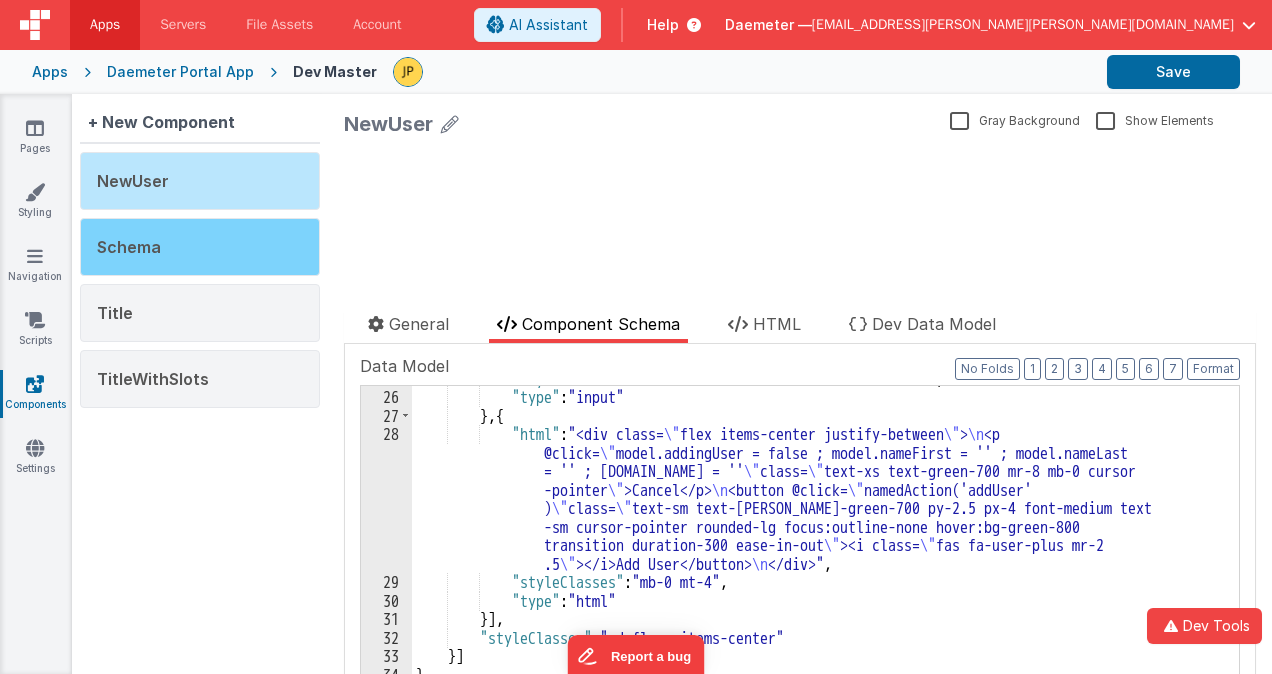 click on "Schema" at bounding box center (200, 247) 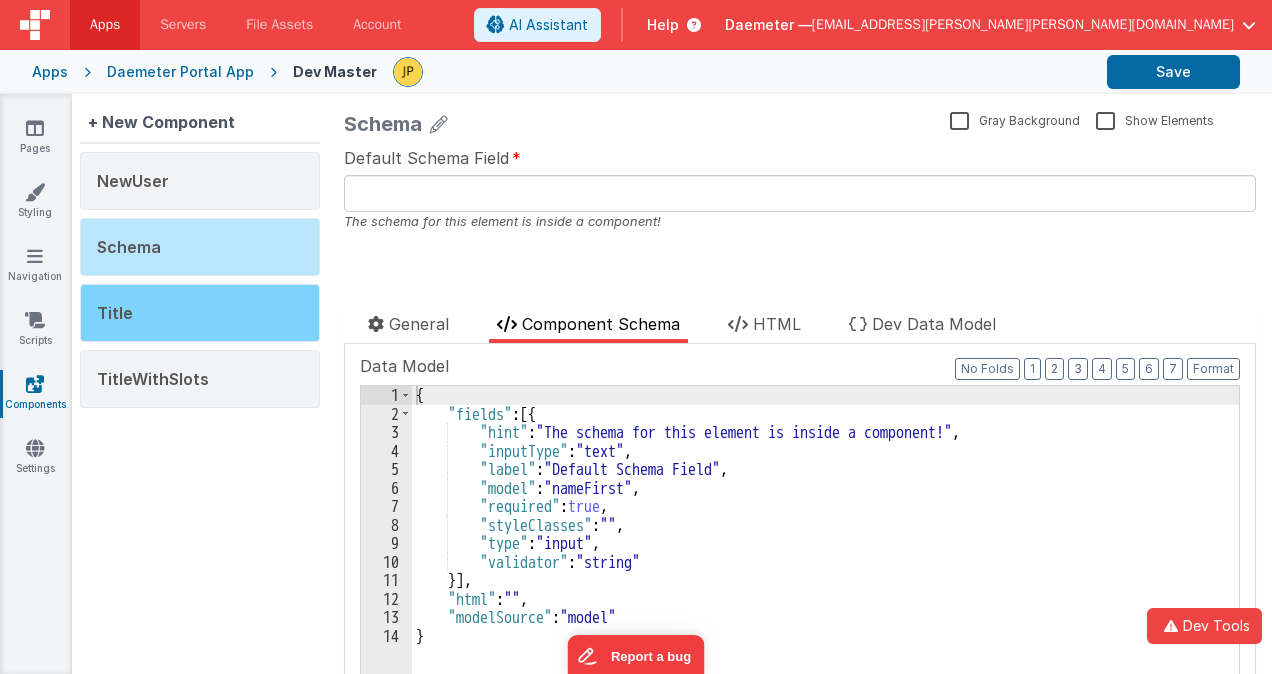 click on "Title" at bounding box center (200, 313) 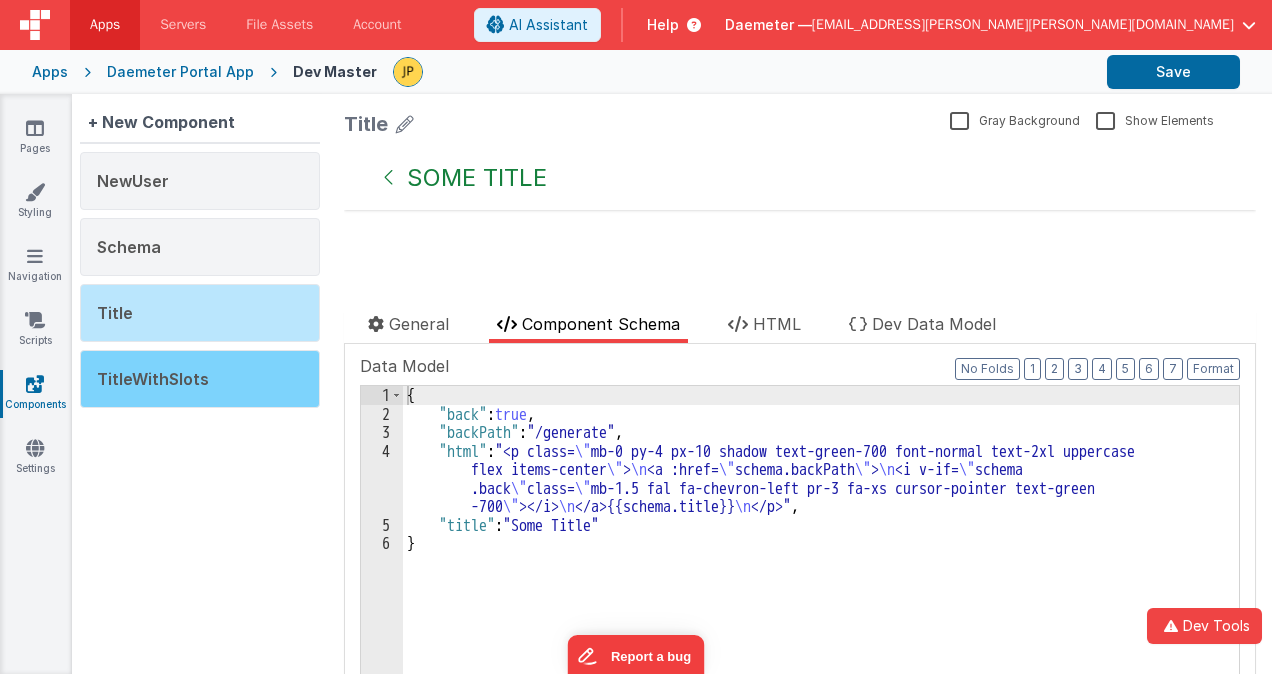 click on "TitleWithSlots" at bounding box center (153, 379) 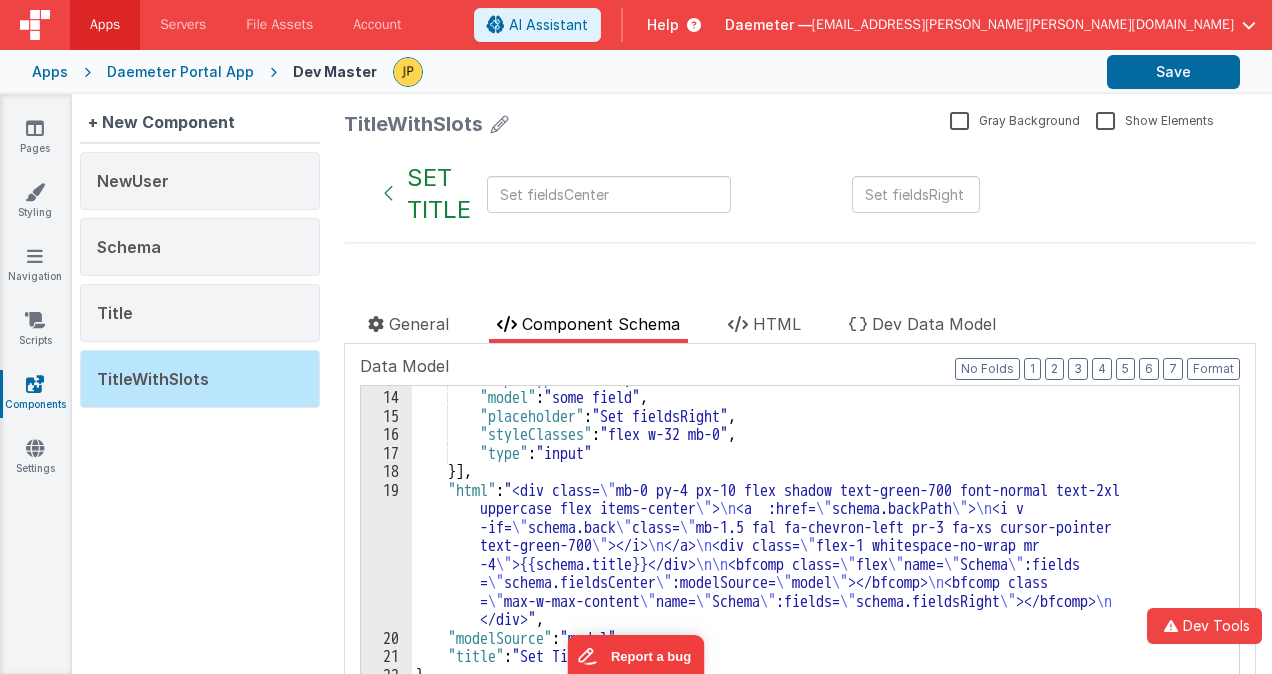 scroll, scrollTop: 238, scrollLeft: 0, axis: vertical 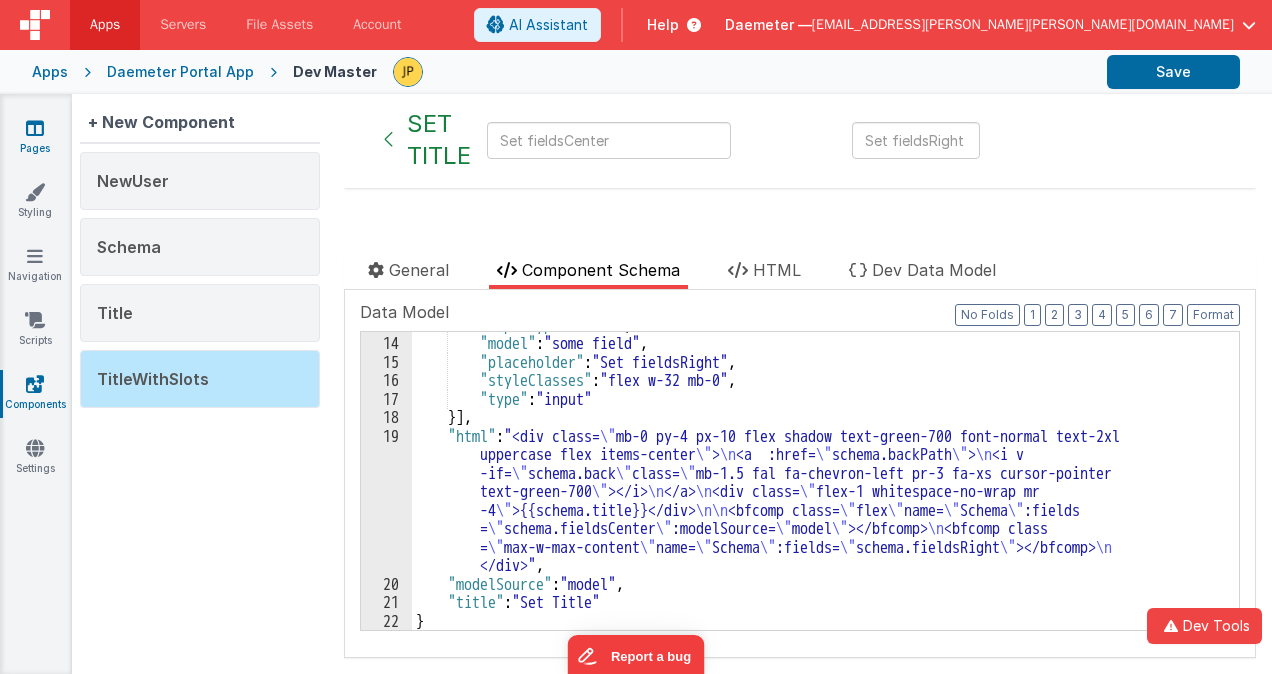 click at bounding box center (35, 128) 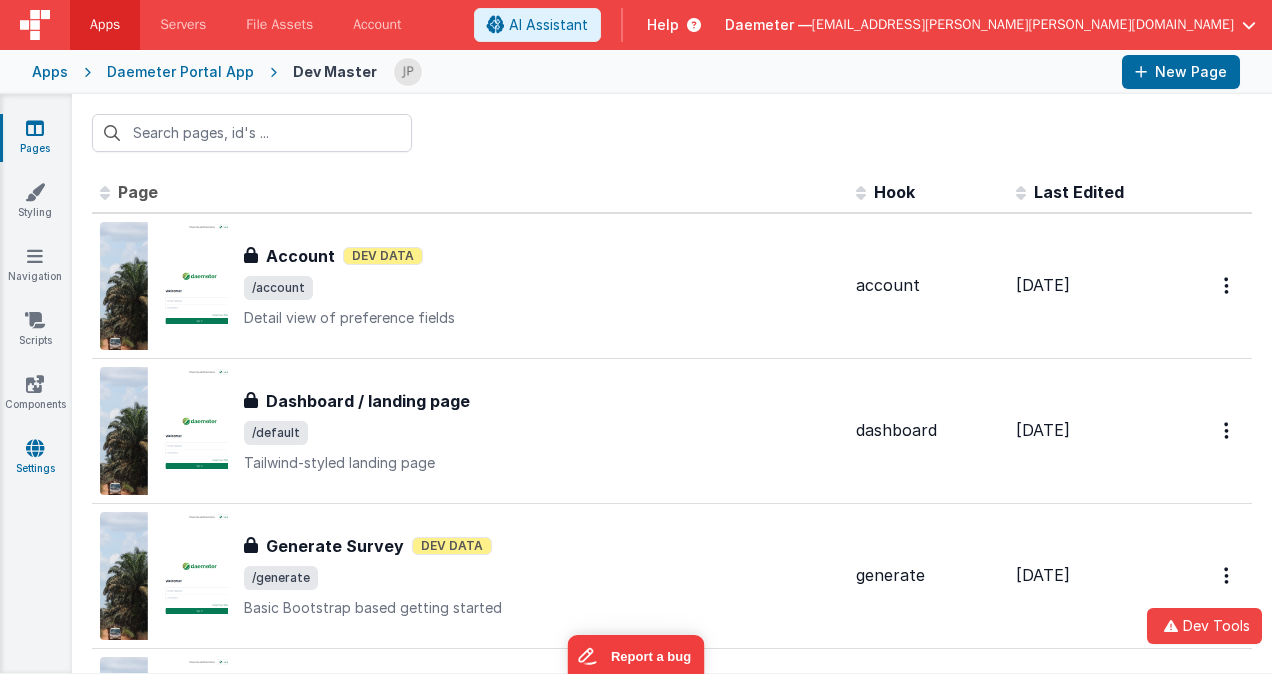 click on "Settings" at bounding box center [35, 458] 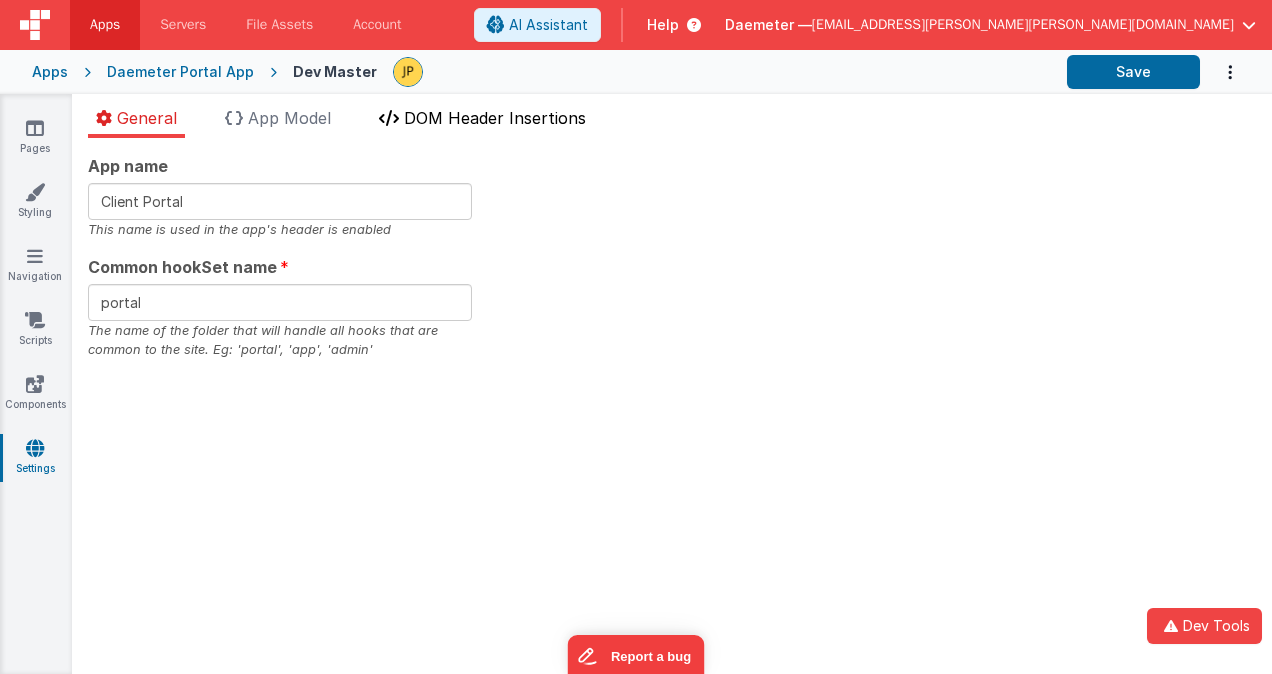 click on "DOM Header Insertions" at bounding box center [495, 118] 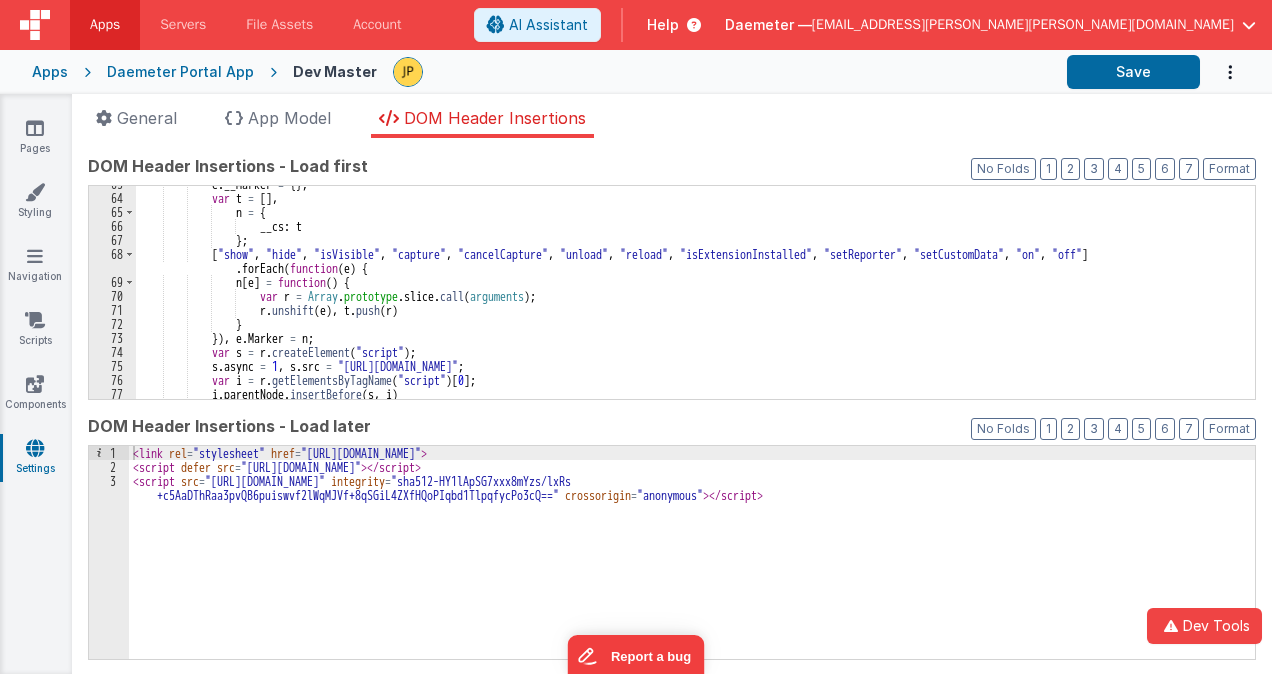 scroll, scrollTop: 877, scrollLeft: 0, axis: vertical 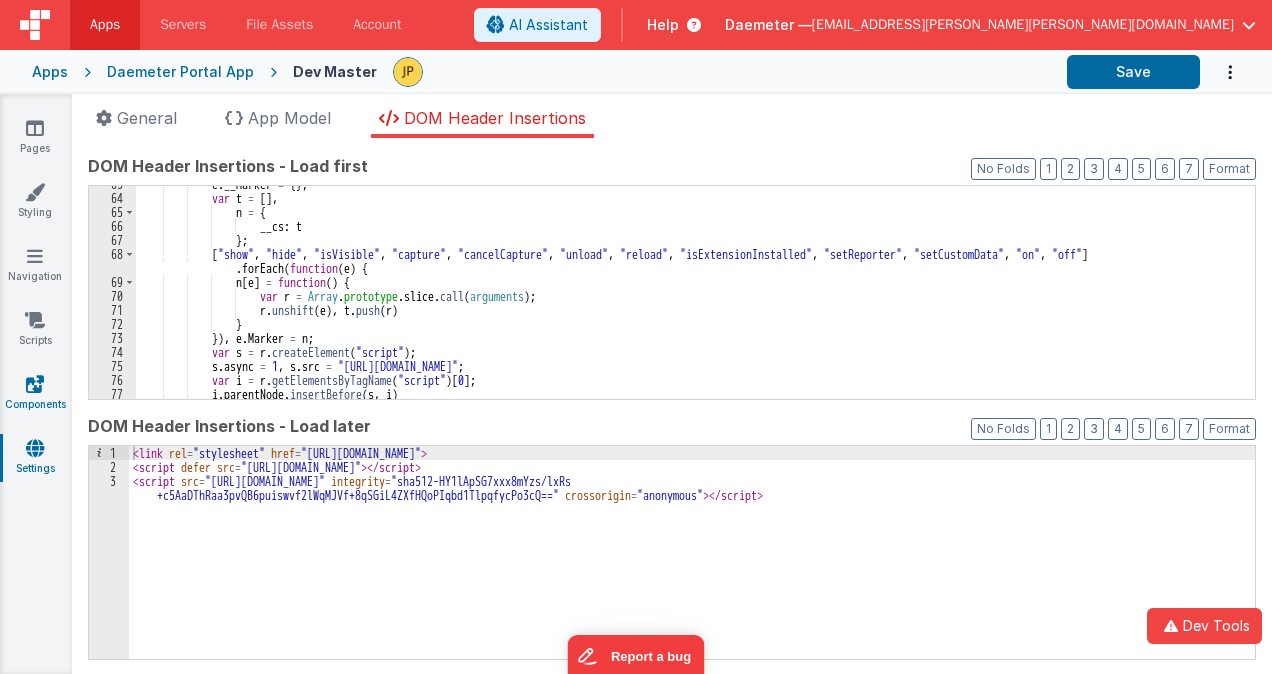 click at bounding box center [35, 384] 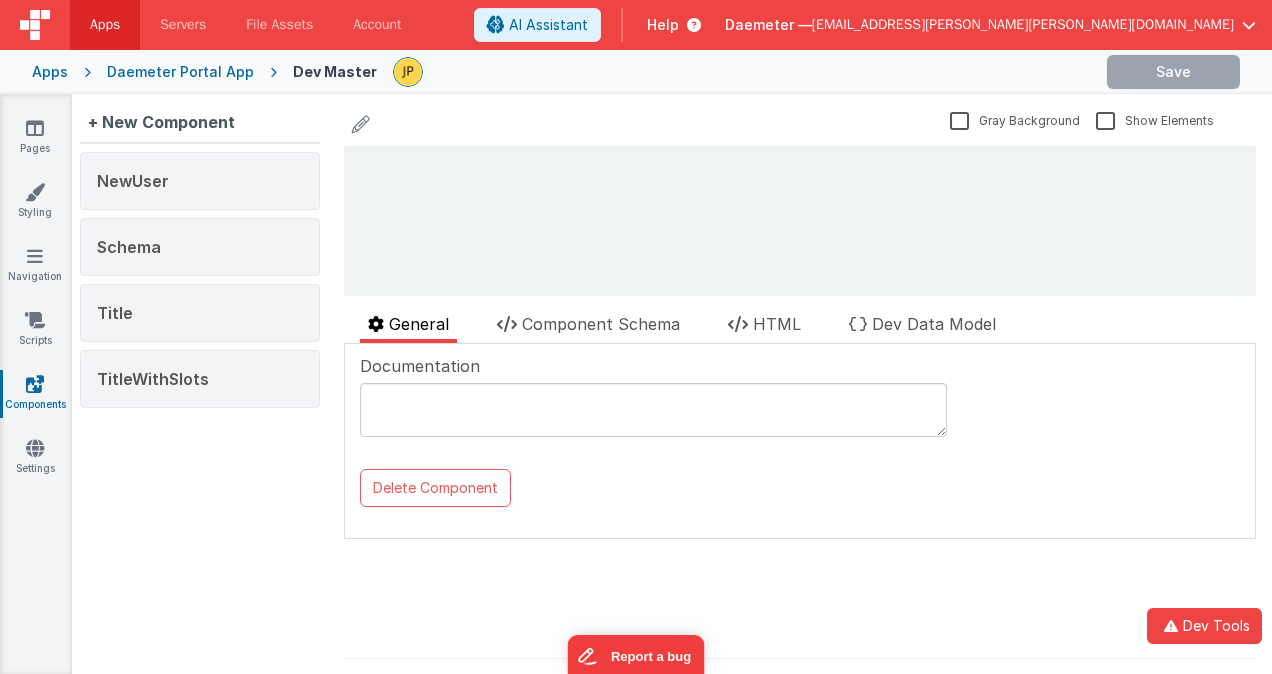 scroll, scrollTop: 0, scrollLeft: 0, axis: both 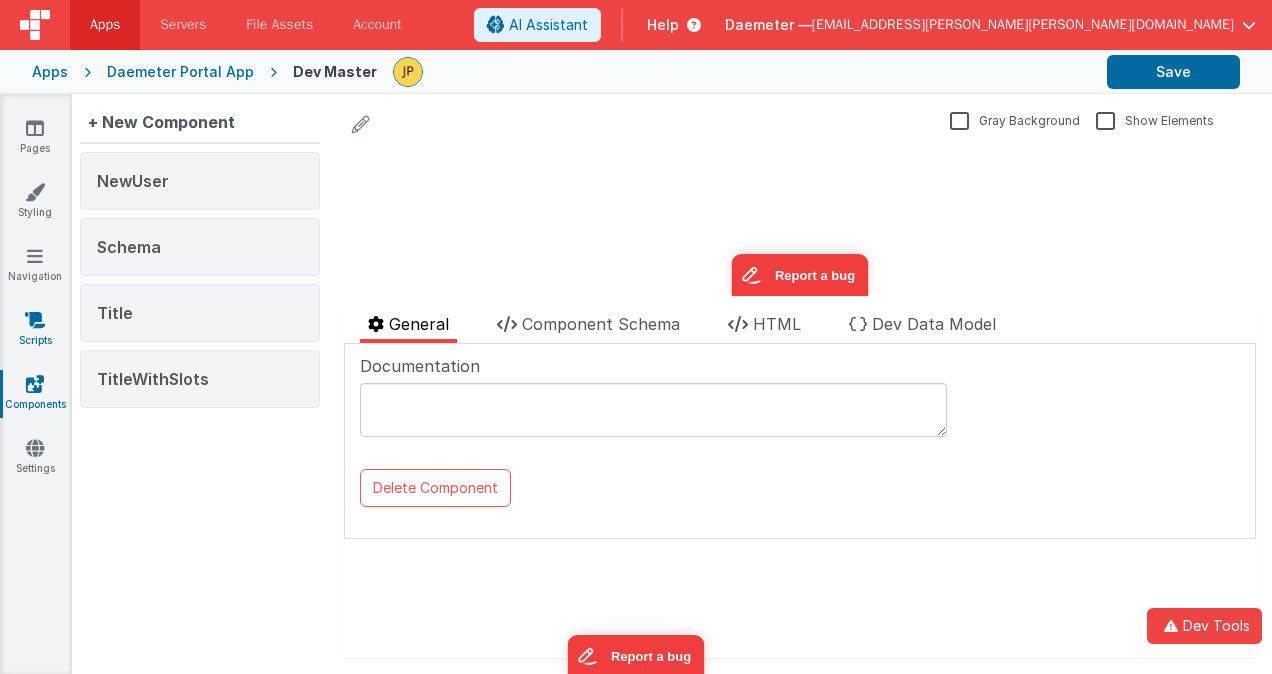 click at bounding box center (35, 320) 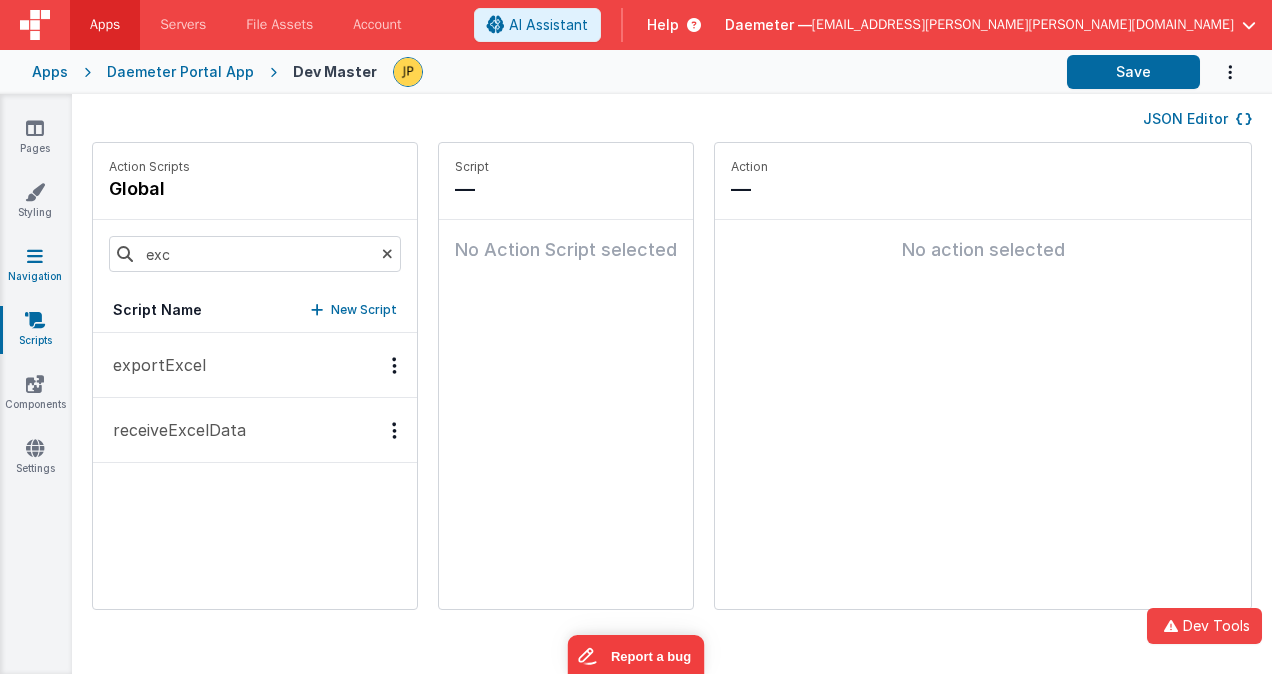 click at bounding box center (35, 256) 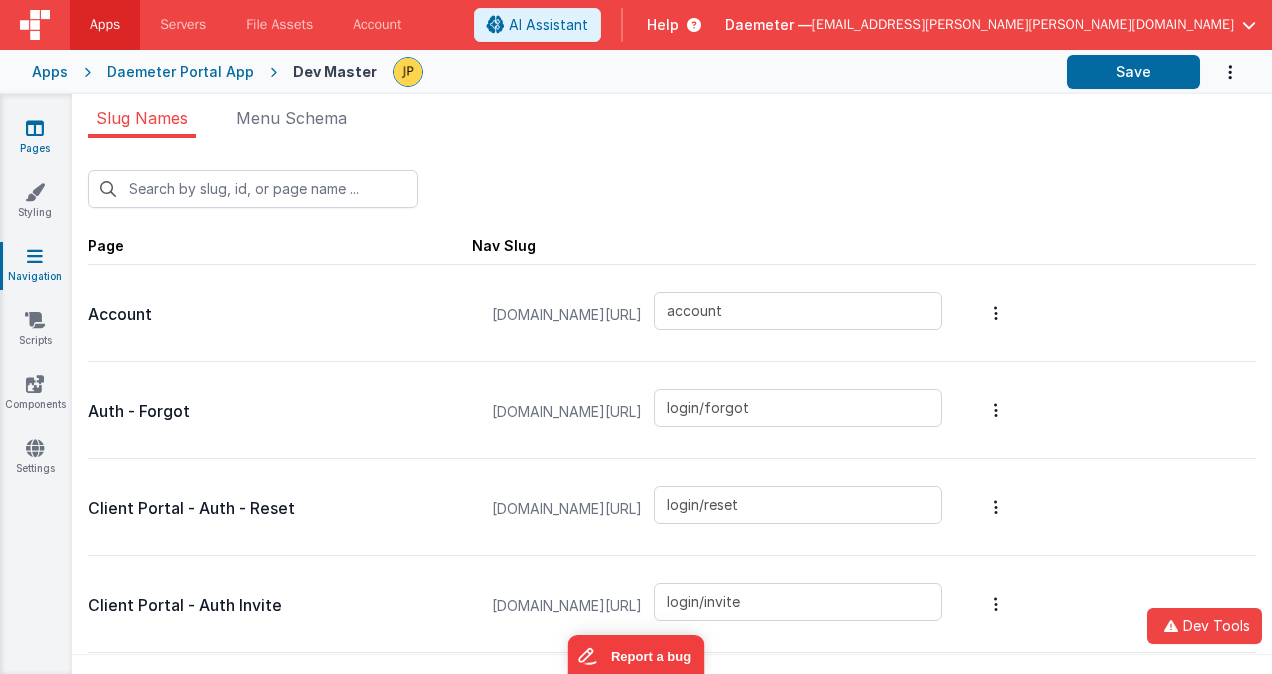 click at bounding box center [35, 128] 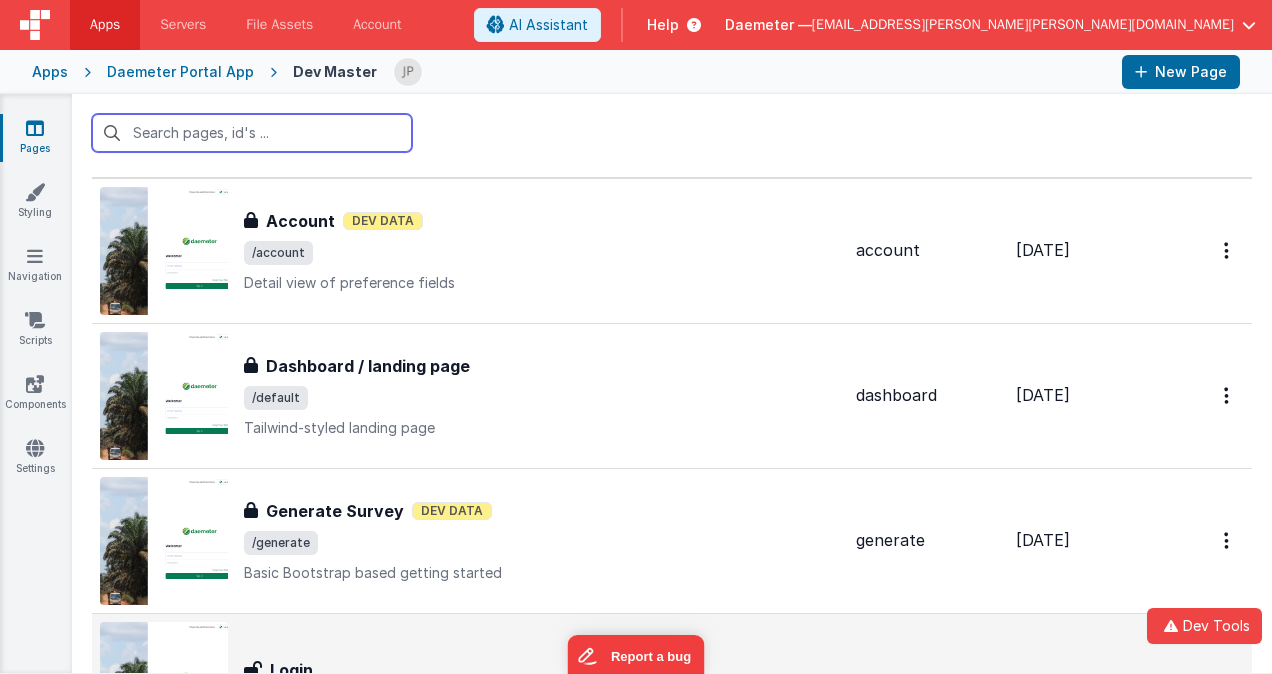 scroll, scrollTop: 0, scrollLeft: 0, axis: both 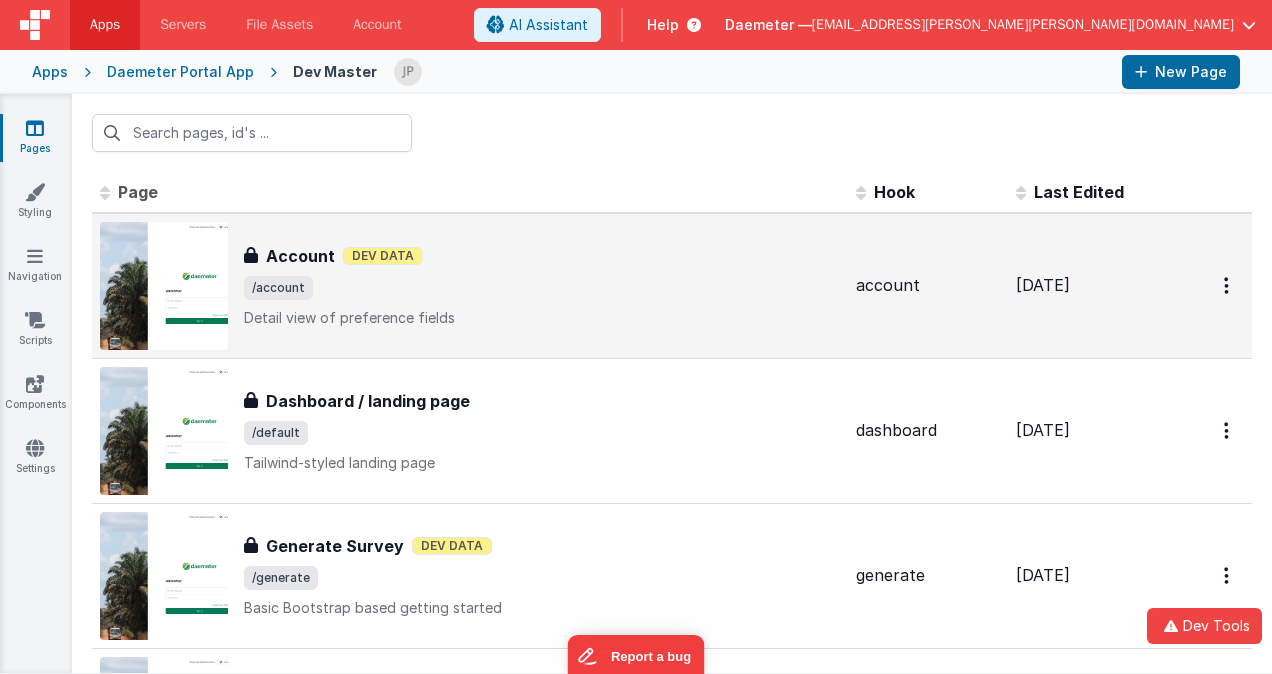 click on "Detail view of preference fields" at bounding box center (542, 318) 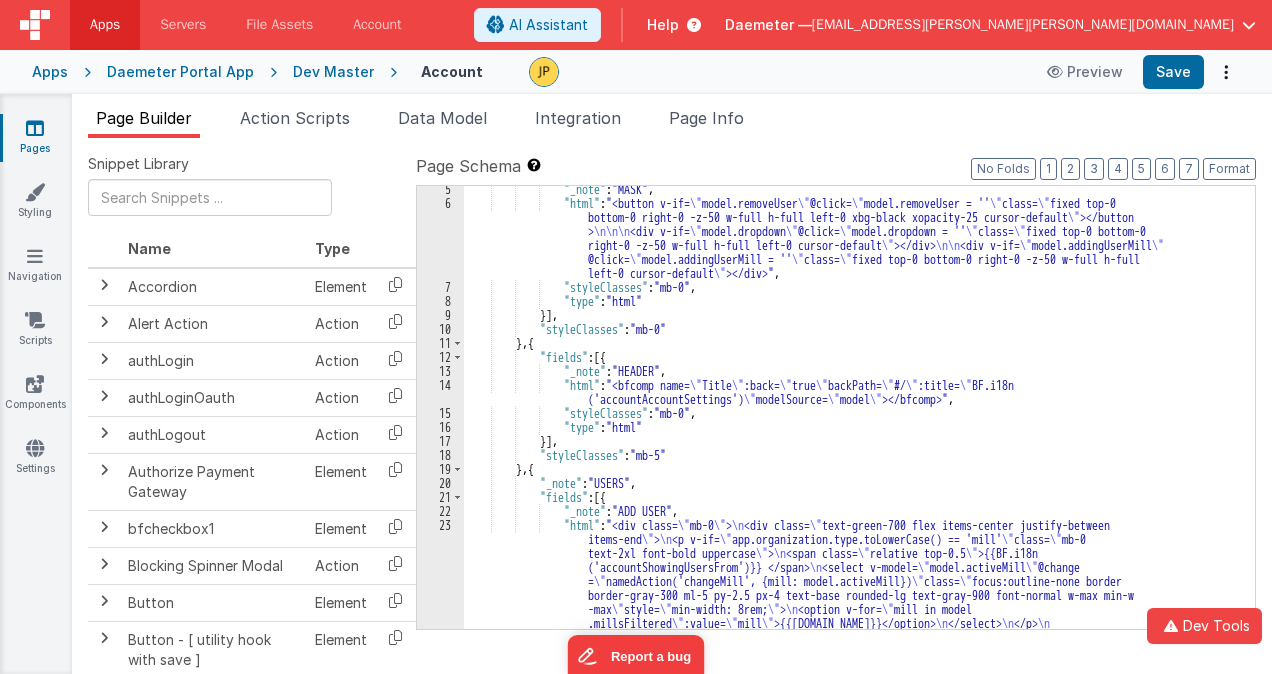 scroll, scrollTop: 120, scrollLeft: 0, axis: vertical 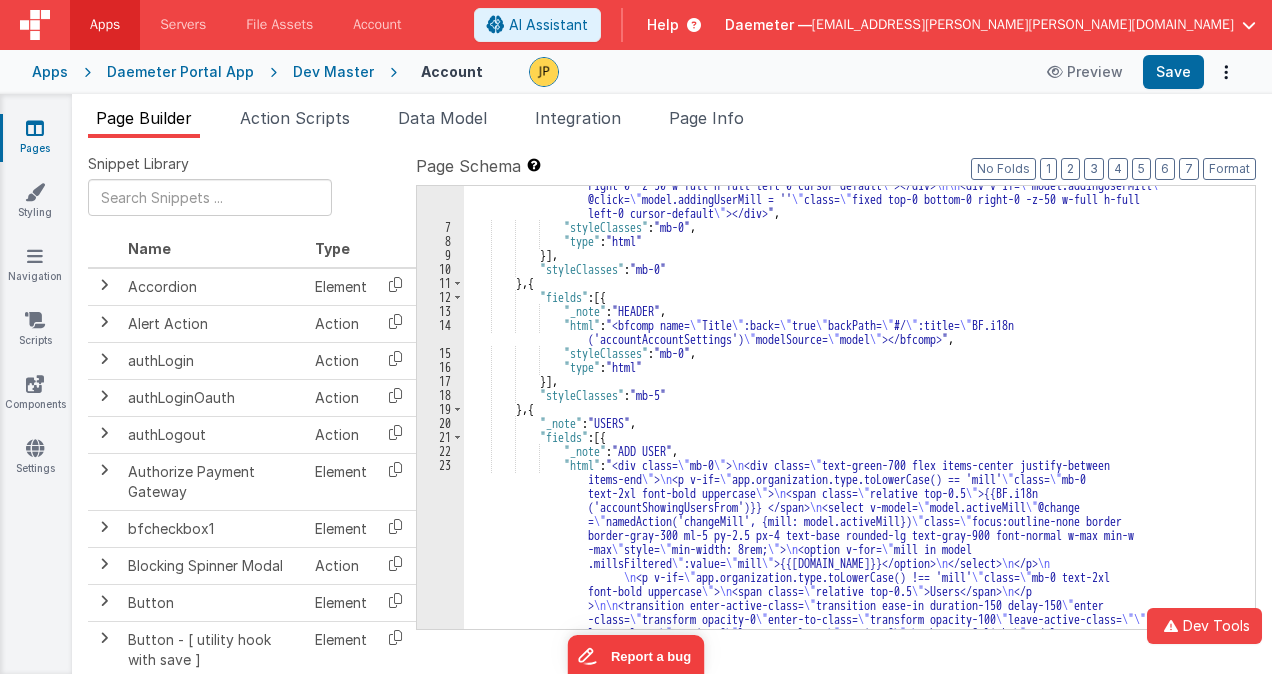 click on "Pages" at bounding box center [35, 138] 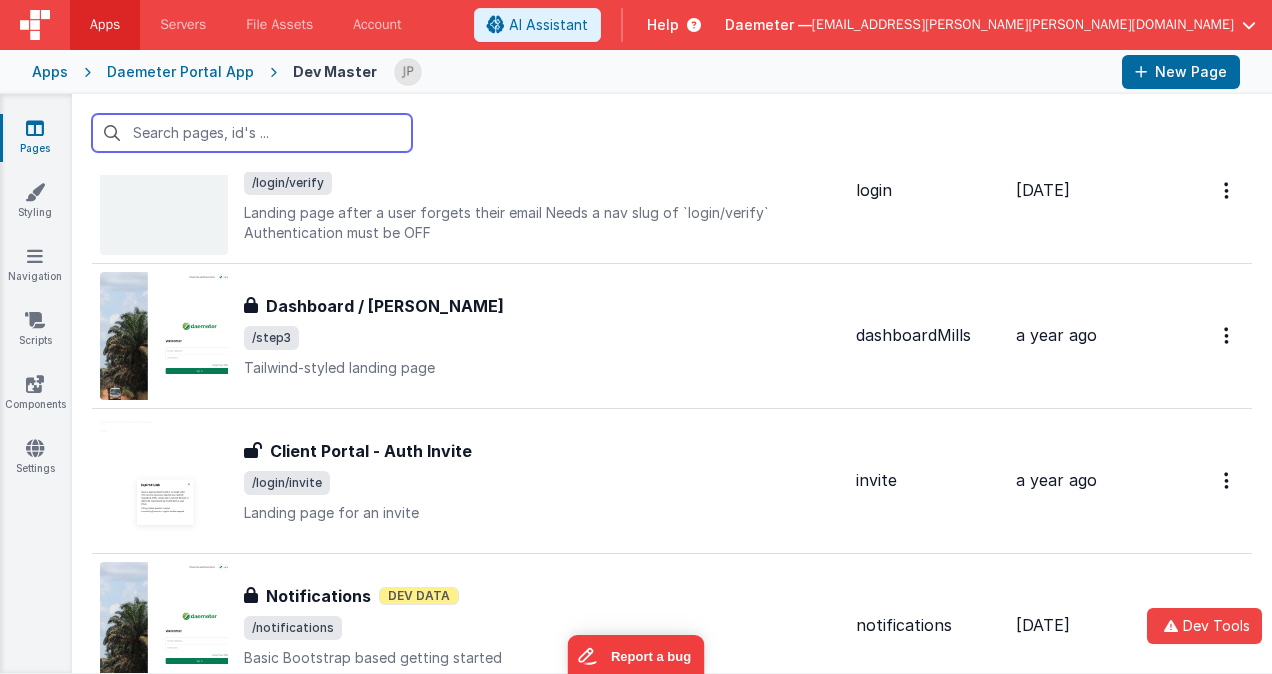 scroll, scrollTop: 1000, scrollLeft: 0, axis: vertical 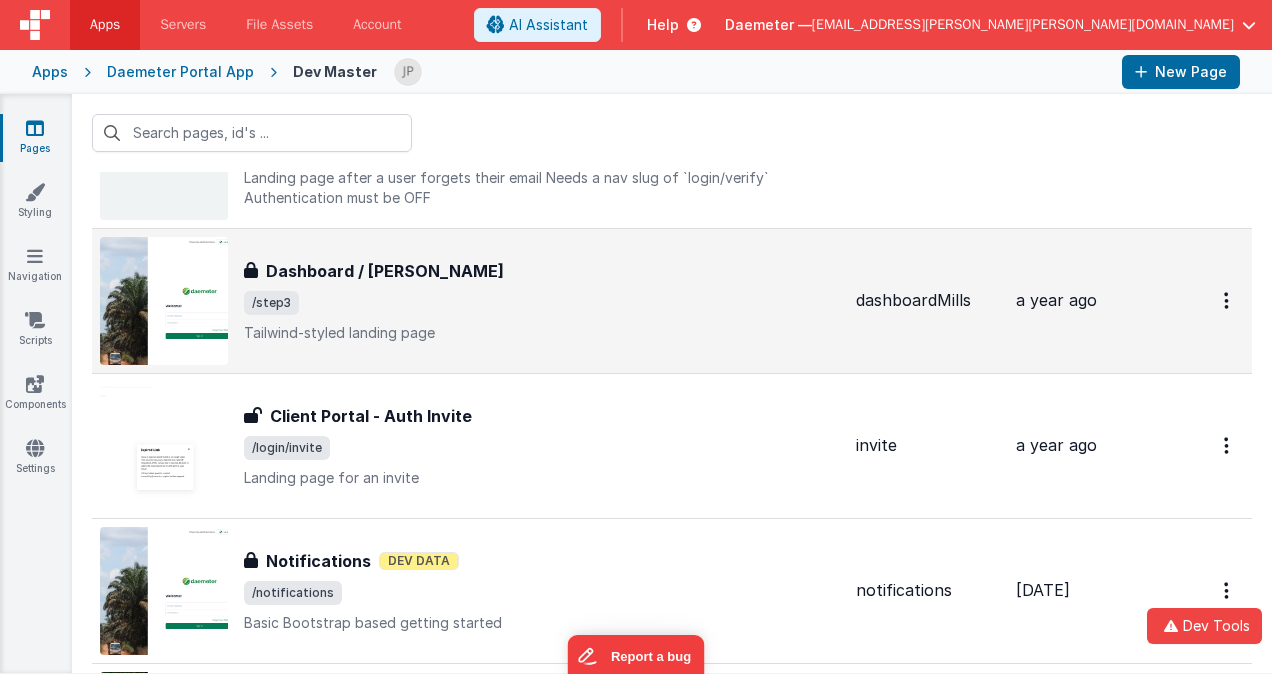 click on "Tailwind-styled landing page" at bounding box center [542, 333] 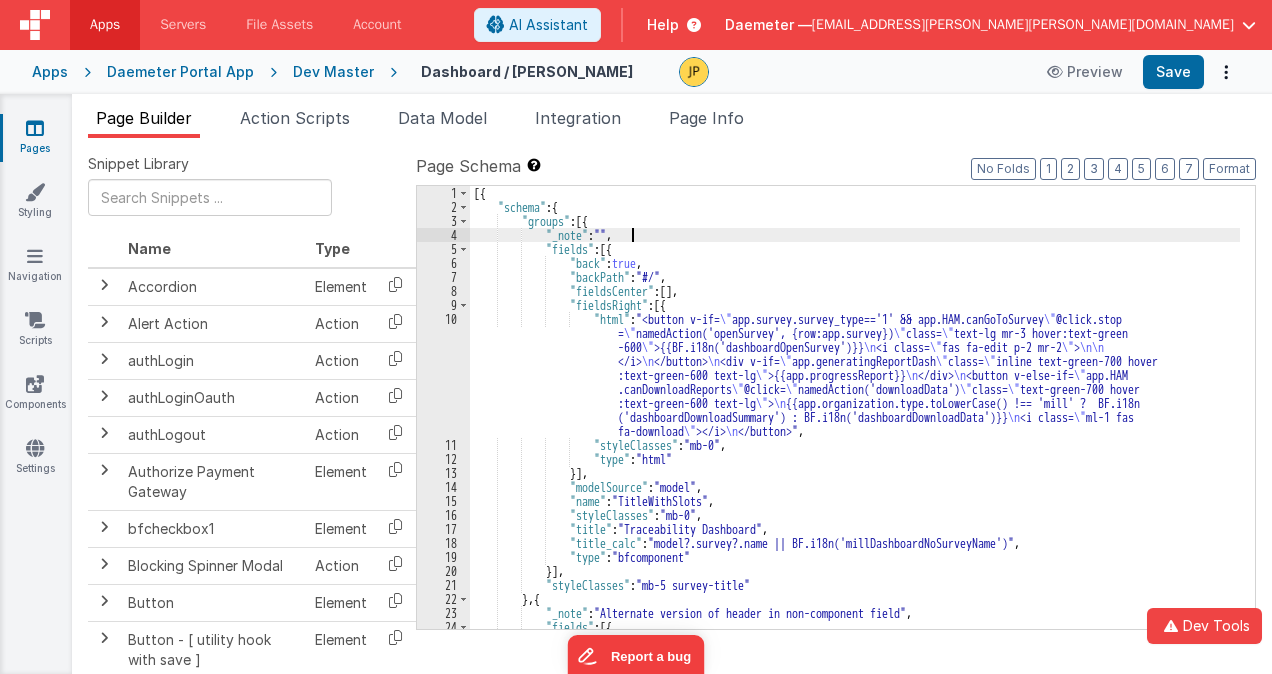 click on "[{      "schema" :  {           "groups" :  [{                "_note" :  "" ,                "fields" :  [{                     "back" :  true ,                     "backPath" :  "#/" ,                     "fieldsCenter" :  [ ] ,                     "fieldsRight" :  [{                          "html" :  "<button v-if= \" app.survey.survey_type=='1' && app.HAM.canGoToSurvey \"  @click.stop                          = \" namedAction('openSurvey', {row:app.survey}) \"  class= \" text-lg mr-3 hover:text-green                          -600 \" >{{BF.i18n('dashboardOpenSurvey')}} \n     <i class= \" fas fa-edit p-2 mr-2  \" > \n\n                               </i> \n </button> \n <div v-if= \" app.generatingReportDash \"  class= \" inline text-green-700 hover                          :text-green-600 text-lg \" >{{app.progressReport}} \n </div> \n <button v-else-if= \" app.HAM .canDownloadReports \"  @click= \" \"  class=" at bounding box center (855, 512) 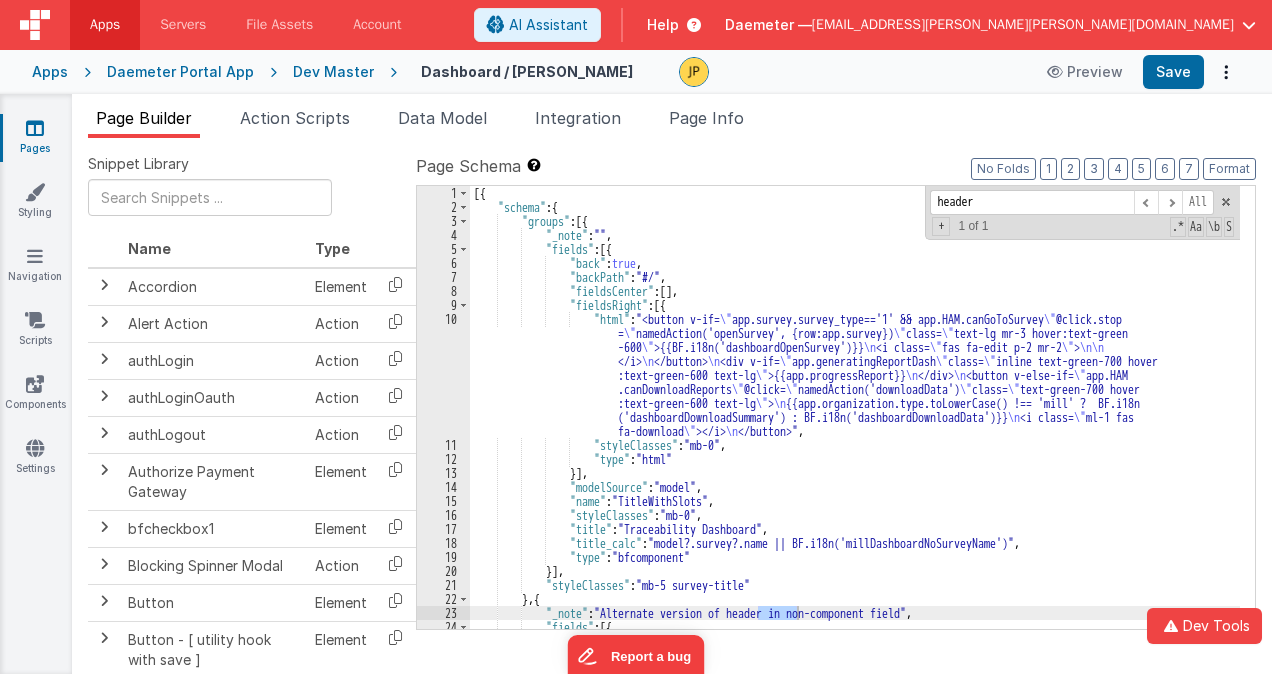 scroll, scrollTop: 0, scrollLeft: 0, axis: both 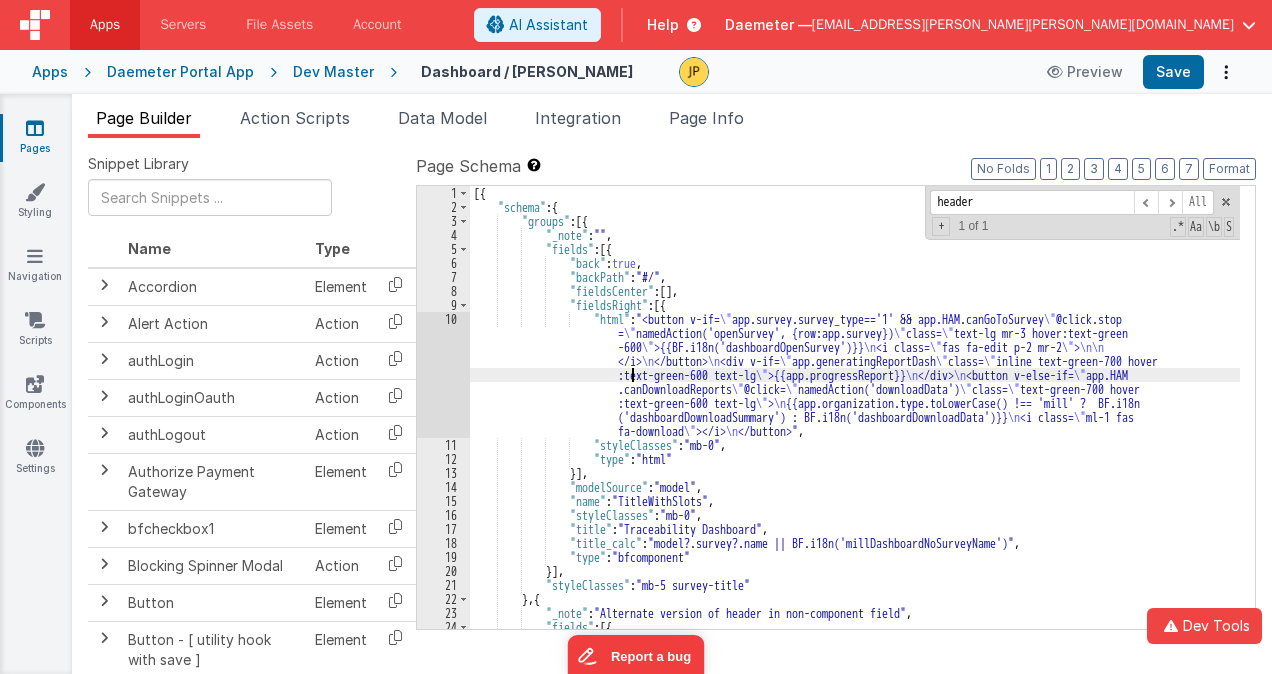 click on "10" at bounding box center (443, 375) 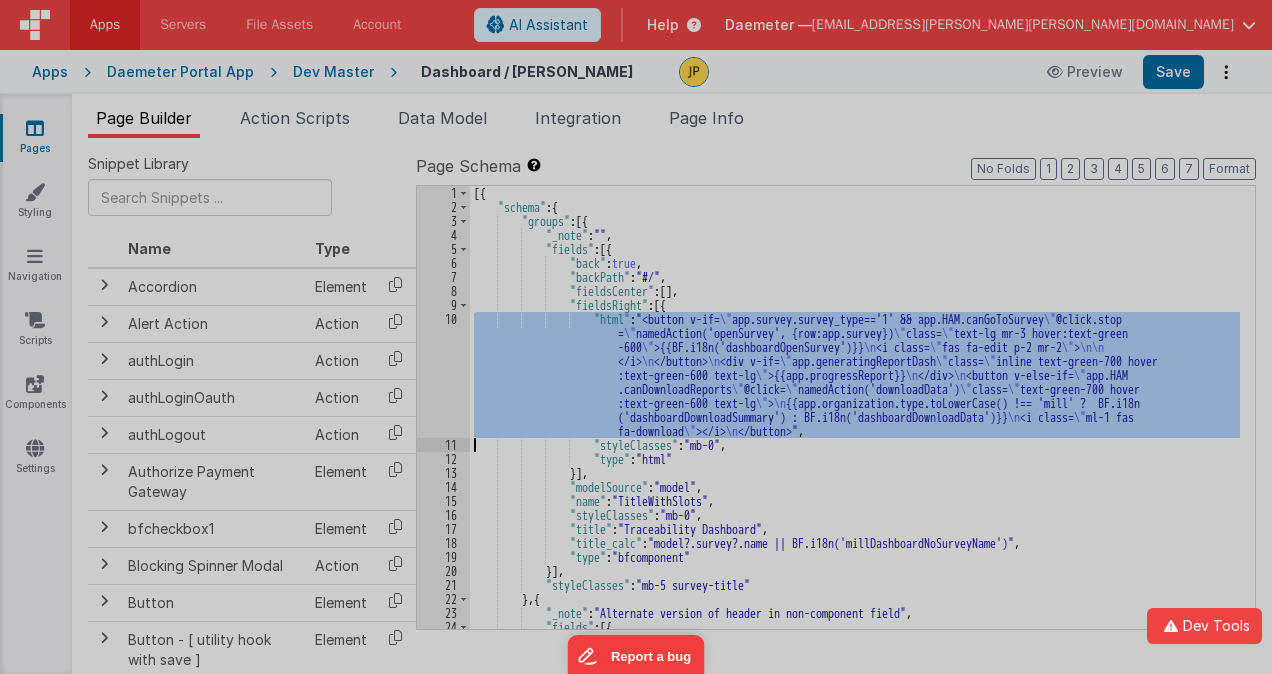 click at bounding box center [636, 337] 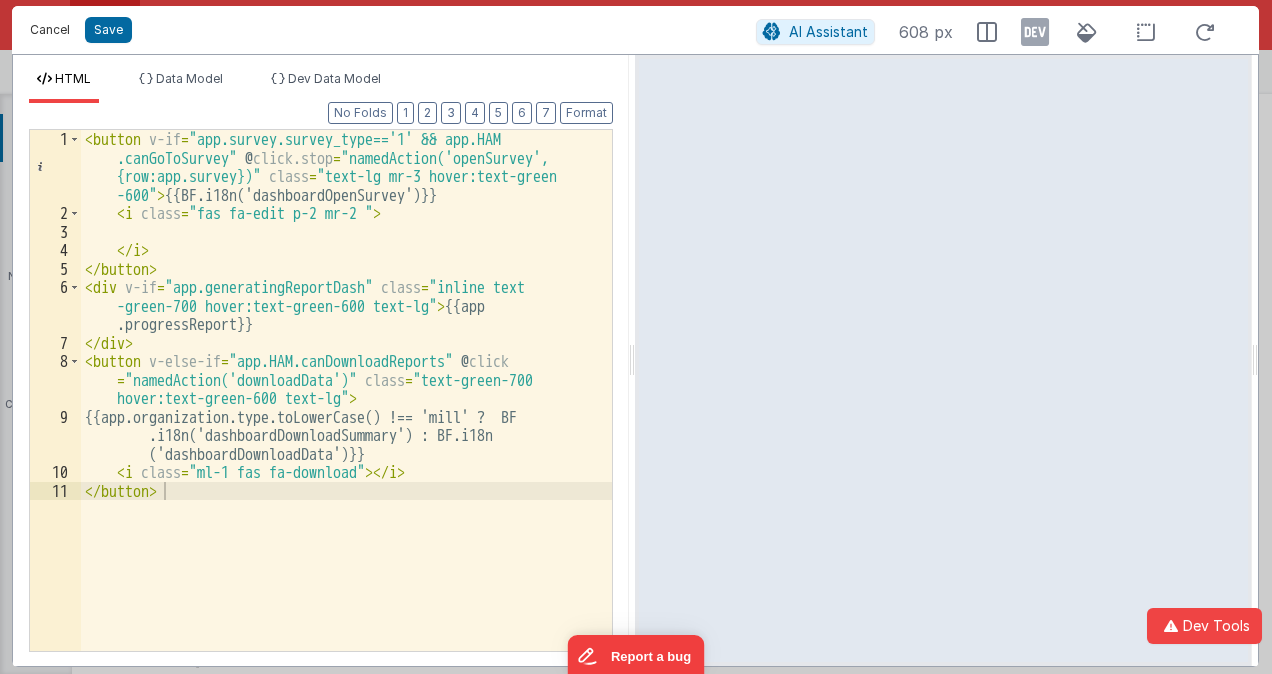 click on "Cancel" at bounding box center (50, 30) 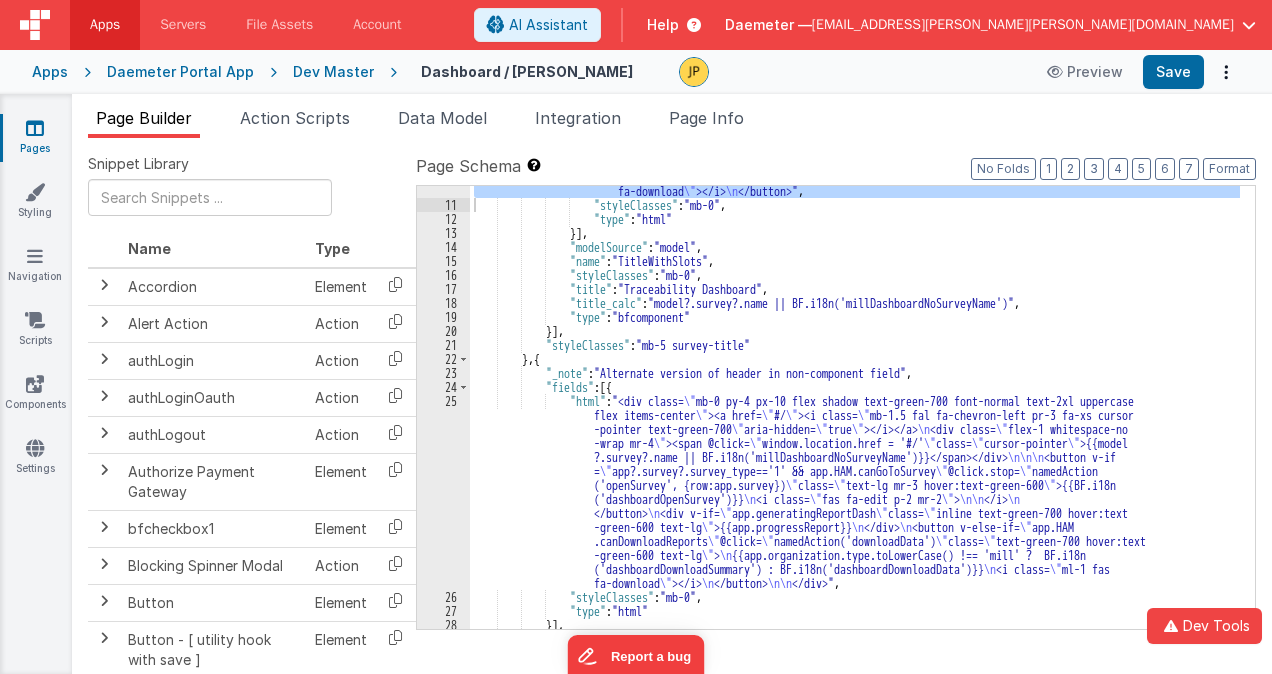 scroll, scrollTop: 300, scrollLeft: 0, axis: vertical 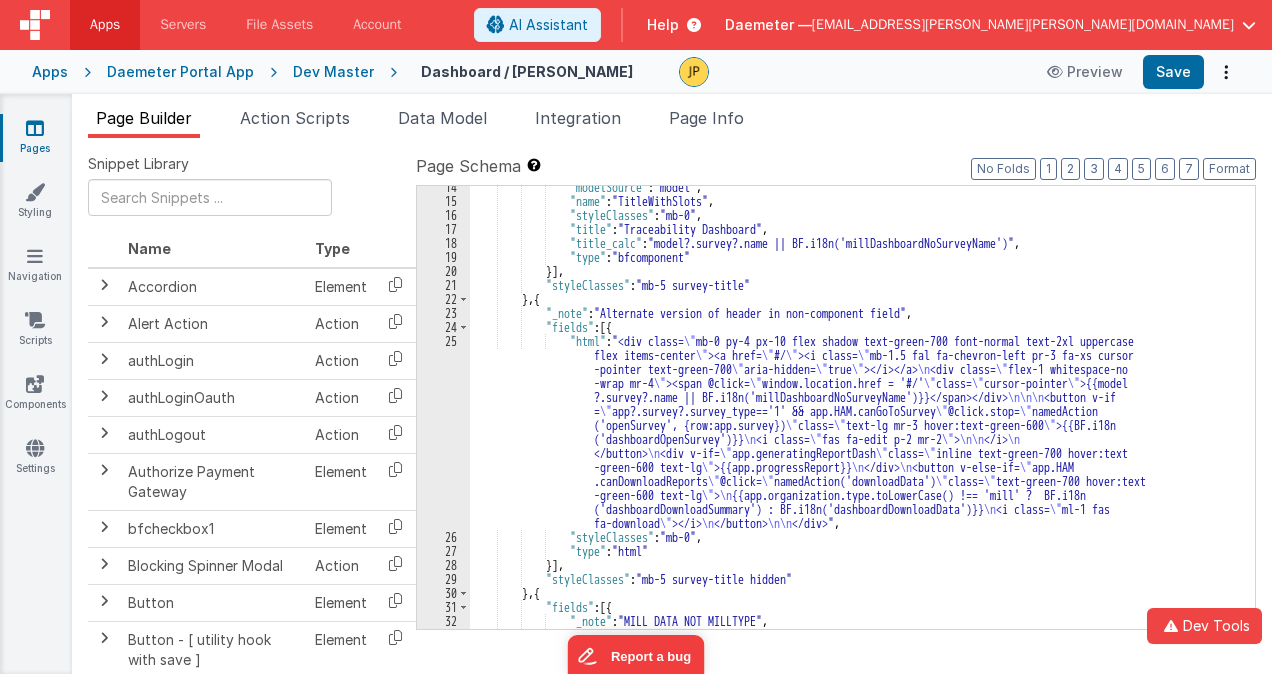 click on "25" at bounding box center (443, 432) 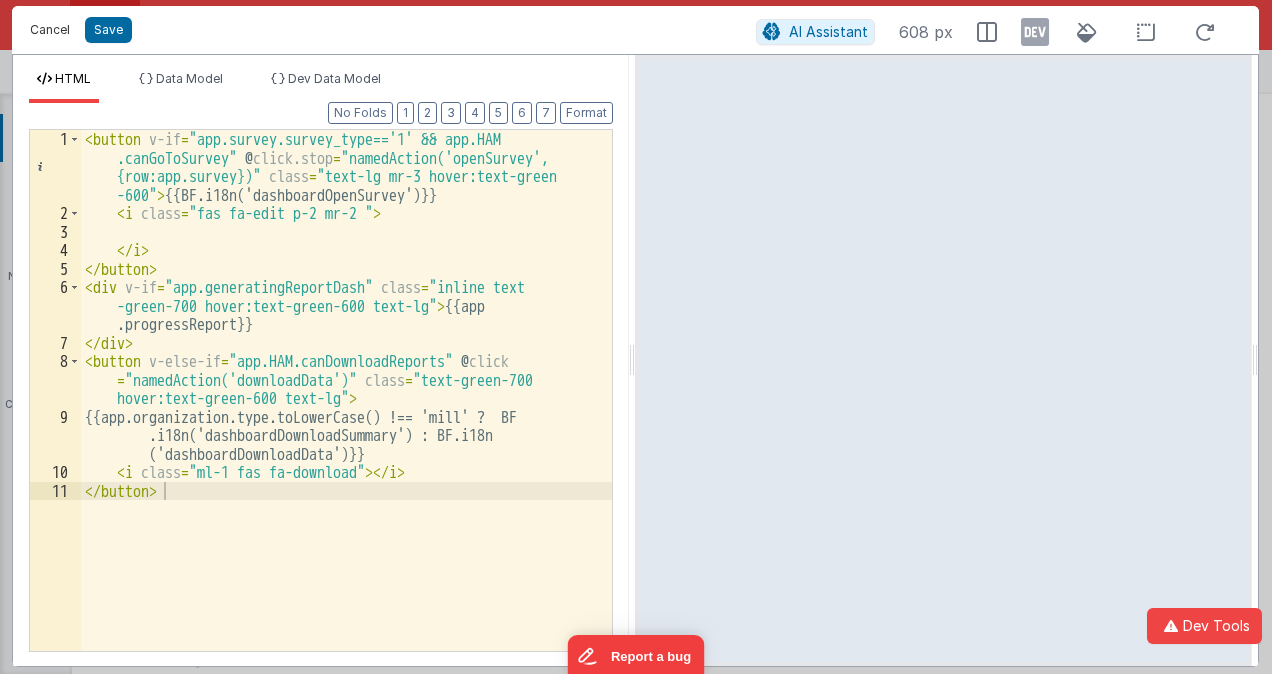 click on "Cancel" at bounding box center [50, 30] 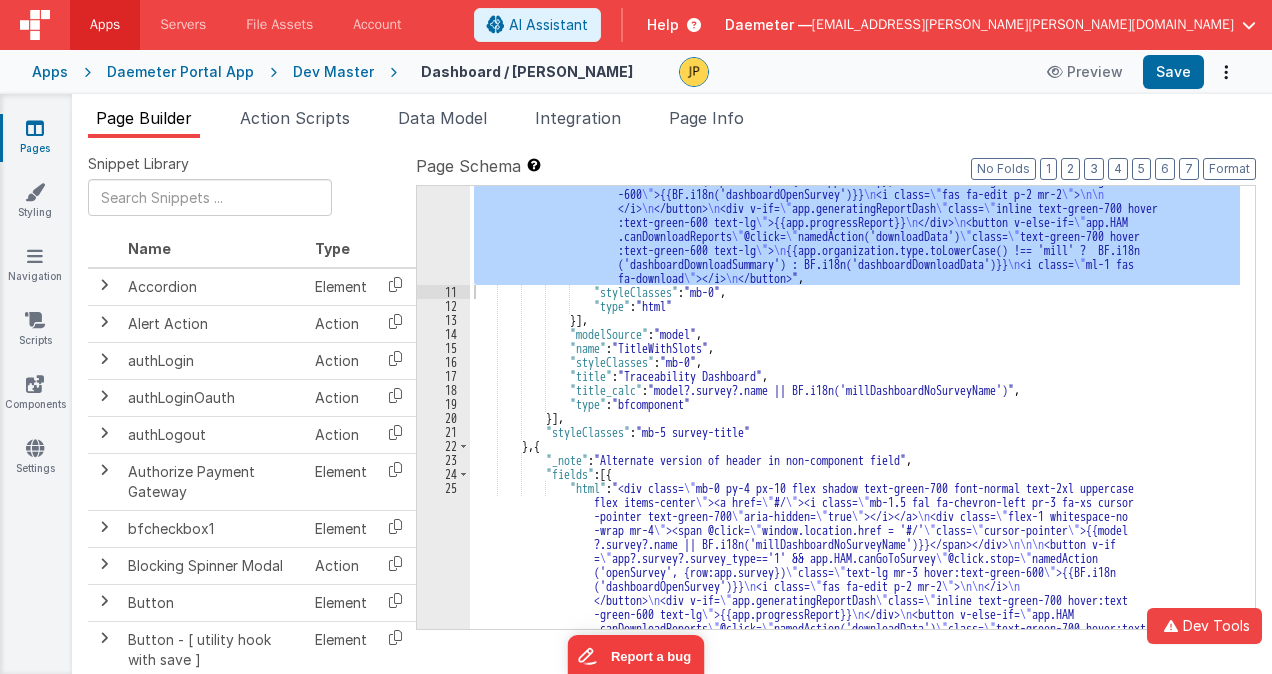 scroll, scrollTop: 0, scrollLeft: 0, axis: both 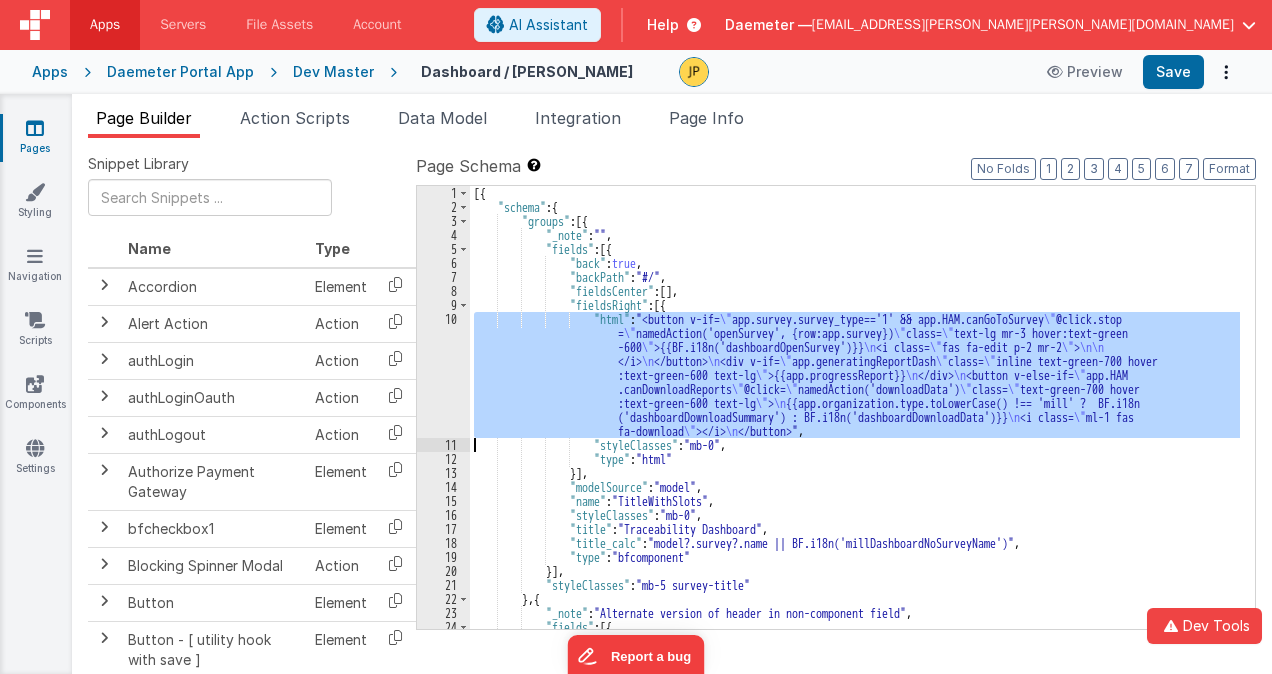 click on "[{      "schema" :  {           "groups" :  [{                "_note" :  "" ,                "fields" :  [{                     "back" :  true ,                     "backPath" :  "#/" ,                     "fieldsCenter" :  [ ] ,                     "fieldsRight" :  [{                          "html" :  "<button v-if= \" app.survey.survey_type=='1' && app.HAM.canGoToSurvey \"  @click.stop                          = \" namedAction('openSurvey', {row:app.survey}) \"  class= \" text-lg mr-3 hover:text-green                          -600 \" >{{BF.i18n('dashboardOpenSurvey')}} \n     <i class= \" fas fa-edit p-2 mr-2  \" > \n\n                               </i> \n </button> \n <div v-if= \" app.generatingReportDash \"  class= \" inline text-green-700 hover                          :text-green-600 text-lg \" >{{app.progressReport}} \n </div> \n <button v-else-if= \" app.HAM .canDownloadReports \"  @click= \" \"  class=" at bounding box center [855, 407] 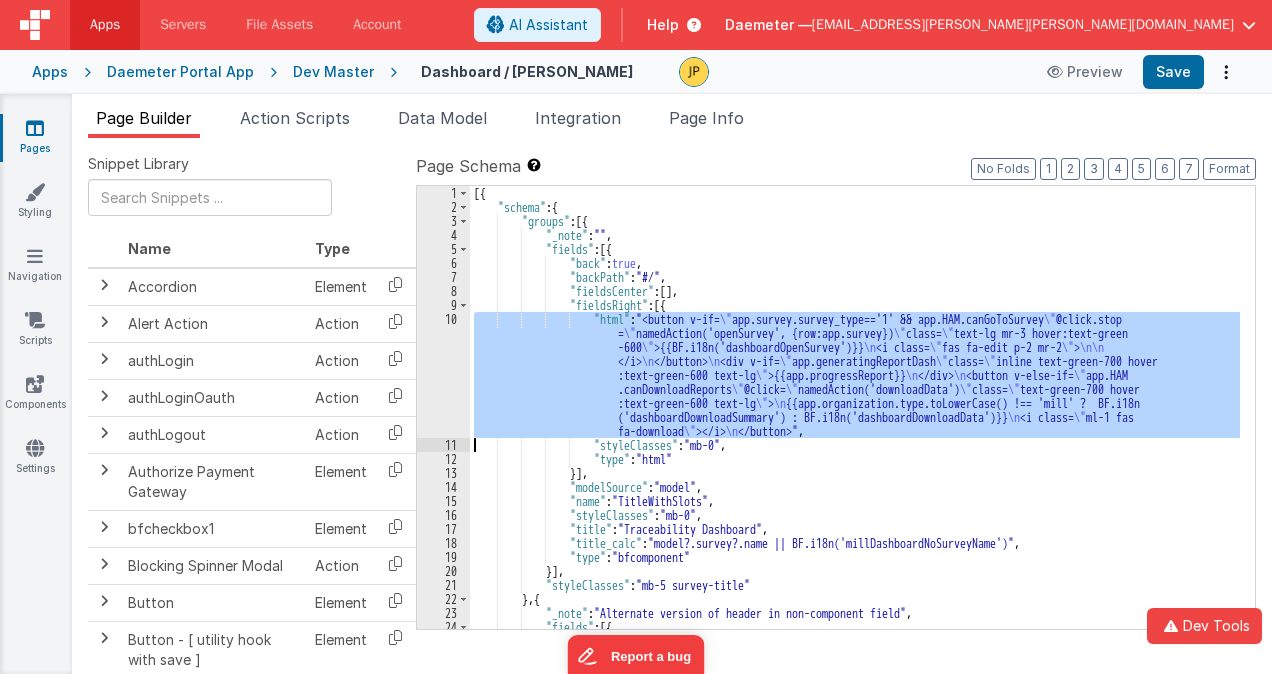 click on "10" at bounding box center (443, 375) 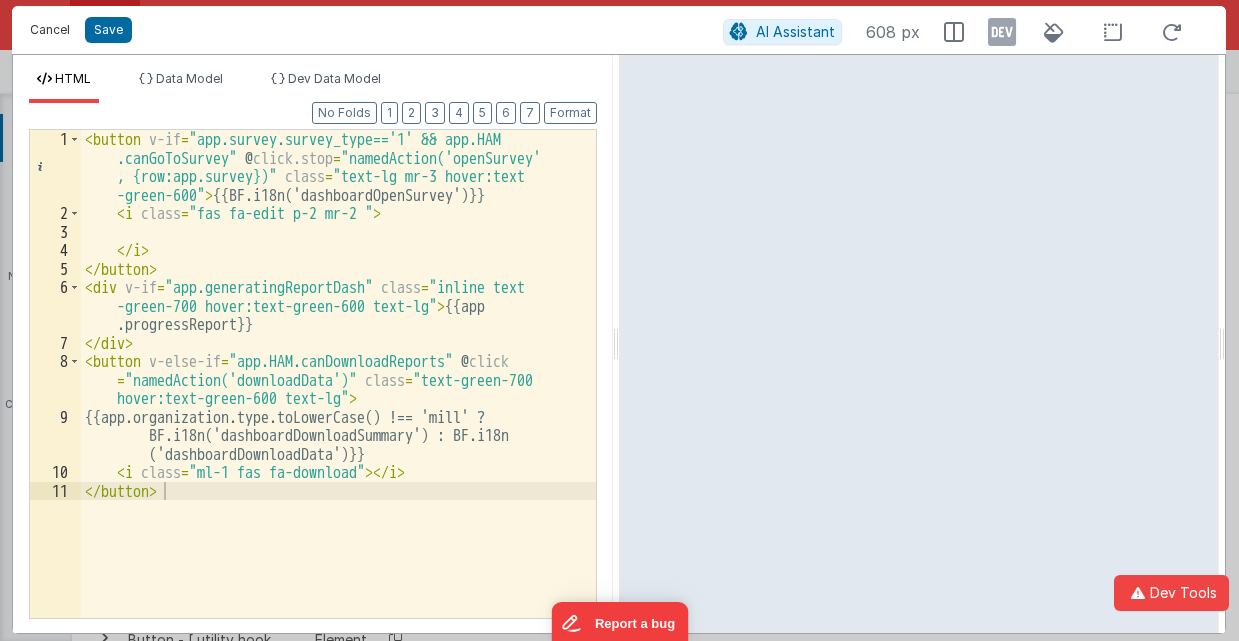 click on "Cancel" at bounding box center (50, 30) 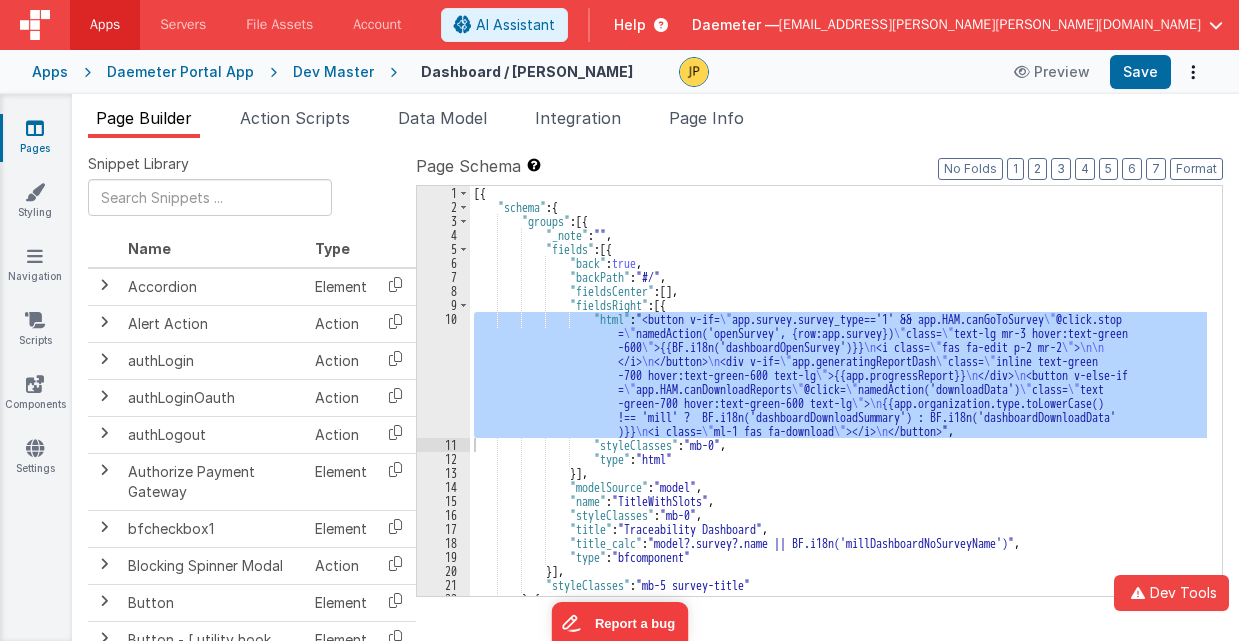 click on "Apps" at bounding box center [50, 72] 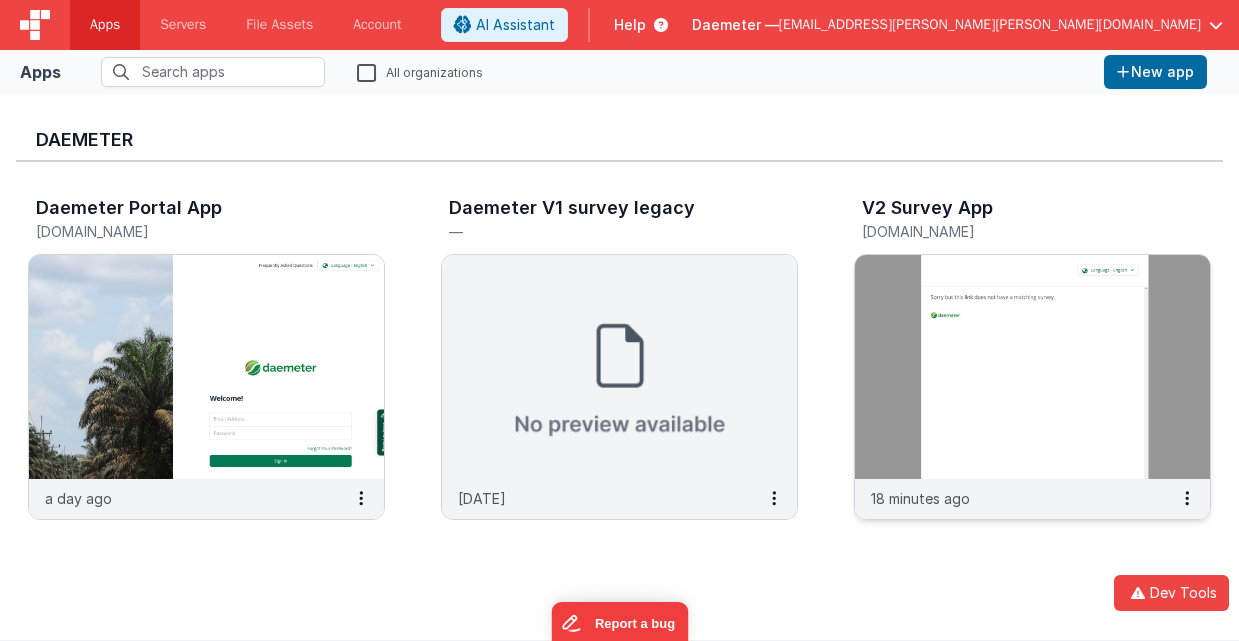 click at bounding box center (1032, 367) 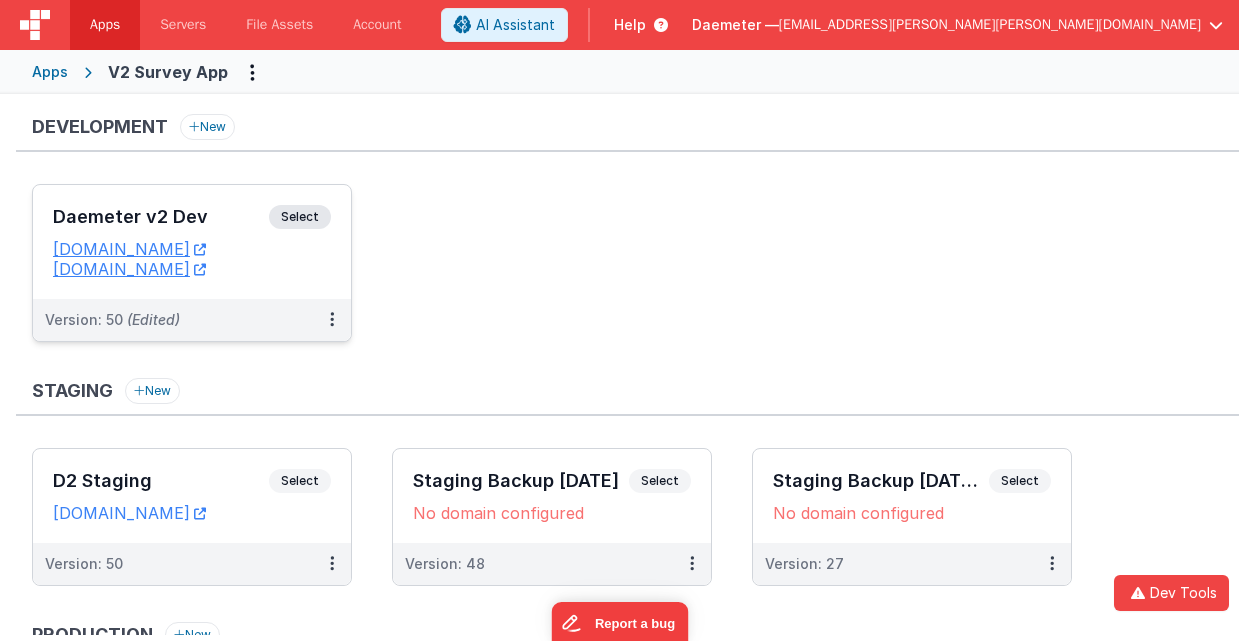 click on "Daemeter v2 Dev
Select   URLs
[DOMAIN_NAME]
[DOMAIN_NAME]" at bounding box center (192, 242) 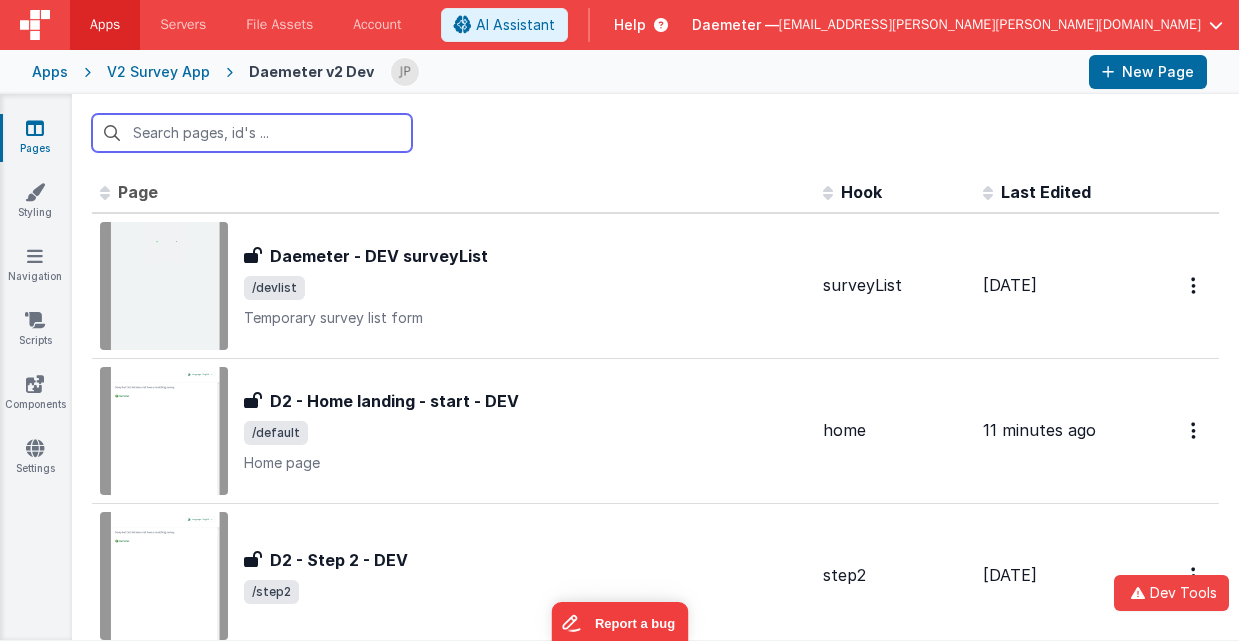 click at bounding box center (252, 133) 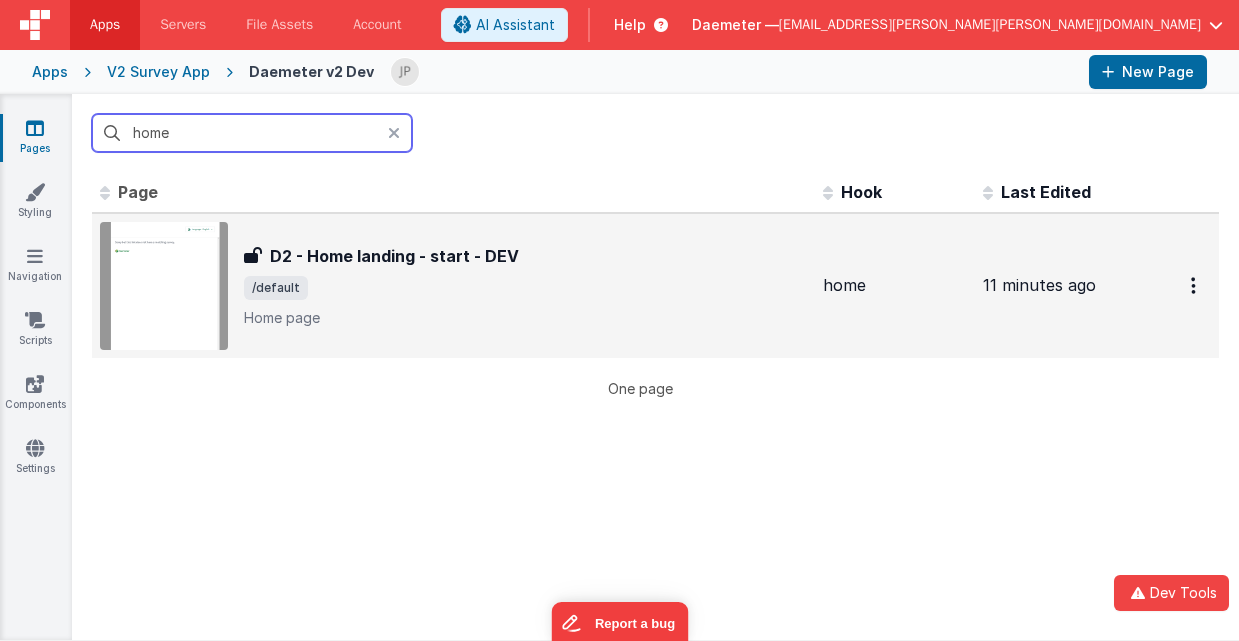 type on "home" 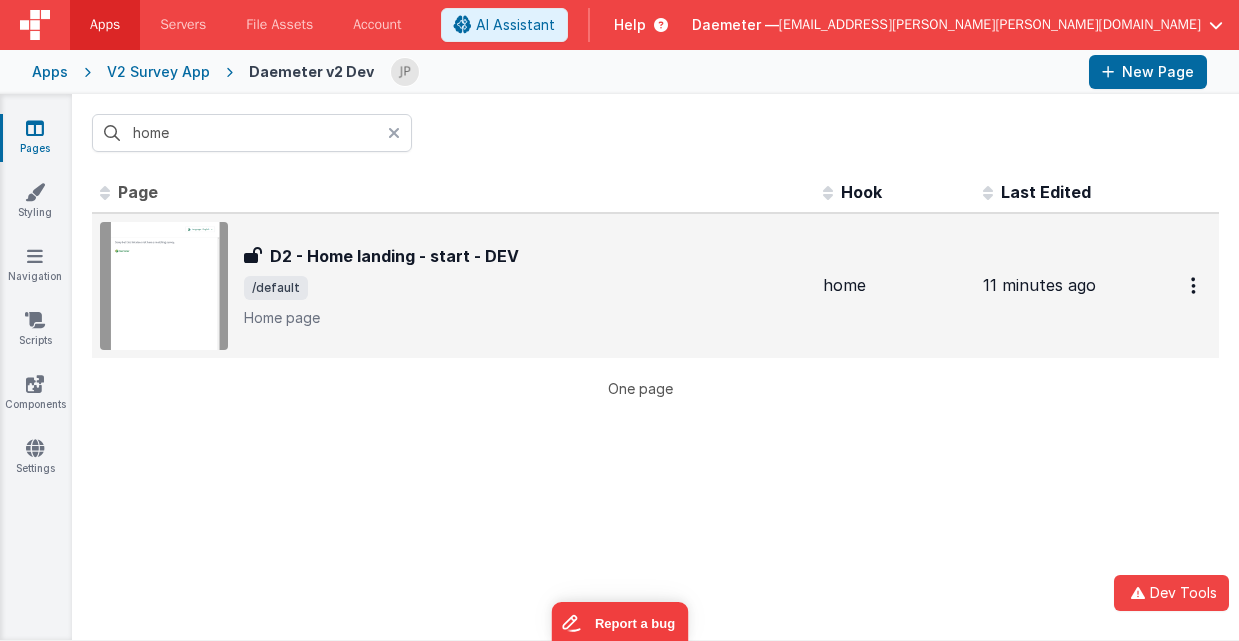click on "Home page" at bounding box center (525, 318) 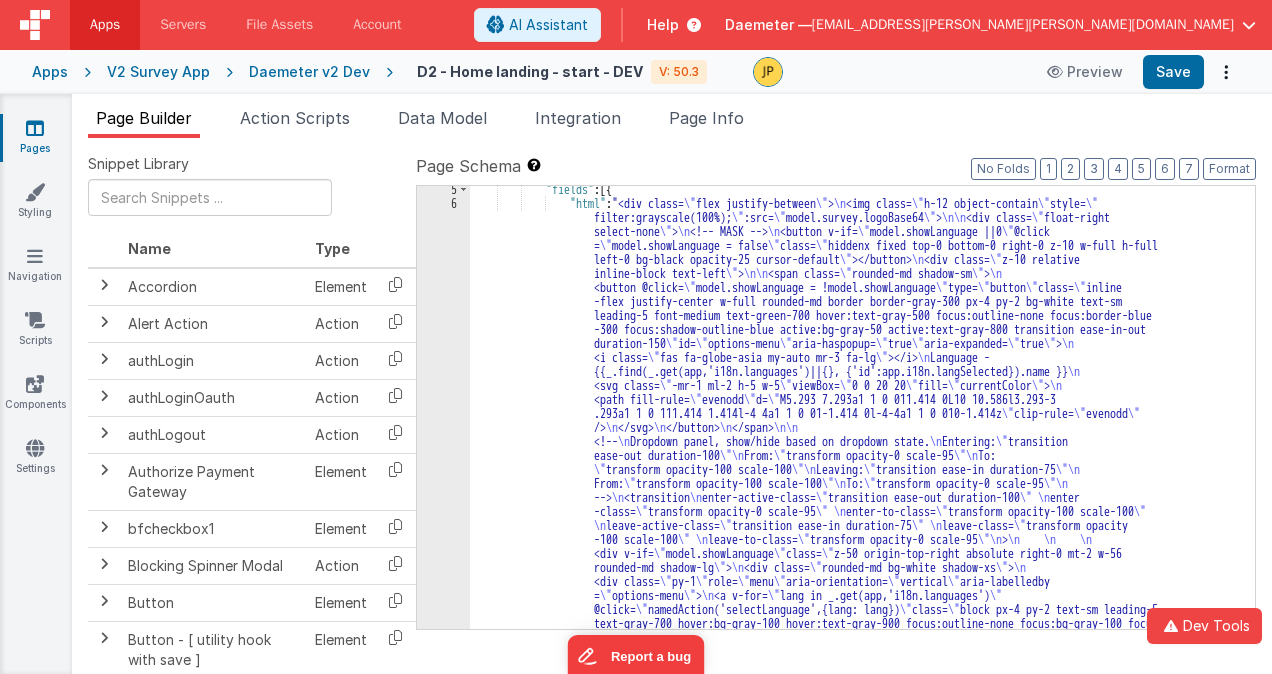 scroll, scrollTop: 60, scrollLeft: 0, axis: vertical 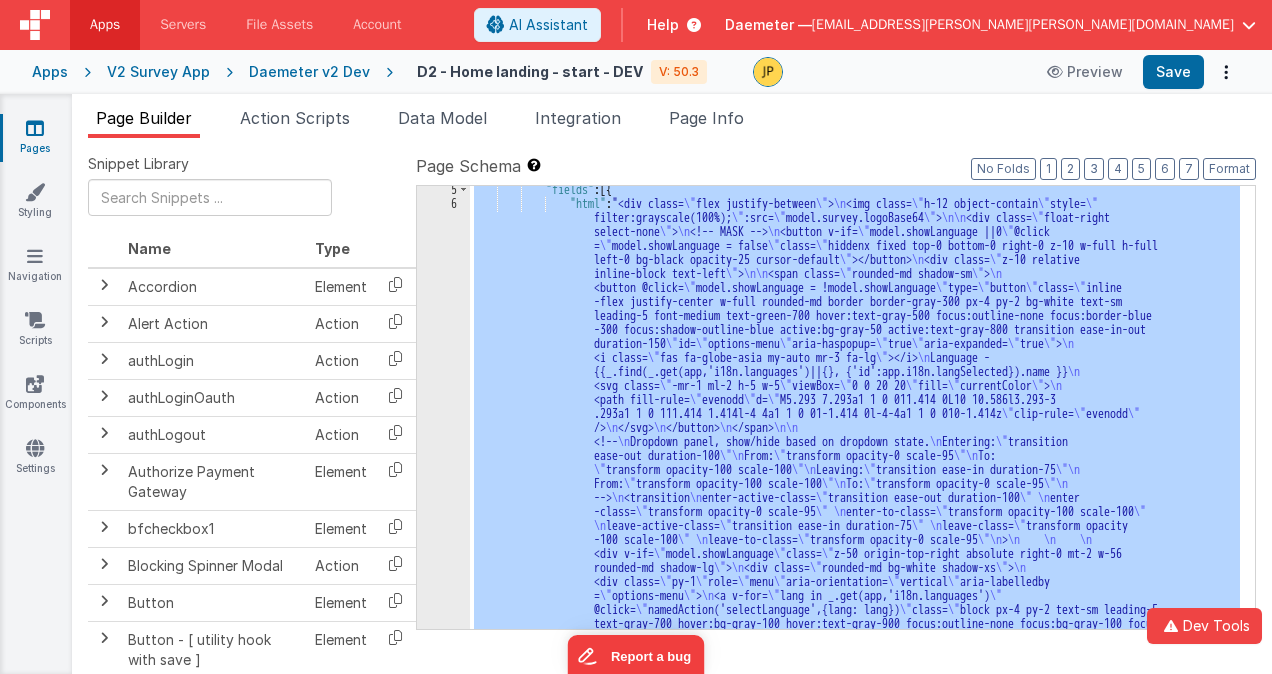 click on "5 6 7" at bounding box center [443, 648] 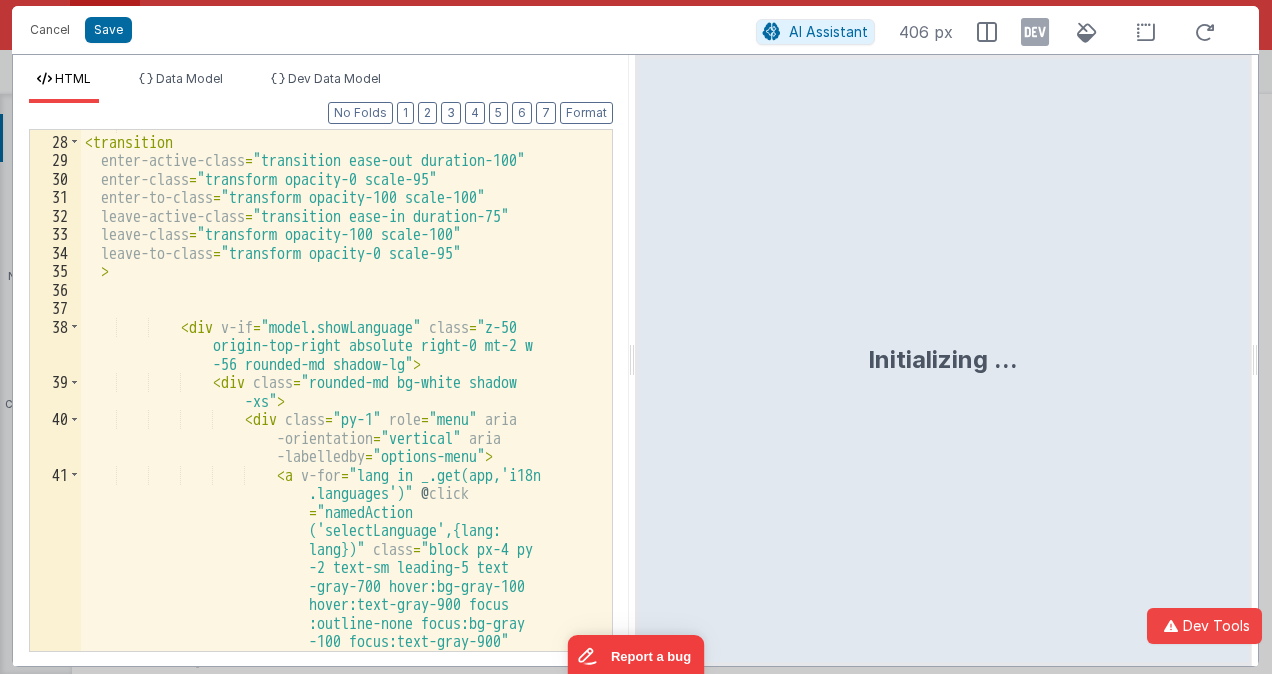 scroll, scrollTop: 1033, scrollLeft: 0, axis: vertical 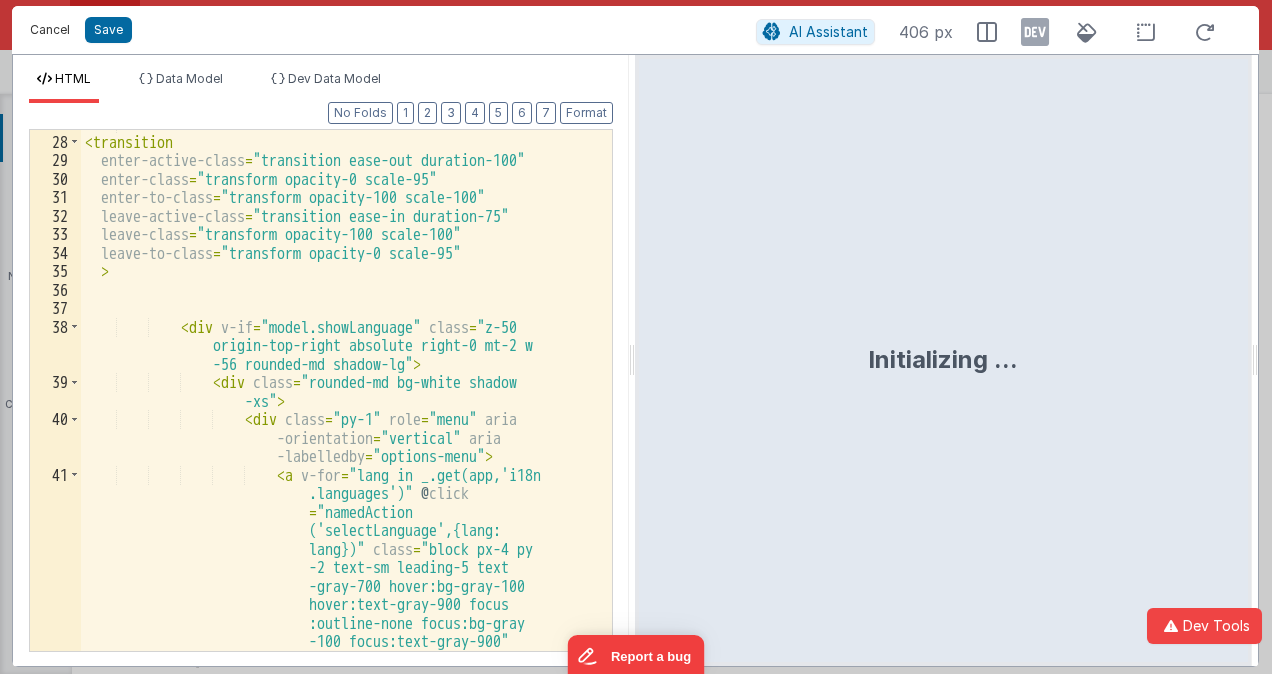 click on "Cancel" at bounding box center (50, 30) 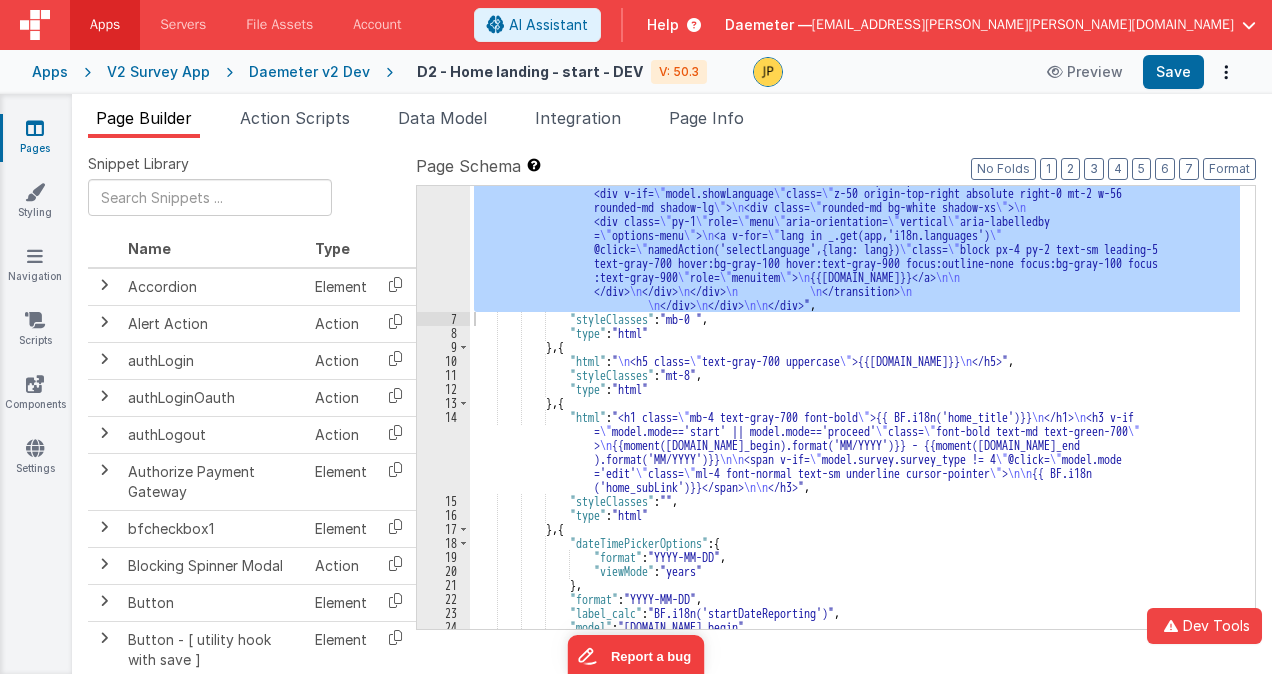 scroll, scrollTop: 480, scrollLeft: 0, axis: vertical 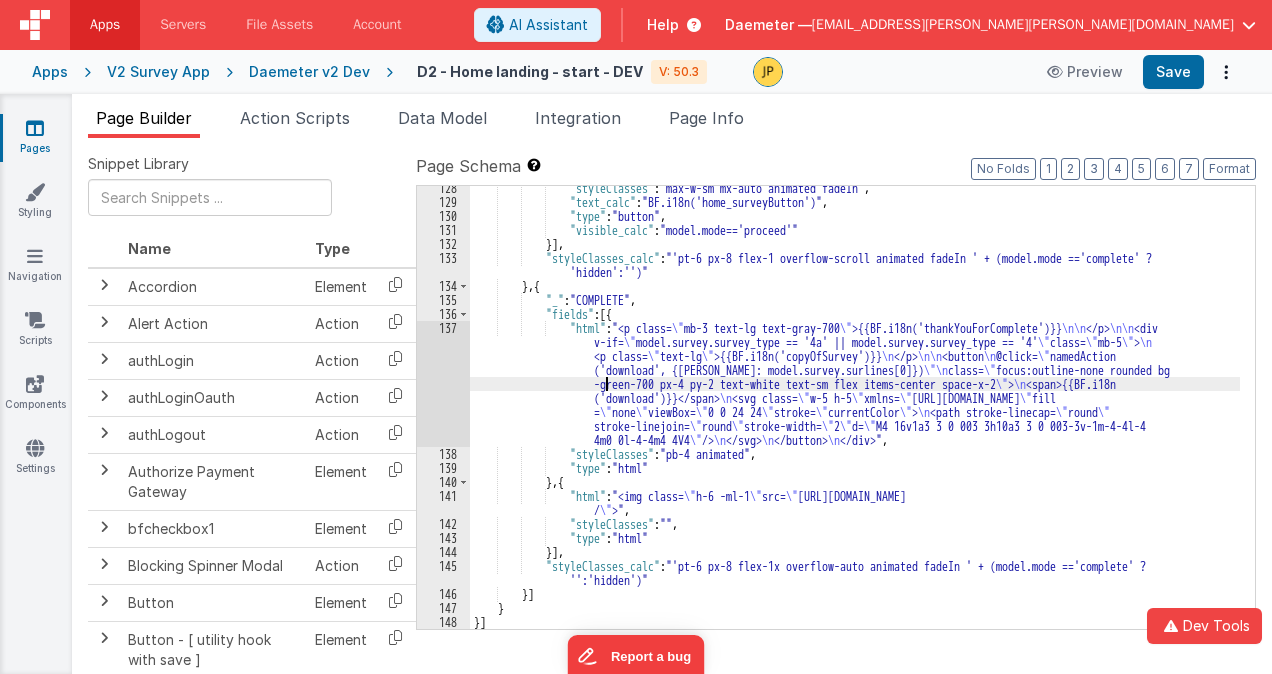 click on ""styleClasses" :  "max-w-sm mx-auto animated fadeIn" ,                     "text_calc" :  "BF.i18n('home_surveyButton')" ,                     "type" :  "button" ,                     "visible_calc" :  "model.mode=='proceed'"                }] ,                "styleClasses_calc" :  "'pt-6 px-8 flex-1 overflow-scroll animated fadeIn ' + (model.mode =='complete' ?                   'hidden':'')"           } ,  {                "_" :  "COMPLETE" ,                "fields" :  [{                     "html" :  "<p class= \" mb-3 text-lg text-gray-700 \" >{{BF.i18n('thankYouForComplete')}} \n\n </p> \n\n <div                       v-if= \" model.survey.survey_type == '4a' || model.survey.survey_type == '4' \"  class= \" mb-5  \" > \n                           <p class=  \" text-lg \" >{{BF.i18n('copyOfSurvey')}} \n </p> \n\n <button  \n @click= \" namedAction                      \"\n class= \" \" > \n     <span>{{BF.i18n" at bounding box center (855, 416) 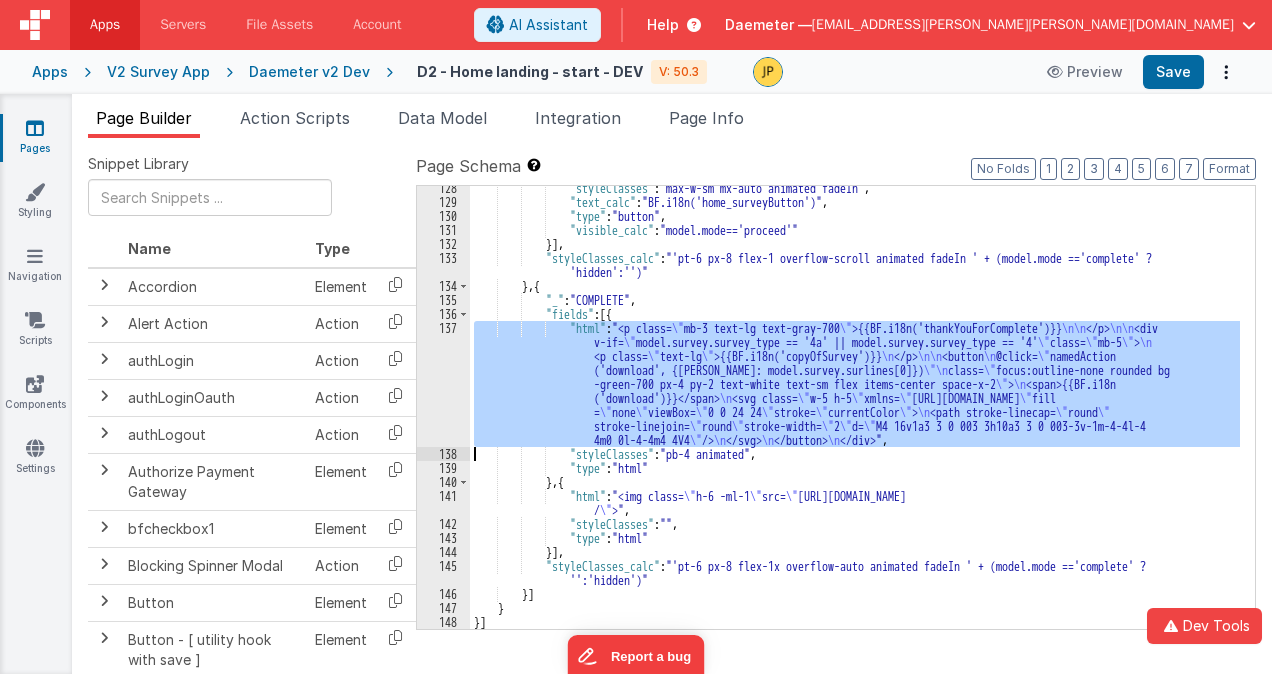 click on "137" at bounding box center (443, 384) 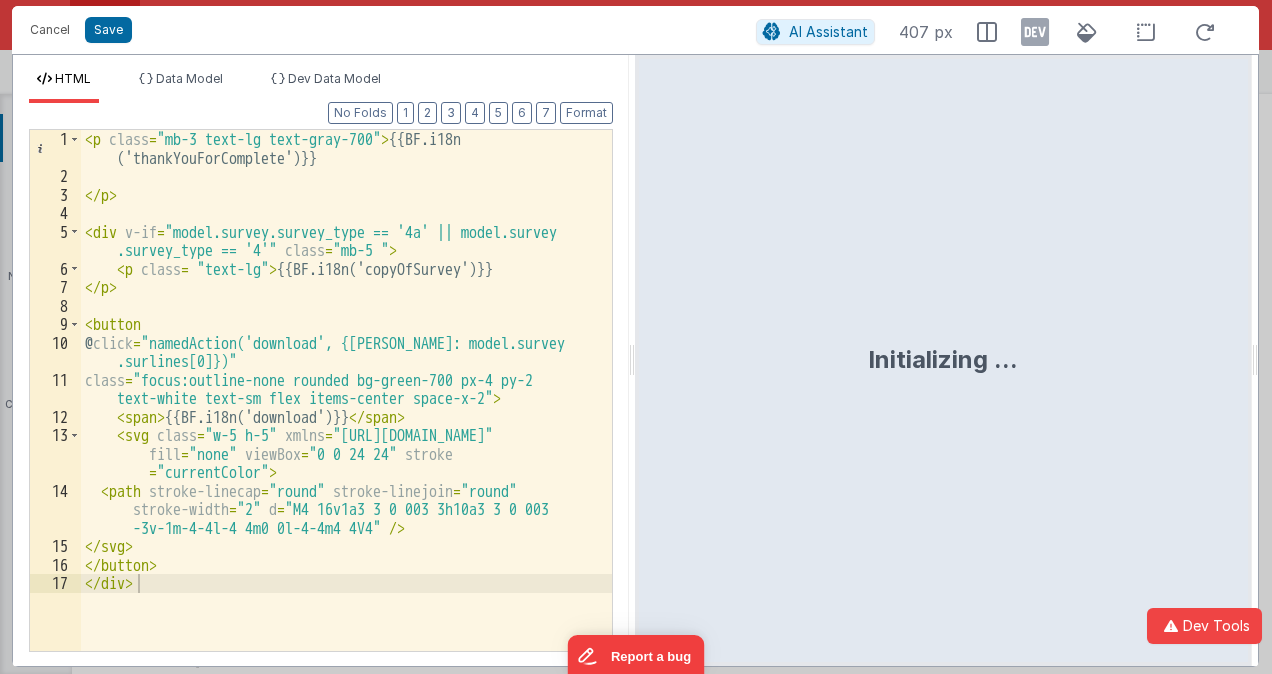 click on "< p   class = "mb-3 text-lg text-gray-700" > {{BF.i18n      ('thankYouForComplete')}} </ p > < div   v-if = "model.survey.survey_type == '4a' || model.survey      .survey_type == '4'"   class = "mb-5 " >      < p   class =   "text-lg" > {{BF.i18n('copyOfSurvey')}} </ p > < button   @ click = "namedAction('download', {[PERSON_NAME]: model.survey      .surlines[0]})" class = "focus:outline-none rounded bg-green-700 px-4 py-2       text-white text-sm flex items-center space-x-2" >      < span > {{BF.i18n('download')}} </ span >      < svg   class = "w-5 h-5"   xmlns = "[URL][DOMAIN_NAME]"            fill = "none"   viewBox = "0 0 24 24"   stroke          = "currentColor" >    < path   stroke-linecap = "round"   stroke-linejoin = "round"          stroke-width = "2"   d = "M4 16v1a3 3 0 003 3h10a3 3 0 003        -3v-1m-4-4l-4 4m0 0l-4-4m4 4V4"   /> </ svg > </ button > </ div >" at bounding box center [346, 418] 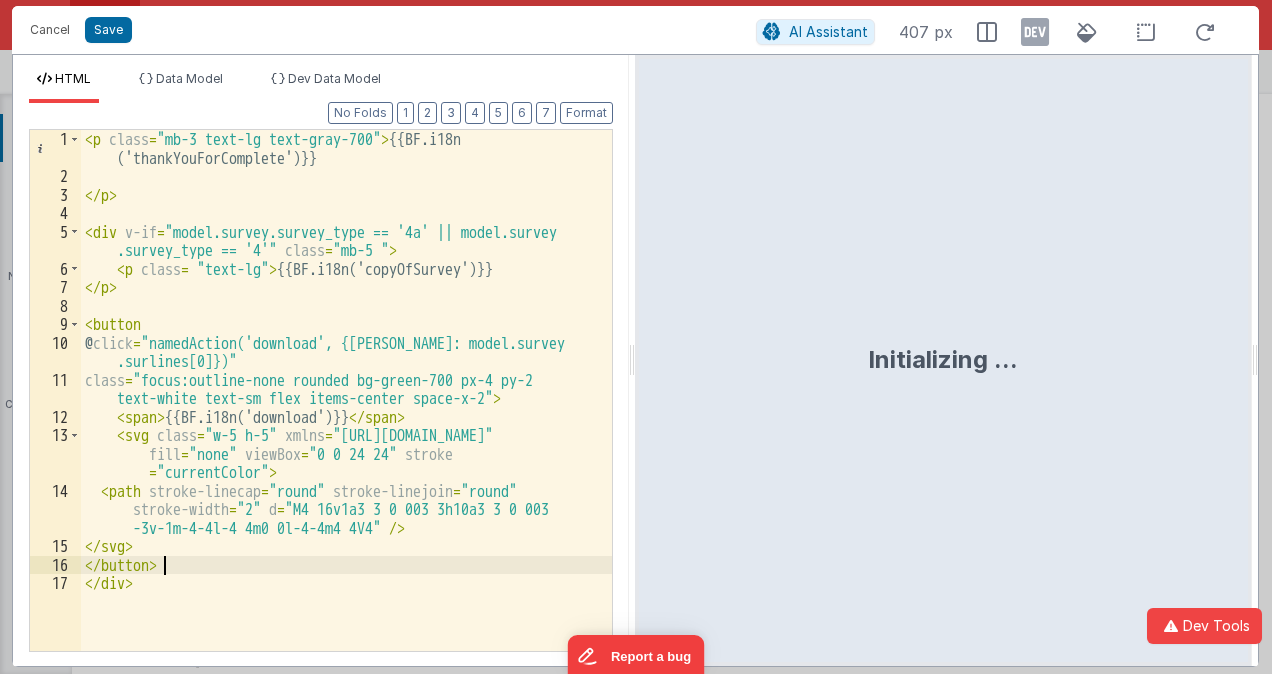 click on "< p   class = "mb-3 text-lg text-gray-700" > {{BF.i18n      ('thankYouForComplete')}} </ p > < div   v-if = "model.survey.survey_type == '4a' || model.survey      .survey_type == '4'"   class = "mb-5 " >      < p   class =   "text-lg" > {{BF.i18n('copyOfSurvey')}} </ p > < button   @ click = "namedAction('download', {[PERSON_NAME]: model.survey      .surlines[0]})" class = "focus:outline-none rounded bg-green-700 px-4 py-2       text-white text-sm flex items-center space-x-2" >      < span > {{BF.i18n('download')}} </ span >      < svg   class = "w-5 h-5"   xmlns = "[URL][DOMAIN_NAME]"            fill = "none"   viewBox = "0 0 24 24"   stroke          = "currentColor" >    < path   stroke-linecap = "round"   stroke-linejoin = "round"          stroke-width = "2"   d = "M4 16v1a3 3 0 003 3h10a3 3 0 003        -3v-1m-4-4l-4 4m0 0l-4-4m4 4V4"   /> </ svg > </ button > </ div >" at bounding box center [346, 418] 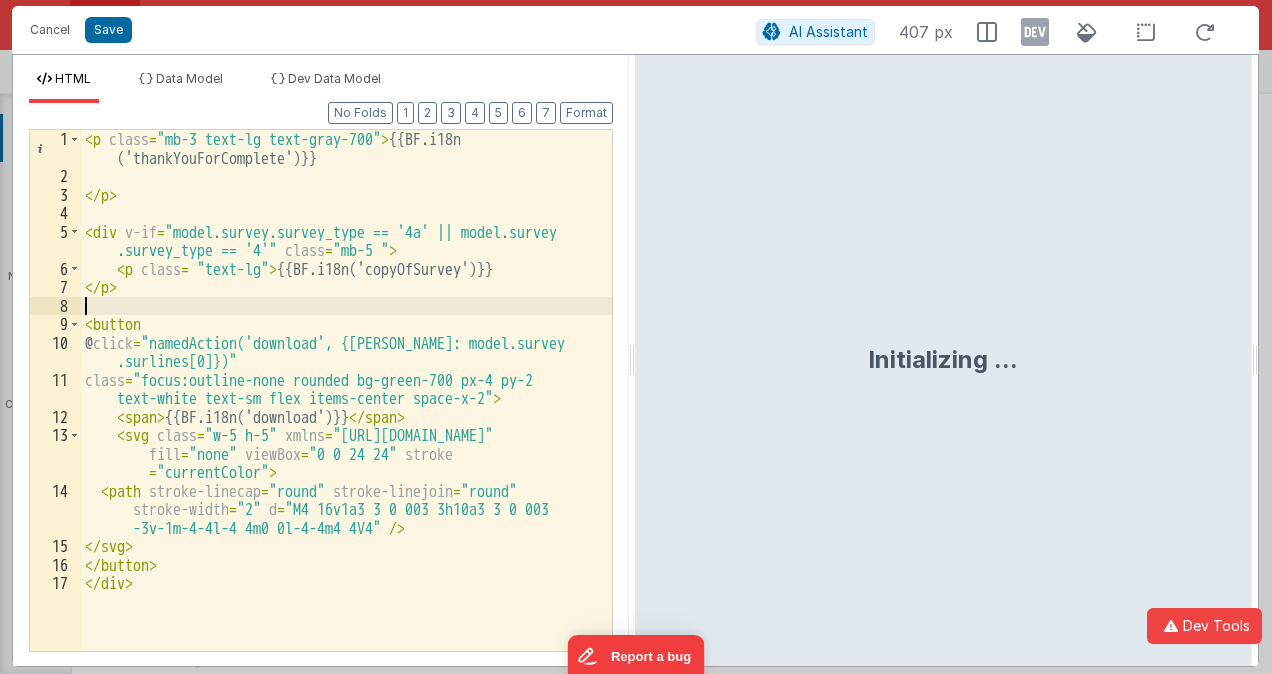 click on "< p   class = "mb-3 text-lg text-gray-700" > {{BF.i18n      ('thankYouForComplete')}} </ p > < div   v-if = "model.survey.survey_type == '4a' || model.survey      .survey_type == '4'"   class = "mb-5 " >      < p   class =   "text-lg" > {{BF.i18n('copyOfSurvey')}} </ p > < button   @ click = "namedAction('download', {[PERSON_NAME]: model.survey      .surlines[0]})" class = "focus:outline-none rounded bg-green-700 px-4 py-2       text-white text-sm flex items-center space-x-2" >      < span > {{BF.i18n('download')}} </ span >      < svg   class = "w-5 h-5"   xmlns = "[URL][DOMAIN_NAME]"            fill = "none"   viewBox = "0 0 24 24"   stroke          = "currentColor" >    < path   stroke-linecap = "round"   stroke-linejoin = "round"          stroke-width = "2"   d = "M4 16v1a3 3 0 003 3h10a3 3 0 003        -3v-1m-4-4l-4 4m0 0l-4-4m4 4V4"   /> </ svg > </ button > </ div >" at bounding box center (346, 418) 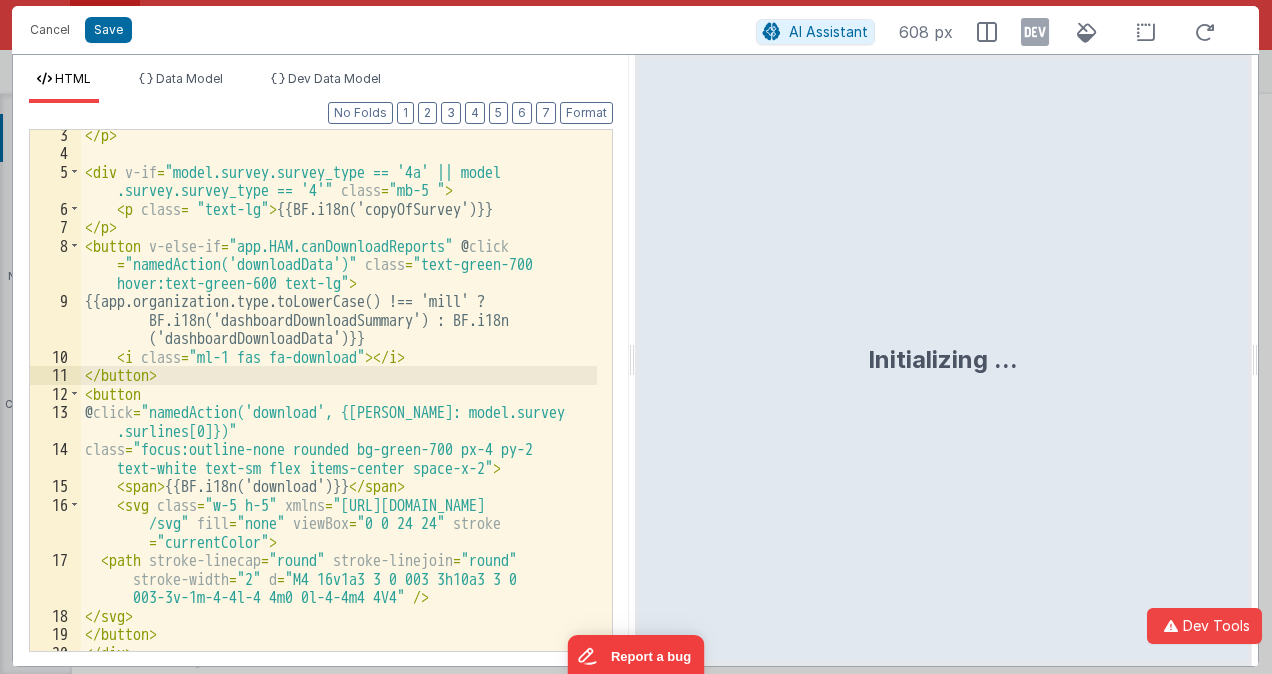 scroll, scrollTop: 71, scrollLeft: 0, axis: vertical 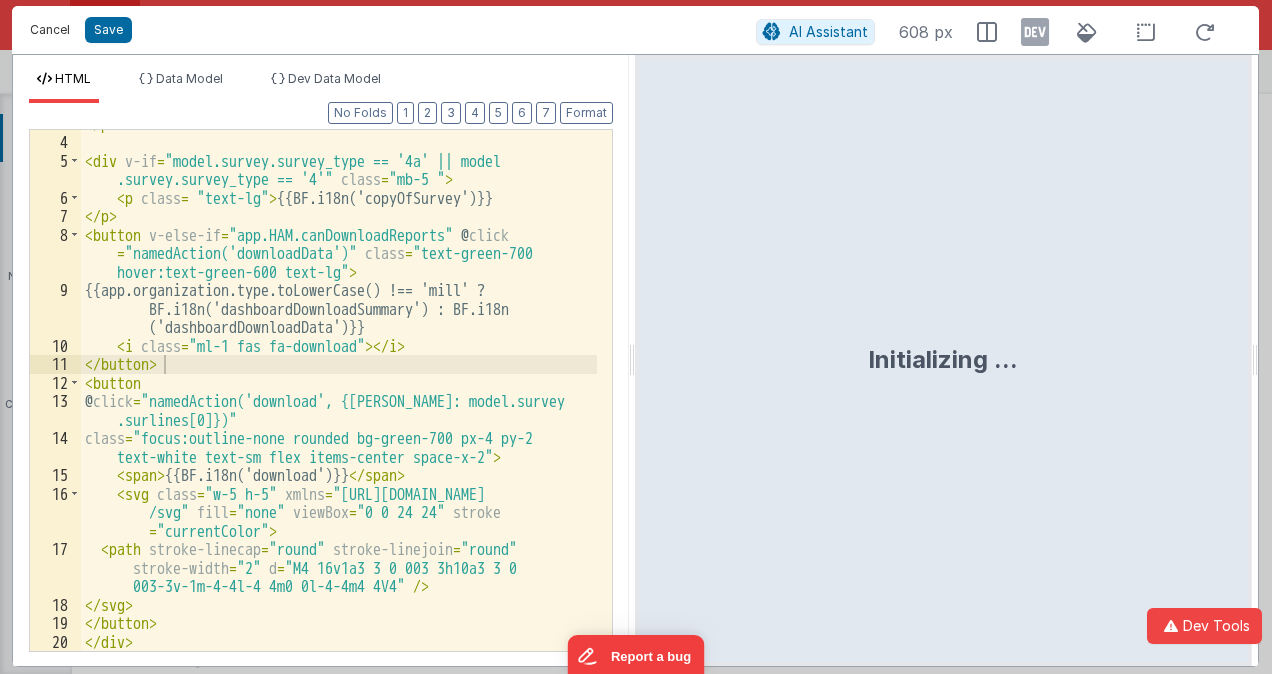 click on "Cancel" at bounding box center [50, 30] 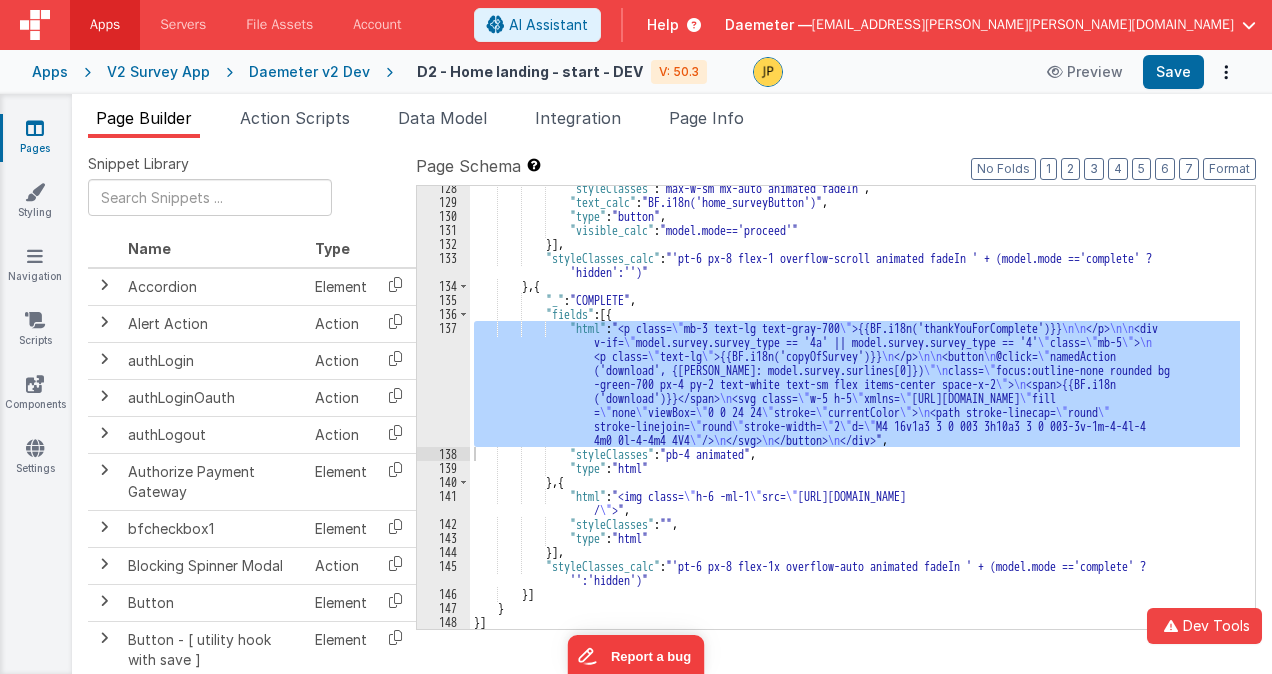 click on ""styleClasses" :  "max-w-sm mx-auto animated fadeIn" ,                     "text_calc" :  "BF.i18n('home_surveyButton')" ,                     "type" :  "button" ,                     "visible_calc" :  "model.mode=='proceed'"                }] ,                "styleClasses_calc" :  "'pt-6 px-8 flex-1 overflow-scroll animated fadeIn ' + (model.mode =='complete' ?                   'hidden':'')"           } ,  {                "_" :  "COMPLETE" ,                "fields" :  [{                     "html" :  "<p class= \" mb-3 text-lg text-gray-700 \" >{{BF.i18n('thankYouForComplete')}} \n\n </p> \n\n <div                       v-if= \" model.survey.survey_type == '4a' || model.survey.survey_type == '4' \"  class= \" mb-5  \" > \n                           <p class=  \" text-lg \" >{{BF.i18n('copyOfSurvey')}} \n </p> \n\n <button  \n @click= \" namedAction                      \"\n class= \" \" > \n     <span>{{BF.i18n" at bounding box center [855, 407] 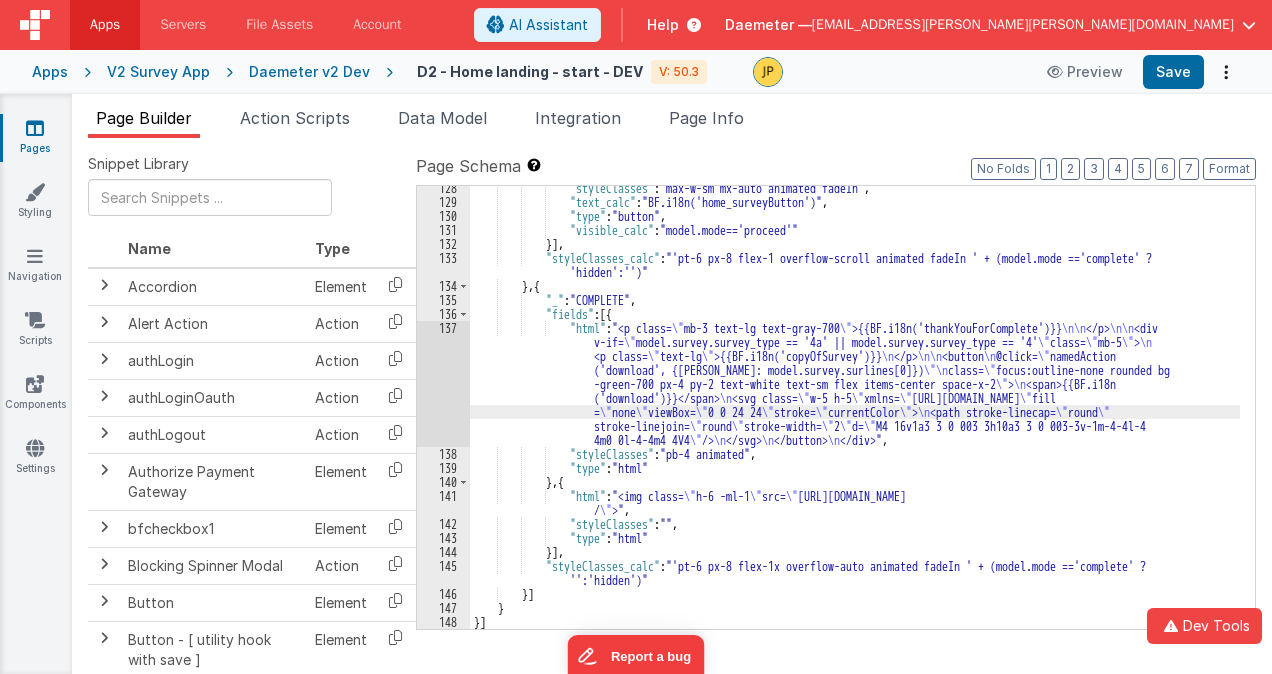 click on "137" at bounding box center (443, 384) 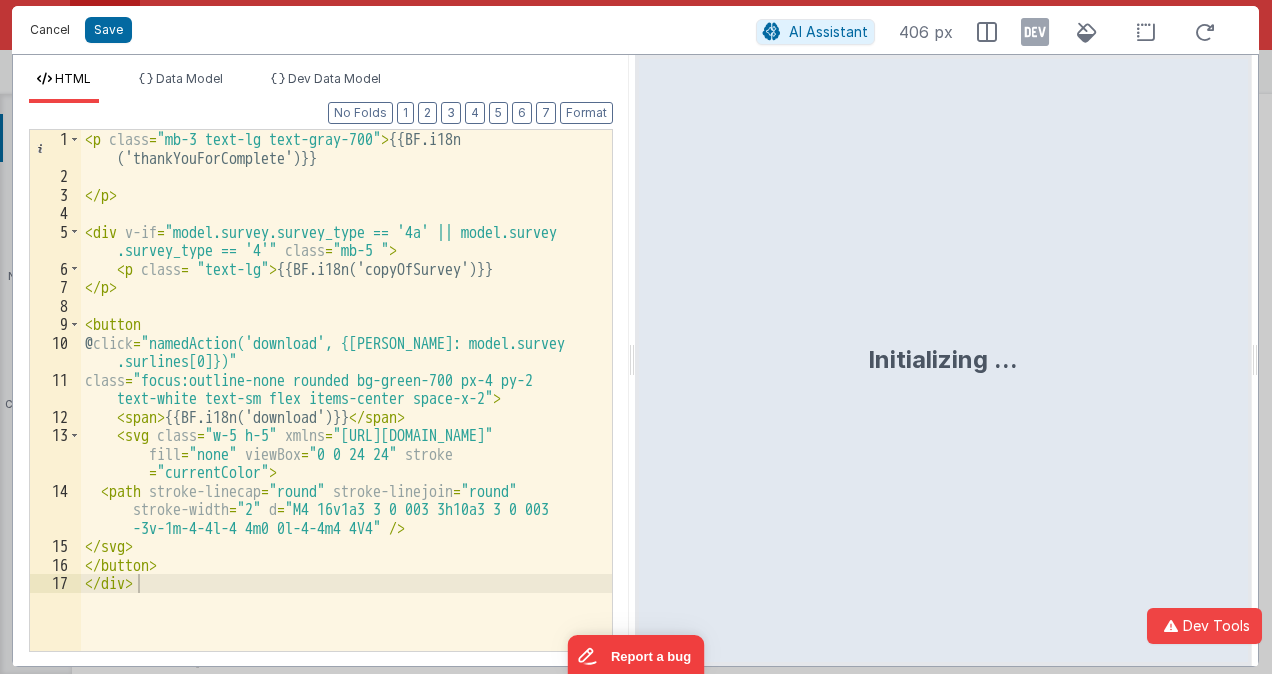 click on "Cancel" at bounding box center (50, 30) 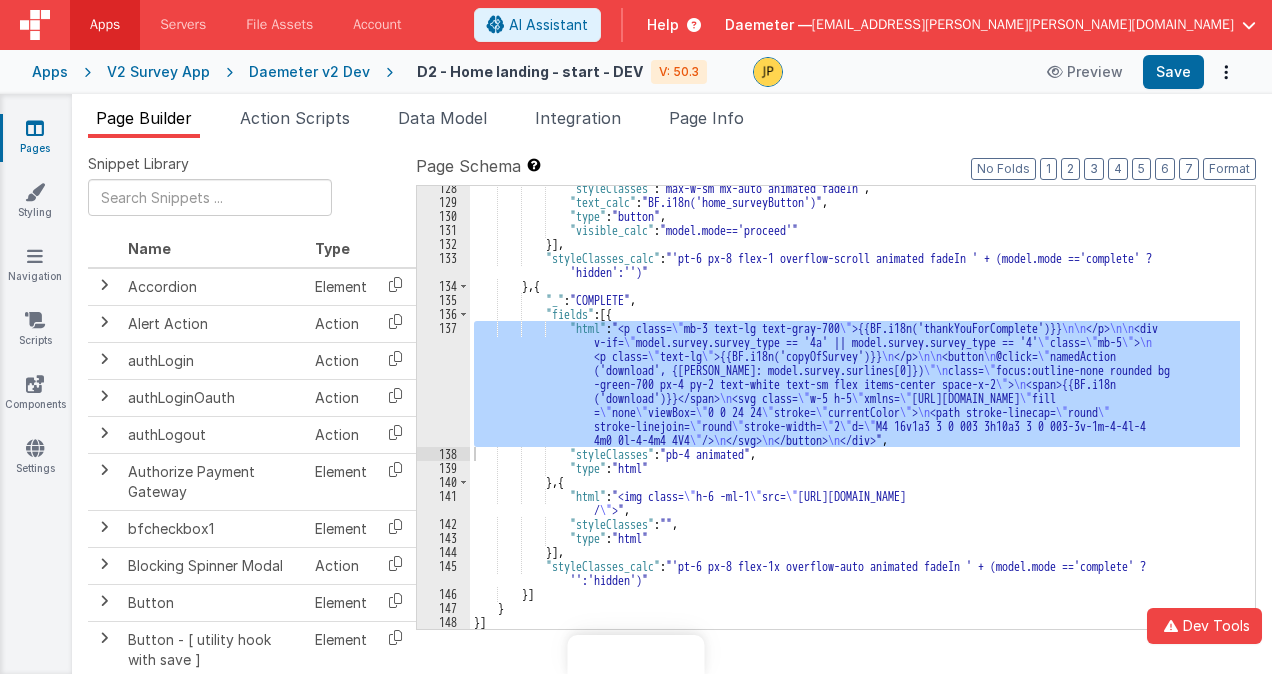 scroll, scrollTop: 0, scrollLeft: 0, axis: both 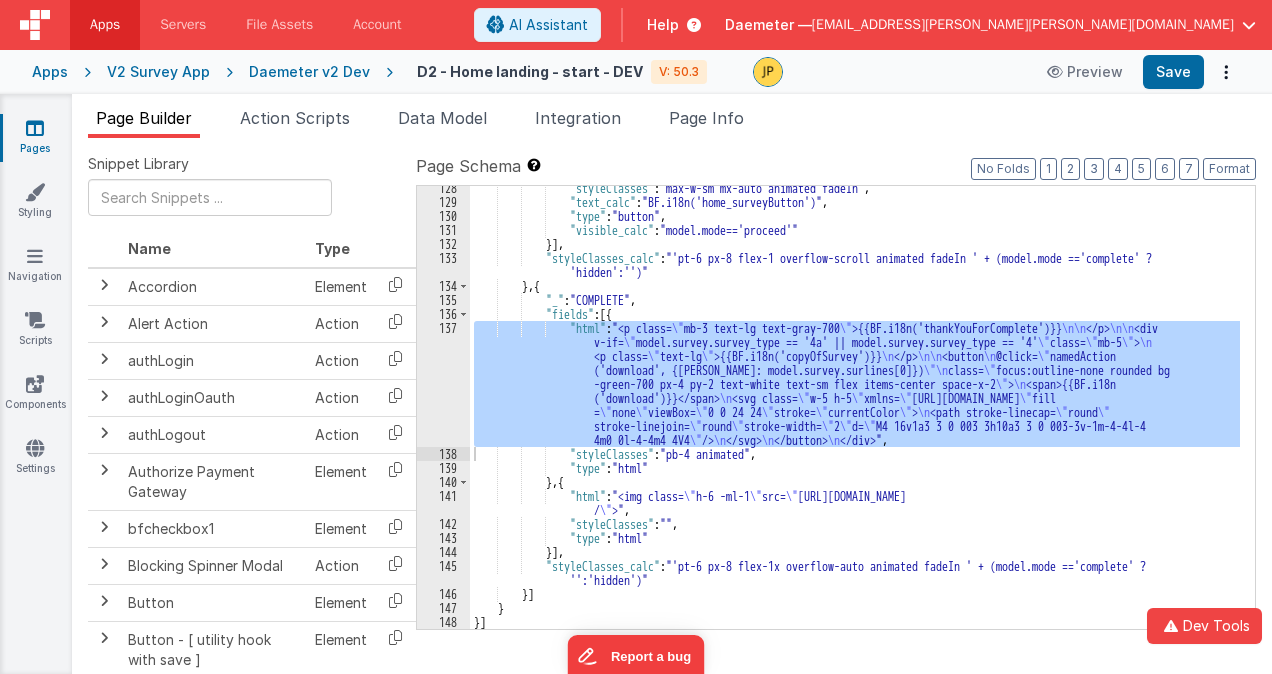 click on ""styleClasses" :  "max-w-sm mx-auto animated fadeIn" ,                     "text_calc" :  "BF.i18n('home_surveyButton')" ,                     "type" :  "button" ,                     "visible_calc" :  "model.mode=='proceed'"                }] ,                "styleClasses_calc" :  "'pt-6 px-8 flex-1 overflow-scroll animated fadeIn ' + (model.mode =='complete' ?                   'hidden':'')"           } ,  {                "_" :  "COMPLETE" ,                "fields" :  [{                     "html" :  "<p class= \" mb-3 text-lg text-gray-700 \" >{{BF.i18n('thankYouForComplete')}} \n\n </p> \n\n <div                       v-if= \" model.survey.survey_type == '4a' || model.survey.survey_type == '4' \"  class= \" mb-5  \" > \n                           <p class=  \" text-lg \" >{{BF.i18n('copyOfSurvey')}} \n </p> \n\n <button  \n @click= \" namedAction                      \"\n class= \" \" > \n     <span>{{BF.i18n" at bounding box center [855, 407] 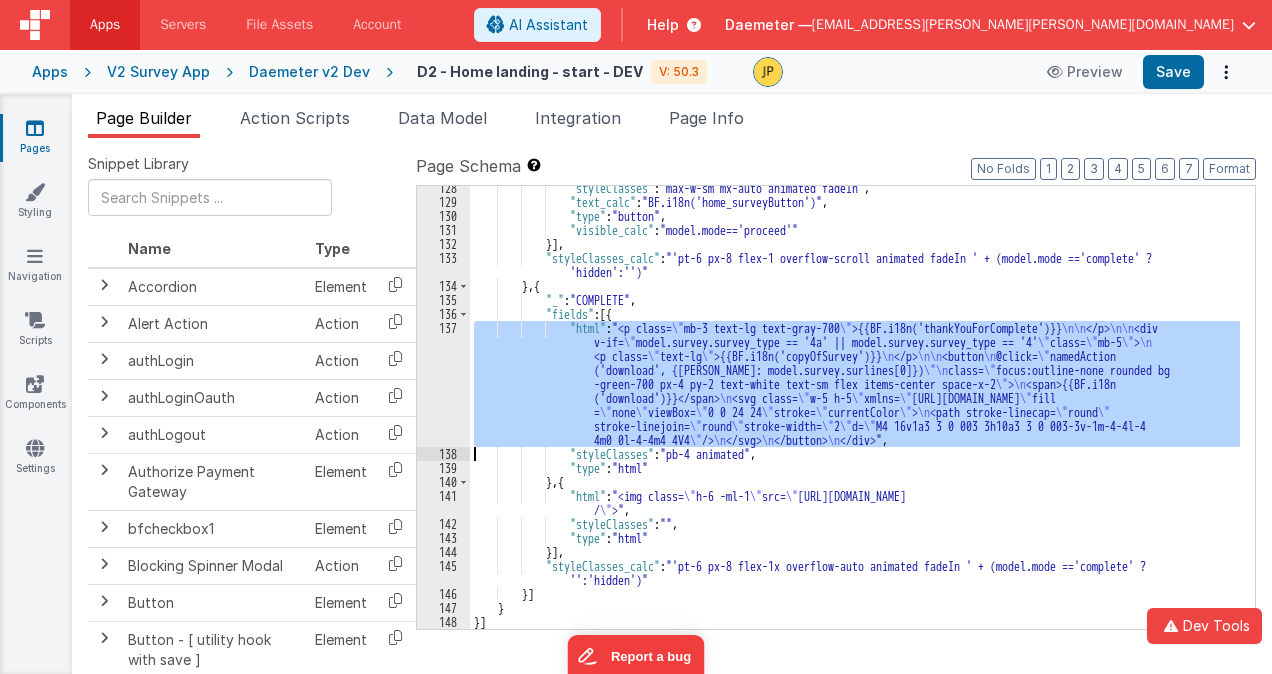 click on "137" at bounding box center (443, 384) 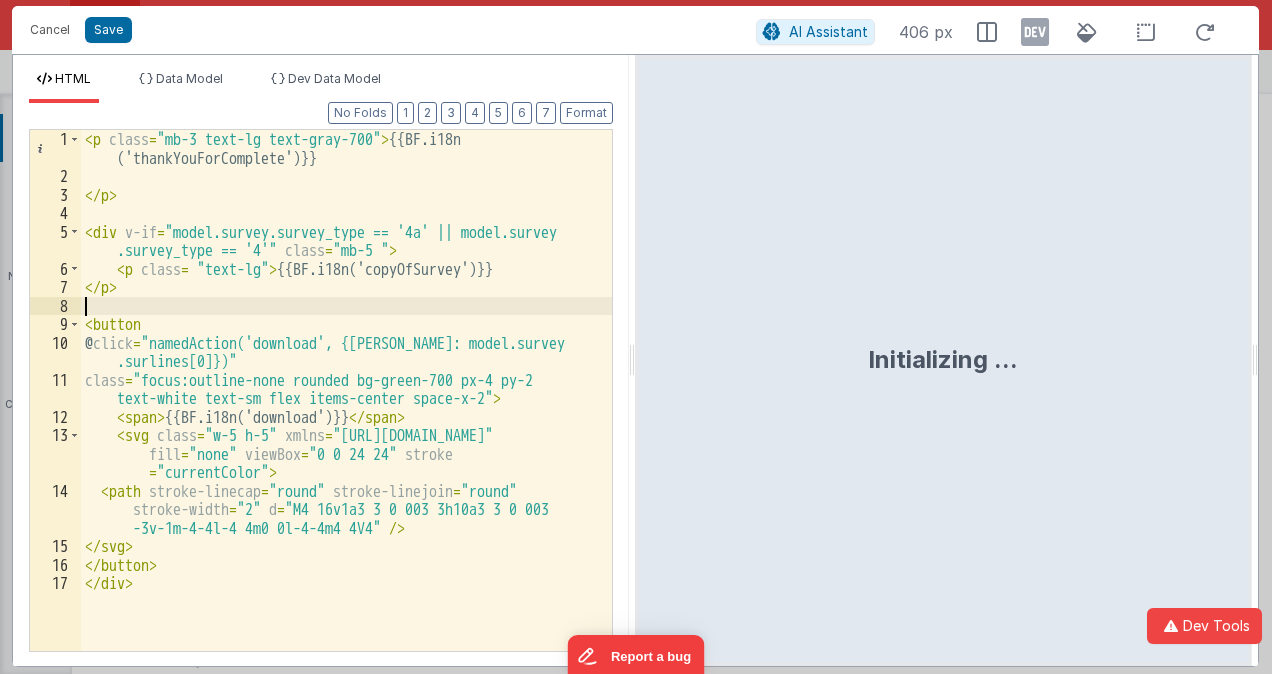 click on "< p   class = "mb-3 text-lg text-gray-700" > {{BF.i18n      ('thankYouForComplete')}} </ p > < div   v-if = "model.survey.survey_type == '4a' || model.survey      .survey_type == '4'"   class = "mb-5 " >      < p   class =   "text-lg" > {{BF.i18n('copyOfSurvey')}} </ p > < button   @ click = "namedAction('download', {[PERSON_NAME]: model.survey      .surlines[0]})" class = "focus:outline-none rounded bg-green-700 px-4 py-2       text-white text-sm flex items-center space-x-2" >      < span > {{BF.i18n('download')}} </ span >      < svg   class = "w-5 h-5"   xmlns = "[URL][DOMAIN_NAME]"            fill = "none"   viewBox = "0 0 24 24"   stroke          = "currentColor" >    < path   stroke-linecap = "round"   stroke-linejoin = "round"          stroke-width = "2"   d = "M4 16v1a3 3 0 003 3h10a3 3 0 003        -3v-1m-4-4l-4 4m0 0l-4-4m4 4V4"   /> </ svg > </ button > </ div >" at bounding box center [346, 418] 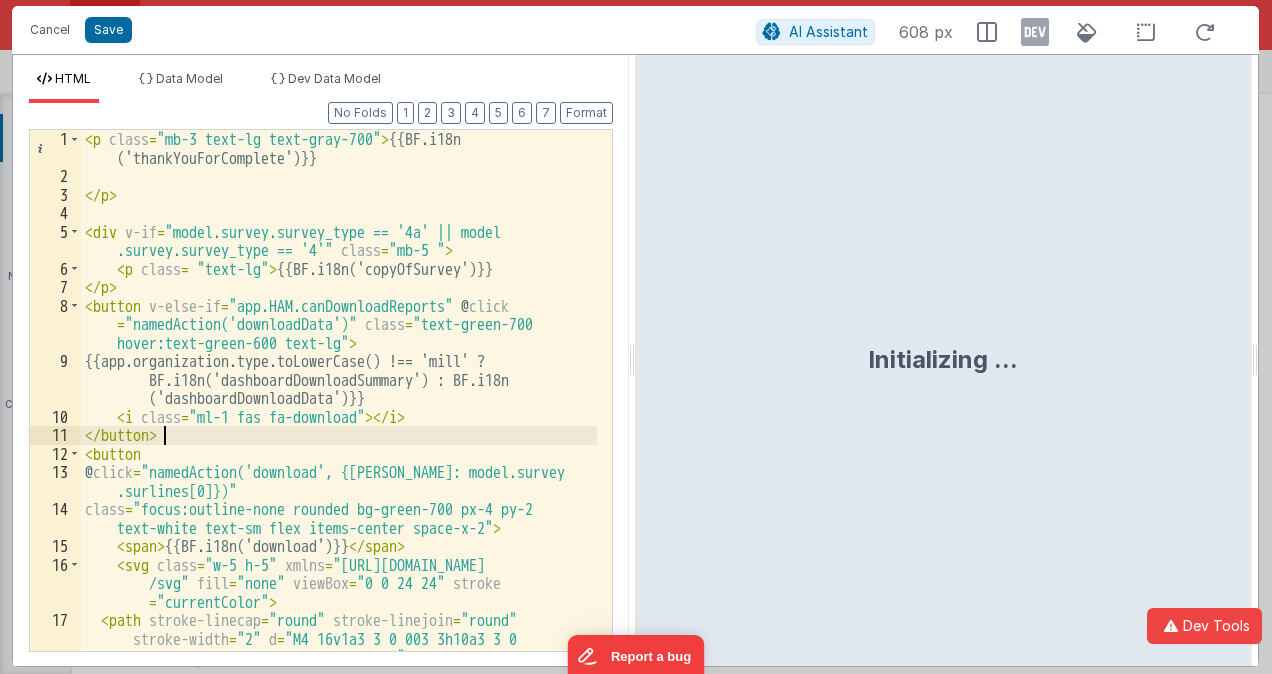 click on "< p   class = "mb-3 text-lg text-gray-700" > {{BF.i18n      ('thankYouForComplete')}} </ p > < div   v-if = "model.survey.survey_type == '4a' || model      .survey.survey_type == '4'"   class = "mb-5 " >      < p   class =   "text-lg" > {{BF.i18n('copyOfSurvey')}} </ p > < button   v-else-if = "app.HAM.canDownloadReports"   @ click      = "namedAction('downloadData')"   class = "text-green-700       hover:text-green-600 text-lg" >     {{app.organization.type.toLowerCase() !== 'mill' ?            BF.i18n('dashboardDownloadSummary') : BF.i18n          ('dashboardDownloadData')}}      < i   class = "ml-1 fas fa-download" > </ i > </ button > < button   @ click = "namedAction('download', {surline: model.survey      .surlines[0]})" class = "focus:outline-none rounded bg-green-700 px-4 py-2       text-white text-sm flex items-center space-x-2" >      < span > {{BF.i18n('download')}} </ span >      < svg   class = "w-5 h-5"   xmlns = "http://www.w3.org/2000" at bounding box center [339, 418] 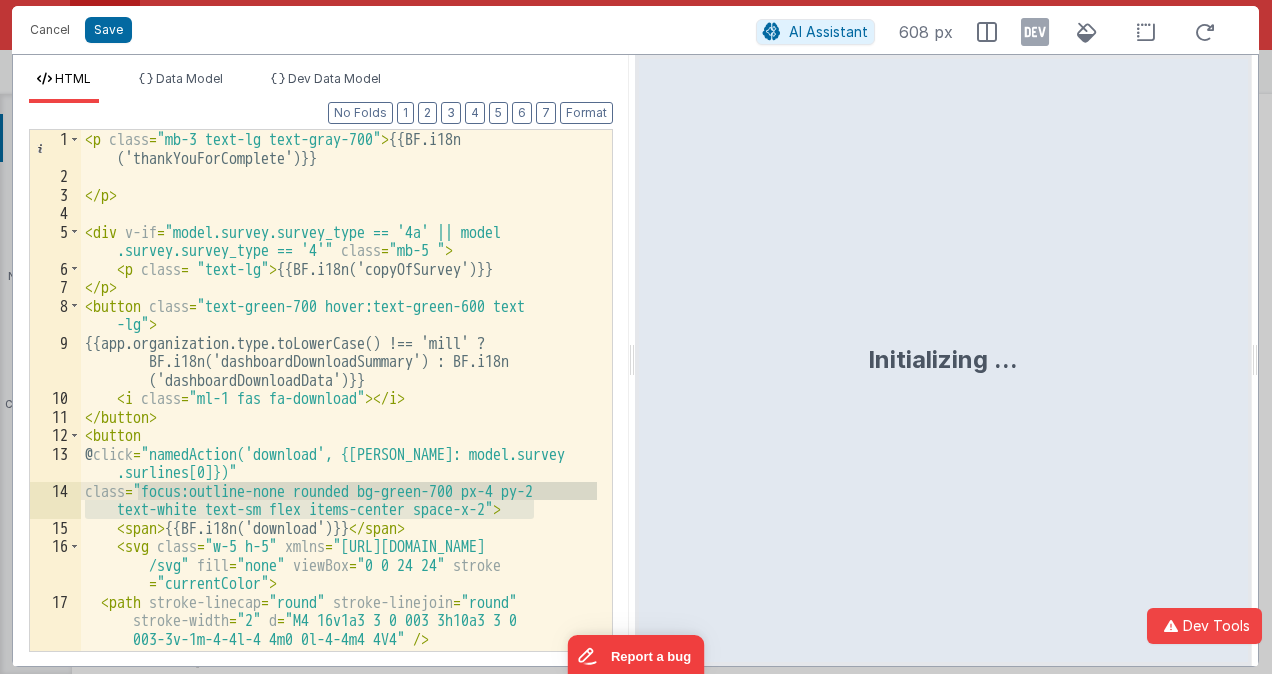 drag, startPoint x: 533, startPoint y: 509, endPoint x: 139, endPoint y: 487, distance: 394.61374 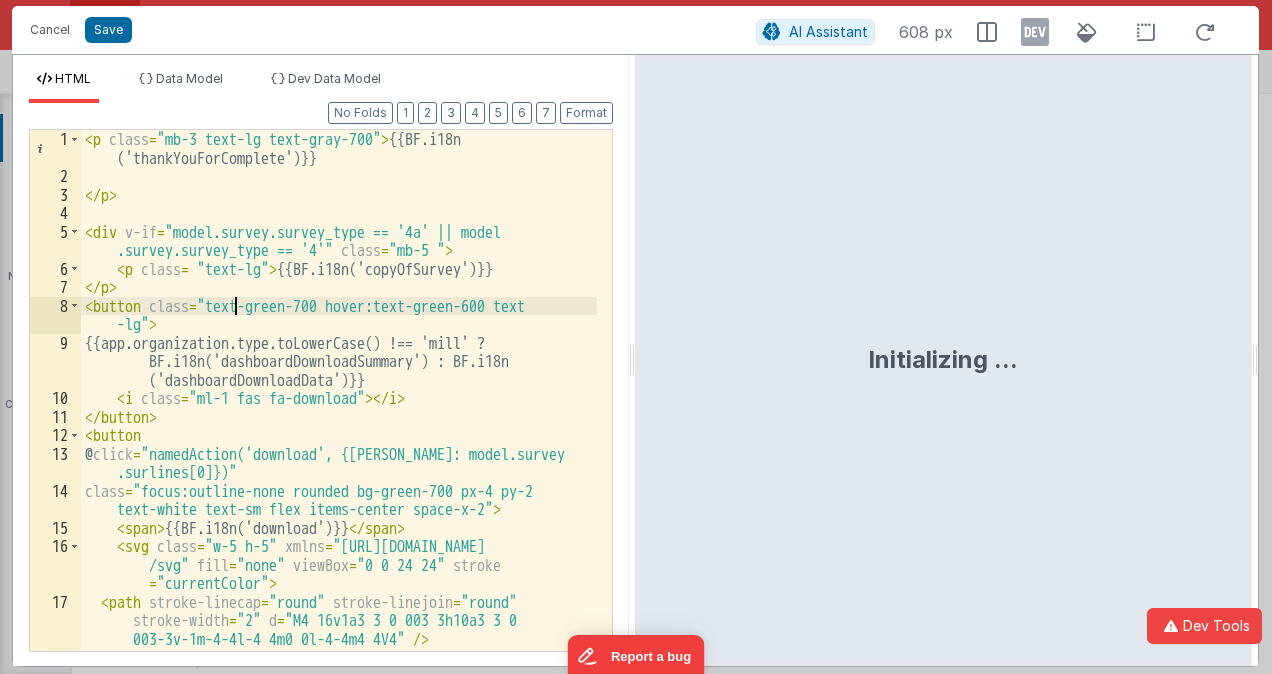 click on "< p   class = "mb-3 text-lg text-gray-700" > {{BF.i18n      ('thankYouForComplete')}} </ p > < div   v-if = "model.survey.survey_type == '4a' || model      .survey.survey_type == '4'"   class = "mb-5 " >      < p   class =   "text-lg" > {{BF.i18n('copyOfSurvey')}} </ p > < button   class = "text-green-700 hover:text-green-600 text      -lg" >     {{app.organization.type.toLowerCase() !== 'mill' ?            BF.i18n('dashboardDownloadSummary') : BF.i18n          ('dashboardDownloadData')}}      < i   class = "ml-1 fas fa-download" > </ i > </ button > < button   @ click = "namedAction('download', {surline: model.survey      .surlines[0]})" class = "focus:outline-none rounded bg-green-700 px-4 py-2       text-white text-sm flex items-center space-x-2" >      < span > {{BF.i18n('download')}} </ span >      < svg   class = "w-5 h-5"   xmlns = "http://www.w3.org/2000          /svg"   fill = "none"   viewBox = "0 0 24 24"   stroke          = "currentColor" >    <" at bounding box center (339, 418) 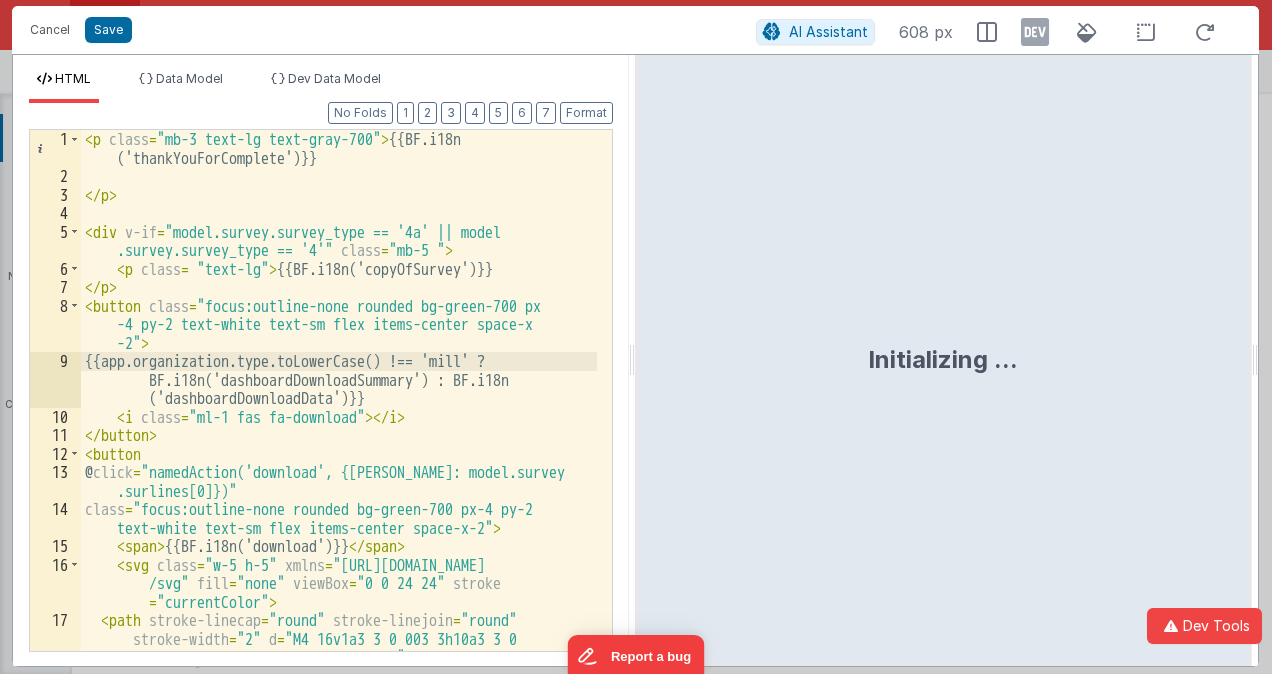 scroll, scrollTop: 60, scrollLeft: 0, axis: vertical 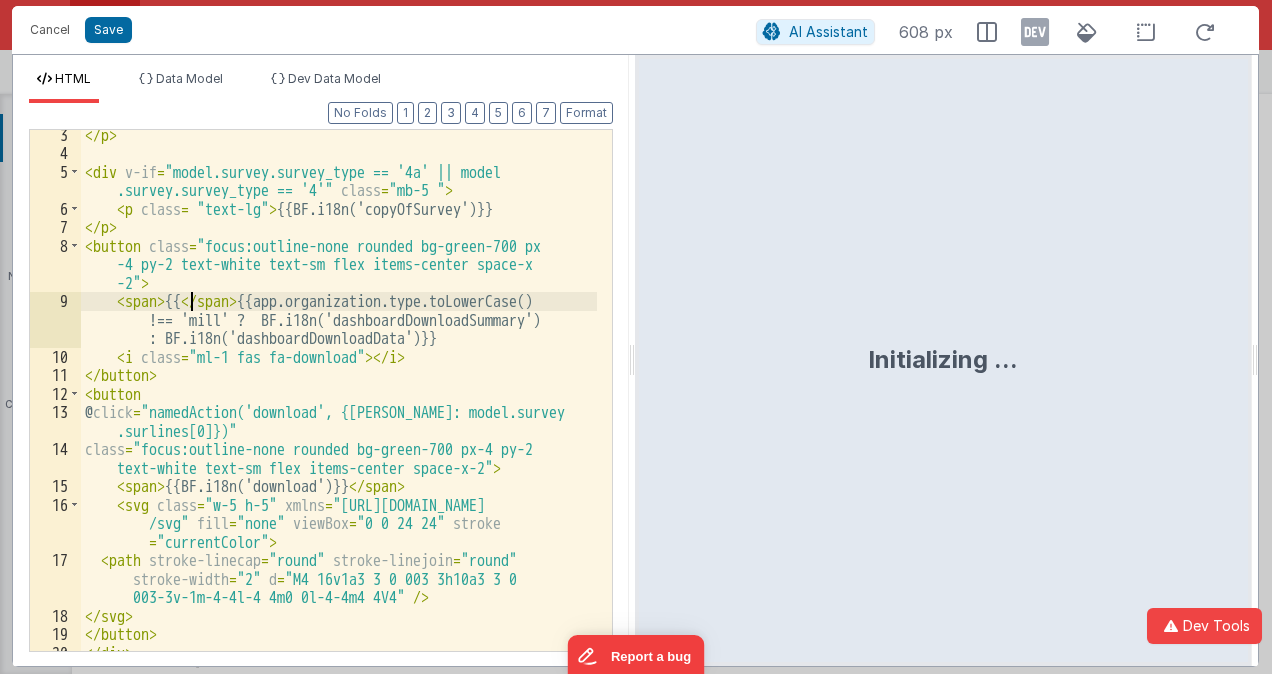 type 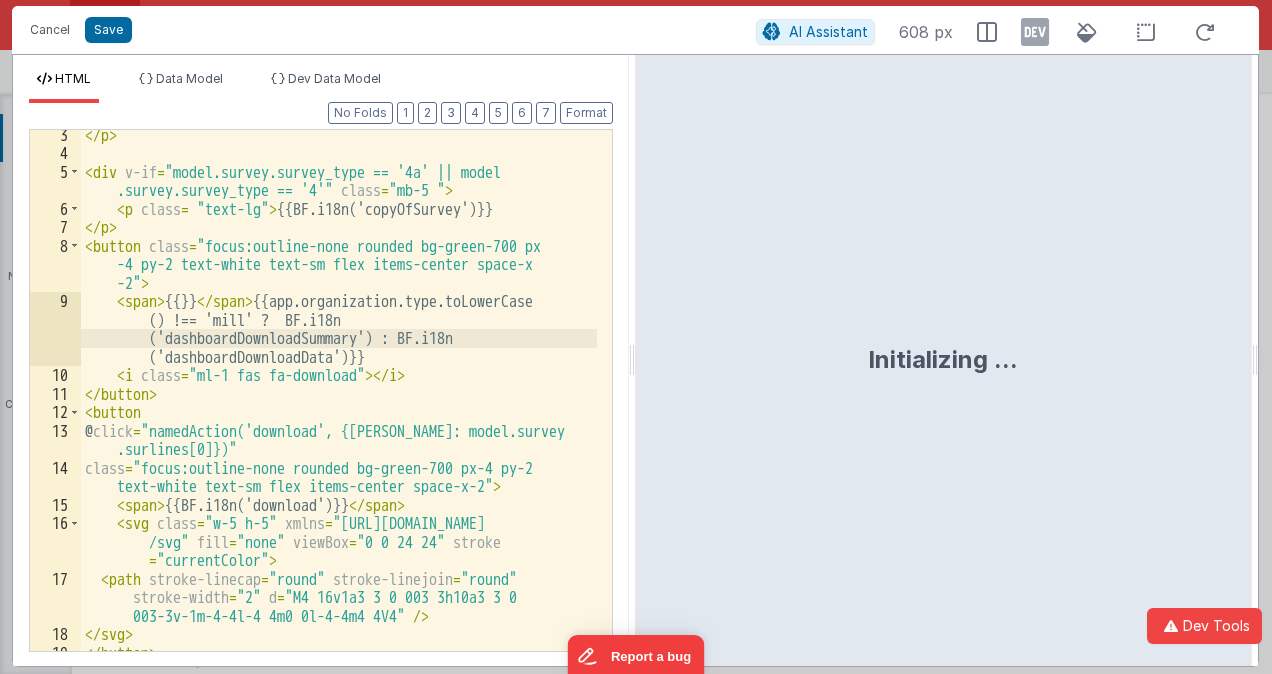 click on "</ p > < div   v-if = "model.survey.survey_type == '4a' || model      .survey.survey_type == '4'"   class = "mb-5 " >      < p   class =   "text-lg" > {{BF.i18n('copyOfSurvey')}} </ p > < button   class = "focus:outline-none rounded bg-green-700 px      -4 py-2 text-white text-sm flex items-center space-x      -2" >      < span > {{}} </ span > {{app.organization.type.toLowerCase          () !== 'mill' ?  BF.i18n          ('dashboardDownloadSummary') : BF.i18n          ('dashboardDownloadData')}}      < i   class = "ml-1 fas fa-download" > </ i > </ button > < button   @ click = "namedAction('download', {surline: model.survey      .surlines[0]})" class = "focus:outline-none rounded bg-green-700 px-4 py-2       text-white text-sm flex items-center space-x-2" >      < span > {{BF.i18n('download')}} </ span >      < svg   class = "w-5 h-5"   xmlns = "http://www.w3.org/2000          /svg"   fill = "none"   viewBox = "0 0 24 24"   stroke          = >    <" at bounding box center (339, 405) 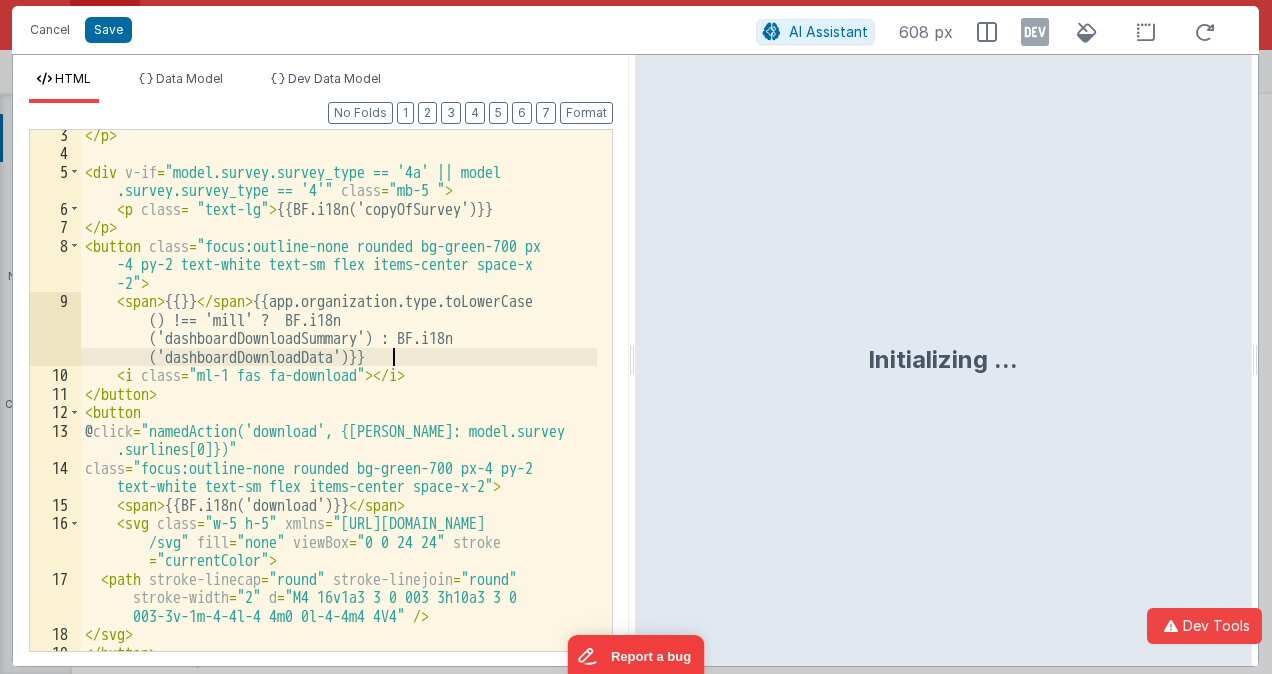 click on "</ p > < div   v-if = "model.survey.survey_type == '4a' || model      .survey.survey_type == '4'"   class = "mb-5 " >      < p   class =   "text-lg" > {{BF.i18n('copyOfSurvey')}} </ p > < button   class = "focus:outline-none rounded bg-green-700 px      -4 py-2 text-white text-sm flex items-center space-x      -2" >      < span > {{}} </ span > {{app.organization.type.toLowerCase          () !== 'mill' ?  BF.i18n          ('dashboardDownloadSummary') : BF.i18n          ('dashboardDownloadData')}}      < i   class = "ml-1 fas fa-download" > </ i > </ button > < button   @ click = "namedAction('download', {surline: model.survey      .surlines[0]})" class = "focus:outline-none rounded bg-green-700 px-4 py-2       text-white text-sm flex items-center space-x-2" >      < span > {{BF.i18n('download')}} </ span >      < svg   class = "w-5 h-5"   xmlns = "http://www.w3.org/2000          /svg"   fill = "none"   viewBox = "0 0 24 24"   stroke          = >    <" at bounding box center (339, 405) 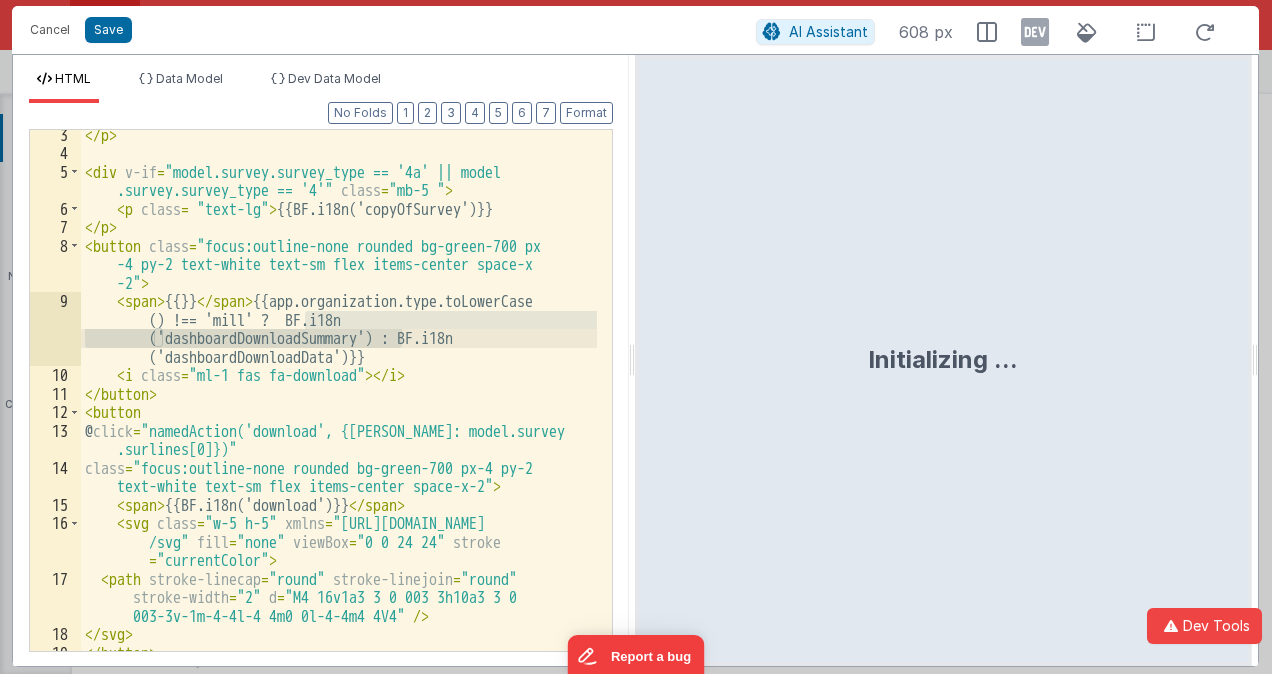 drag, startPoint x: 304, startPoint y: 317, endPoint x: 402, endPoint y: 344, distance: 101.65137 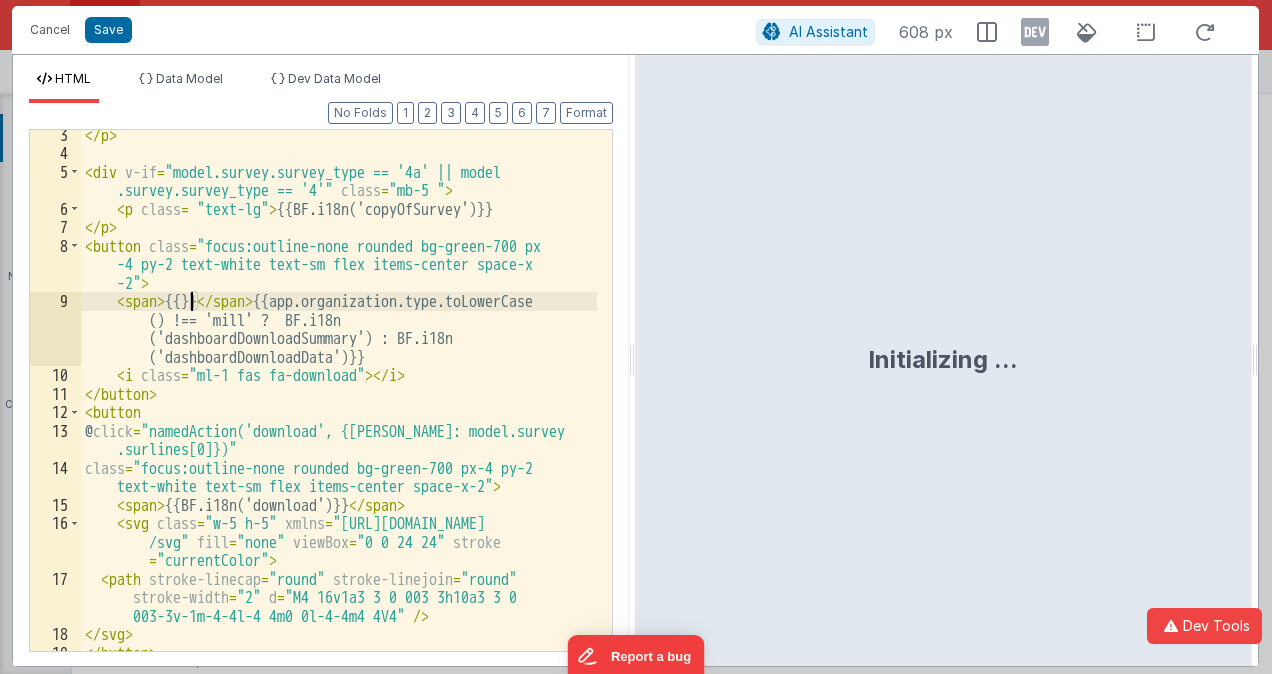 drag, startPoint x: 191, startPoint y: 297, endPoint x: 253, endPoint y: 349, distance: 80.919716 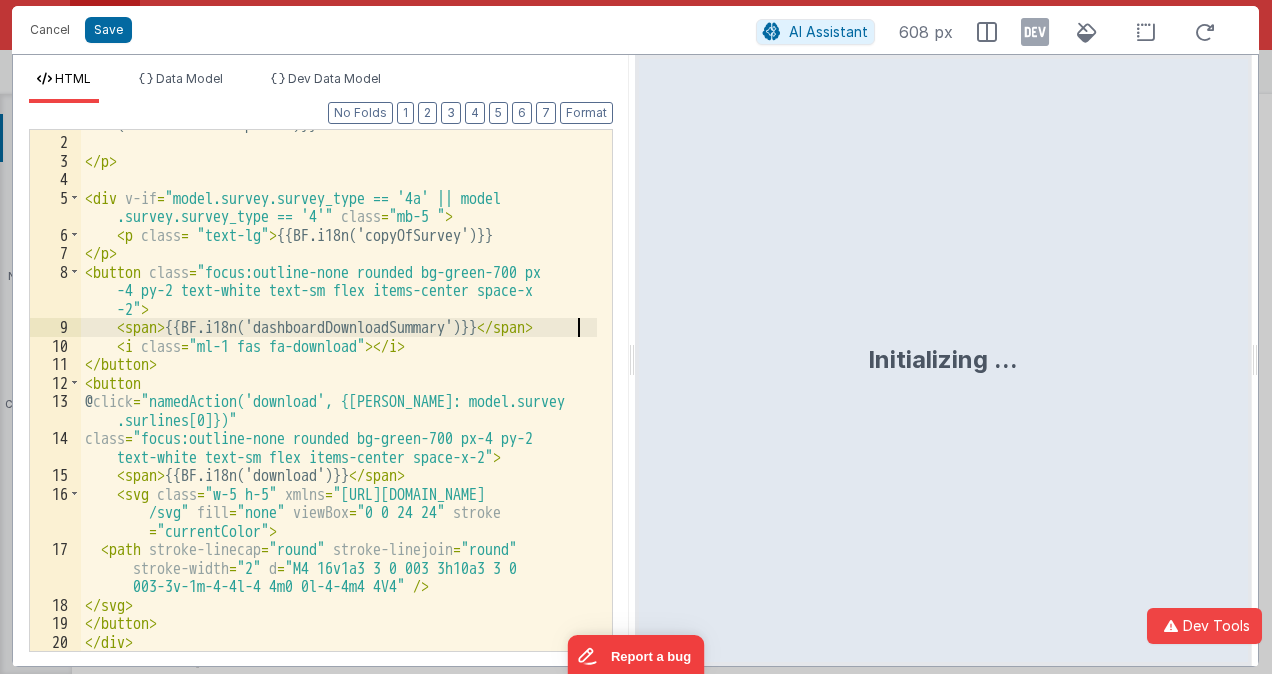 scroll, scrollTop: 34, scrollLeft: 0, axis: vertical 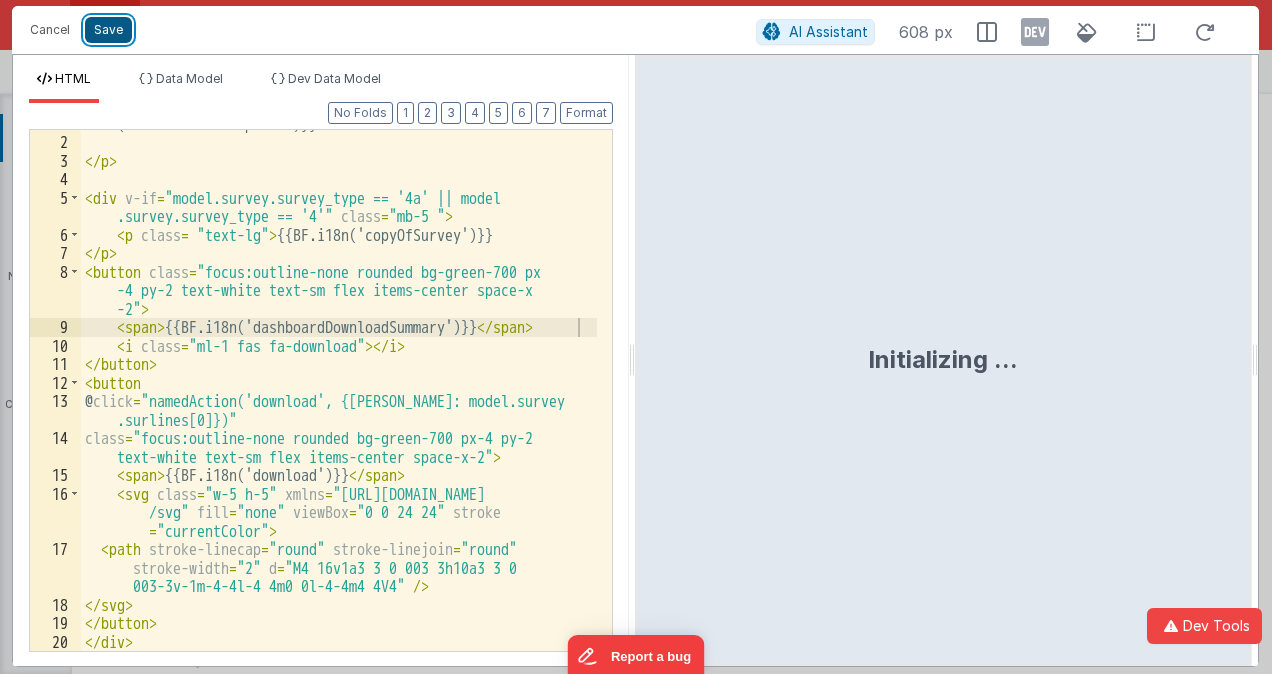click on "Save" at bounding box center (108, 30) 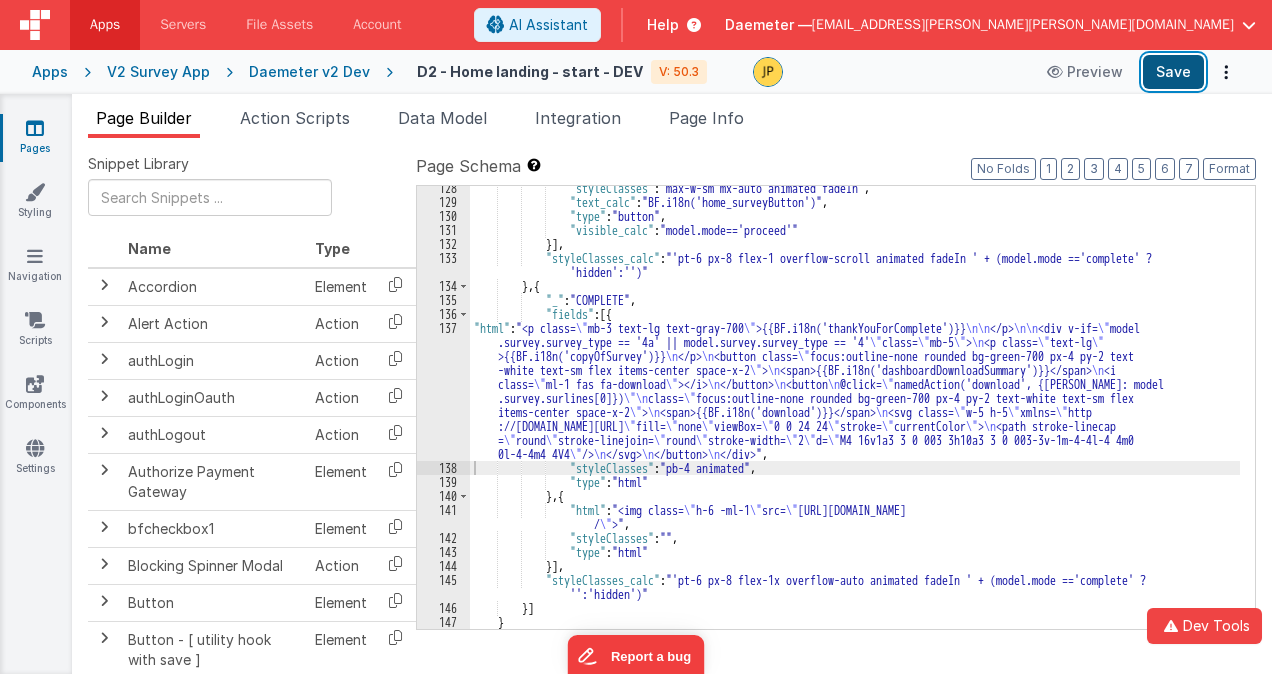 click on "Save" at bounding box center (1173, 72) 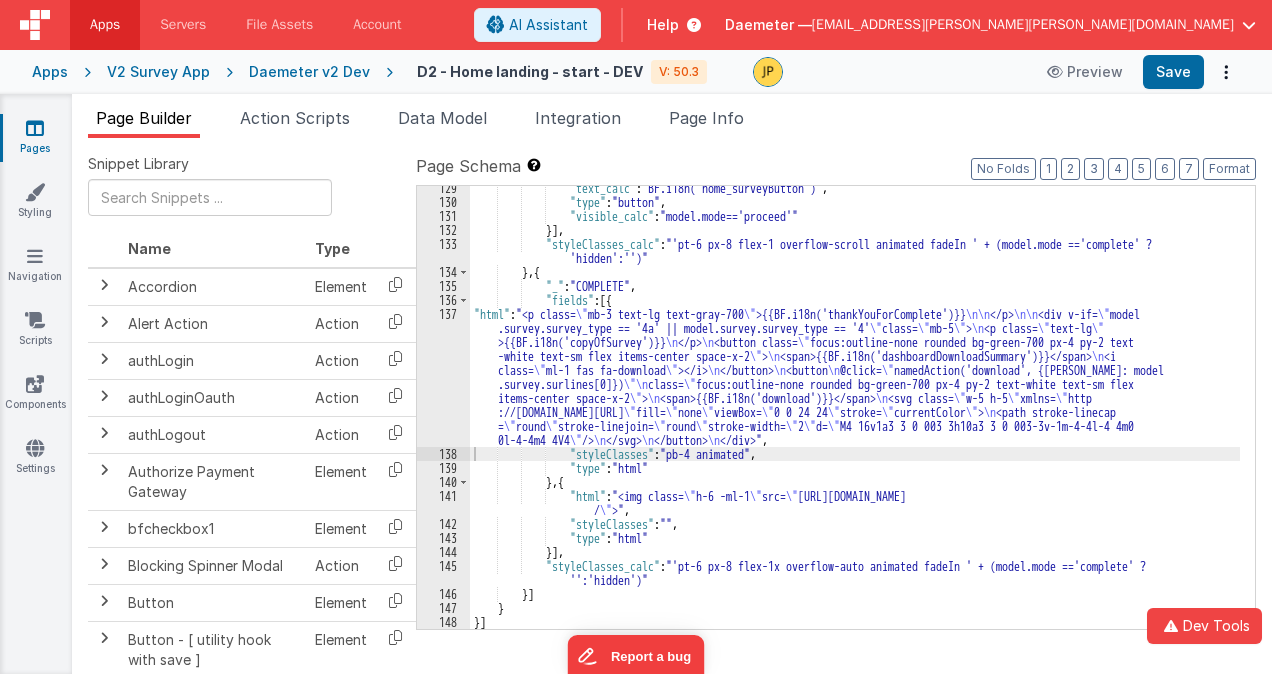 scroll, scrollTop: 2721, scrollLeft: 0, axis: vertical 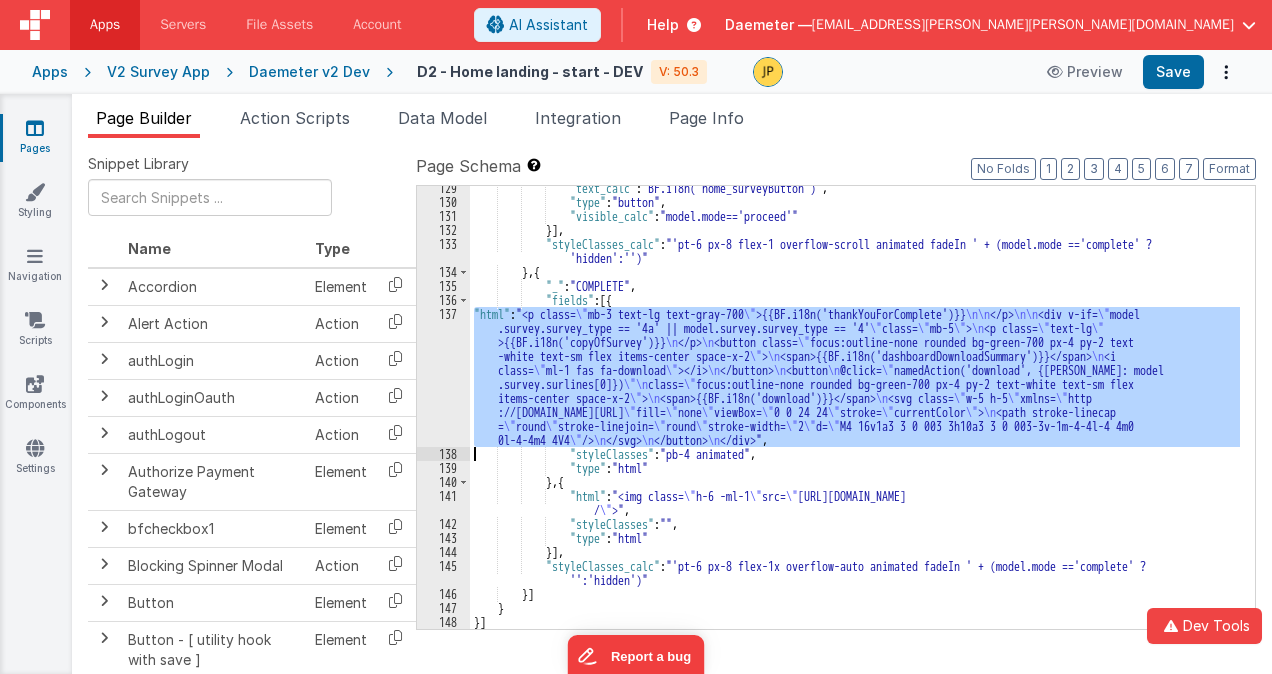 click on "137" at bounding box center [443, 377] 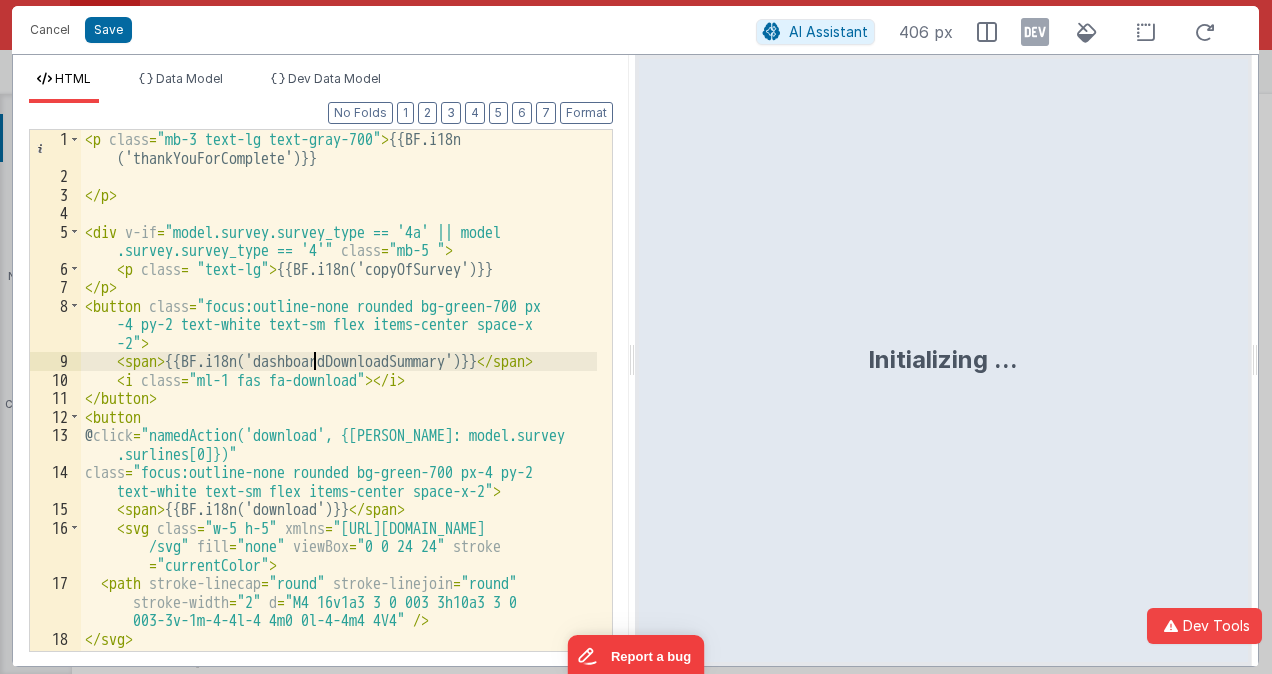 click on "< p   class = "mb-3 text-lg text-gray-700" > {{BF.i18n      ('thankYouForComplete')}} </ p > < div   v-if = "model.survey.survey_type == '4a' || model      .survey.survey_type == '4'"   class = "mb-5 " >      < p   class =   "text-lg" > {{BF.i18n('copyOfSurvey')}} </ p > < button   class = "focus:outline-none rounded bg-green-700 px      -4 py-2 text-white text-sm flex items-center space-x      -2" >      < span > {{BF.i18n('dashboardDownloadSummary')}} </ span >      < i   class = "ml-1 fas fa-download" > </ i > </ button > < button   @ click = "namedAction('download', {surline: model.survey      .surlines[0]})" class = "focus:outline-none rounded bg-green-700 px-4 py-2       text-white text-sm flex items-center space-x-2" >      < span > {{BF.i18n('download')}} </ span >      < svg   class = "w-5 h-5"   xmlns = "http://www.w3.org/2000          /svg"   fill = "none"   viewBox = "0 0 24 24"   stroke          = "currentColor" >    < path   stroke-linecap = "round"   =" at bounding box center [339, 418] 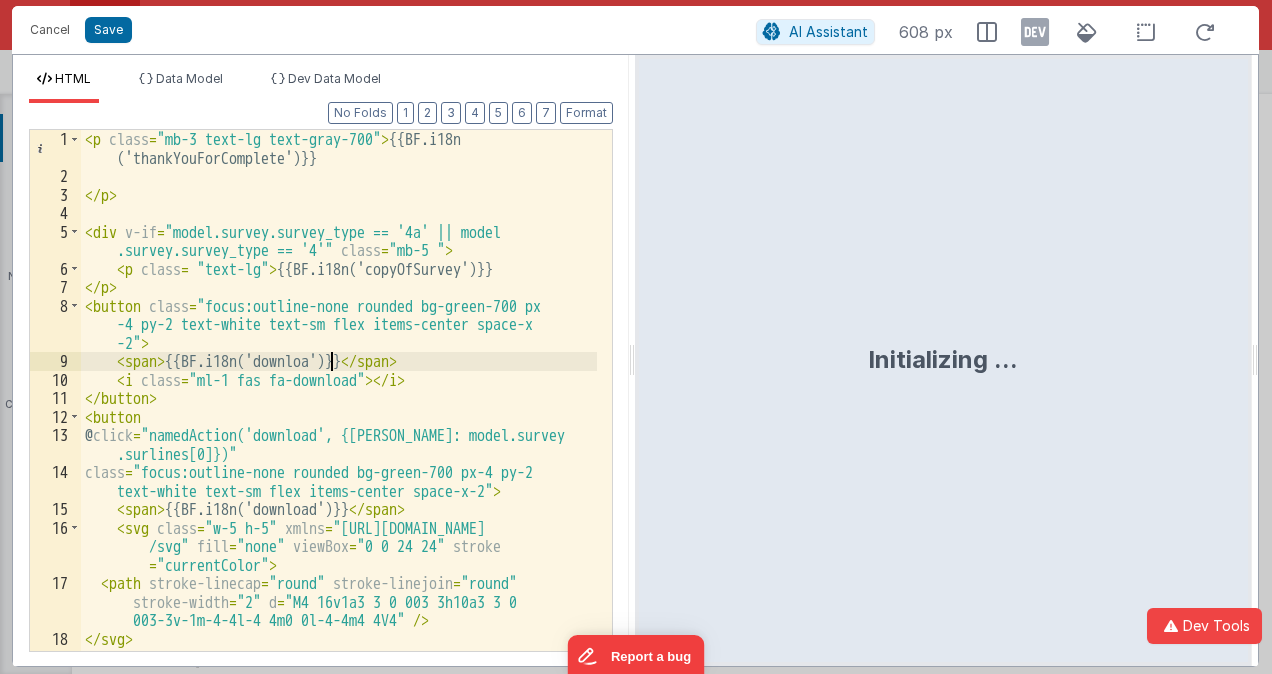 type 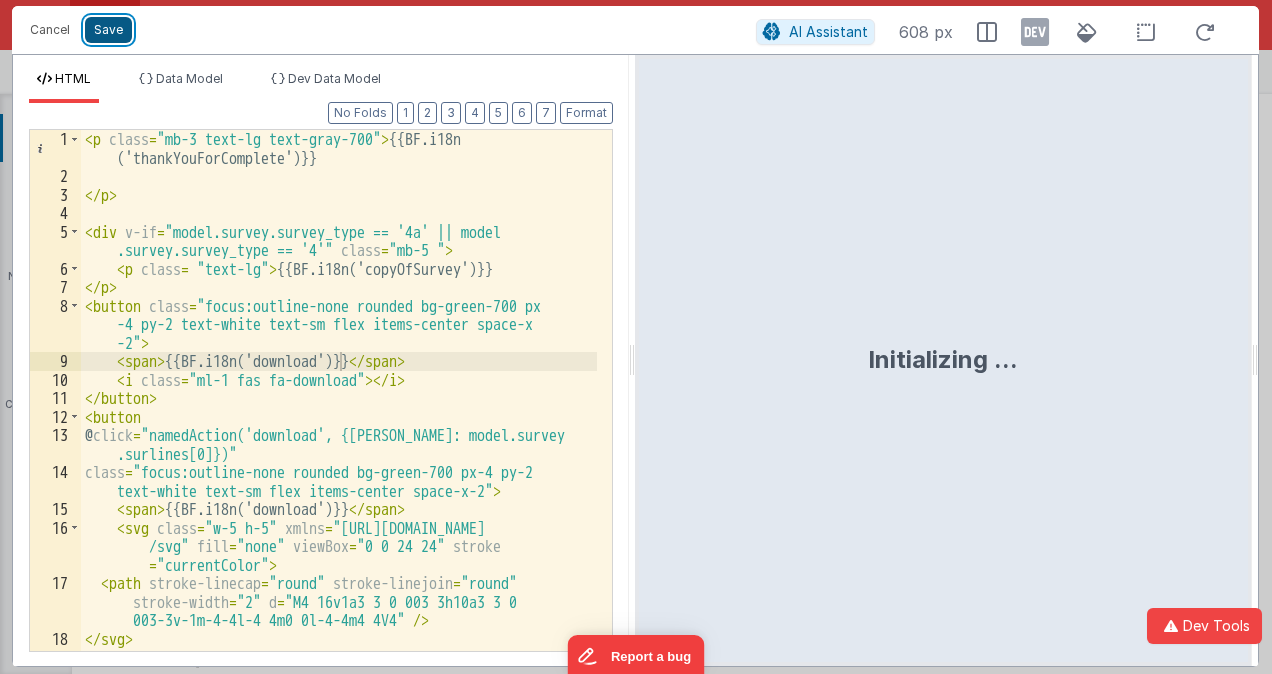 click on "Save" at bounding box center [108, 30] 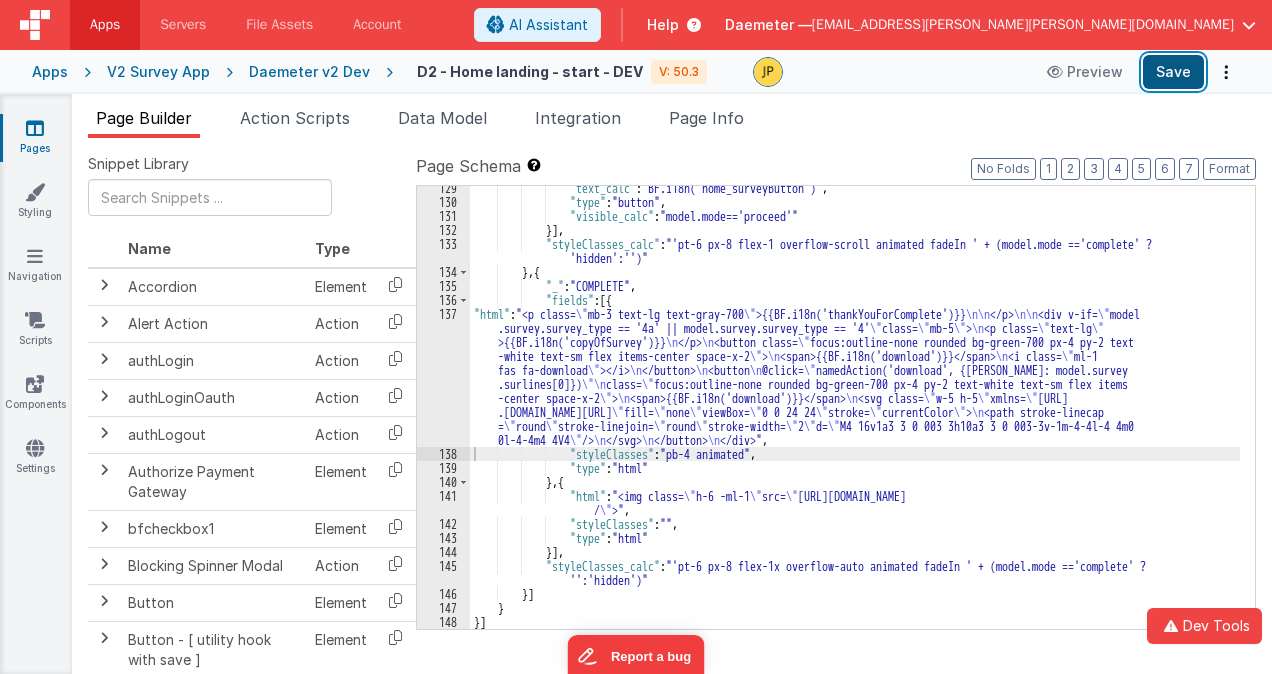 click on "Save" at bounding box center (1173, 72) 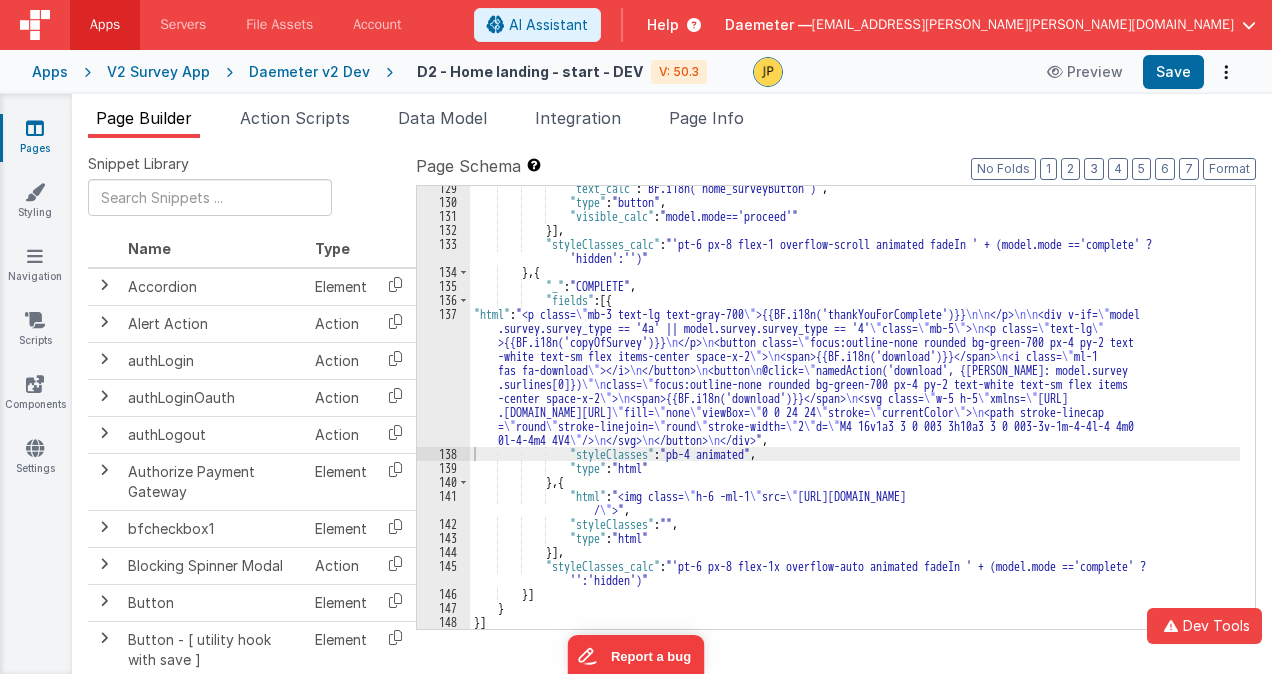 click on "137" at bounding box center (443, 377) 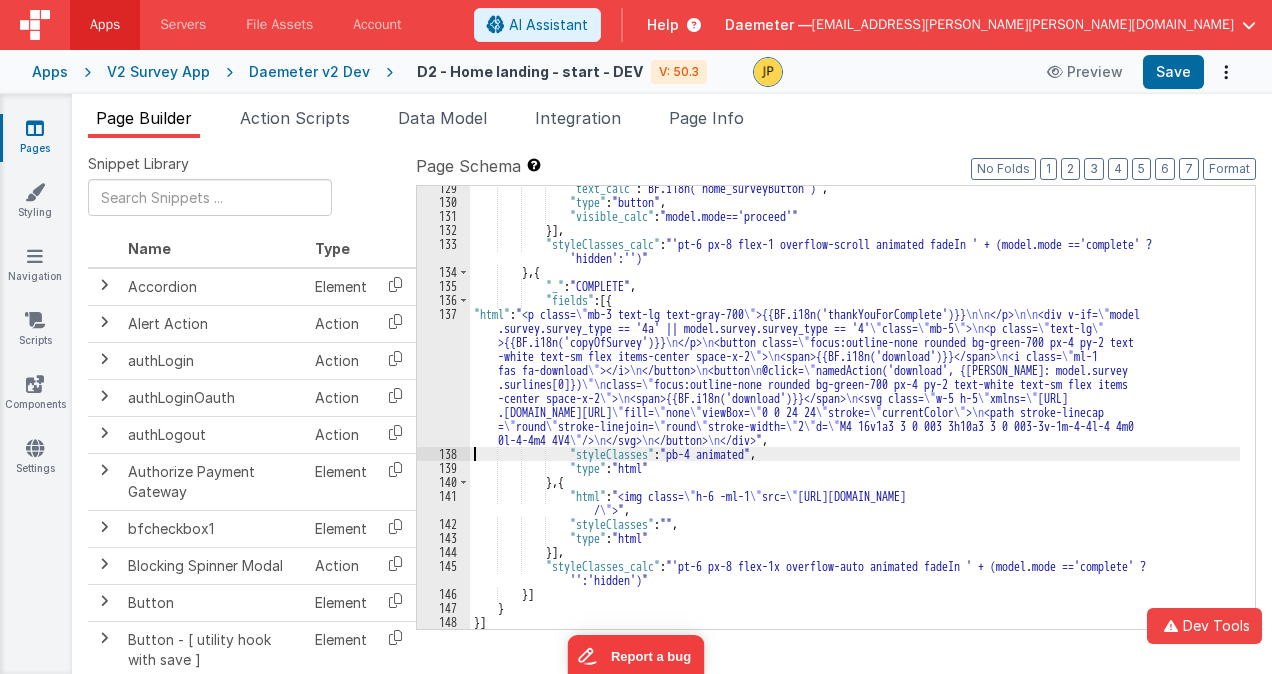 click on "137" at bounding box center (443, 377) 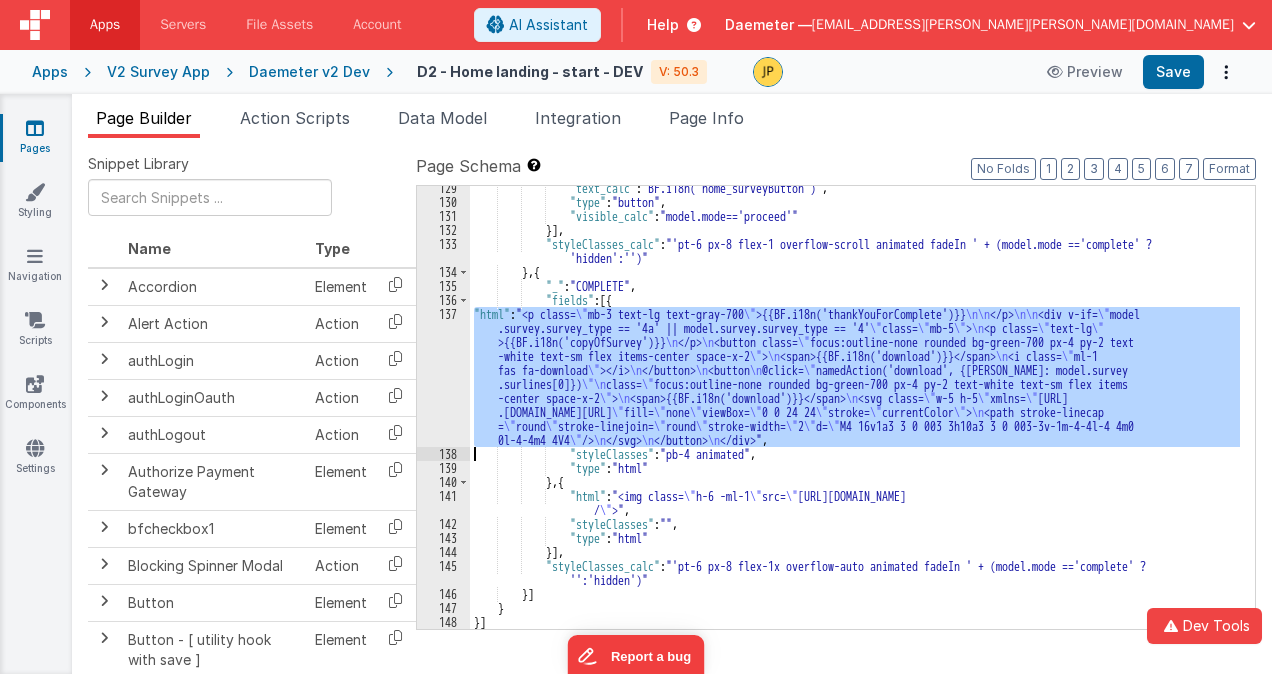 click on "137" at bounding box center [443, 377] 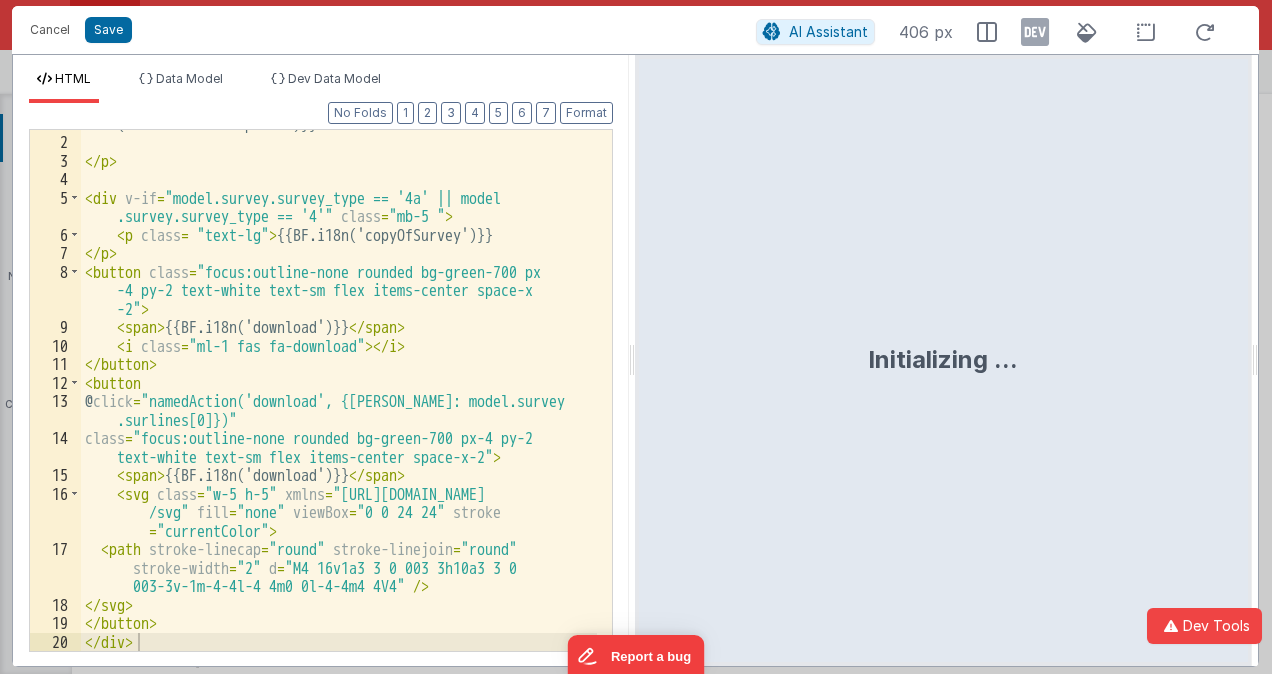 scroll, scrollTop: 34, scrollLeft: 0, axis: vertical 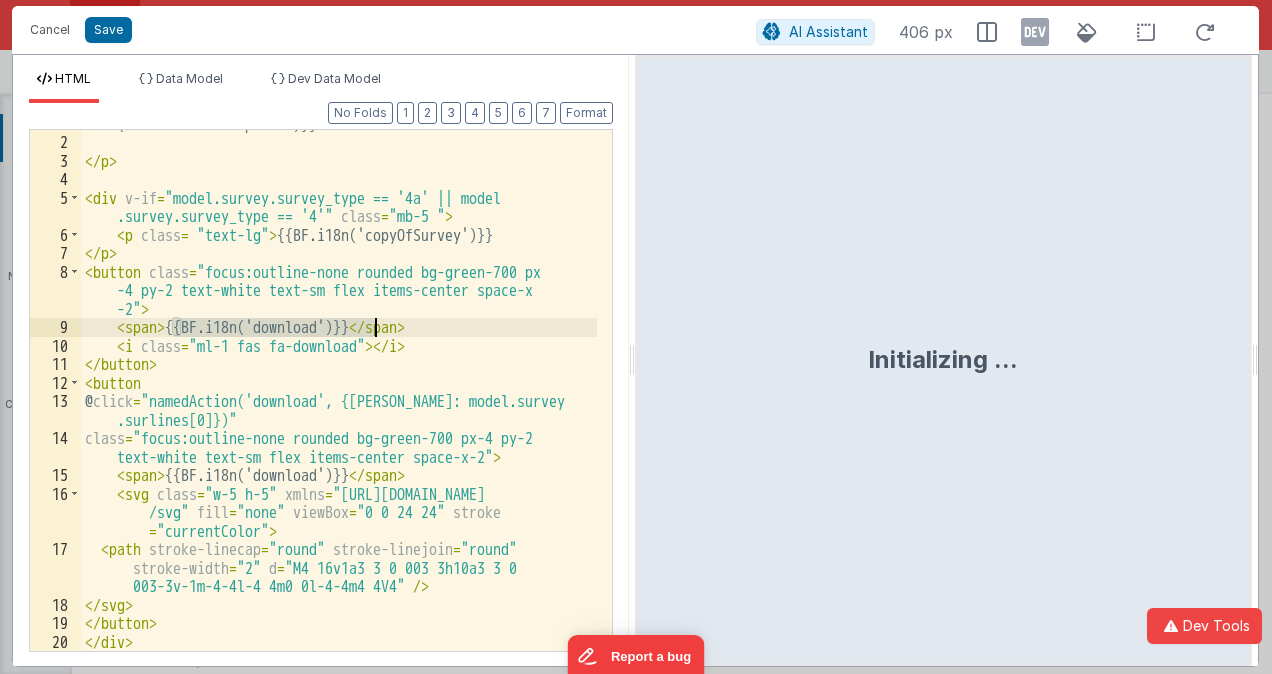 drag, startPoint x: 176, startPoint y: 324, endPoint x: 377, endPoint y: 325, distance: 201.00249 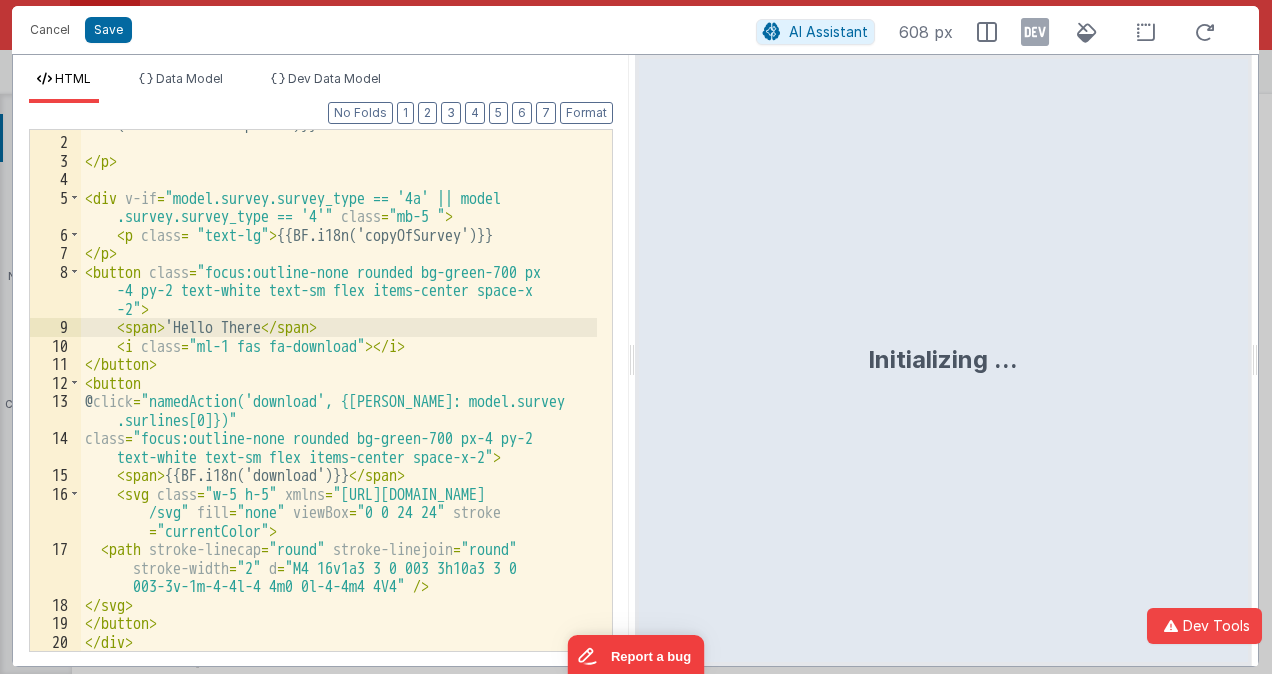type 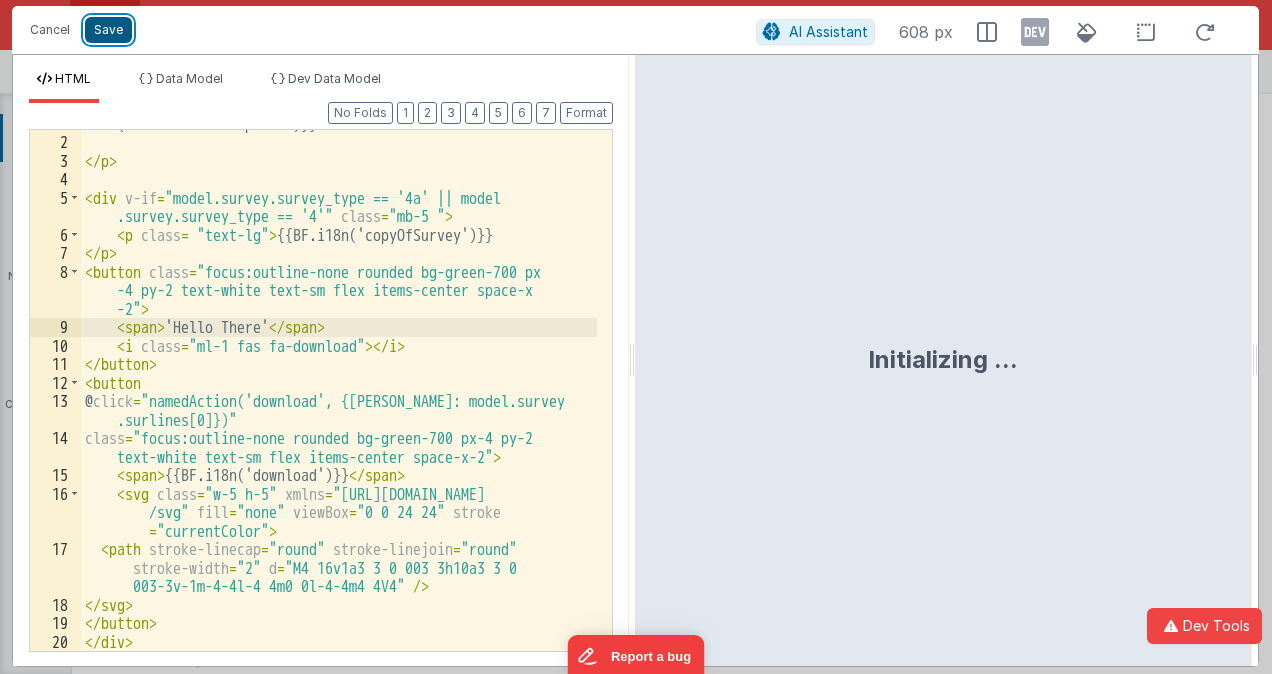 click on "Save" at bounding box center [108, 30] 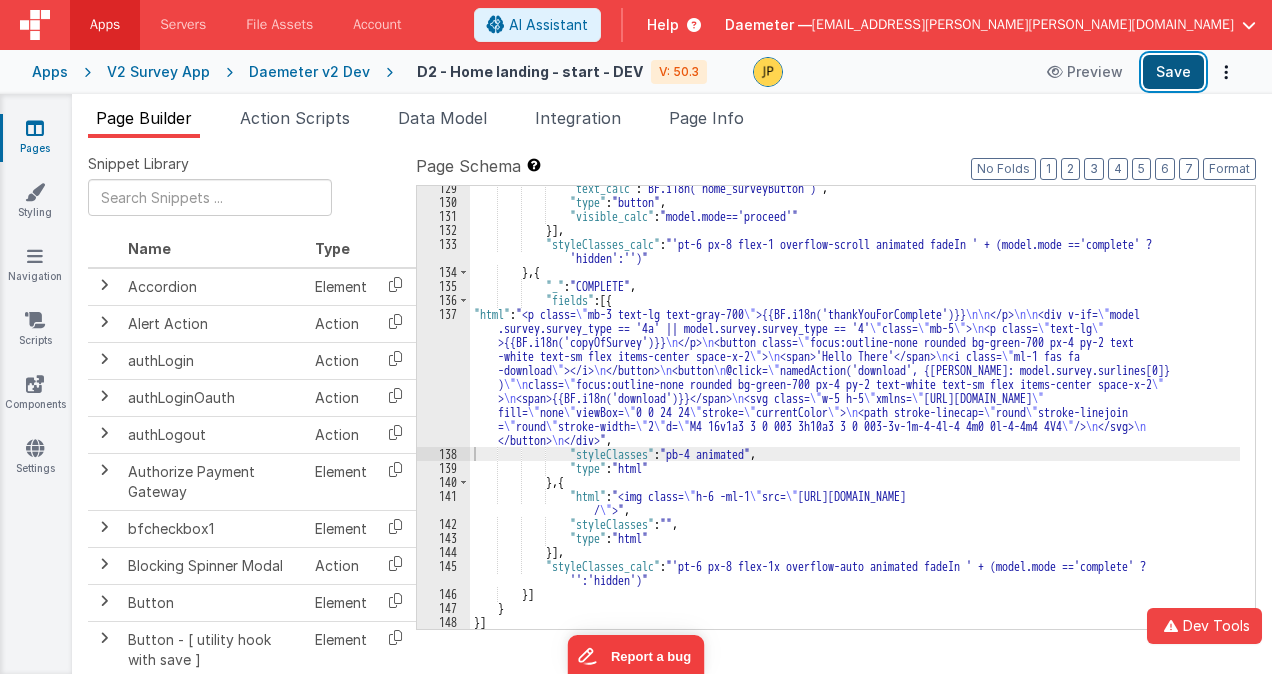 click on "Save" at bounding box center [1173, 72] 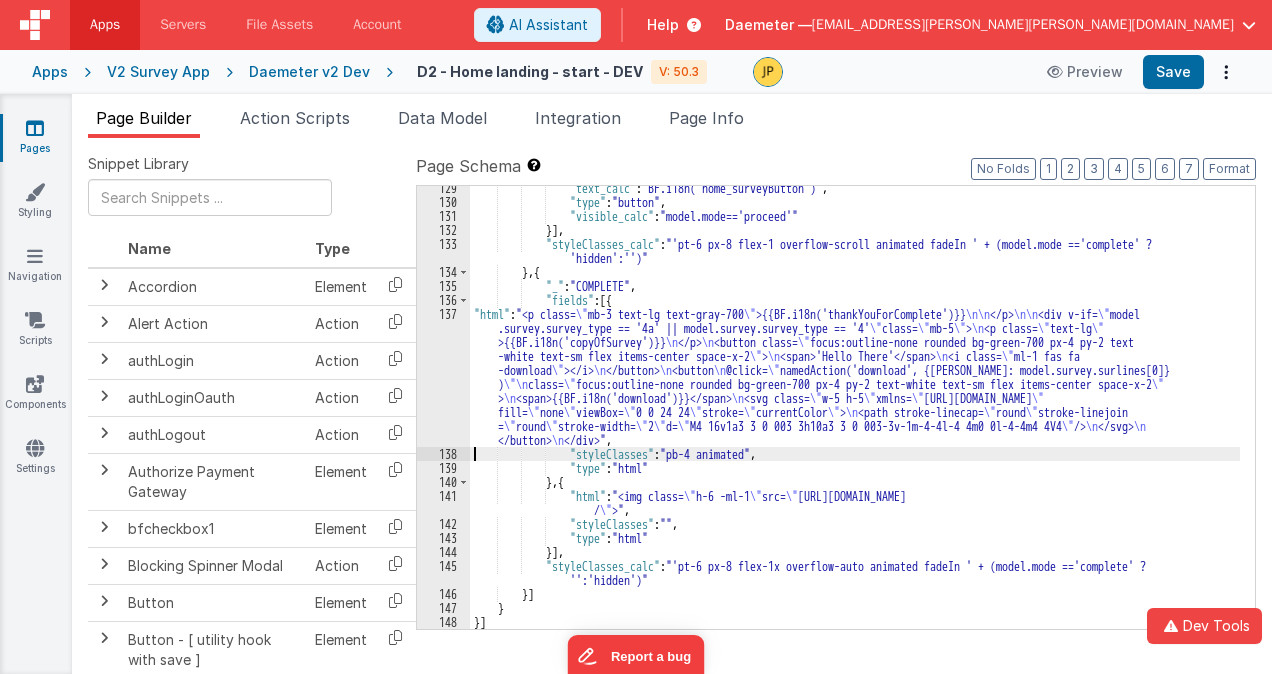 click on "137" at bounding box center [443, 377] 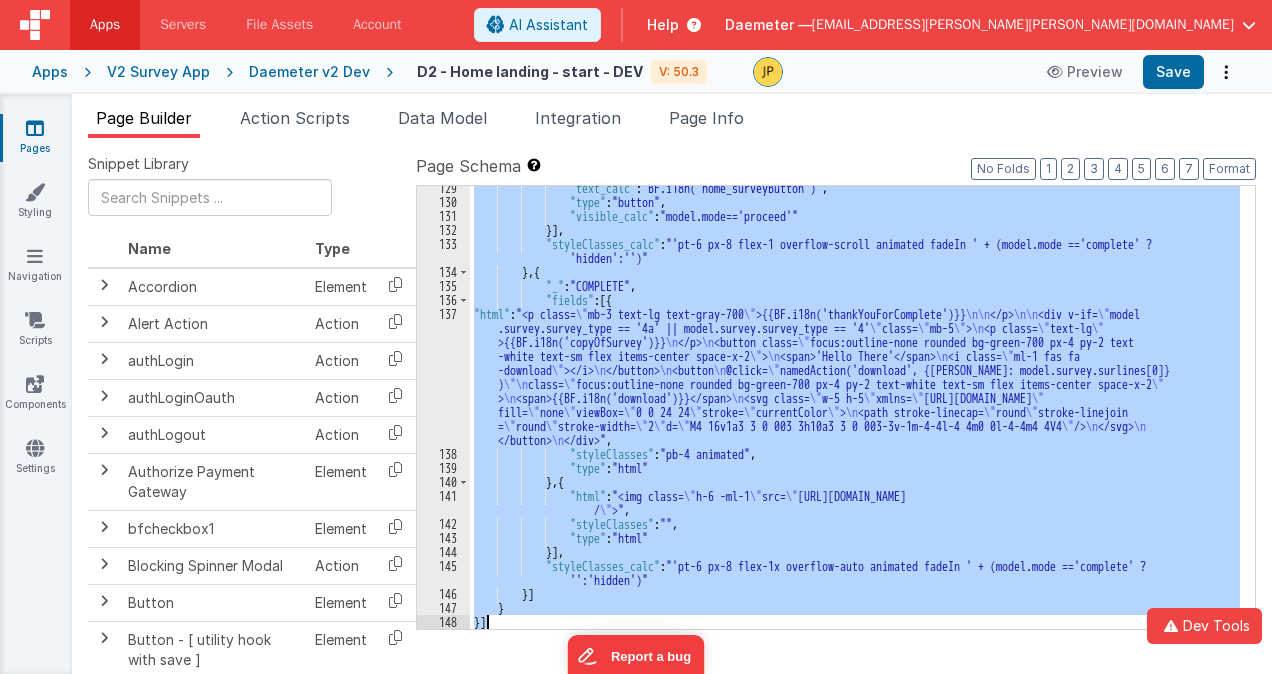 click on "137" at bounding box center (443, 377) 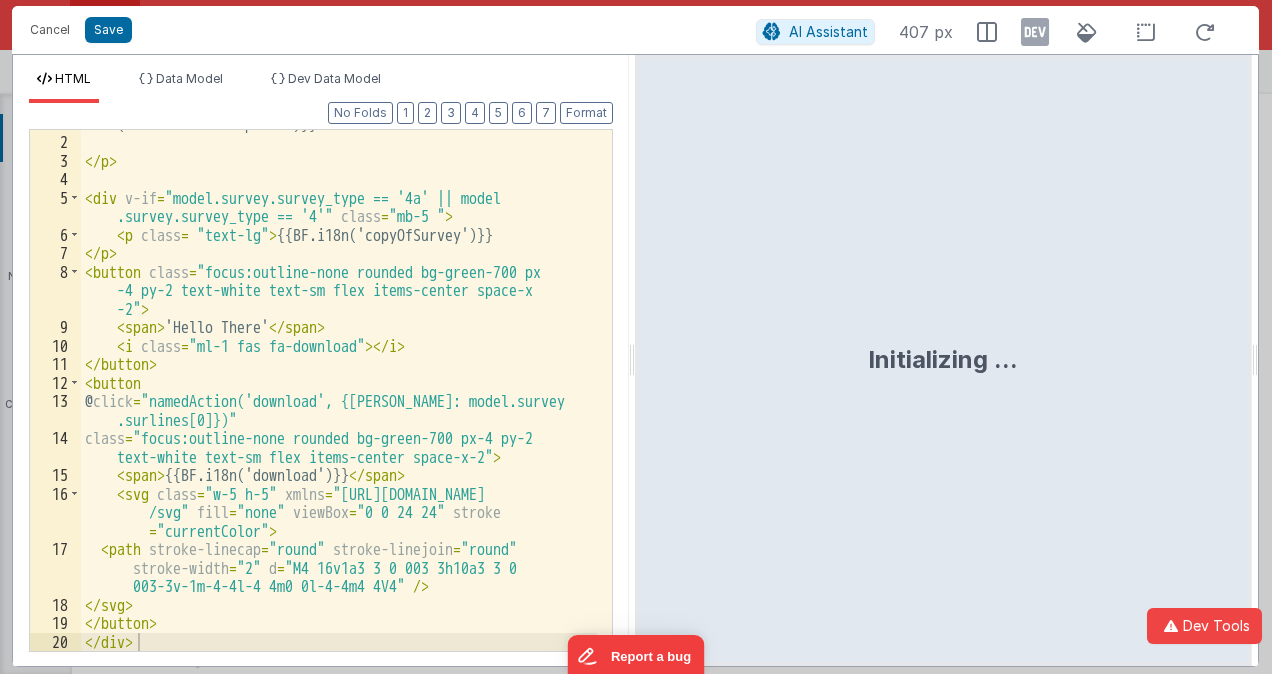 scroll, scrollTop: 0, scrollLeft: 0, axis: both 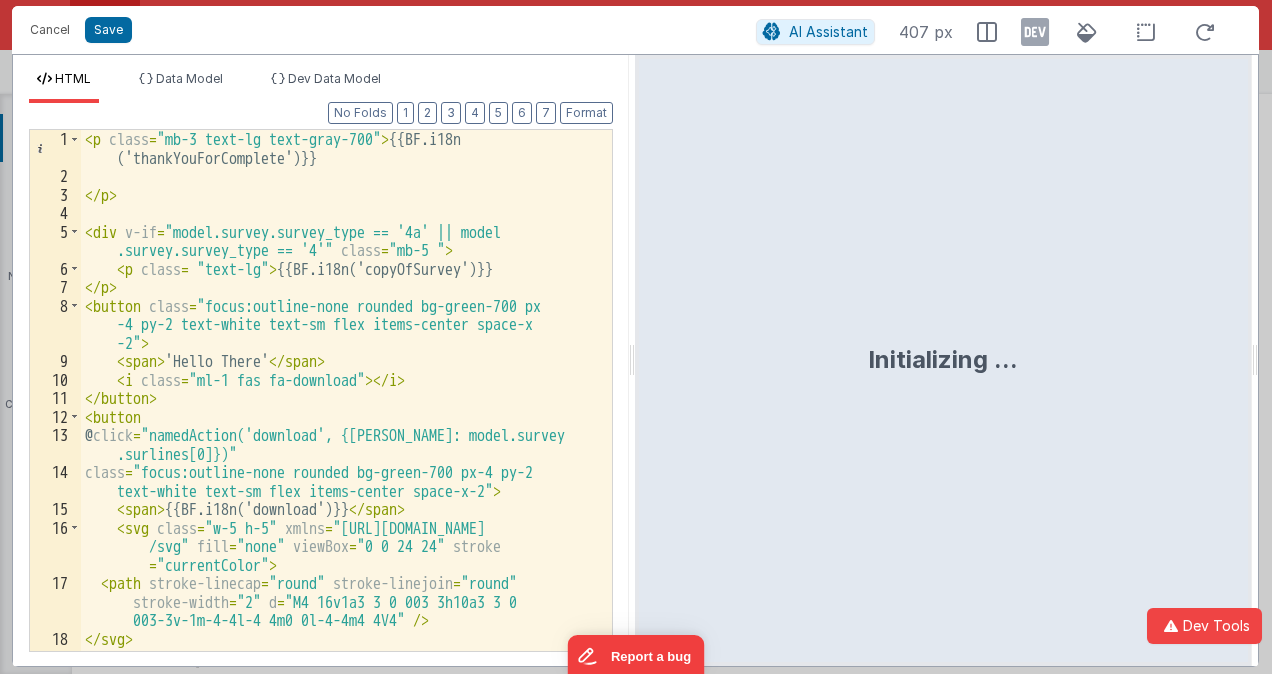 click on "< p   class = "mb-3 text-lg text-gray-700" > {{BF.i18n      ('thankYouForComplete')}} </ p > < div   v-if = "model.survey.survey_type == '4a' || model      .survey.survey_type == '4'"   class = "mb-5 " >      < p   class =   "text-lg" > {{BF.i18n('copyOfSurvey')}} </ p > < button   class = "focus:outline-none rounded bg-green-700 px      -4 py-2 text-white text-sm flex items-center space-x      -2" >      < span > 'Hello There' </ span >      < i   class = "ml-1 fas fa-download" > </ i > </ button > < button   @ click = "namedAction('download', {surline: model.survey      .surlines[0]})" class = "focus:outline-none rounded bg-green-700 px-4 py-2       text-white text-sm flex items-center space-x-2" >      < span > {{BF.i18n('download')}} </ span >      < svg   class = "w-5 h-5"   xmlns = "http://www.w3.org/2000          /svg"   fill = "none"   viewBox = "0 0 24 24"   stroke          = "currentColor" >    < path   stroke-linecap = "round"   stroke-linejoin = "round"   =" at bounding box center [339, 418] 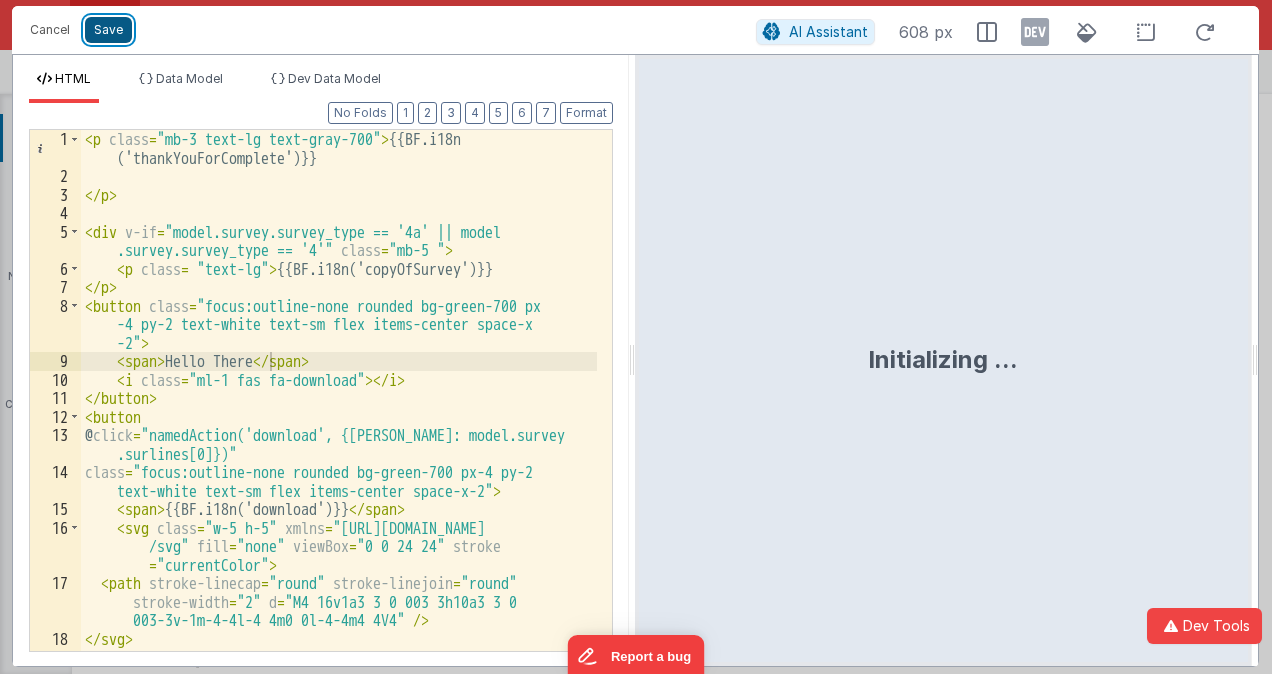 click on "Save" at bounding box center [108, 30] 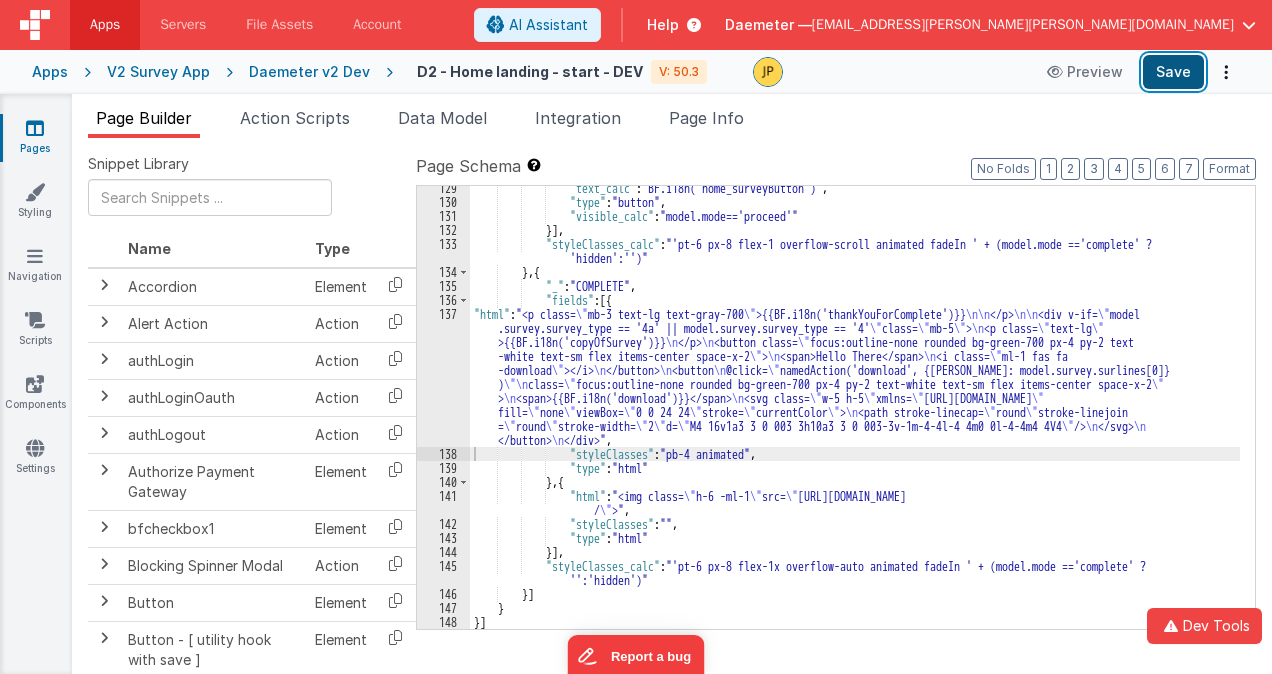 click on "Save" at bounding box center (1173, 72) 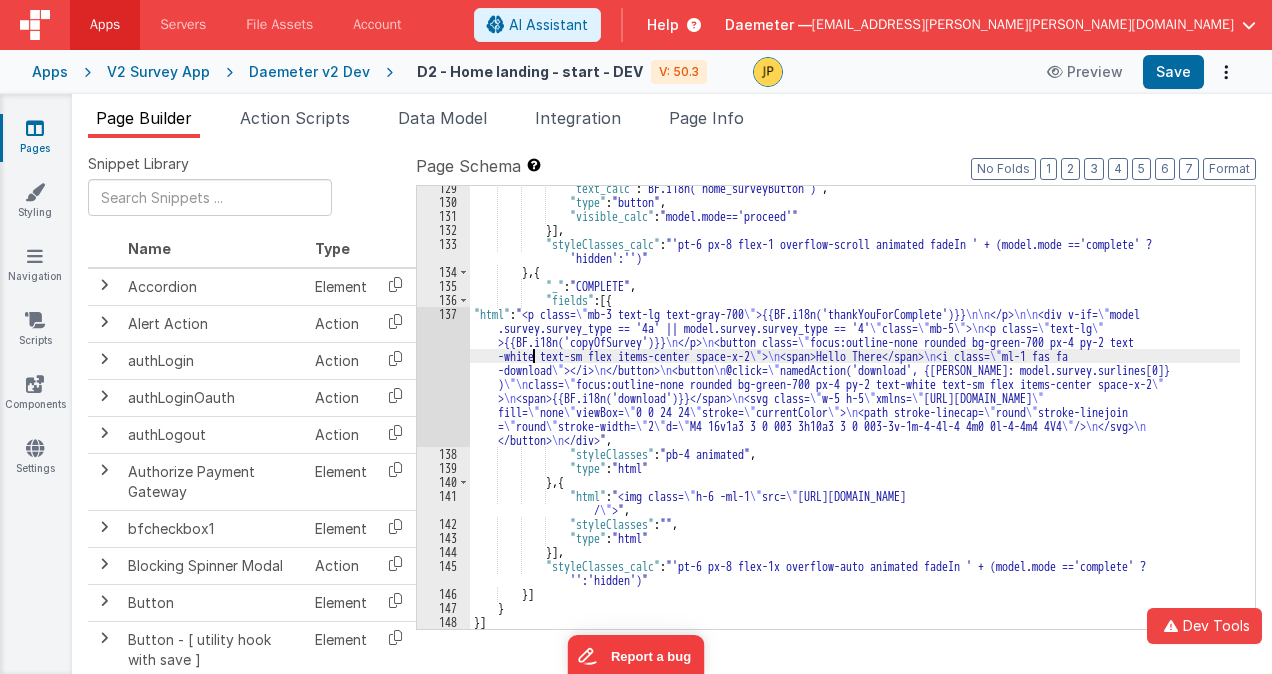 click on ""text_calc" :  "BF.i18n('home_surveyButton')" ,                     "type" :  "button" ,                     "visible_calc" :  "model.mode=='proceed'"                }] ,                "styleClasses_calc" :  "'pt-6 px-8 flex-1 overflow-scroll animated fadeIn ' + (model.mode =='complete' ?                   'hidden':'')"           } ,  {                "_" :  "COMPLETE" ,                "fields" :  [{ "html" :  "<p class= \" mb-3 text-lg text-gray-700 \" >{{BF.i18n('thankYouForComplete')}} \n\n </p> \n\n <div v-if= \" model      .survey.survey_type == '4a' || model.survey.survey_type == '4' \"  class= \" mb-5  \" > \n     <p class=  \" text-lg \"      >{{BF.i18n('copyOfSurvey')}} \n </p> \n <button class= \" focus:outline-none rounded bg-green-700 px-4 py-2 text      -white text-sm flex items-center space-x-2 \" > \n     <span>Hello There</span> \n     <i class= \" ml-1 fas fa      -download \" ></i> \n </button> \n <button  \n @click= \"      ) \"\n \"" at bounding box center [855, 416] 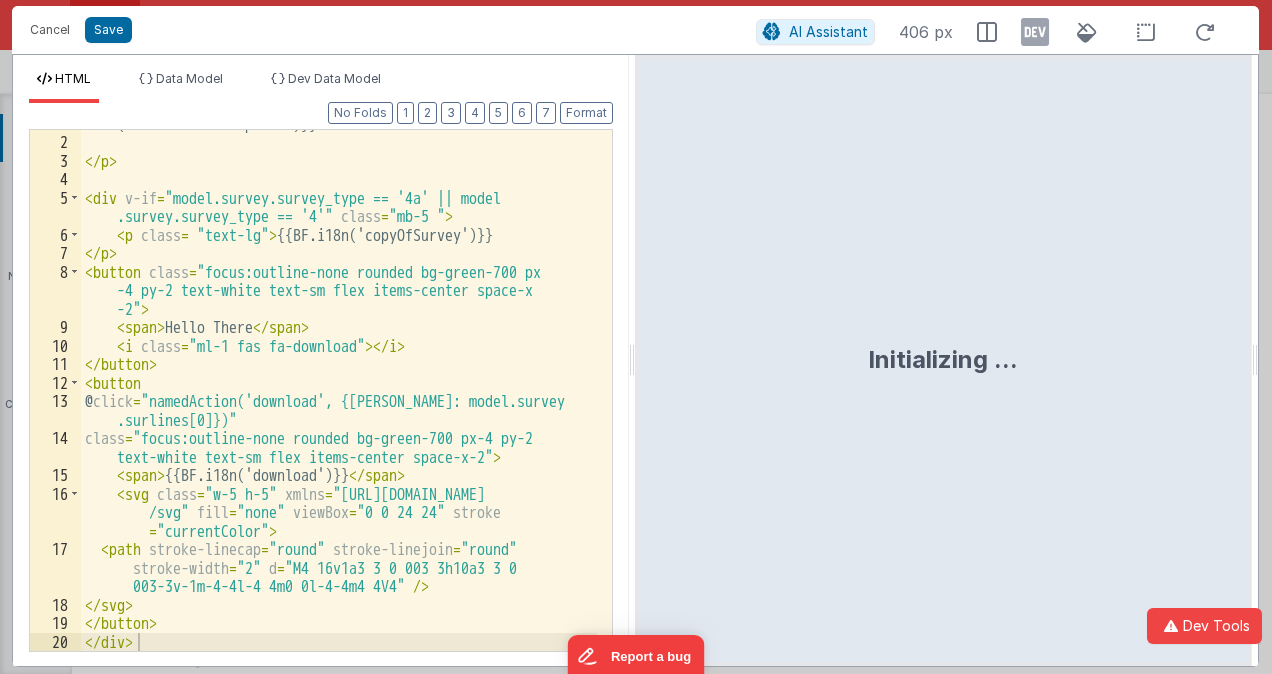 scroll, scrollTop: 34, scrollLeft: 0, axis: vertical 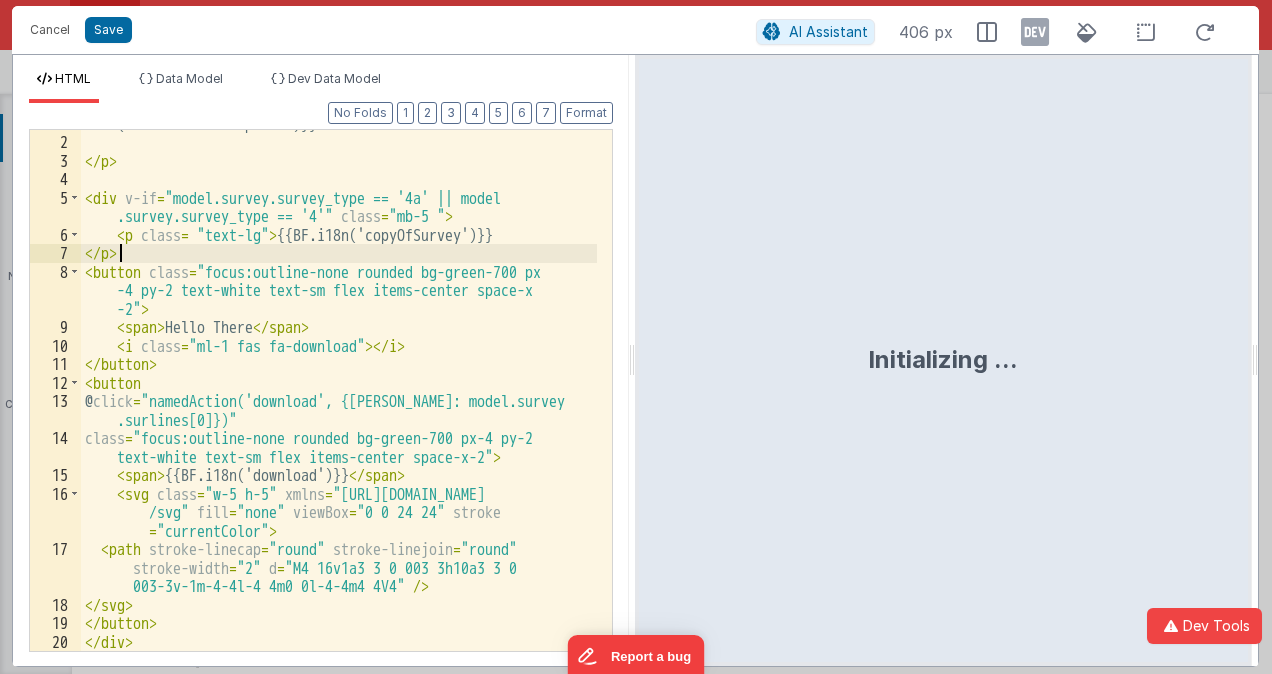 click on "< p   class = "mb-3 text-lg text-gray-700" > {{BF.i18n      ('thankYouForComplete')}} </ p > < div   v-if = "model.survey.survey_type == '4a' || model      .survey.survey_type == '4'"   class = "mb-5 " >      < p   class =   "text-lg" > {{BF.i18n('copyOfSurvey')}} </ p > < button   class = "focus:outline-none rounded bg-green-700 px      -4 py-2 text-white text-sm flex items-center space-x      -2" >      < span > Hello There </ span >      < i   class = "ml-1 fas fa-download" > </ i > </ button > < button   @ click = "namedAction('download', {surline: model.survey      .surlines[0]})" class = "focus:outline-none rounded bg-green-700 px-4 py-2       text-white text-sm flex items-center space-x-2" >      < span > {{BF.i18n('download')}} </ span >      < svg   class = "w-5 h-5"   xmlns = "http://www.w3.org/2000          /svg"   fill = "none"   viewBox = "0 0 24 24"   stroke          = "currentColor" >    < path   stroke-linecap = "round"   stroke-linejoin = "round"   =" at bounding box center (339, 384) 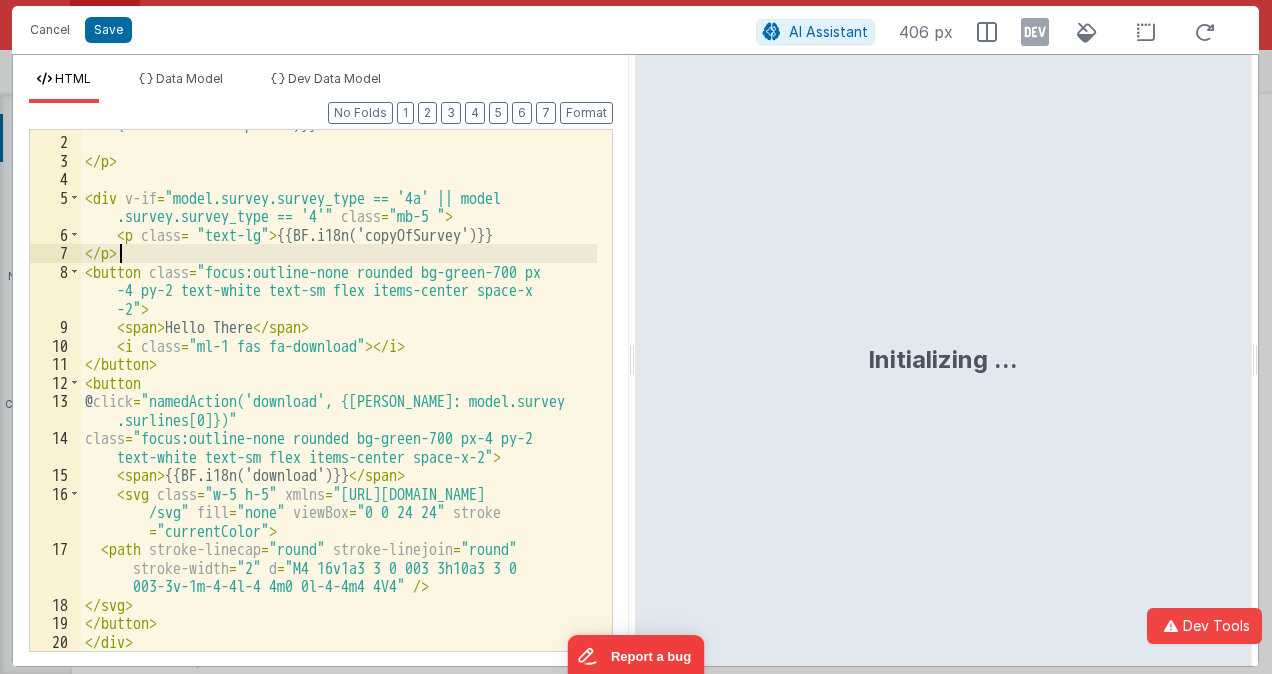 type 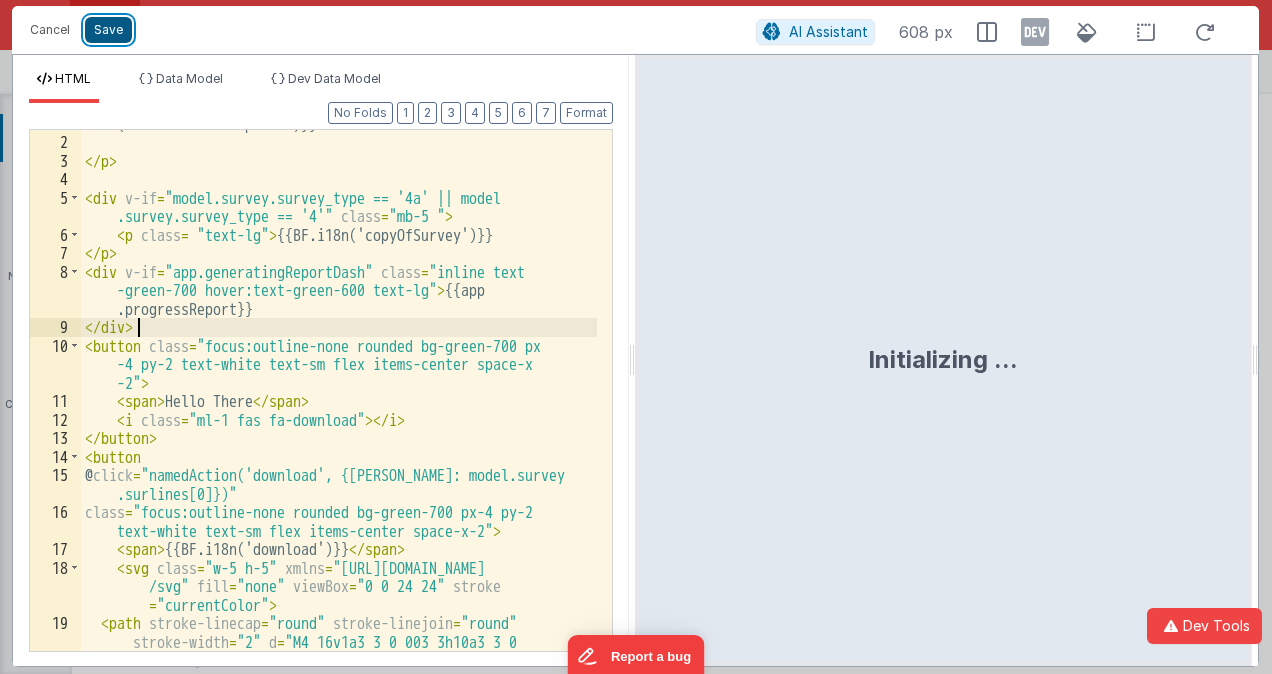 click on "Save" at bounding box center [108, 30] 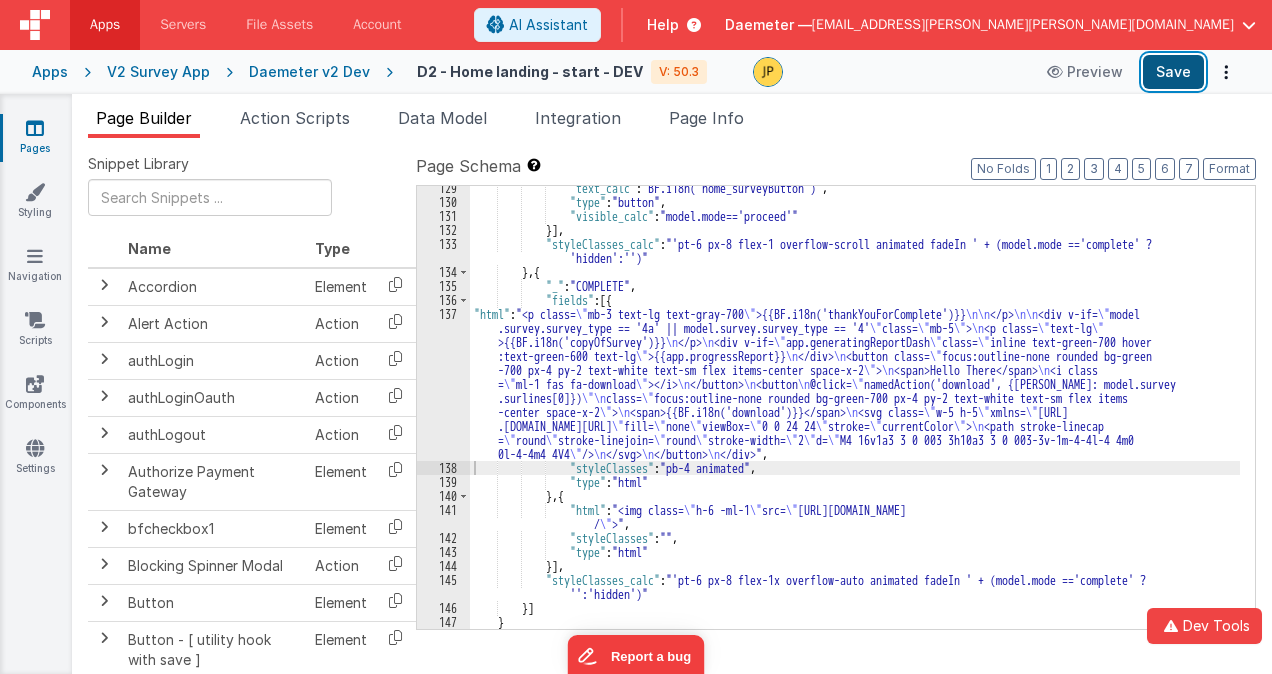 click on "Save" at bounding box center [1173, 72] 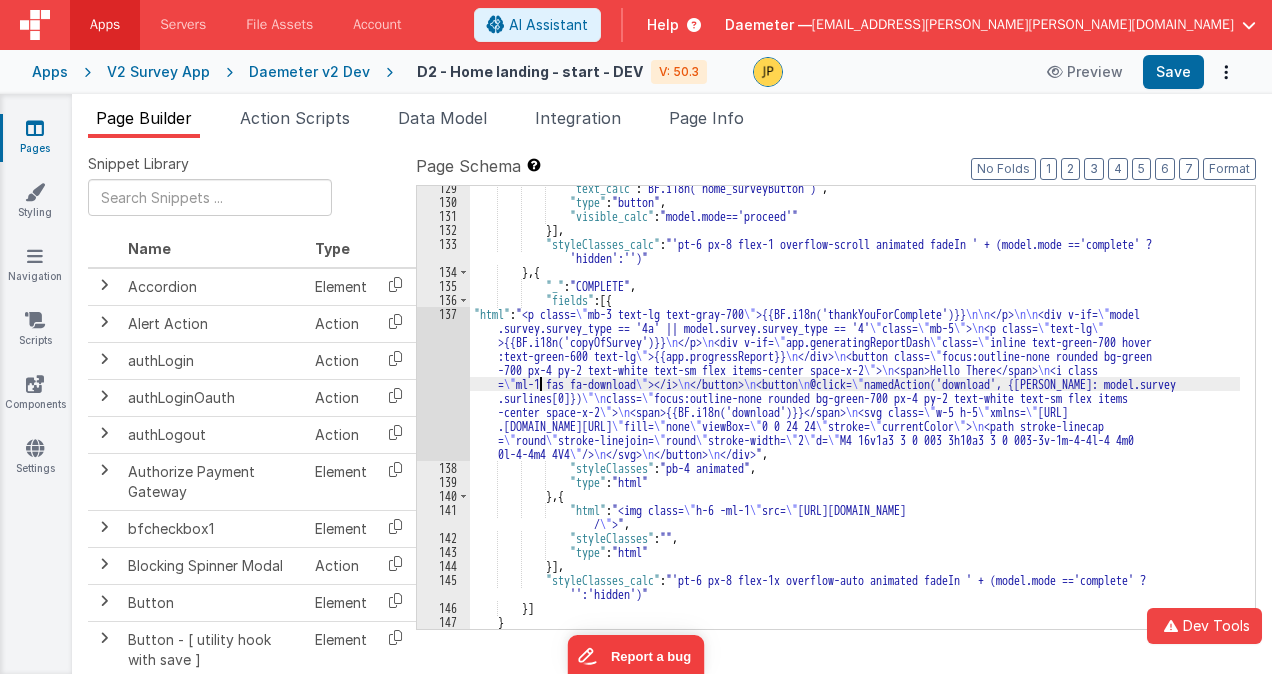 click on ""text_calc" :  "BF.i18n('home_surveyButton')" ,                     "type" :  "button" ,                     "visible_calc" :  "model.mode=='proceed'"                }] ,                "styleClasses_calc" :  "'pt-6 px-8 flex-1 overflow-scroll animated fadeIn ' + (model.mode =='complete' ?                   'hidden':'')"           } ,  {                "_" :  "COMPLETE" ,                "fields" :  [{ "html" :  "<p class= \" mb-3 text-lg text-gray-700 \" >{{BF.i18n('thankYouForComplete')}} \n\n </p> \n\n <div v-if= \" model      .survey.survey_type == '4a' || model.survey.survey_type == '4' \"  class= \" mb-5  \" > \n     <p class=  \" text-lg \"      >{{BF.i18n('copyOfSurvey')}} \n </p> \n <div v-if= \" app.generatingReportDash \"  class= \" inline text-green-700 hover      :text-green-600 text-lg \" >{{app.progressReport}} \n </div> \n <button class= \" focus:outline-none rounded bg-green      -700 px-4 py-2 text-white text-sm flex items-center space-x-2 >" at bounding box center [855, 416] 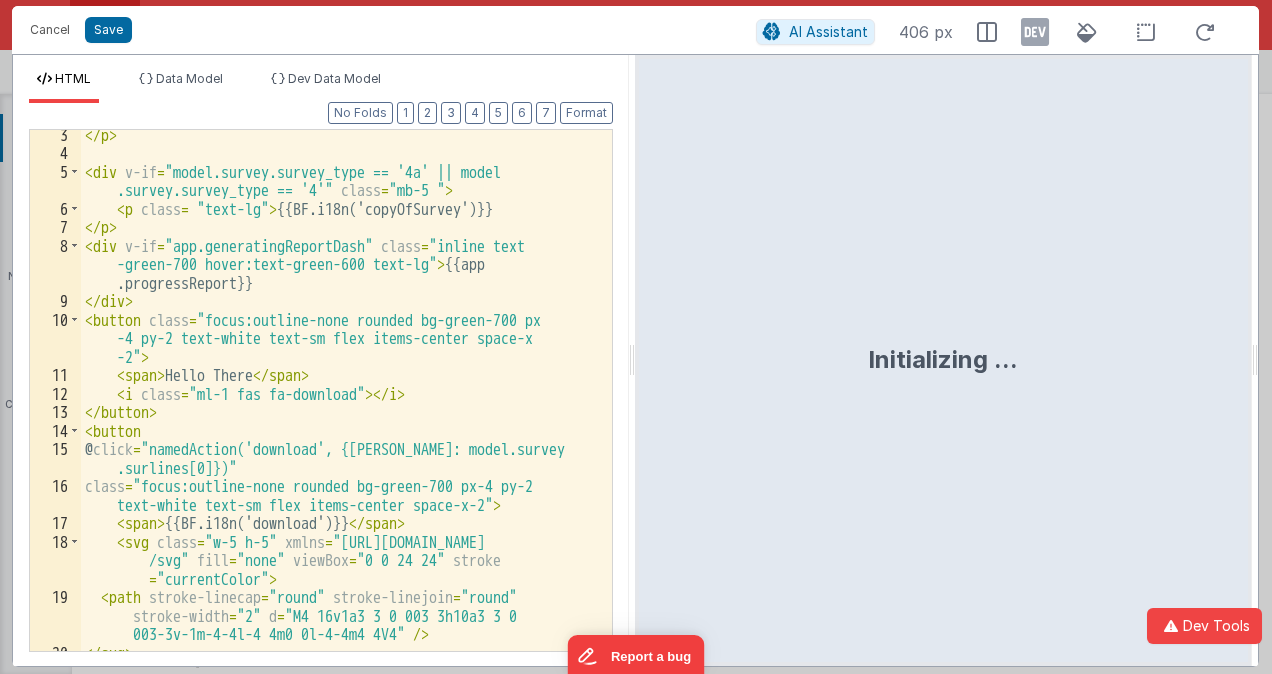 scroll, scrollTop: 0, scrollLeft: 0, axis: both 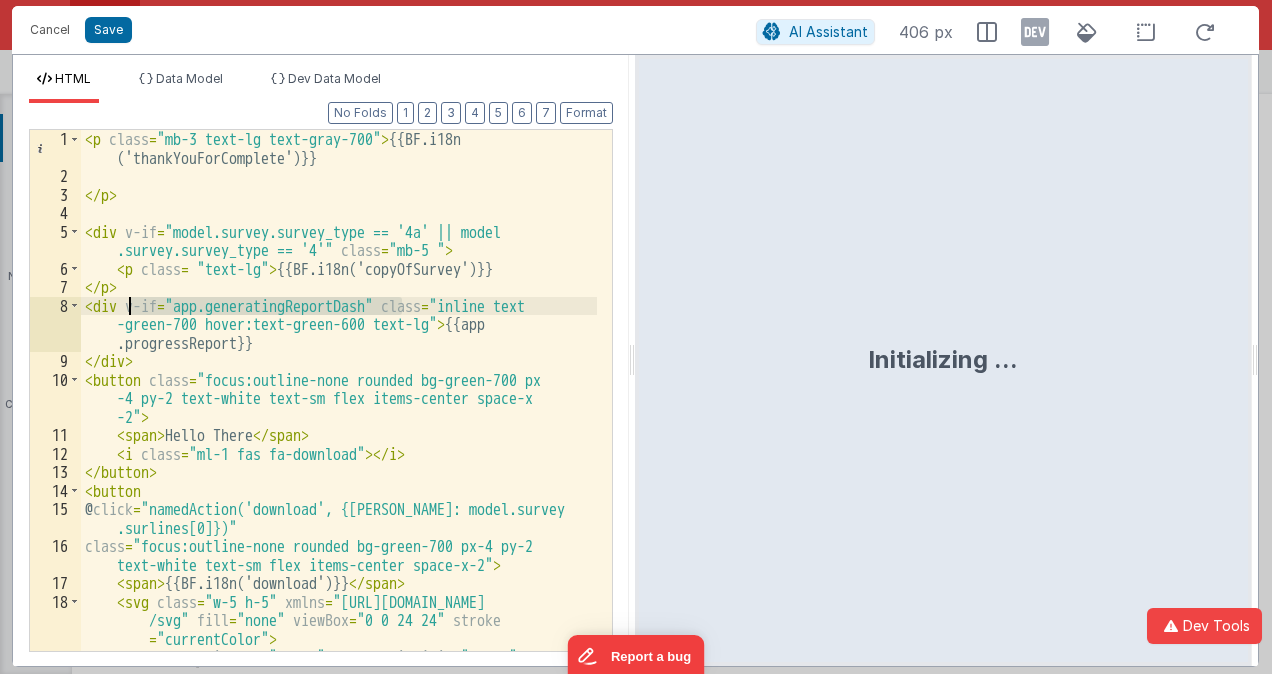 drag, startPoint x: 406, startPoint y: 302, endPoint x: 131, endPoint y: 297, distance: 275.04544 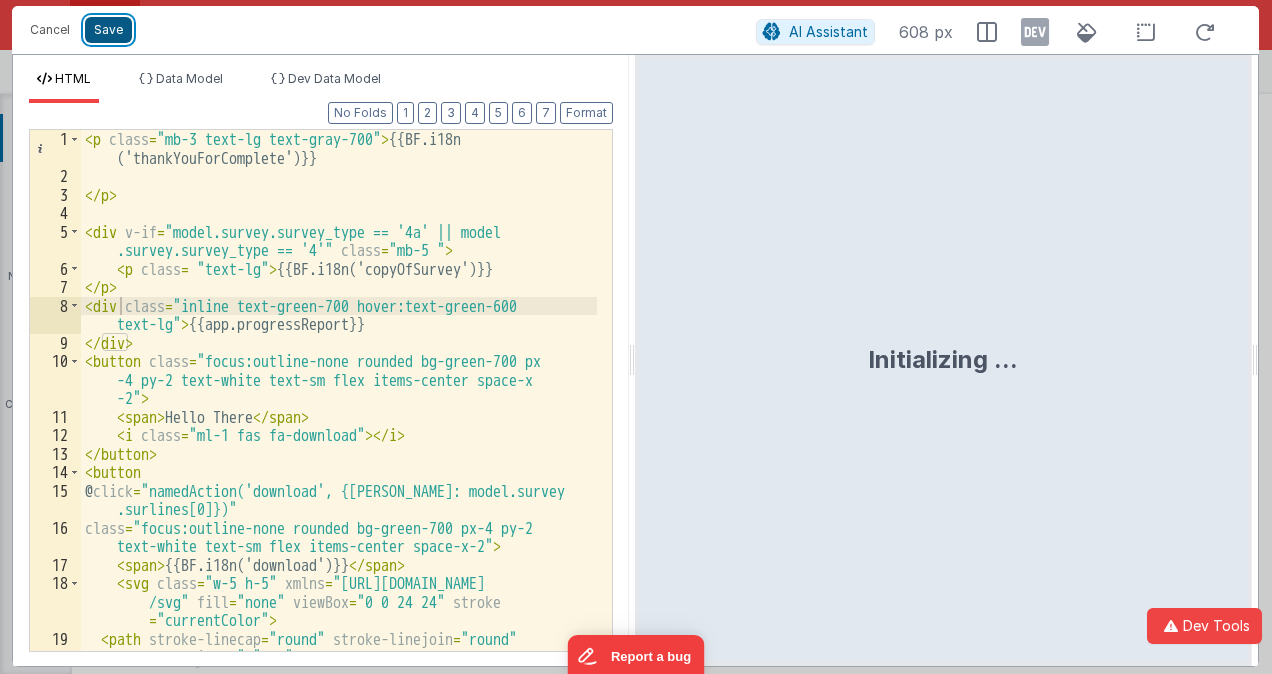 click on "Save" at bounding box center [108, 30] 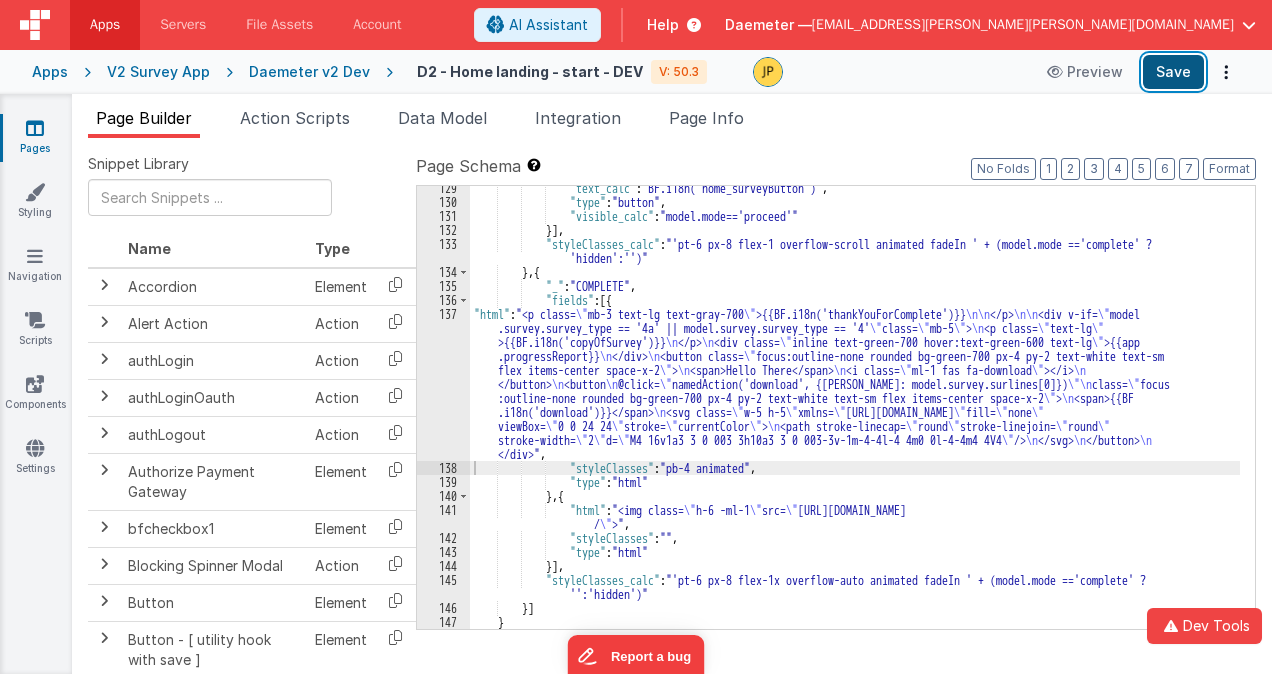 click on "Save" at bounding box center (1173, 72) 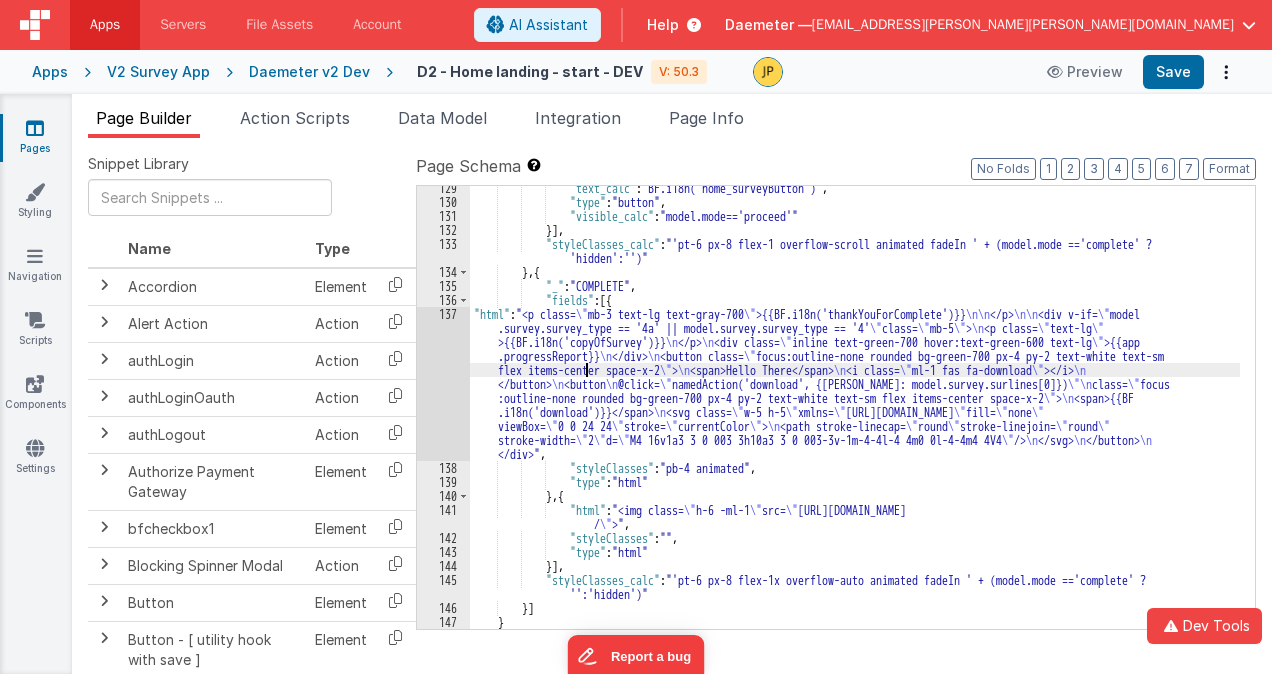 click on ""text_calc" :  "BF.i18n('home_surveyButton')" ,                     "type" :  "button" ,                     "visible_calc" :  "model.mode=='proceed'"                }] ,                "styleClasses_calc" :  "'pt-6 px-8 flex-1 overflow-scroll animated fadeIn ' + (model.mode =='complete' ?                   'hidden':'')"           } ,  {                "_" :  "COMPLETE" ,                "fields" :  [{ "html" :  "<p class= \" mb-3 text-lg text-gray-700 \" >{{BF.i18n('thankYouForComplete')}} \n\n </p> \n\n <div v-if= \" model      .survey.survey_type == '4a' || model.survey.survey_type == '4' \"  class= \" mb-5  \" > \n     <p class=  \" text-lg \"      >{{BF.i18n('copyOfSurvey')}} \n </p> \n <div class= \" inline text-green-700 hover:text-green-600 text-lg \" >{{app      .progressReport}} \n </div> \n <button class= \" focus:outline-none rounded bg-green-700 px-4 py-2 text-white text-sm       flex items-center space-x-2 \" > \n     <span>Hello There</span> \n" at bounding box center [855, 416] 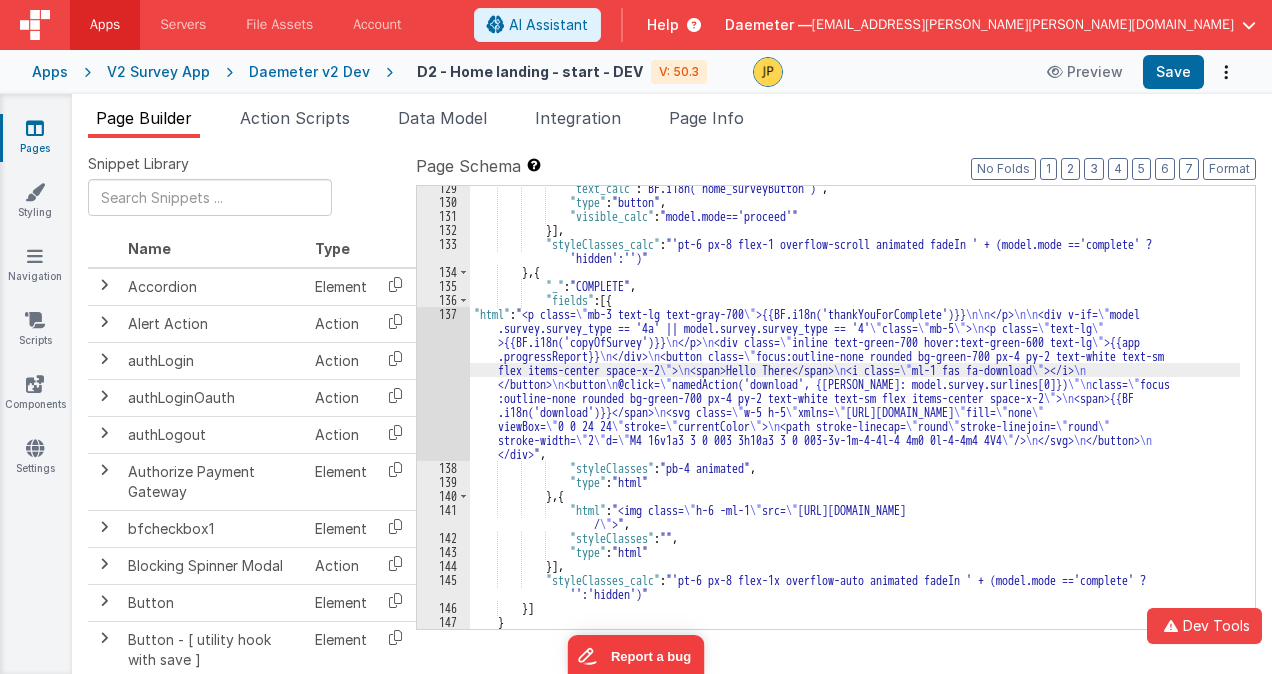 click on "137" at bounding box center (443, 384) 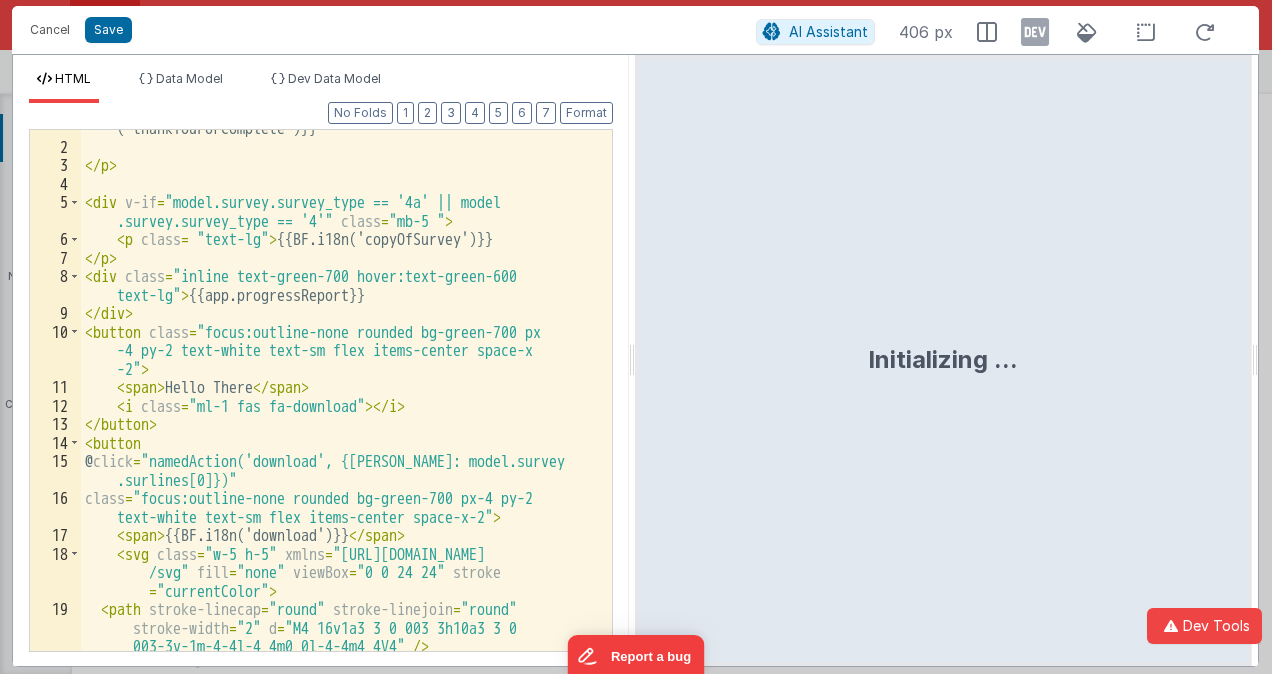 scroll, scrollTop: 29, scrollLeft: 0, axis: vertical 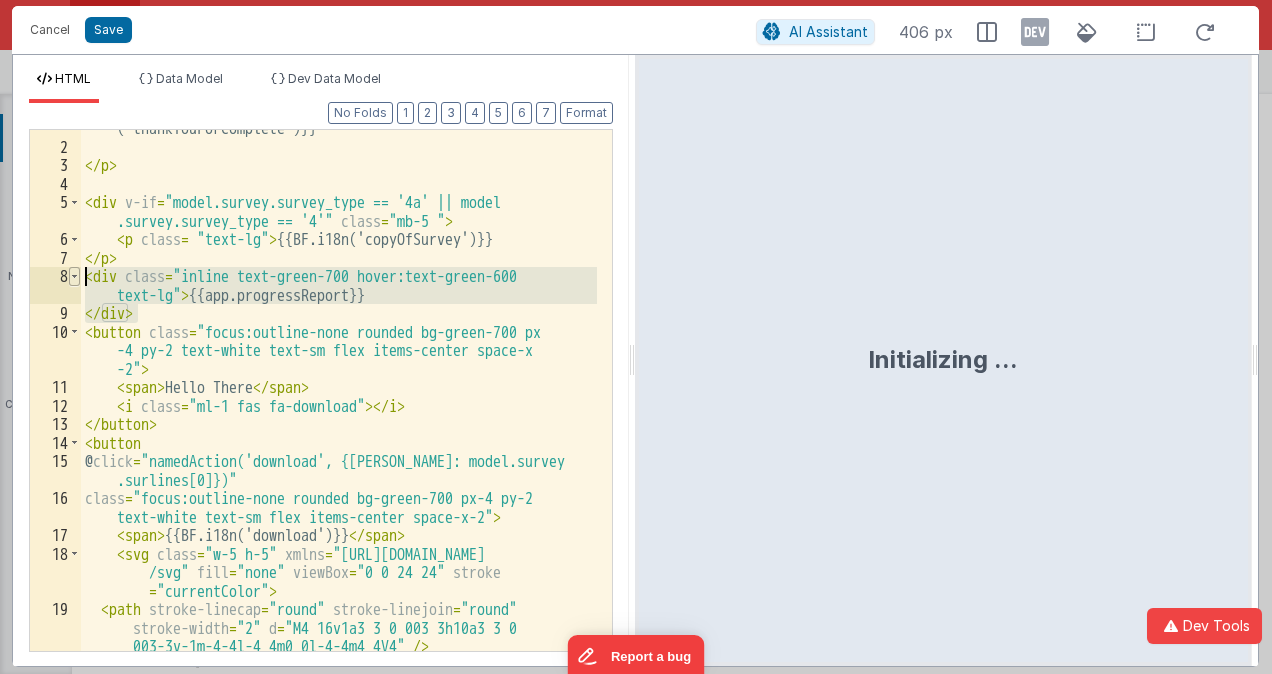 drag, startPoint x: 160, startPoint y: 316, endPoint x: 79, endPoint y: 280, distance: 88.63972 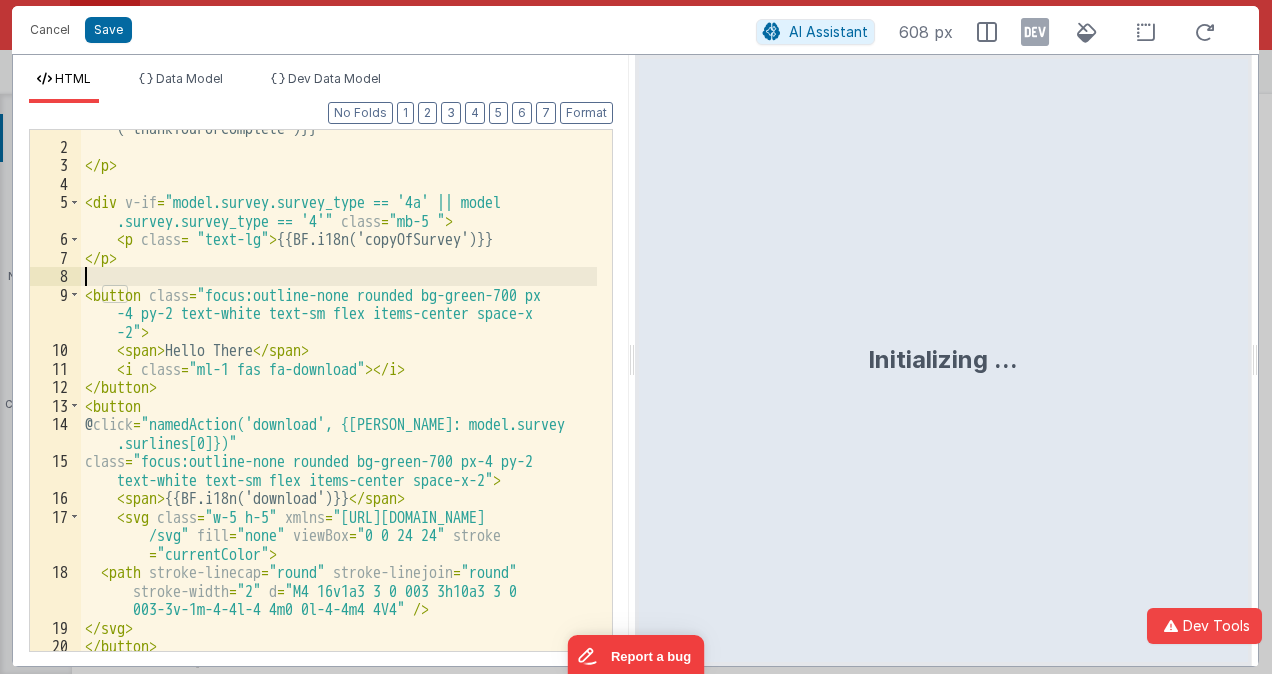 drag, startPoint x: 272, startPoint y: 345, endPoint x: 291, endPoint y: 357, distance: 22.472204 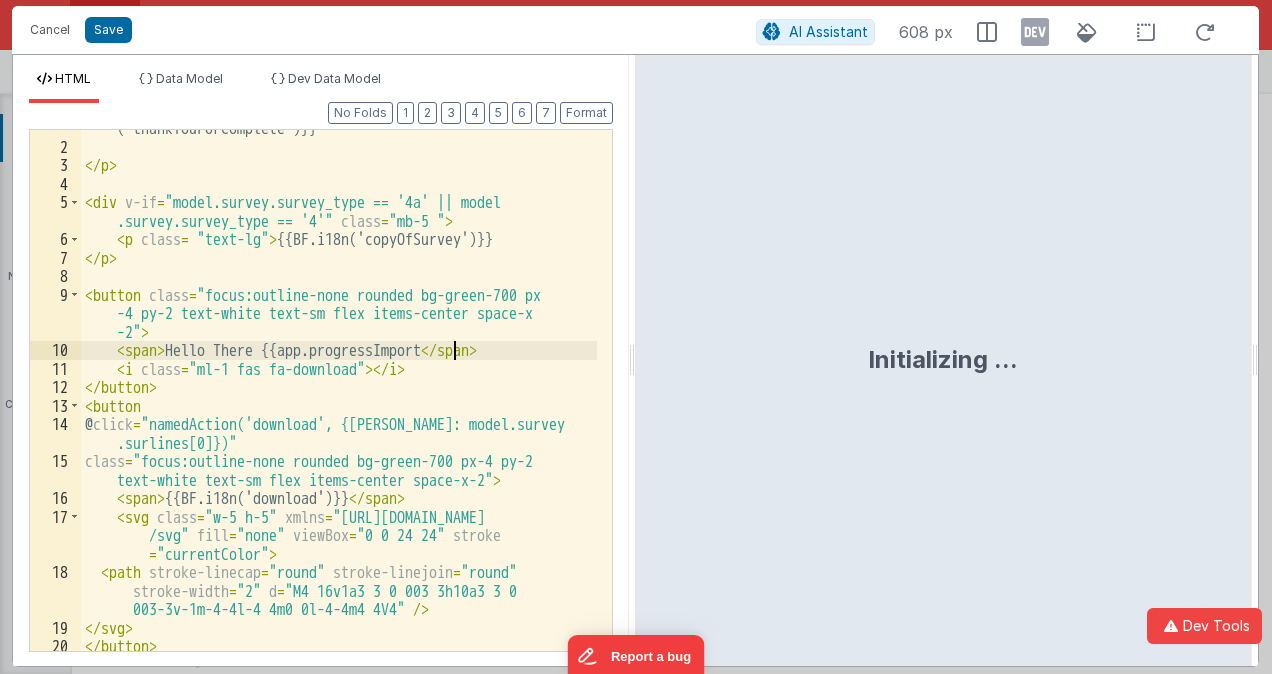 type 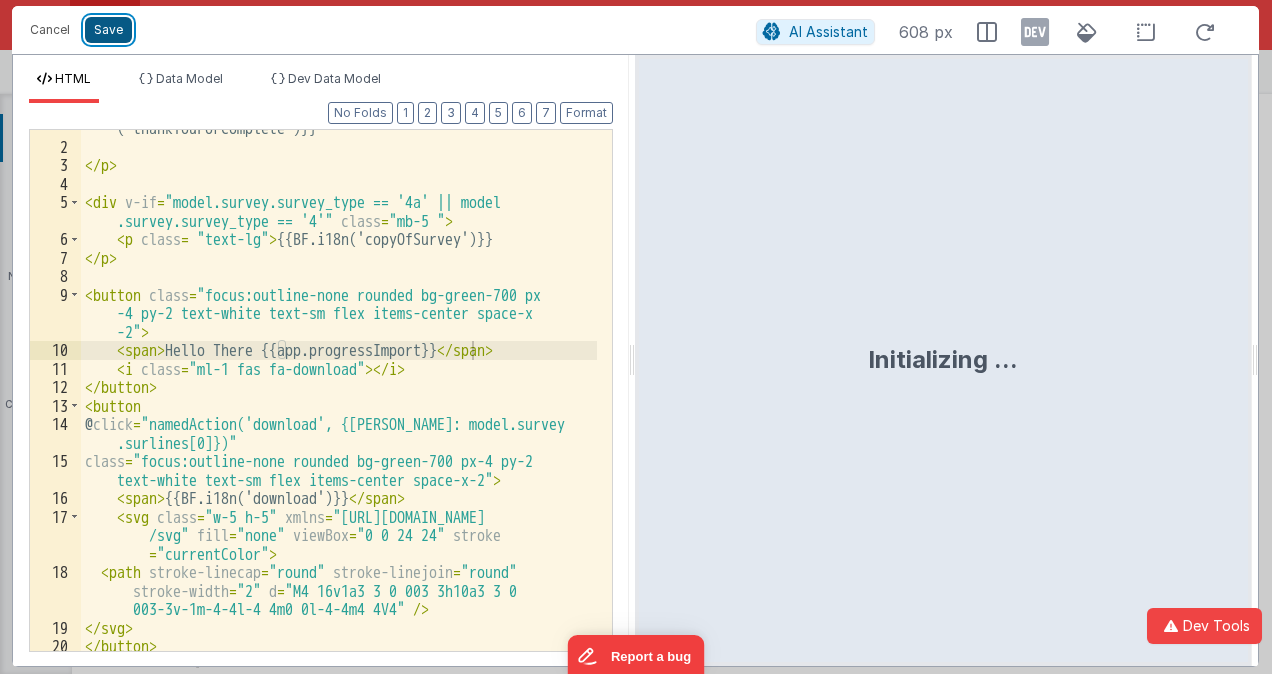 click on "Save" at bounding box center [108, 30] 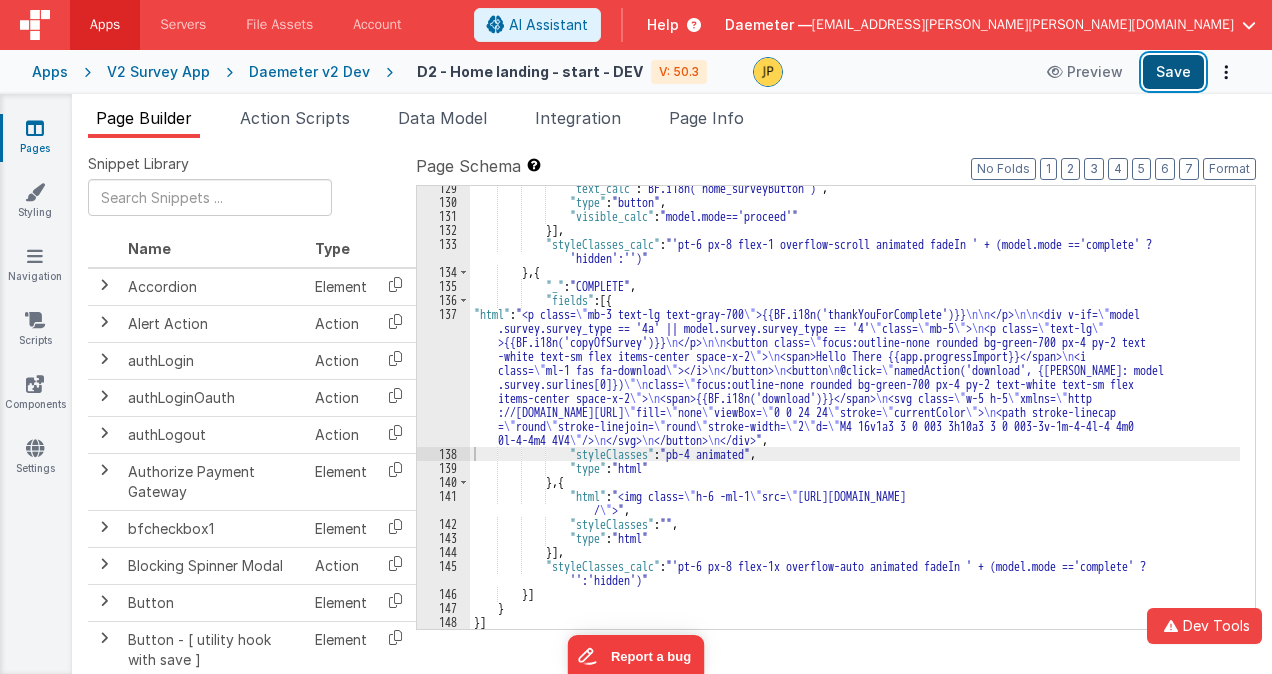 click on "Save" at bounding box center (1173, 72) 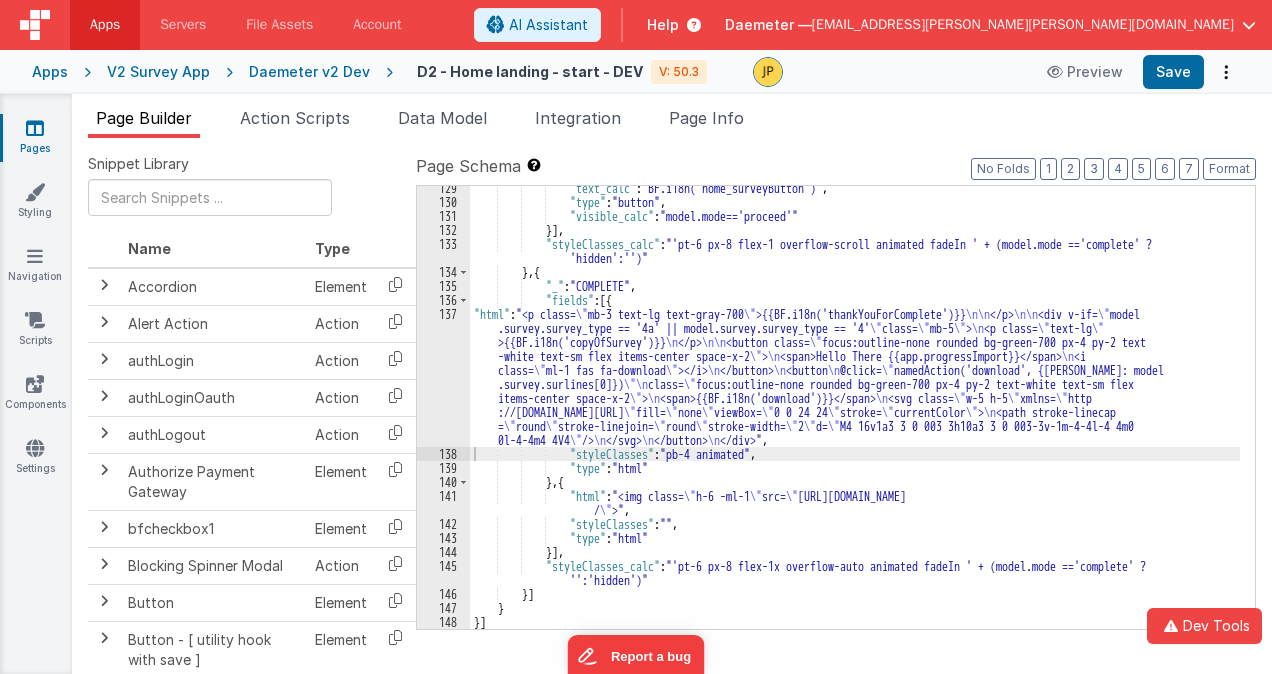 click on "137" at bounding box center (443, 377) 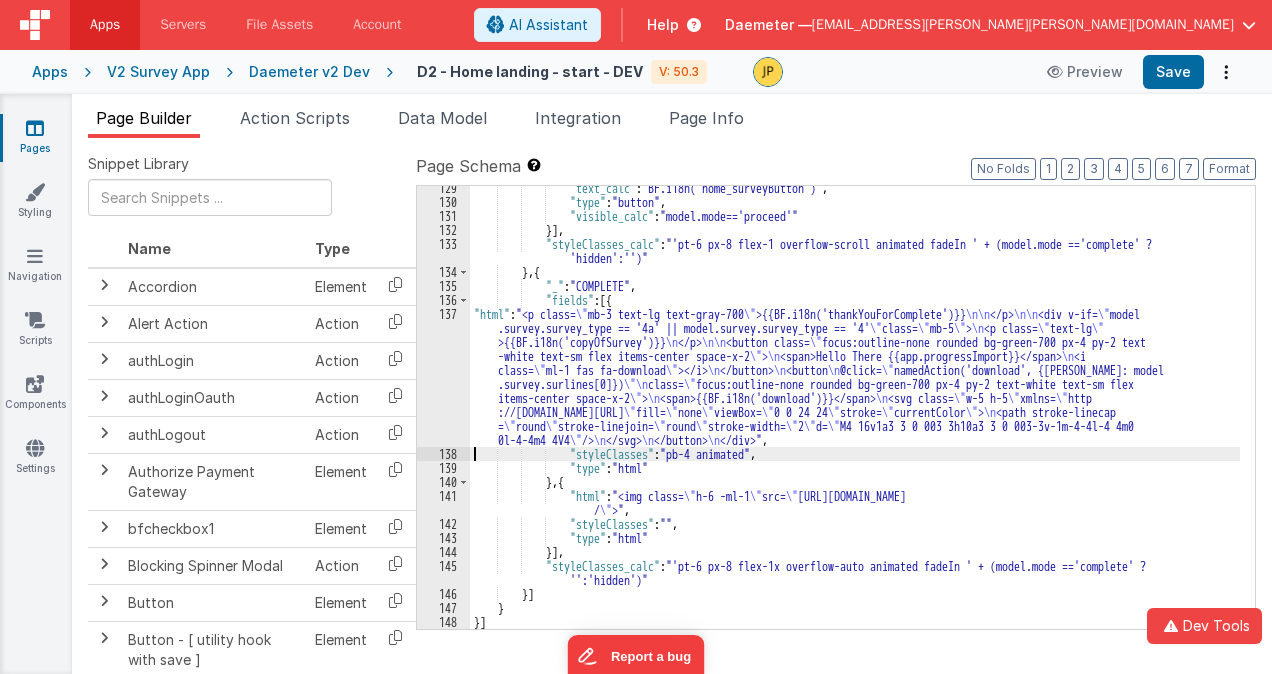 click on "137" at bounding box center (443, 377) 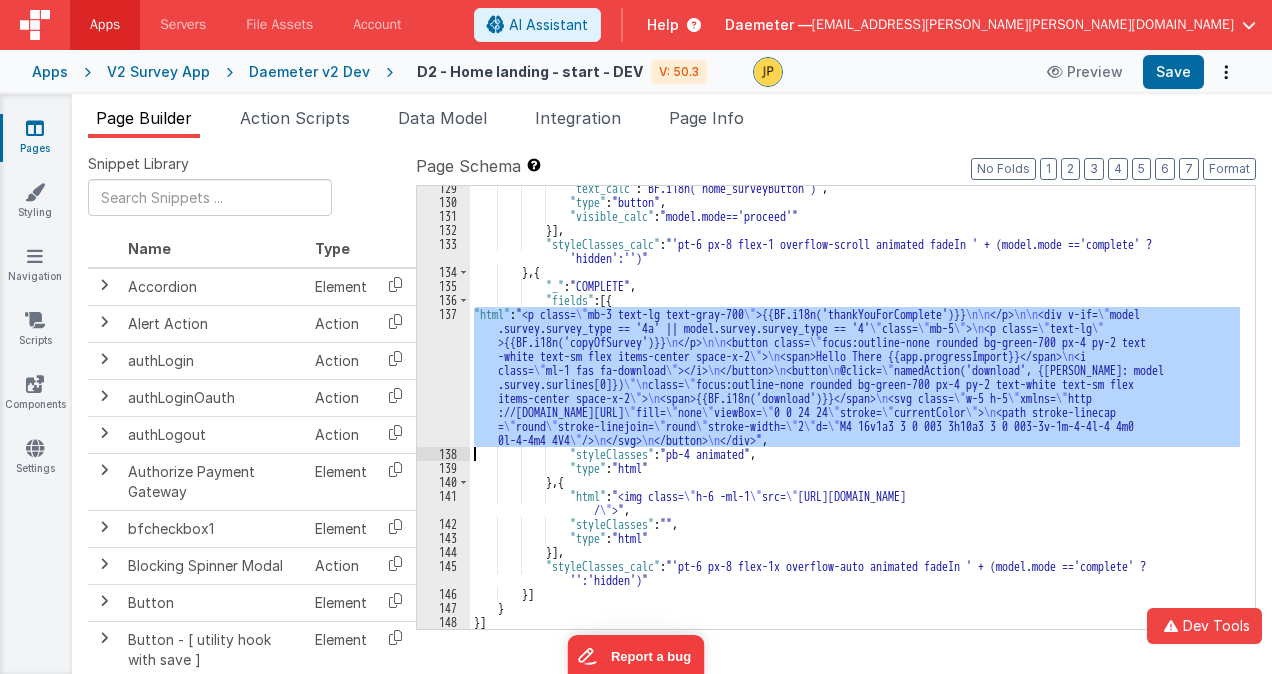 click on "137" at bounding box center (443, 377) 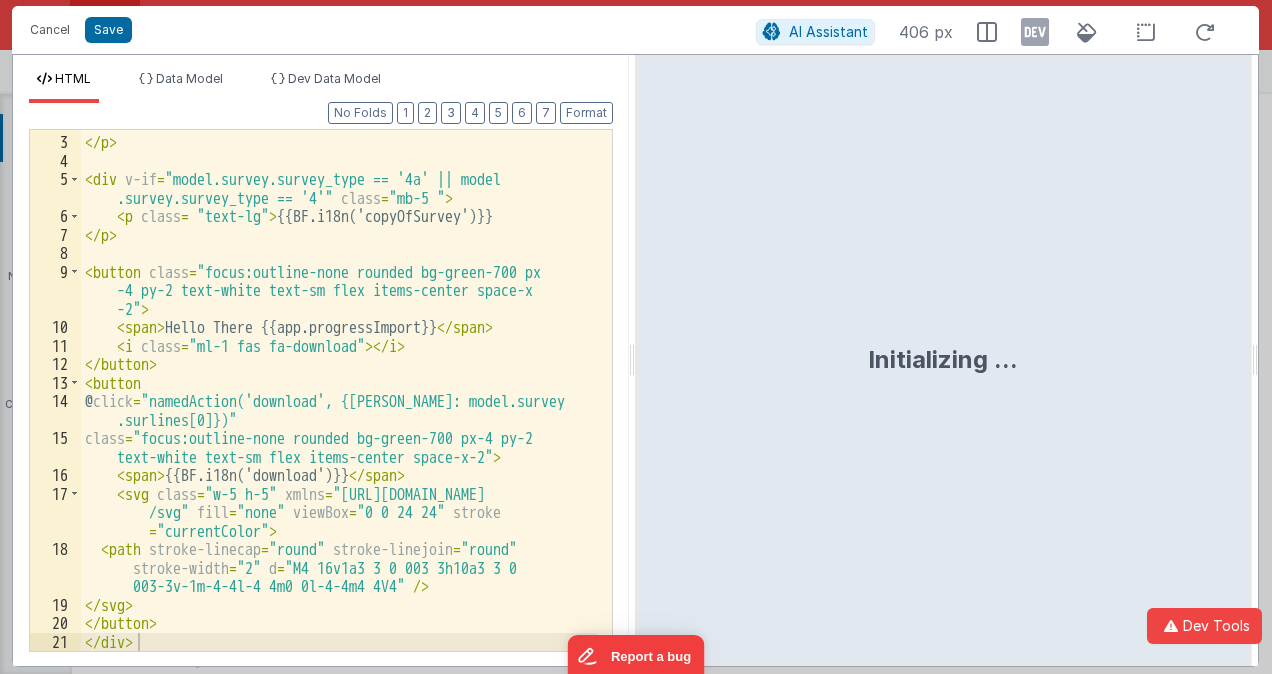 scroll, scrollTop: 52, scrollLeft: 0, axis: vertical 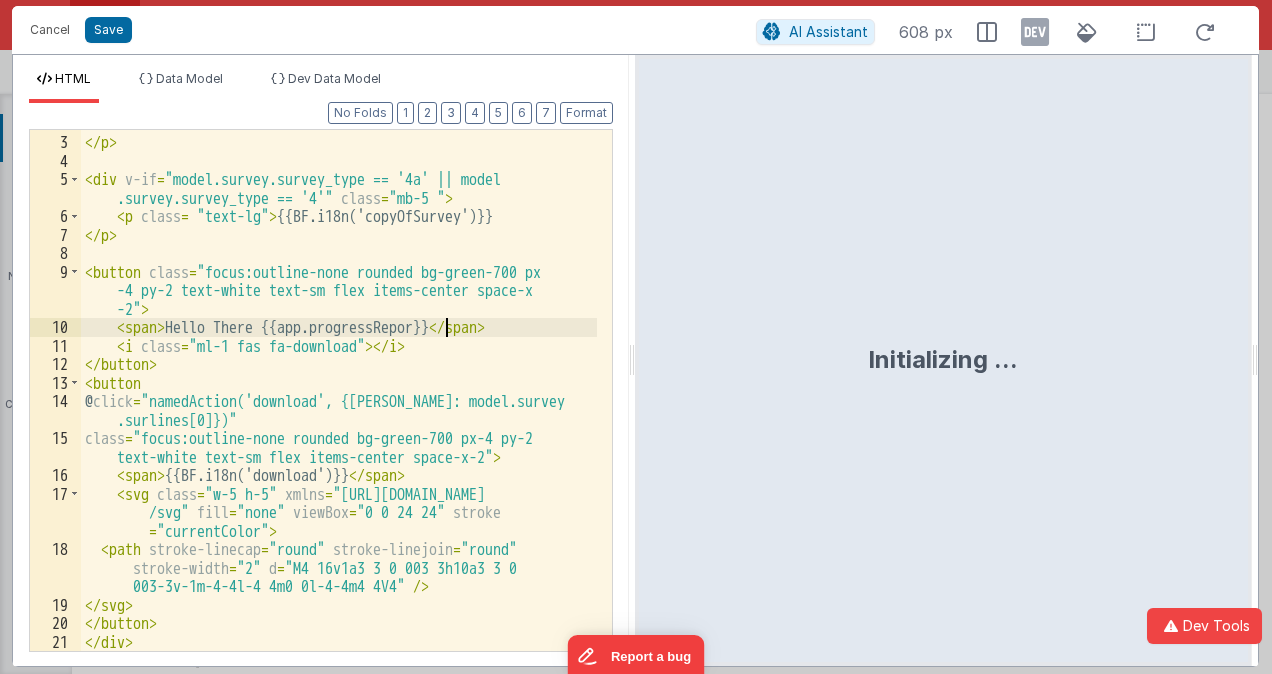 type 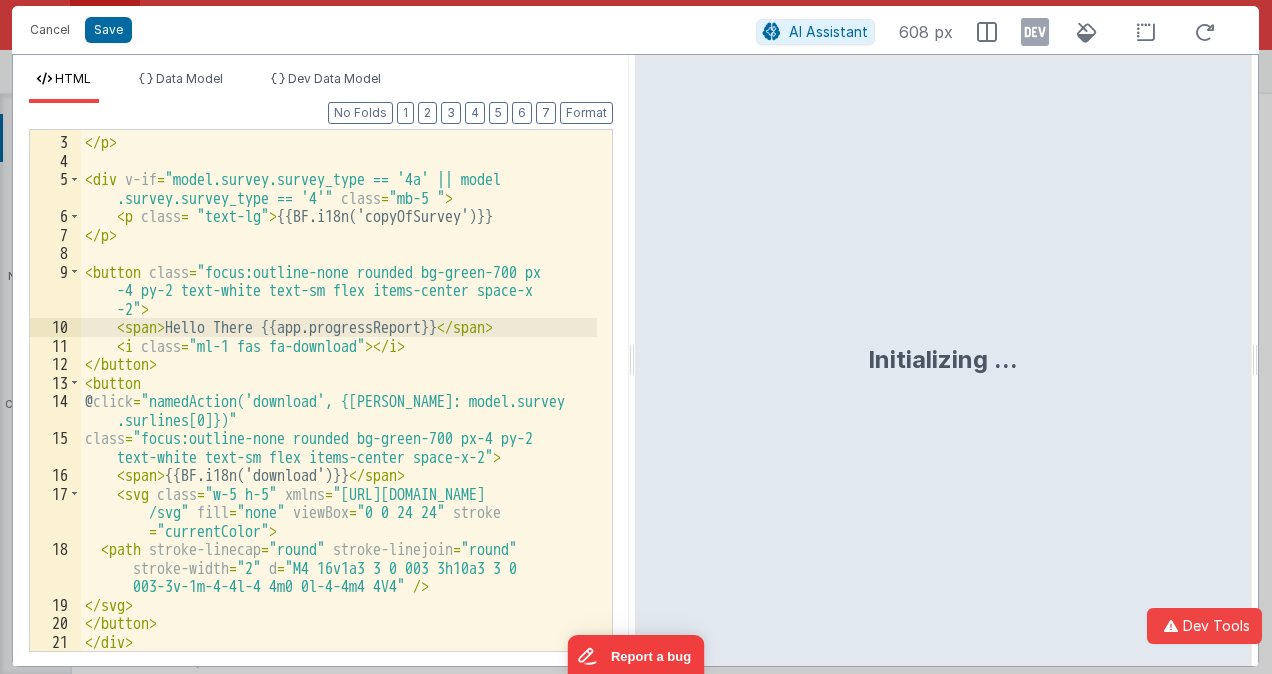 click on "</ p > < div   v-if = "model.survey.survey_type == '4a' || model      .survey.survey_type == '4'"   class = "mb-5 " >      < p   class =   "text-lg" > {{BF.i18n('copyOfSurvey')}} </ p > < button   class = "focus:outline-none rounded bg-green-700 px      -4 py-2 text-white text-sm flex items-center space-x      -2" >      < span > Hello There {{app.progressReport}} </ span >      < i   class = "ml-1 fas fa-download" > </ i > </ button > < button   @ click = "namedAction('download', {surline: model.survey      .surlines[0]})" class = "focus:outline-none rounded bg-green-700 px-4 py-2       text-white text-sm flex items-center space-x-2" >      < span > {{BF.i18n('download')}} </ span >      < svg   class = "w-5 h-5"   xmlns = "http://www.w3.org/2000          /svg"   fill = "none"   viewBox = "0 0 24 24"   stroke          = "currentColor" >    < path   stroke-linecap = "round"   stroke-linejoin = "round"          stroke-width = "2"   d = "M4 16v1a3 3 0 003 3h10a3 3 0" at bounding box center [339, 394] 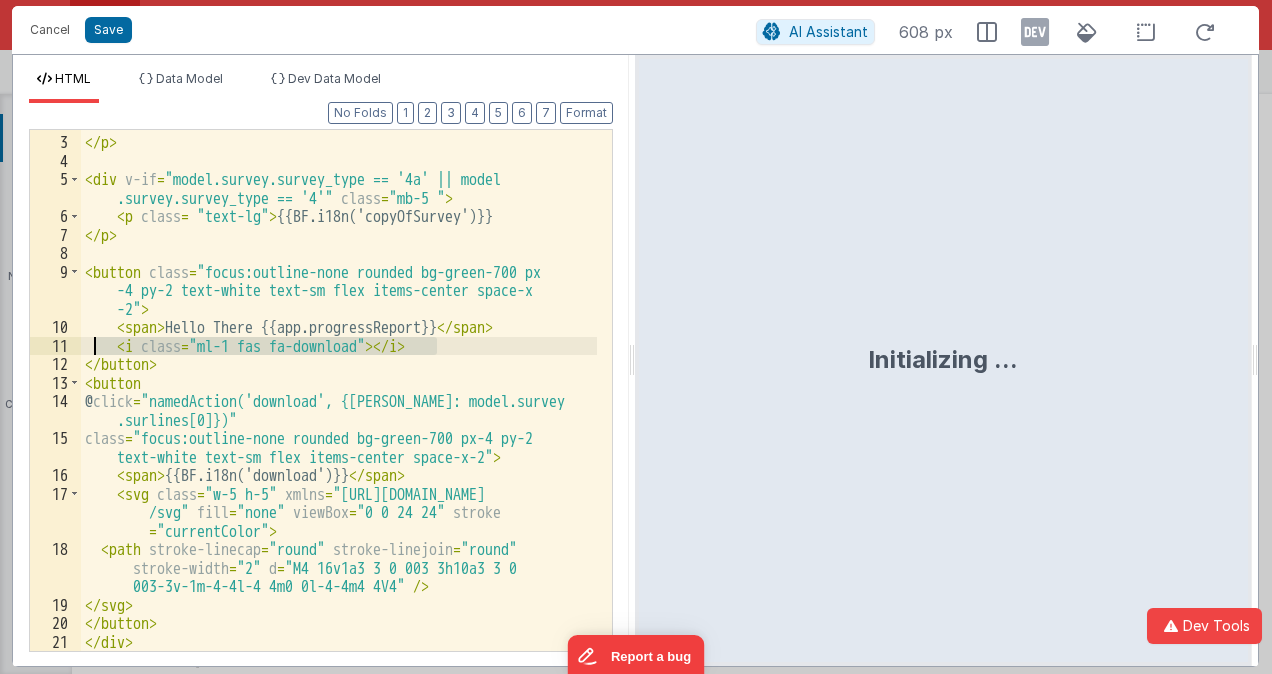 drag, startPoint x: 459, startPoint y: 347, endPoint x: 90, endPoint y: 343, distance: 369.02167 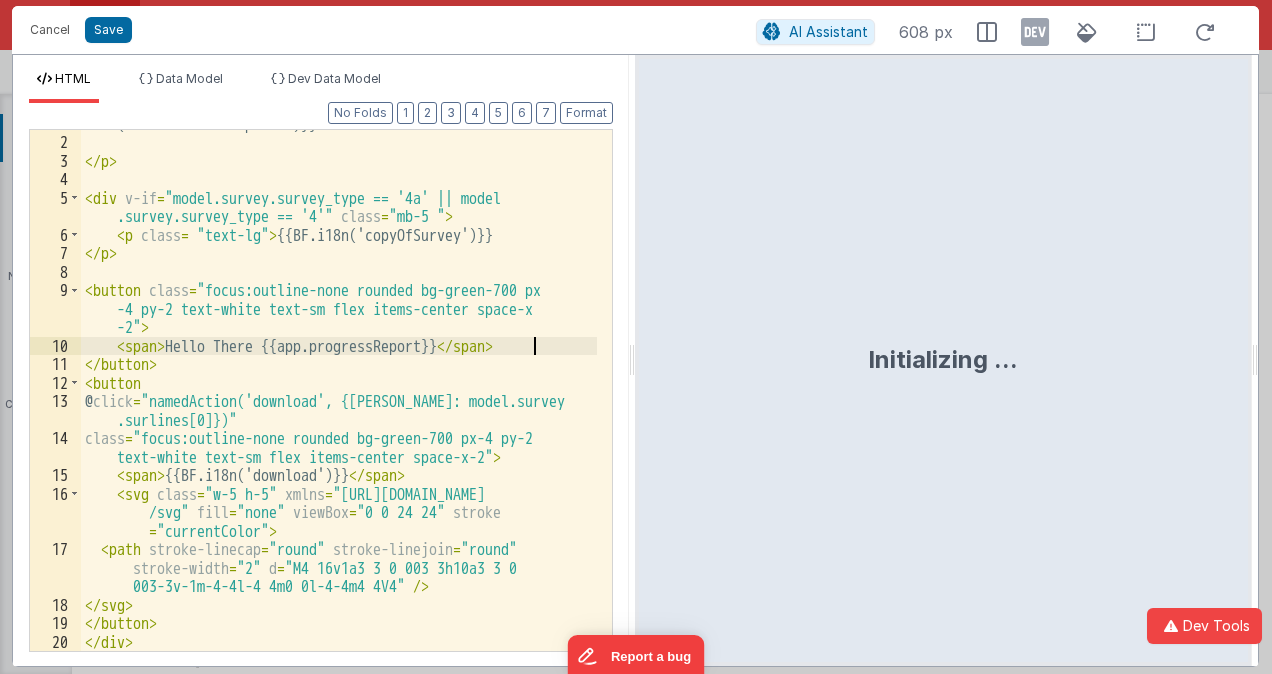 scroll, scrollTop: 34, scrollLeft: 0, axis: vertical 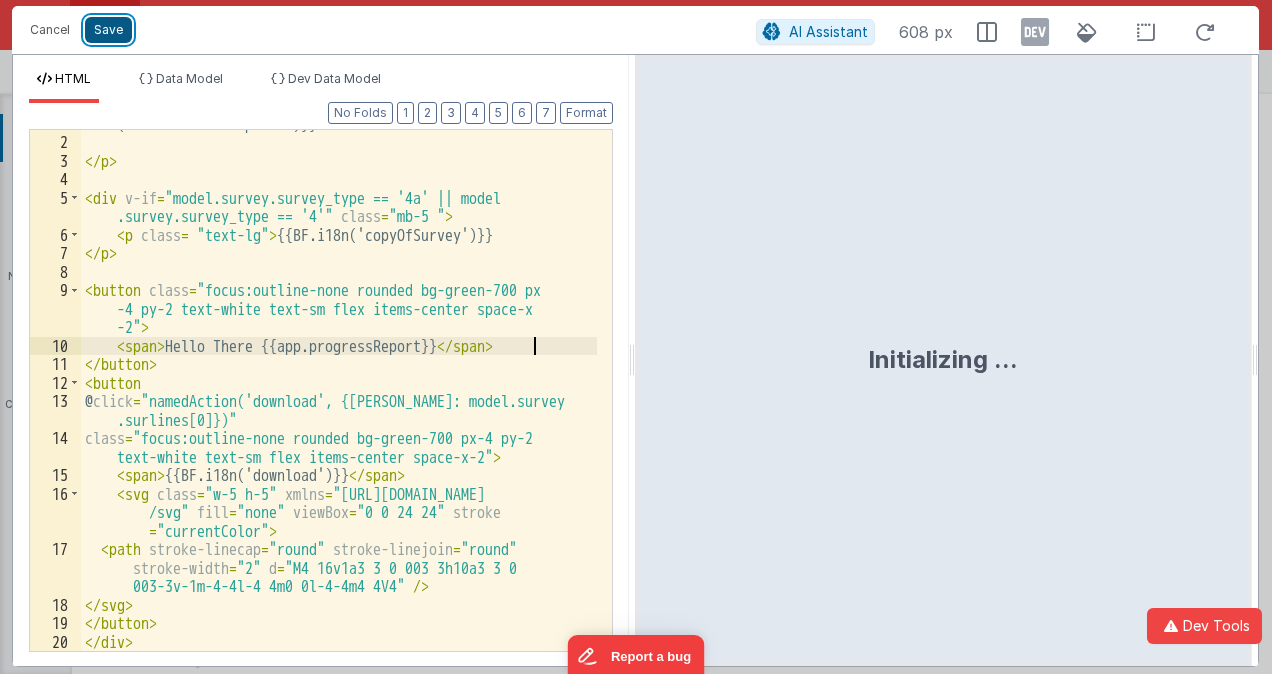 click on "Save" at bounding box center [108, 30] 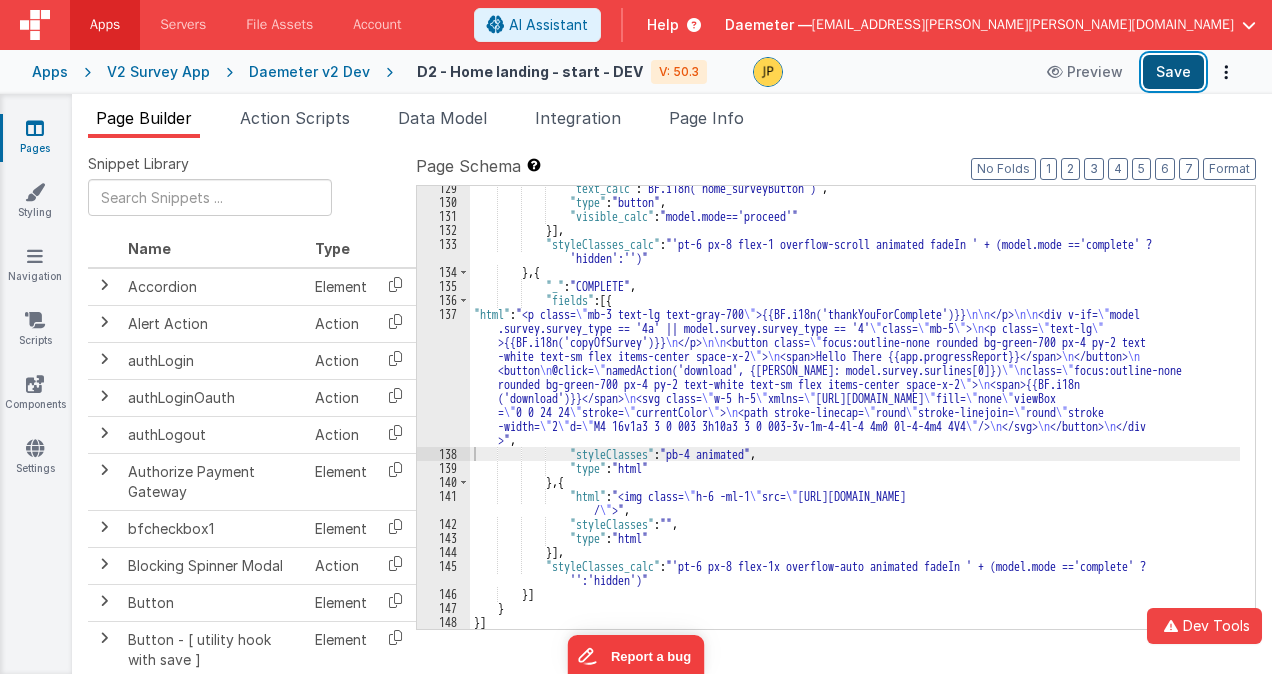 click on "Save" at bounding box center [1173, 72] 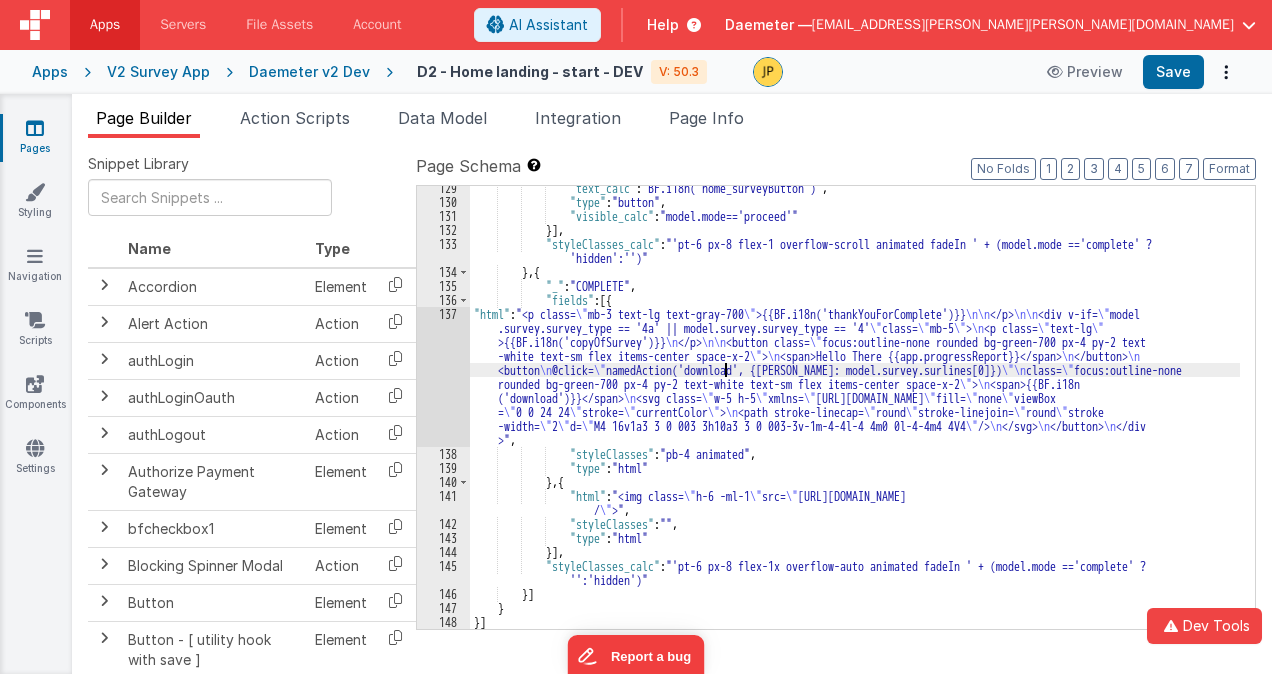 click on ""text_calc" :  "BF.i18n('home_surveyButton')" ,                     "type" :  "button" ,                     "visible_calc" :  "model.mode=='proceed'"                }] ,                "styleClasses_calc" :  "'pt-6 px-8 flex-1 overflow-scroll animated fadeIn ' + (model.mode =='complete' ?                   'hidden':'')"           } ,  {                "_" :  "COMPLETE" ,                "fields" :  [{ "html" :  "<p class= \" mb-3 text-lg text-gray-700 \" >{{BF.i18n('thankYouForComplete')}} \n\n </p> \n\n <div v-if= \" model      .survey.survey_type == '4a' || model.survey.survey_type == '4' \"  class= \" mb-5  \" > \n     <p class=  \" text-lg \"      >{{BF.i18n('copyOfSurvey')}} \n </p> \n\n <button class= \" focus:outline-none rounded bg-green-700 px-4 py-2 text      -white text-sm flex items-center space-x-2 \" > \n     <span>Hello There {{app.progressReport}}</span> \n </button> \n      <button  \n @click= \" \"\n class= \" focus:outline-none       >" at bounding box center [855, 416] 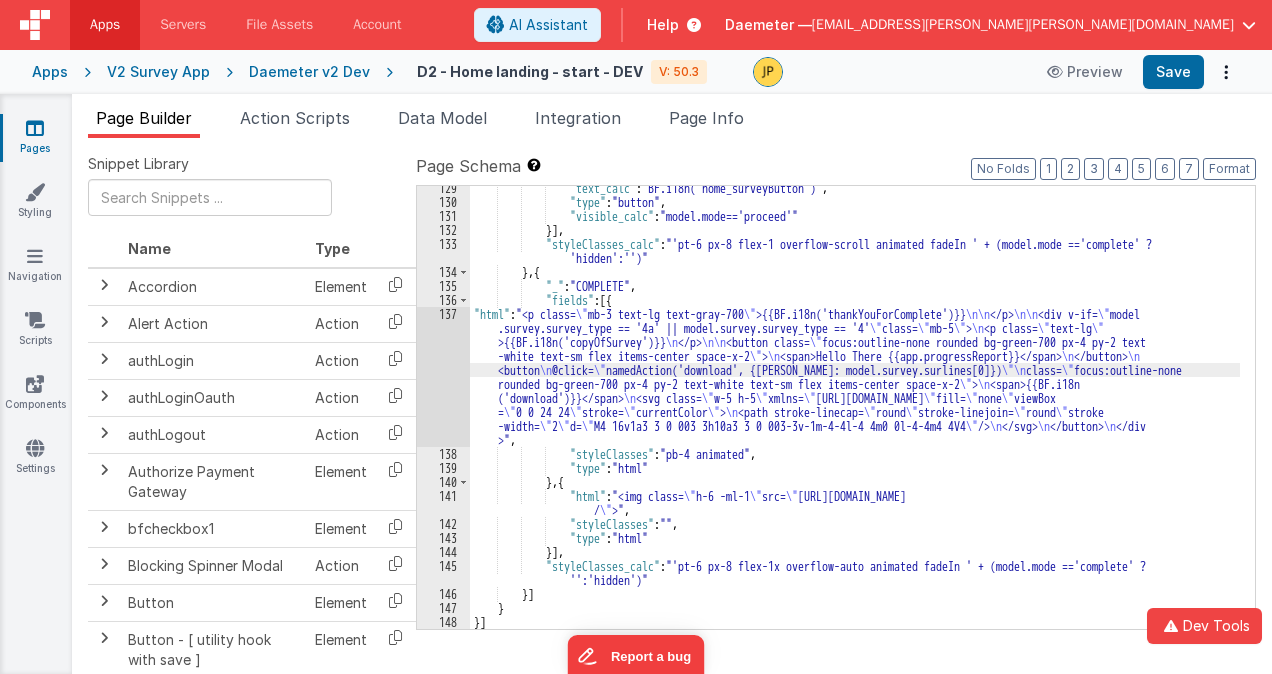 click on "137" at bounding box center (443, 377) 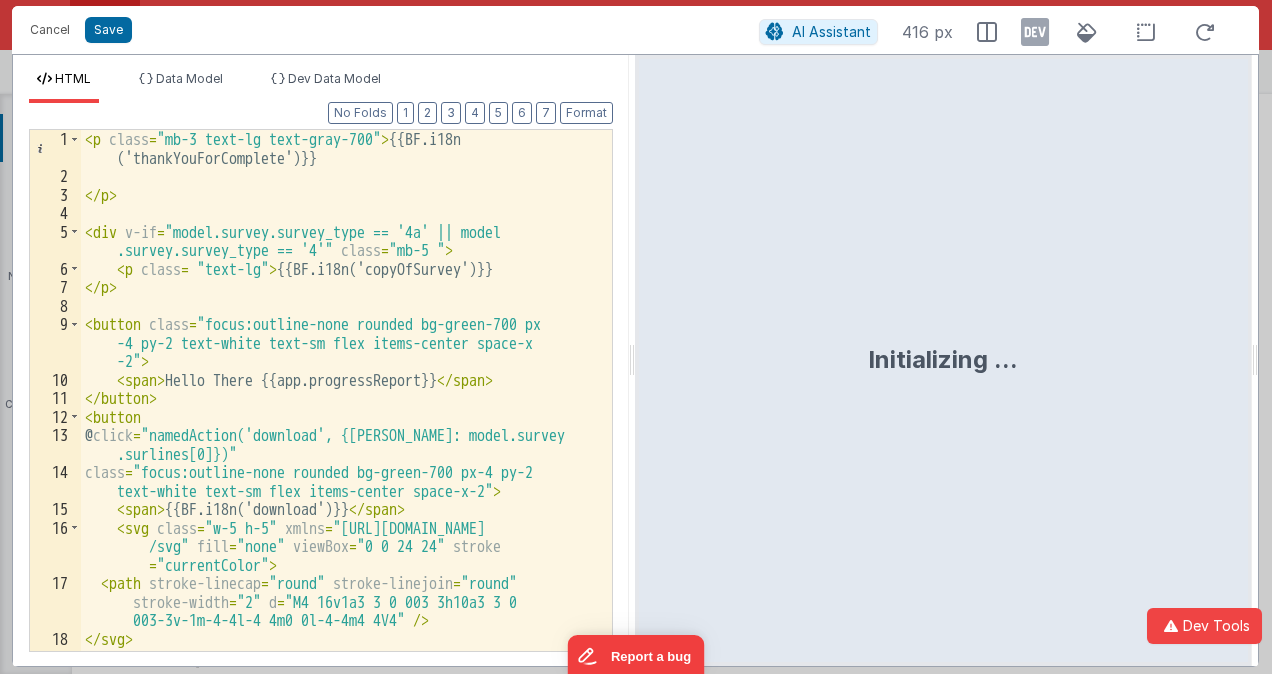 scroll, scrollTop: 0, scrollLeft: 0, axis: both 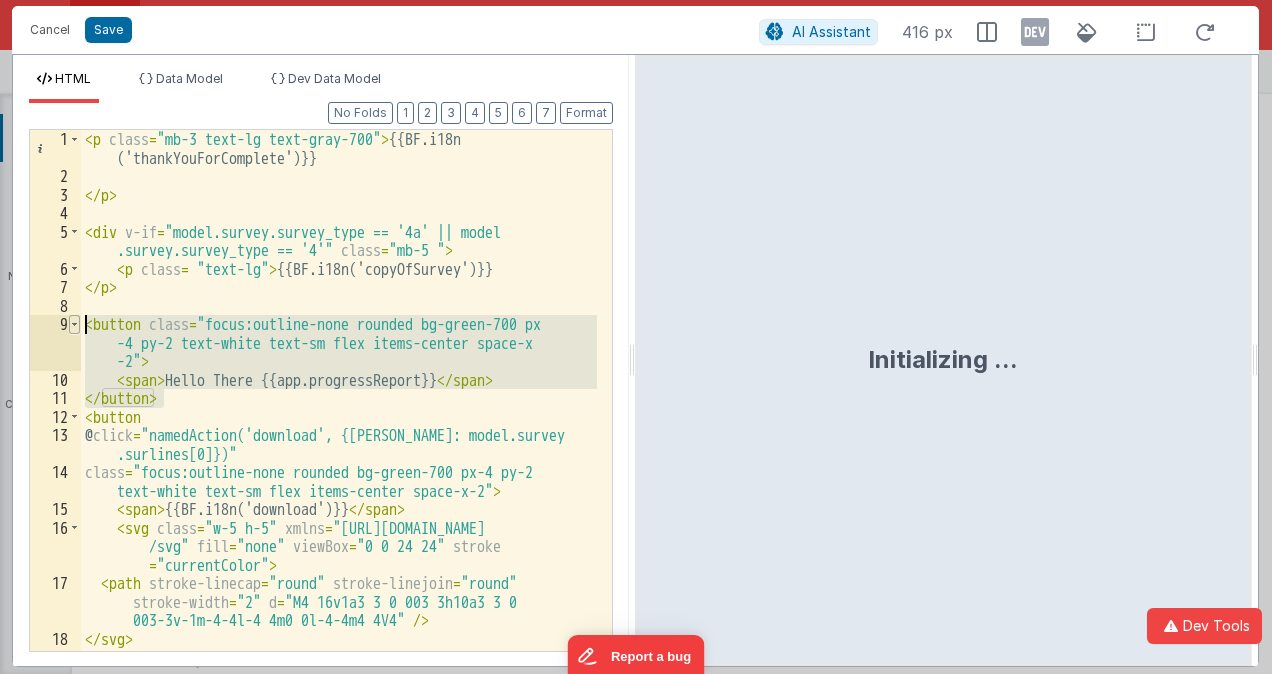 drag, startPoint x: 174, startPoint y: 400, endPoint x: 70, endPoint y: 316, distance: 133.6862 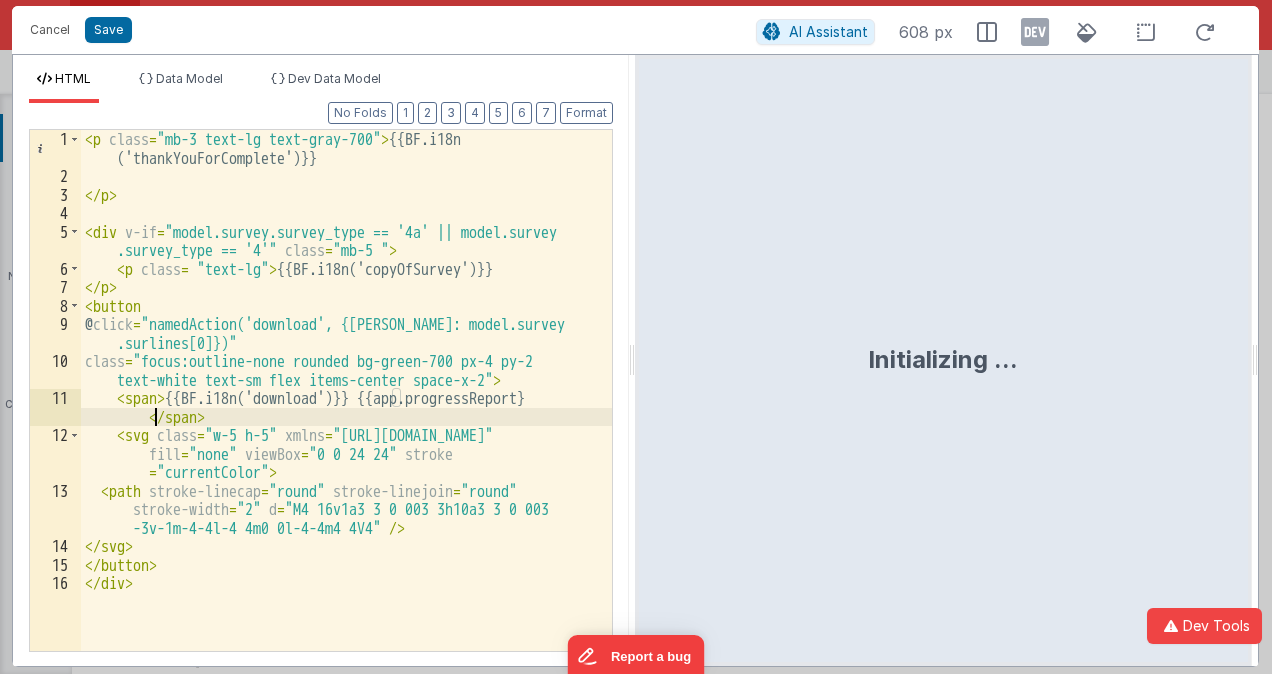 type 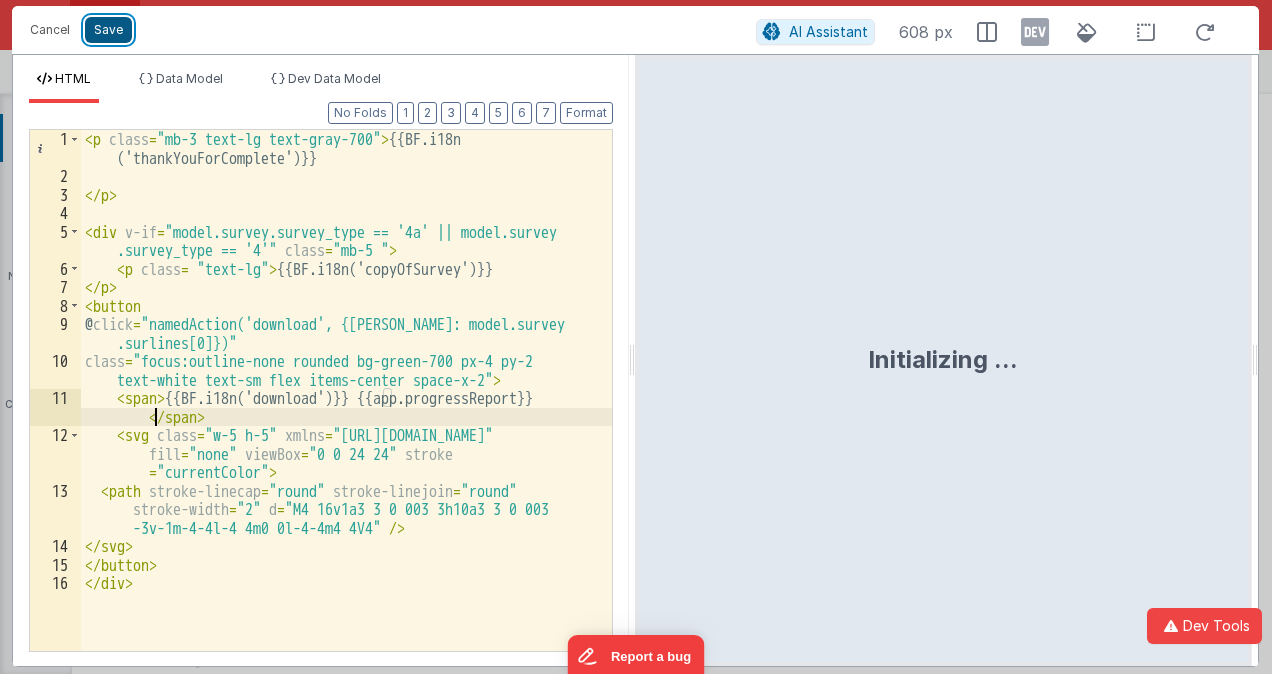 click on "Save" at bounding box center (108, 30) 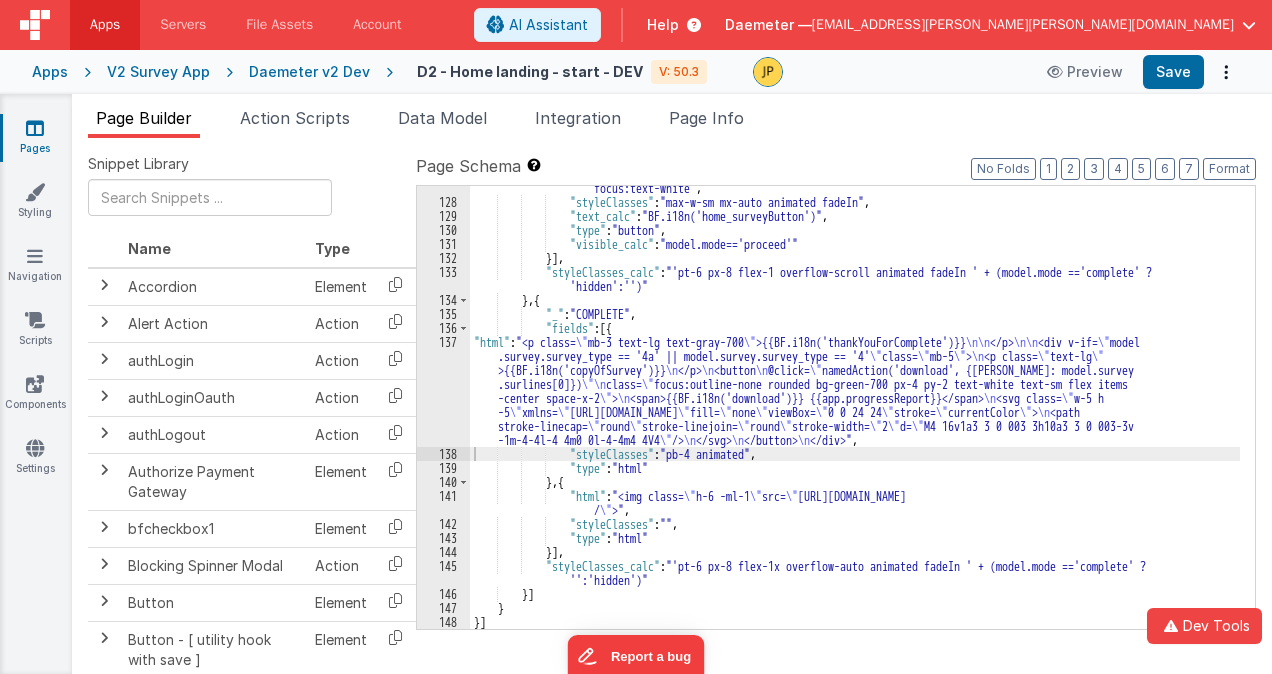 scroll, scrollTop: 2693, scrollLeft: 0, axis: vertical 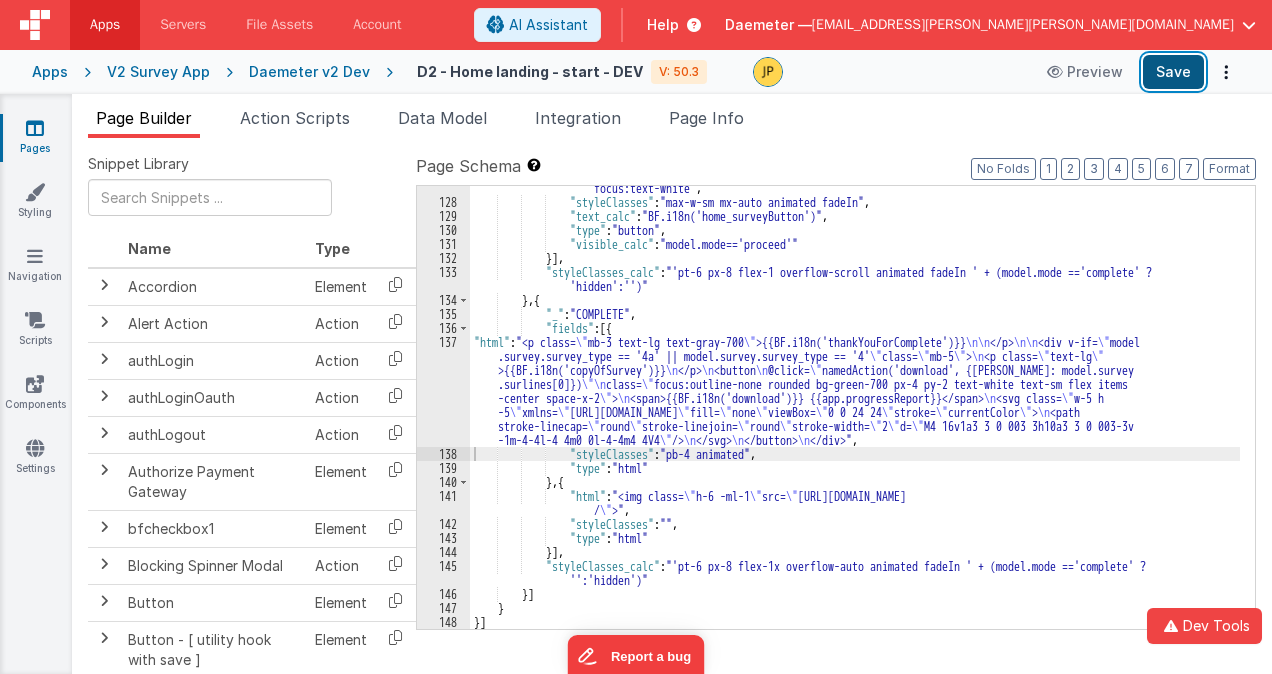 click on "Save" at bounding box center (1173, 72) 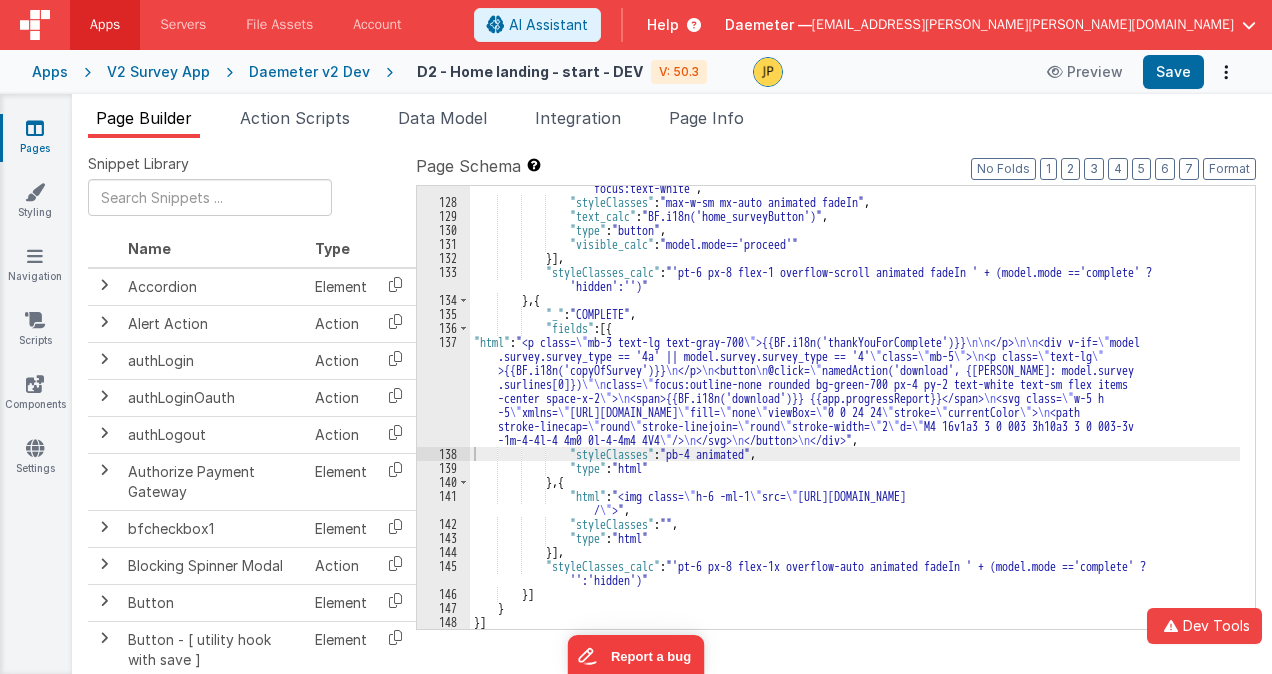 click on "Apps" at bounding box center (50, 72) 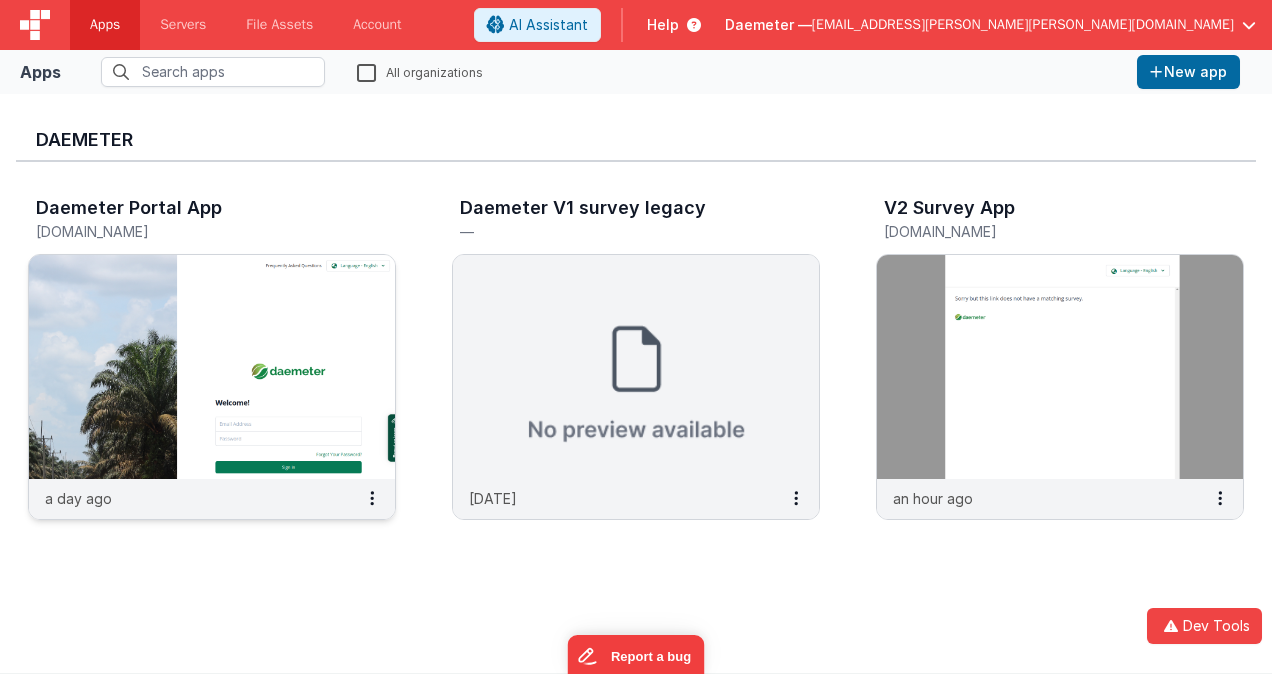 click at bounding box center [212, 367] 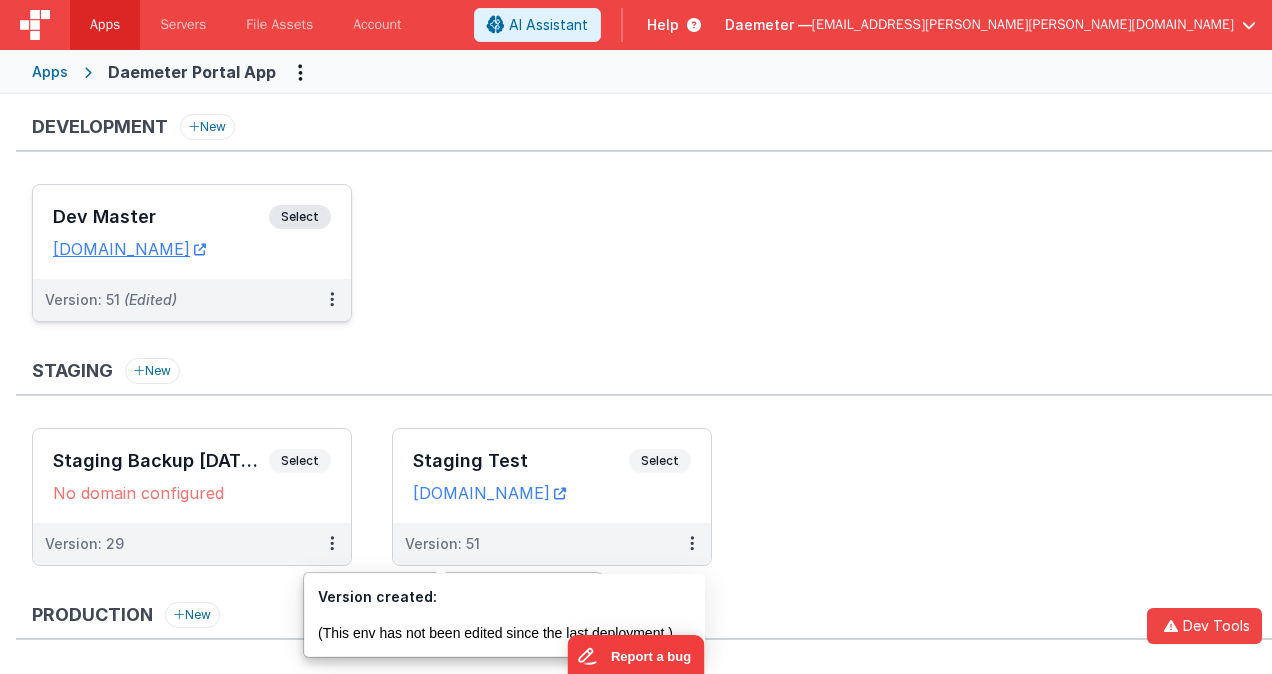 click on "Dev Master
Select   URLs
daemeterportaldev.fmbetterforms.com" at bounding box center (192, 232) 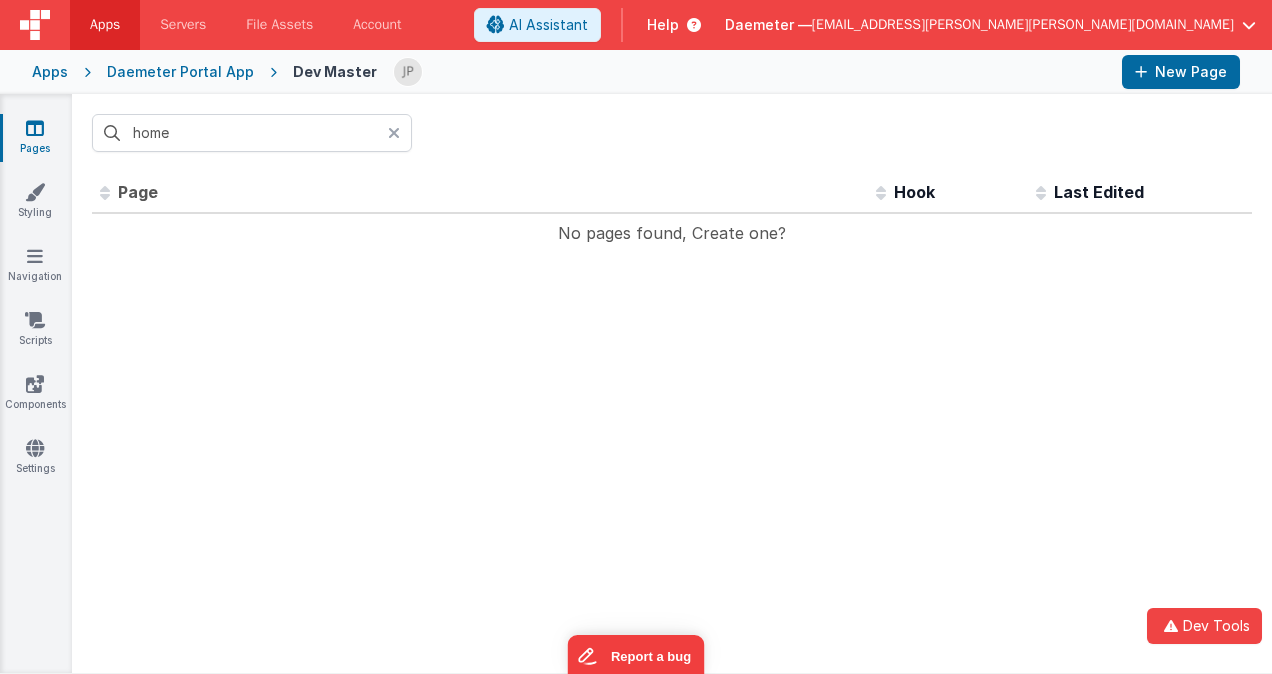 click at bounding box center (394, 133) 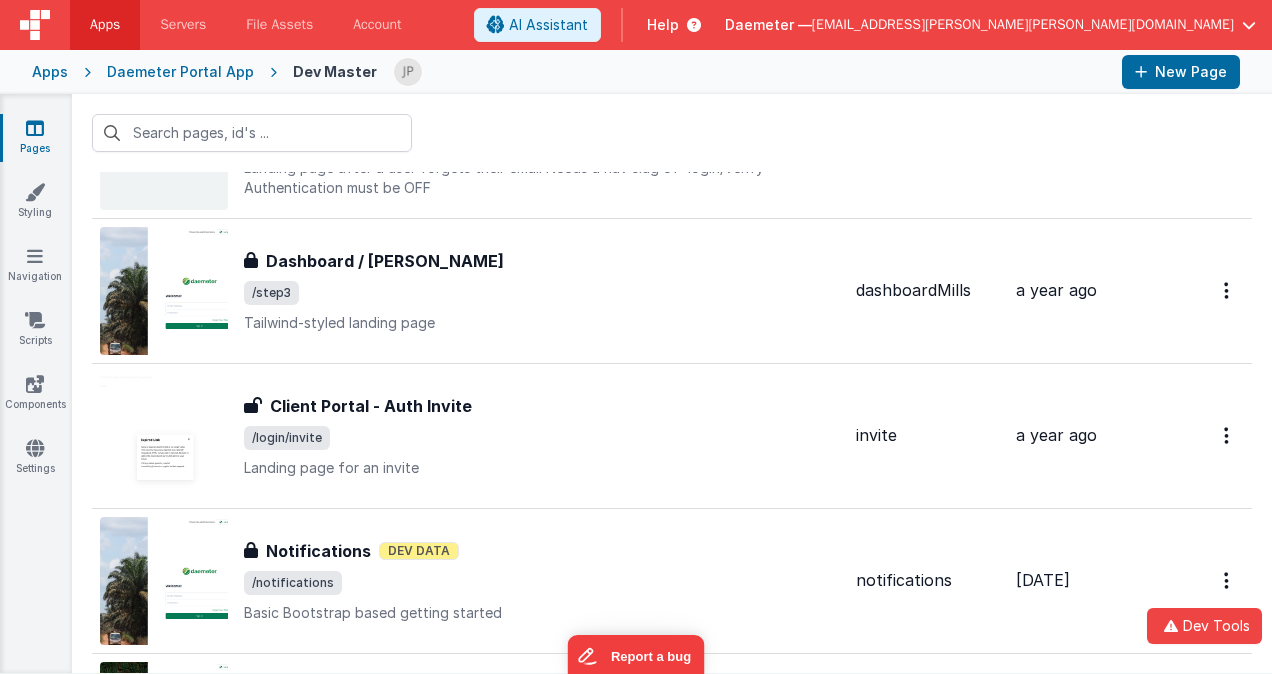 scroll, scrollTop: 900, scrollLeft: 0, axis: vertical 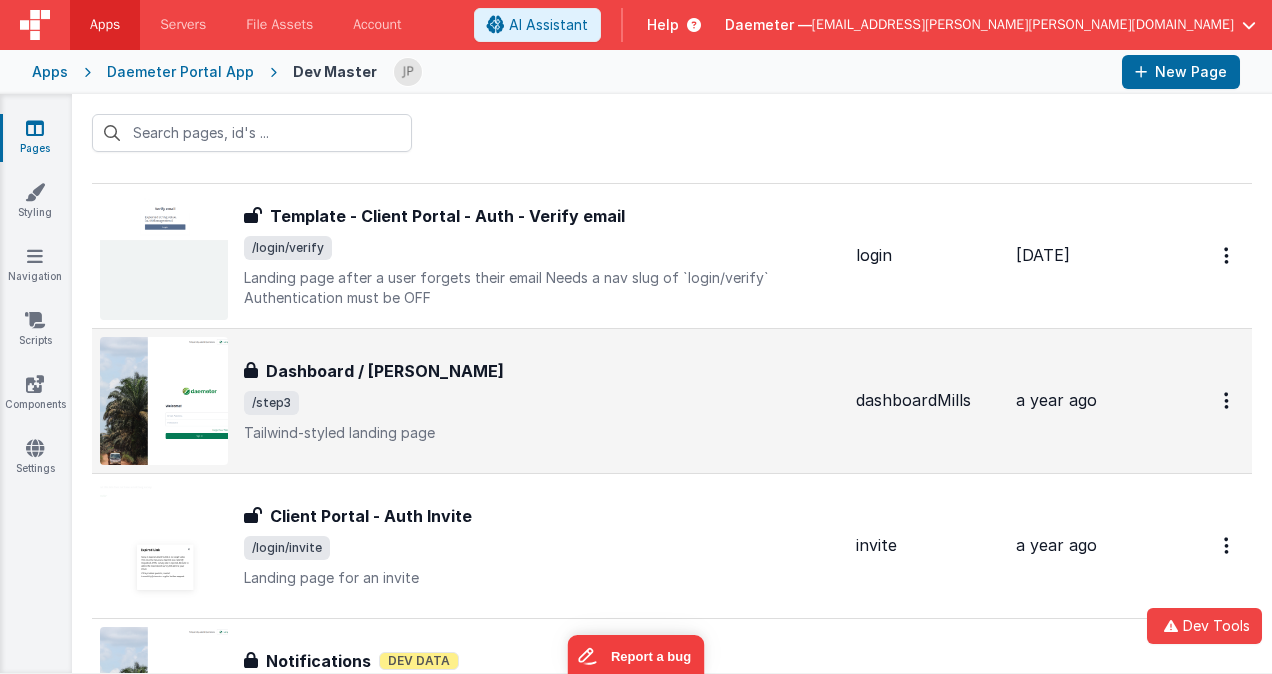 click on "/step3" at bounding box center (542, 403) 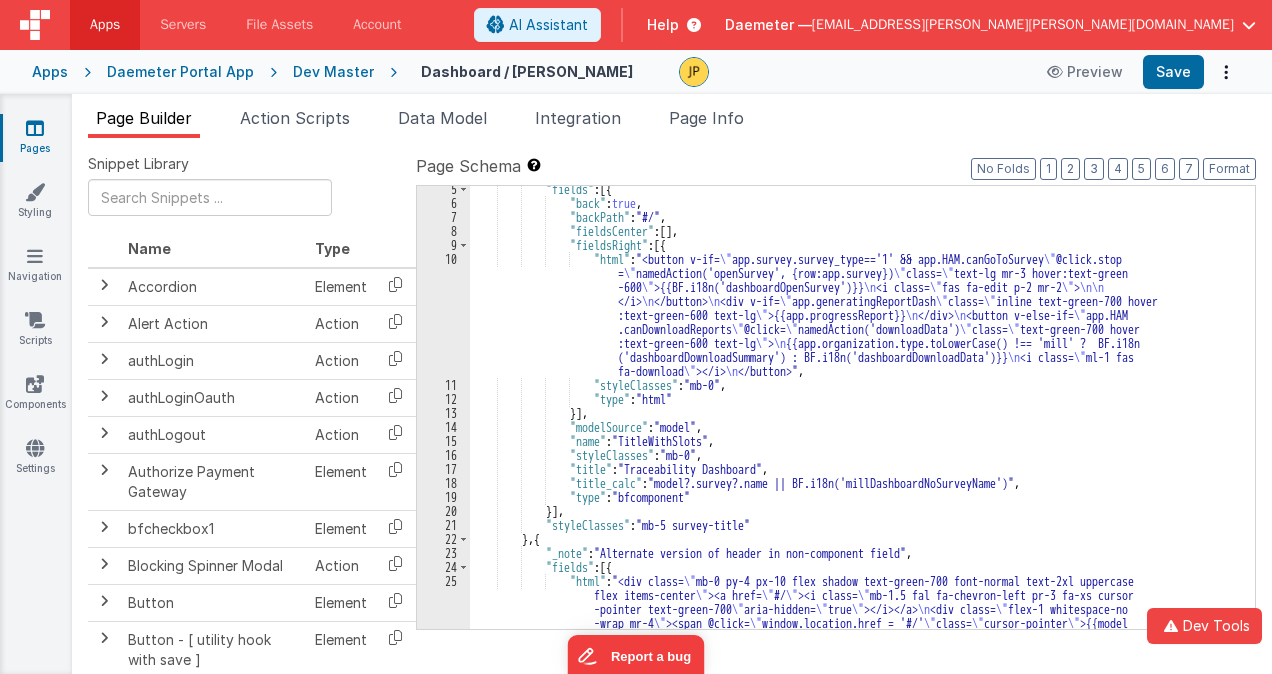 scroll, scrollTop: 0, scrollLeft: 0, axis: both 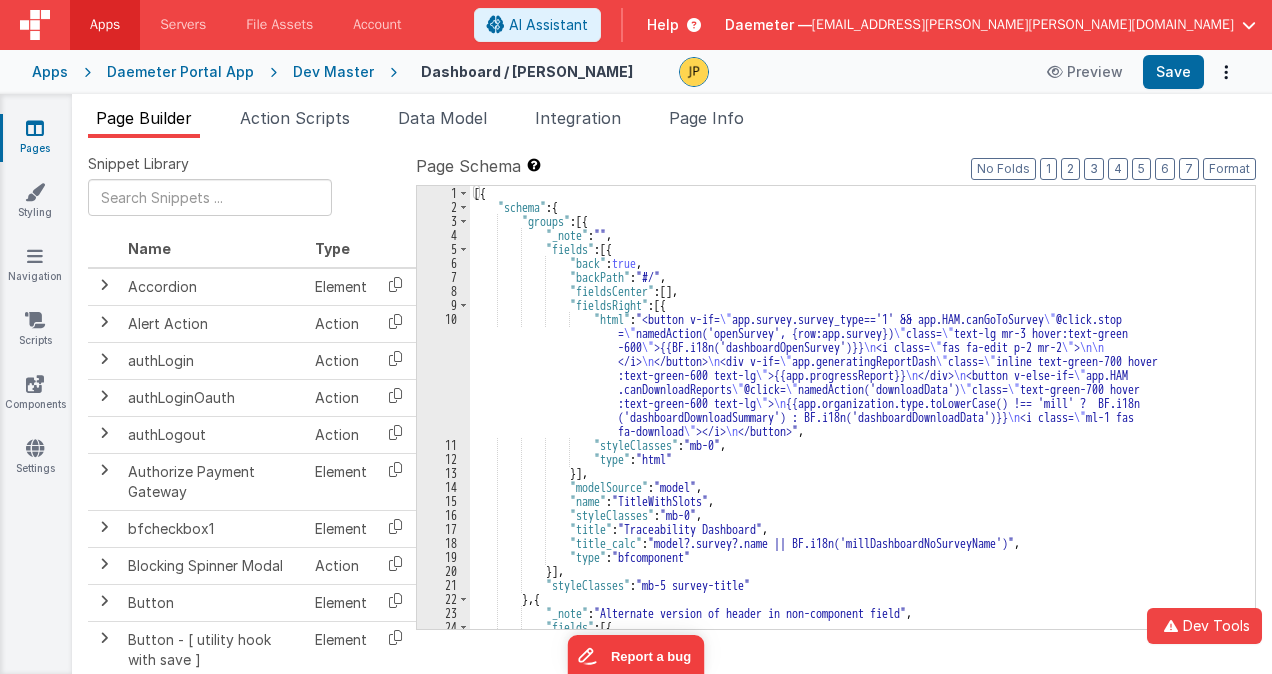 click on "[{      "schema" :  {           "groups" :  [{                "_note" :  "" ,                "fields" :  [{                     "back" :  true ,                     "backPath" :  "#/" ,                     "fieldsCenter" :  [ ] ,                     "fieldsRight" :  [{                          "html" :  "<button v-if= \" app.survey.survey_type=='1' && app.HAM.canGoToSurvey \"  @click.stop                          = \" namedAction('openSurvey', {row:app.survey}) \"  class= \" text-lg mr-3 hover:text-green                          -600 \" >{{BF.i18n('dashboardOpenSurvey')}} \n     <i class= \" fas fa-edit p-2 mr-2  \" > \n\n                               </i> \n </button> \n <div v-if= \" app.generatingReportDash \"  class= \" inline text-green-700 hover                          :text-green-600 text-lg \" >{{app.progressReport}} \n </div> \n <button v-else-if= \" app.HAM .canDownloadReports \"  @click= \" \"  class=" at bounding box center (855, 512) 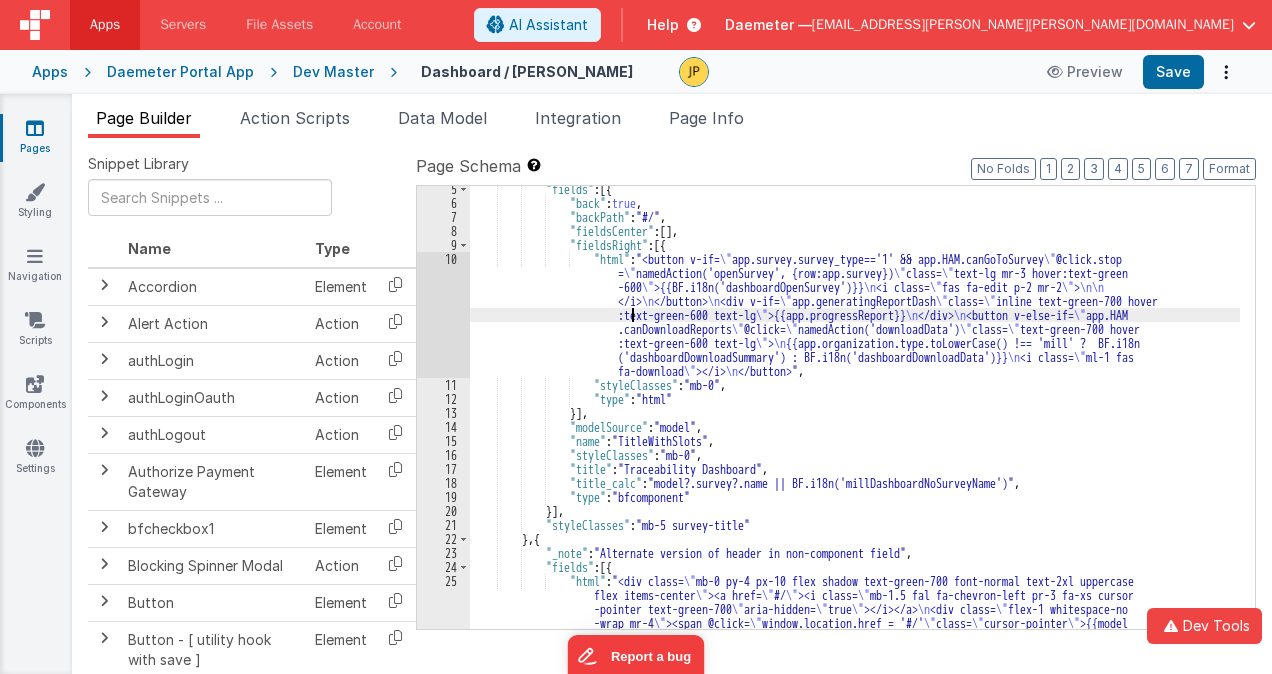 scroll, scrollTop: 0, scrollLeft: 0, axis: both 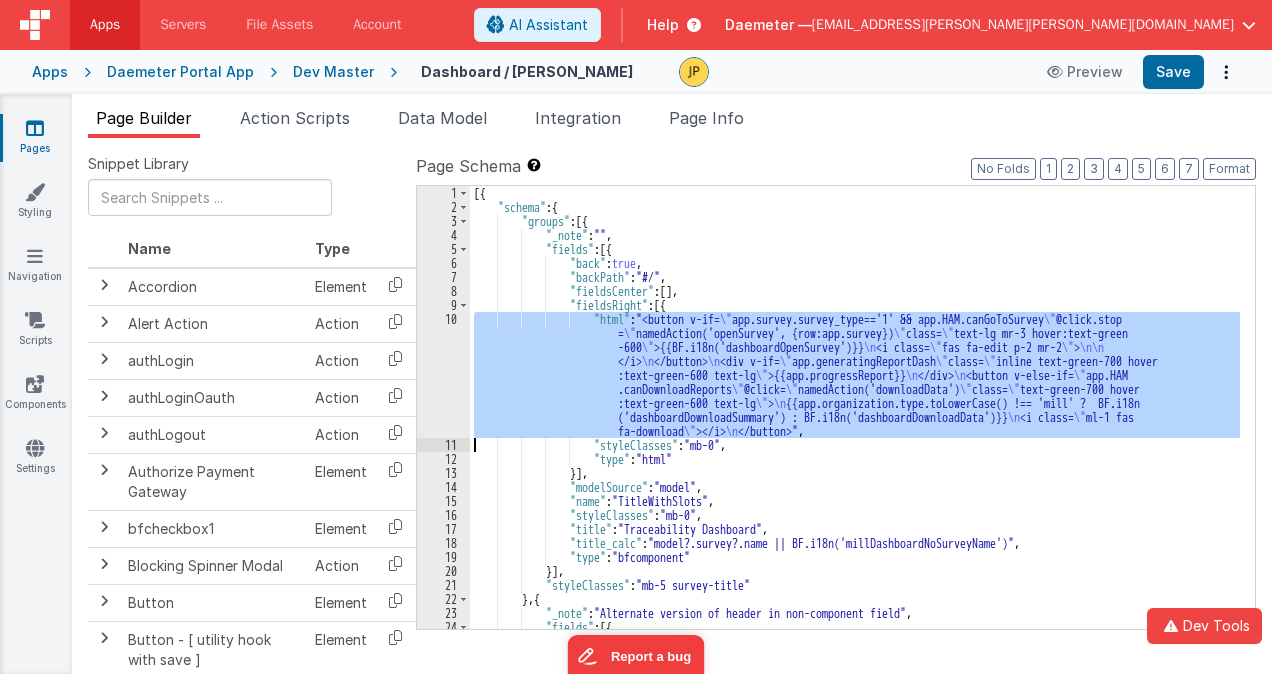 click on "10" at bounding box center (443, 375) 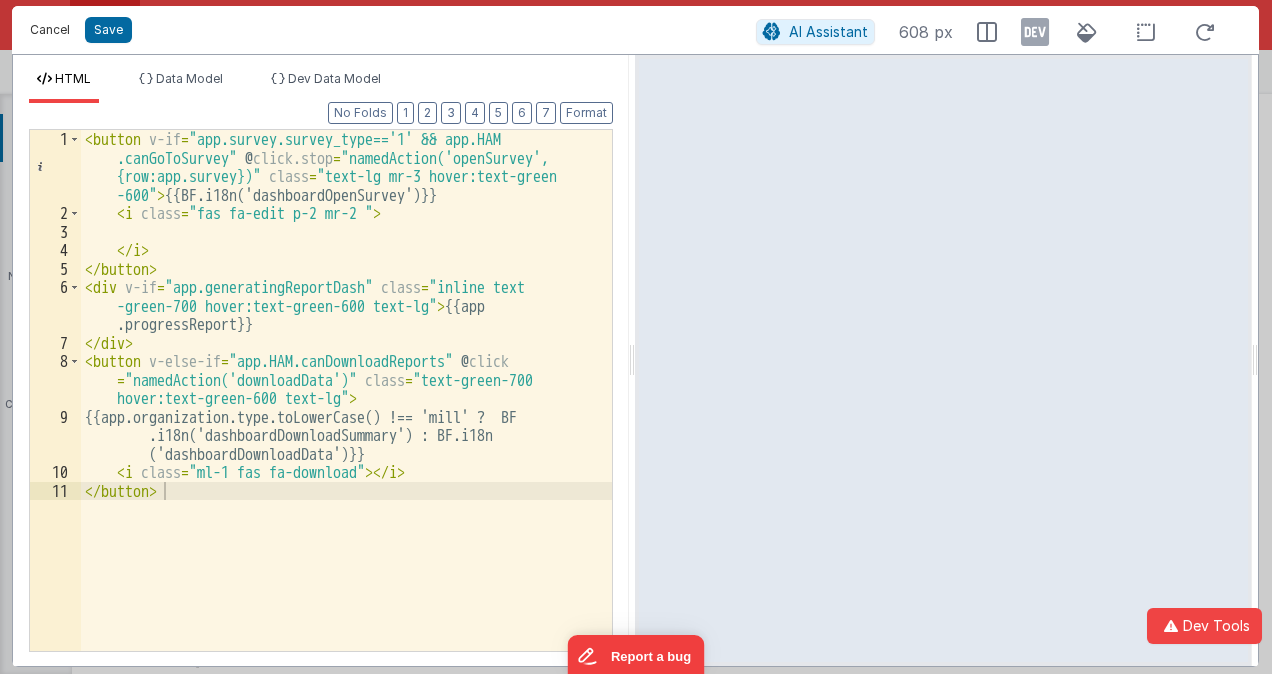 click on "Cancel" at bounding box center [50, 30] 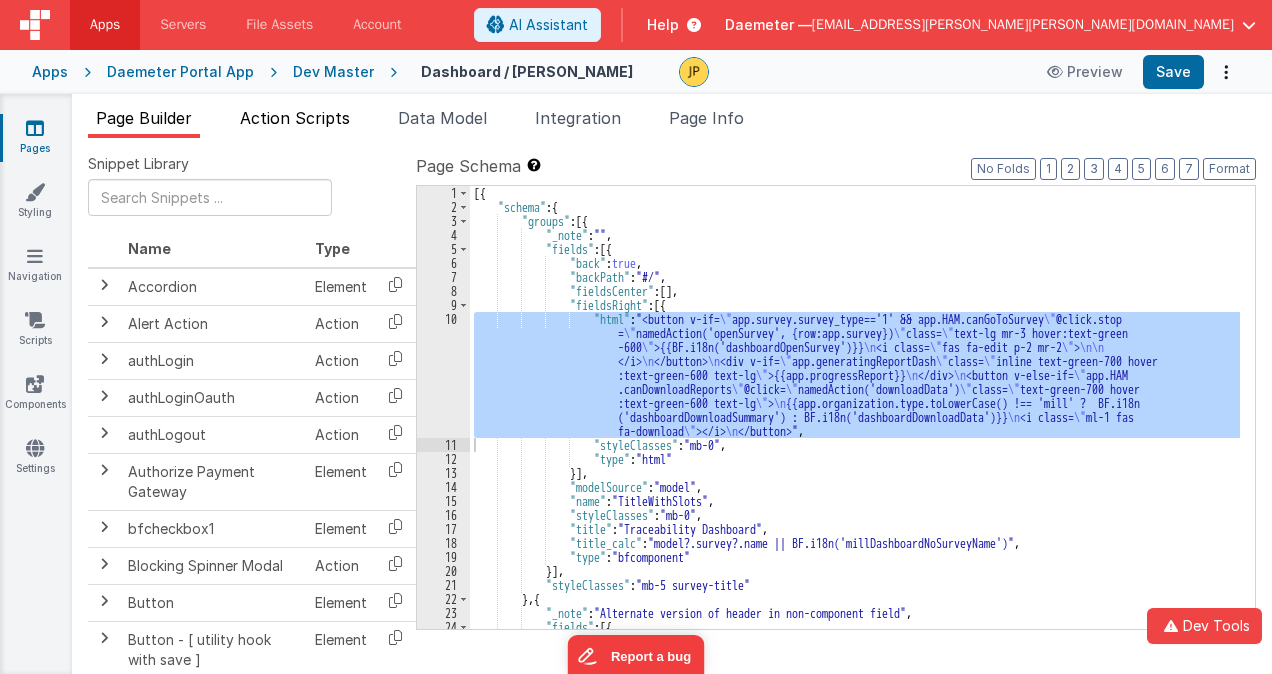 click on "Action Scripts" at bounding box center (295, 118) 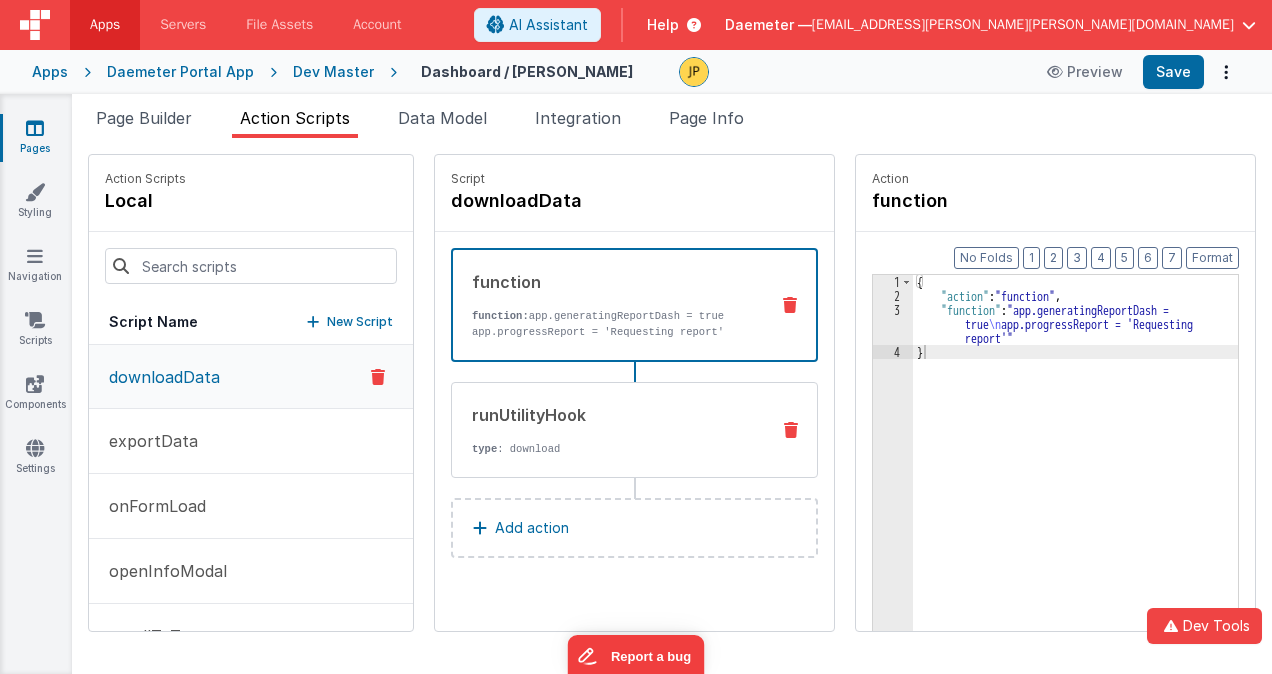 click on "runUtilityHook   type : download" at bounding box center [604, 430] 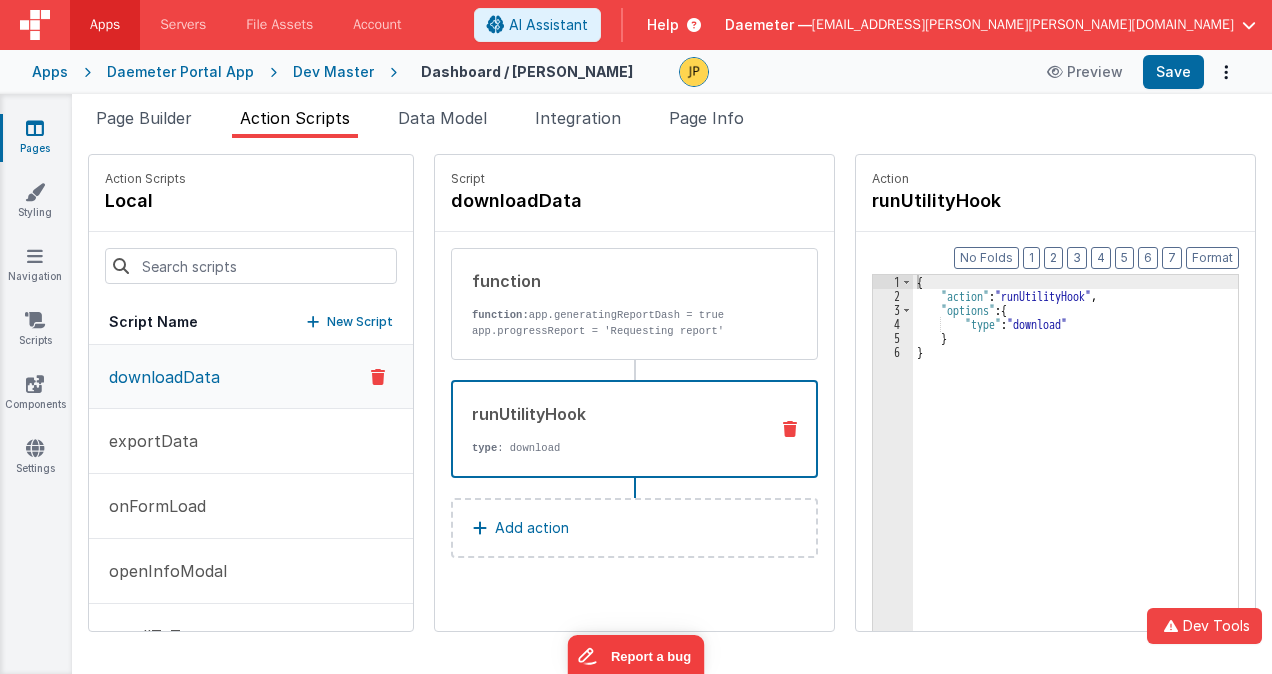 click on "Apps" at bounding box center (50, 72) 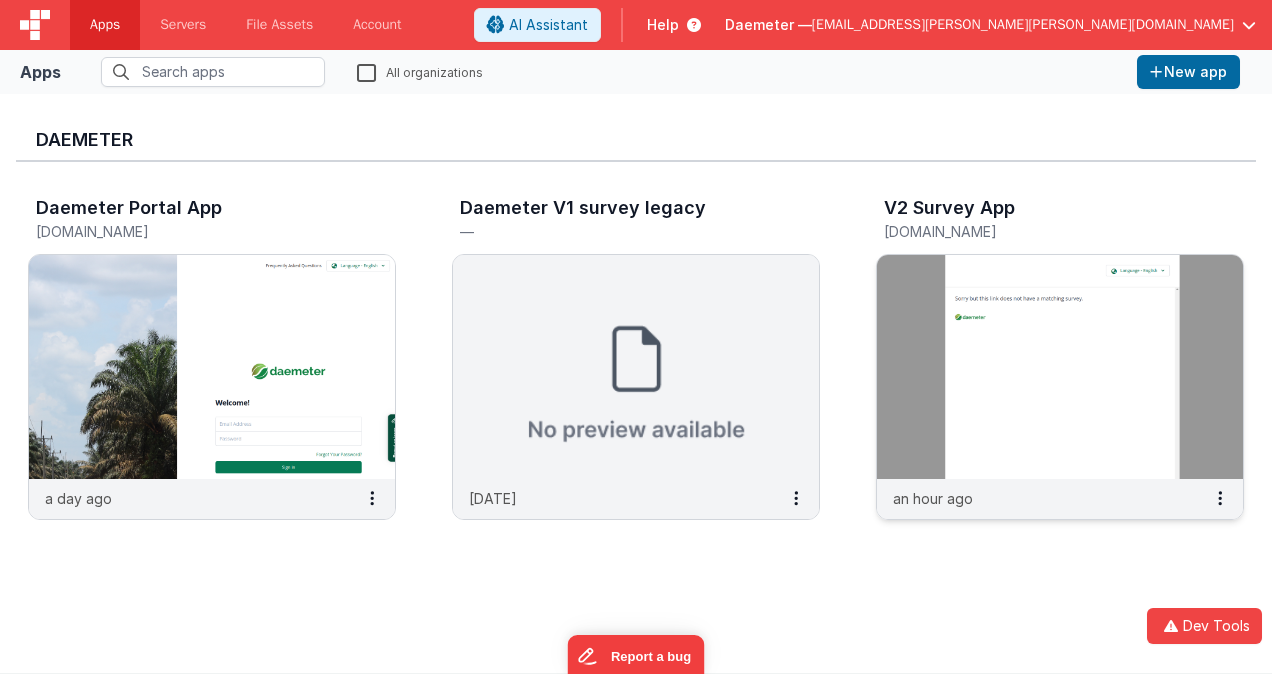 click at bounding box center [1060, 367] 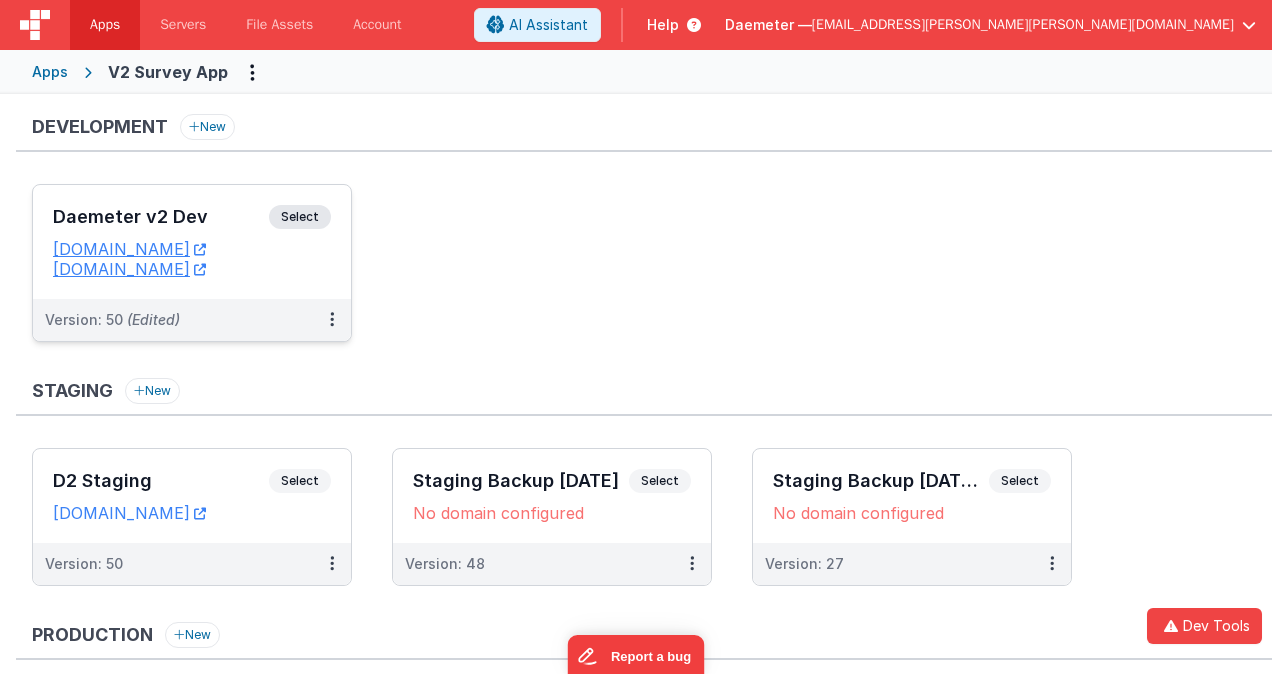 click on "Daemeter v2 Dev
Select" at bounding box center (192, 222) 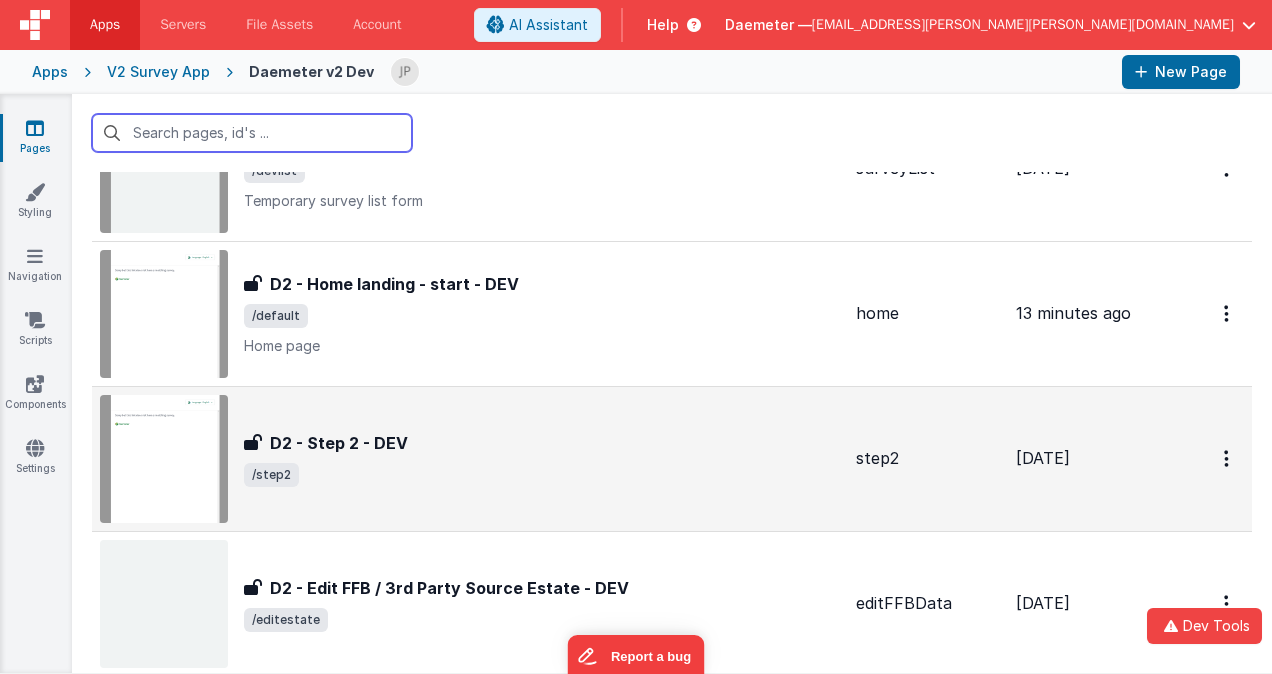 scroll, scrollTop: 0, scrollLeft: 0, axis: both 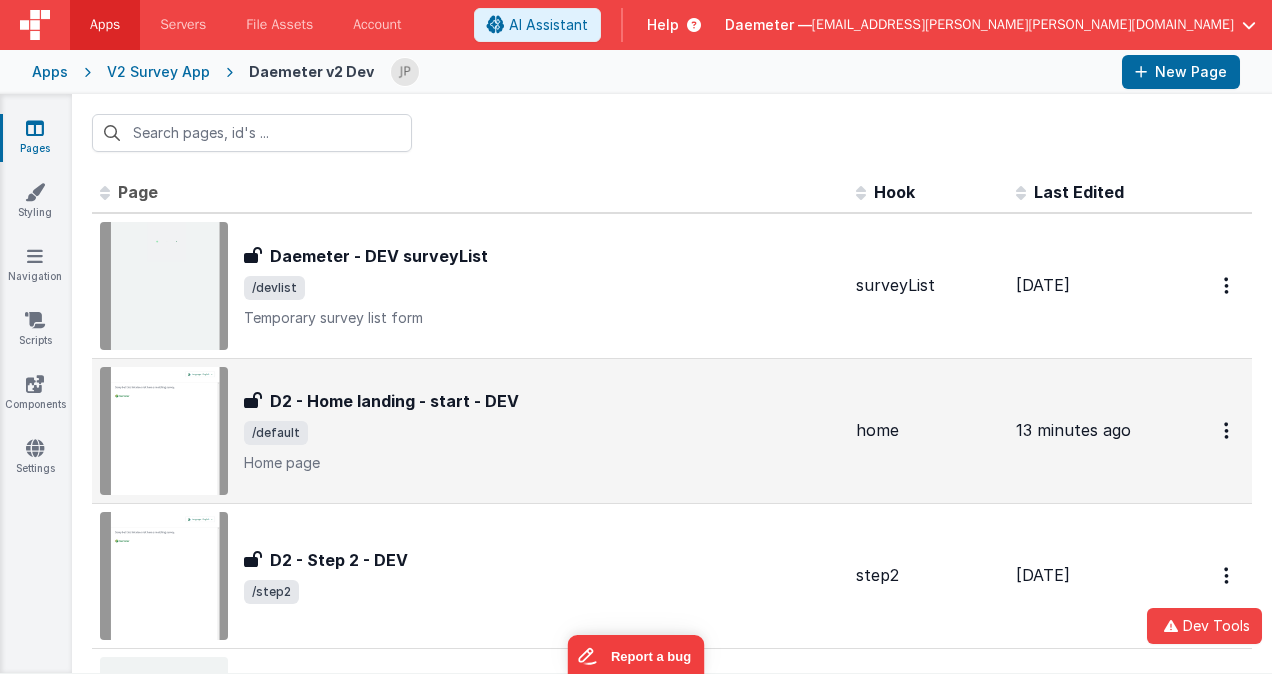 click on "/default" at bounding box center (542, 433) 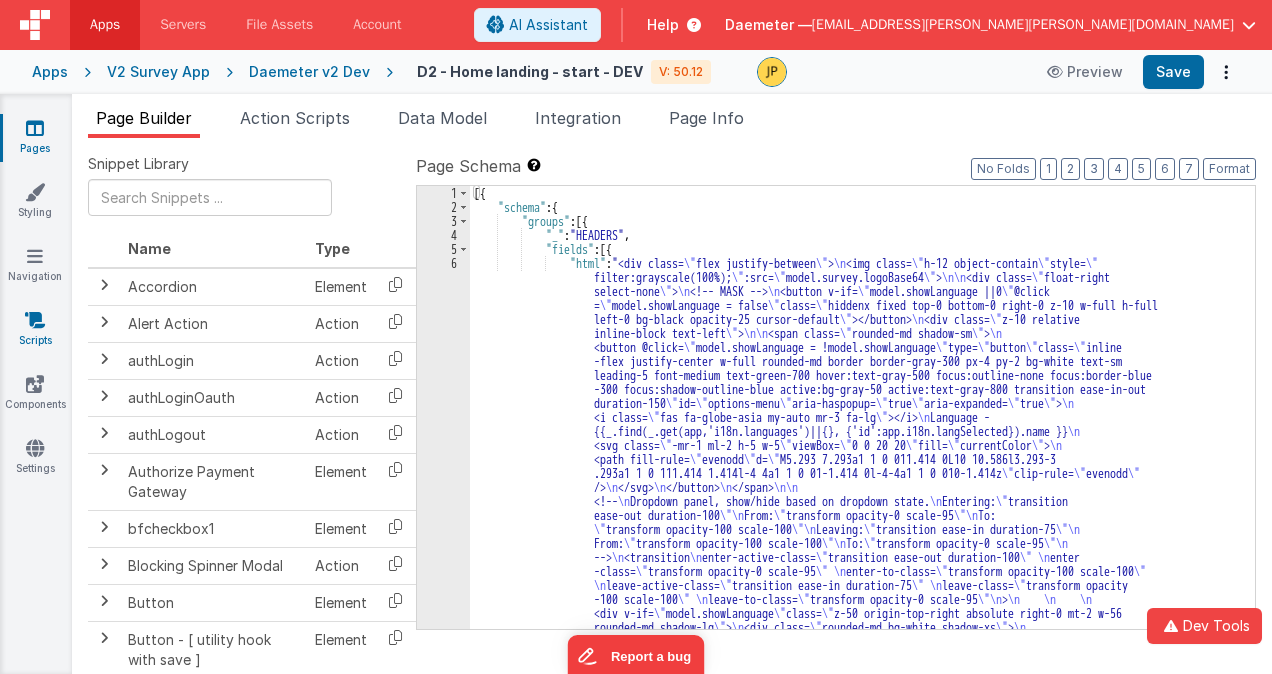 click at bounding box center [35, 320] 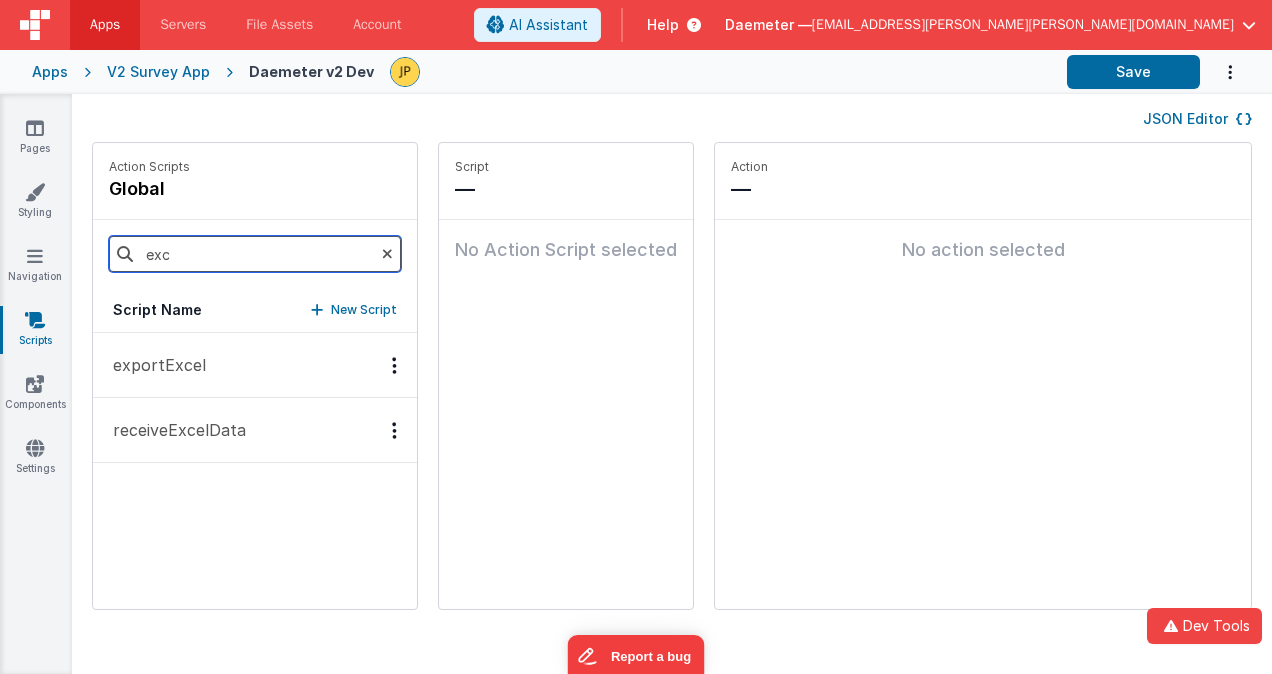 drag, startPoint x: 223, startPoint y: 249, endPoint x: 108, endPoint y: 234, distance: 115.97414 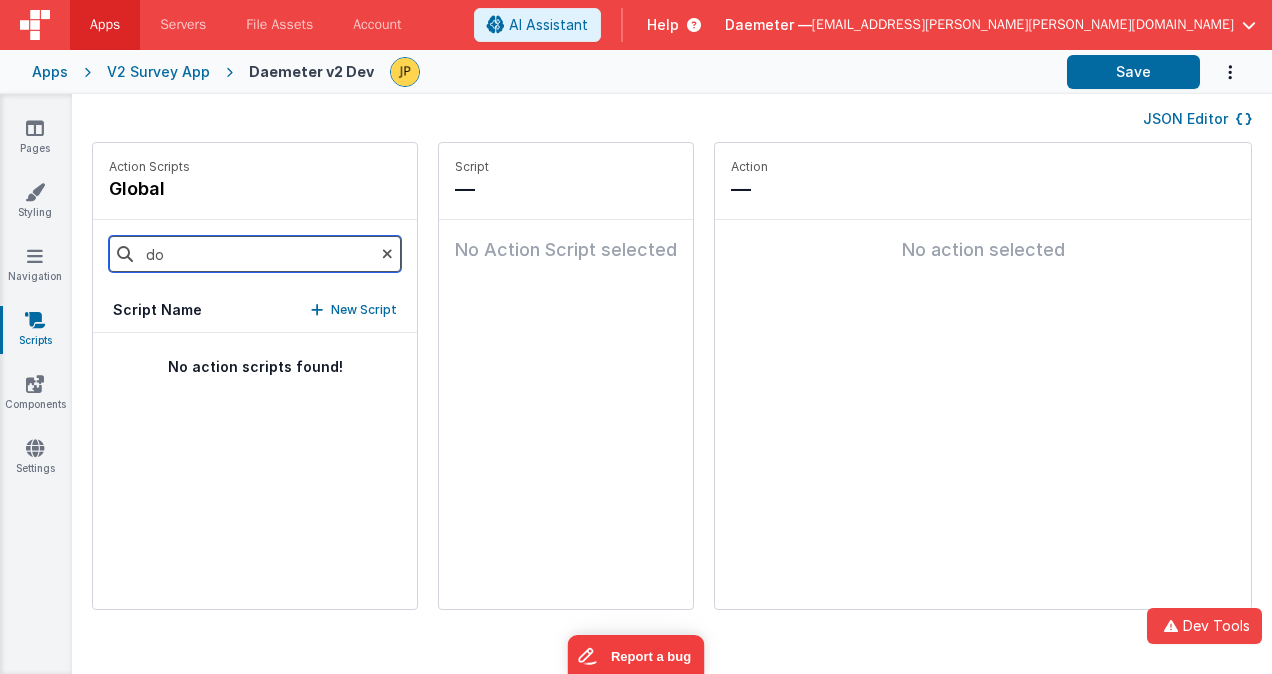type on "d" 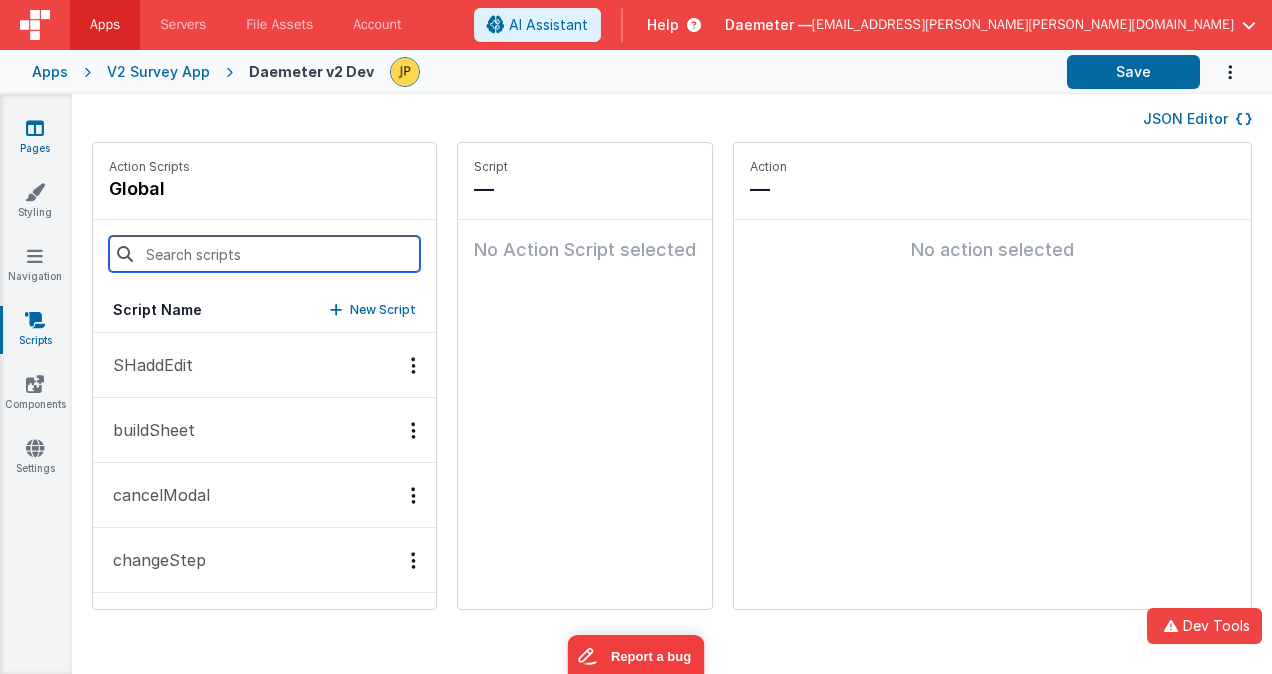 type 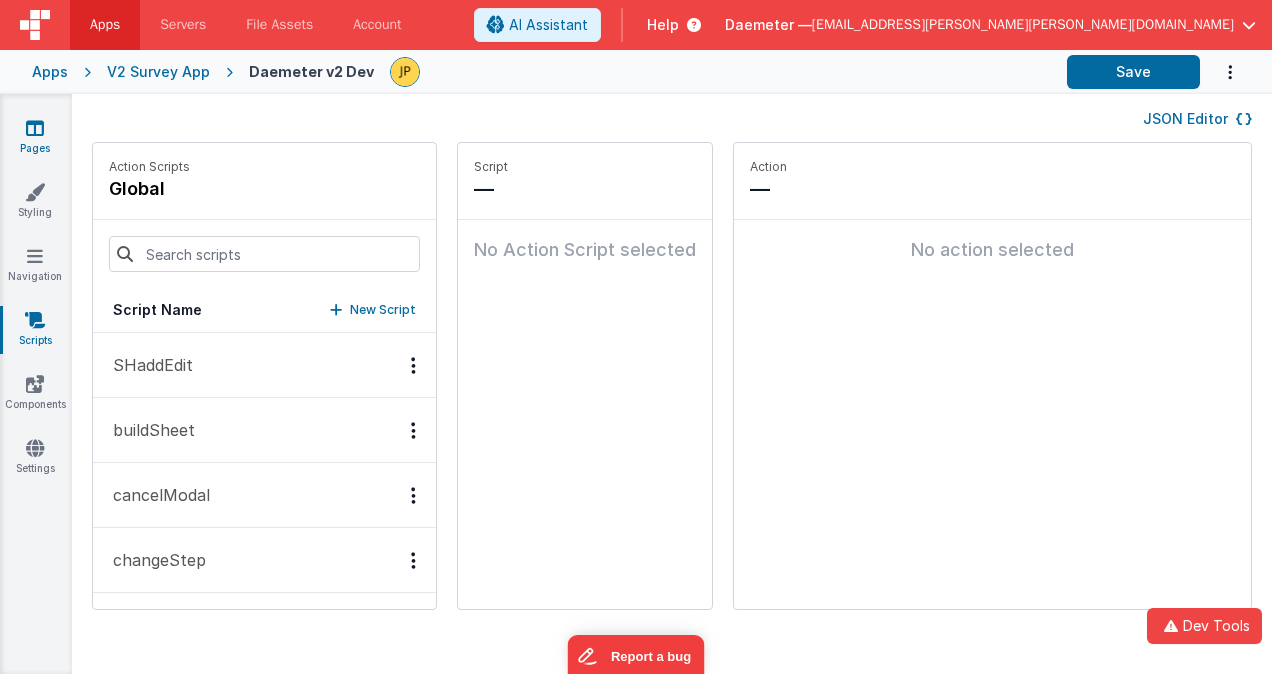click at bounding box center (35, 128) 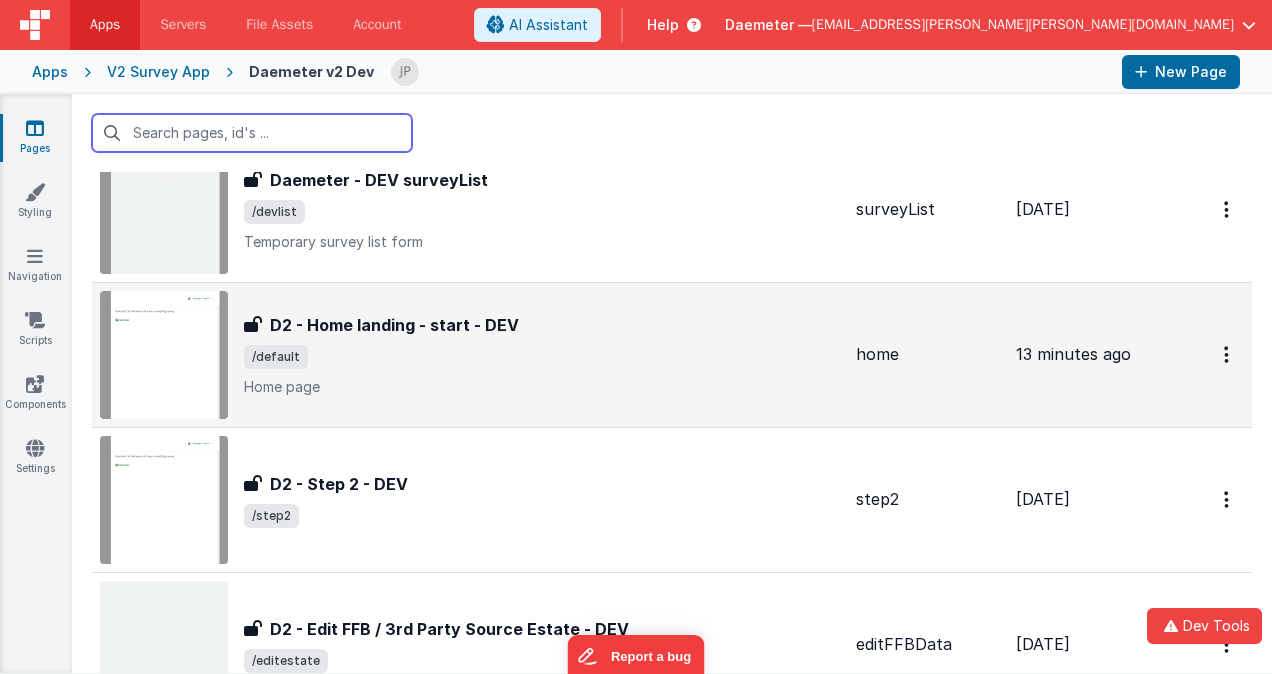 scroll, scrollTop: 100, scrollLeft: 0, axis: vertical 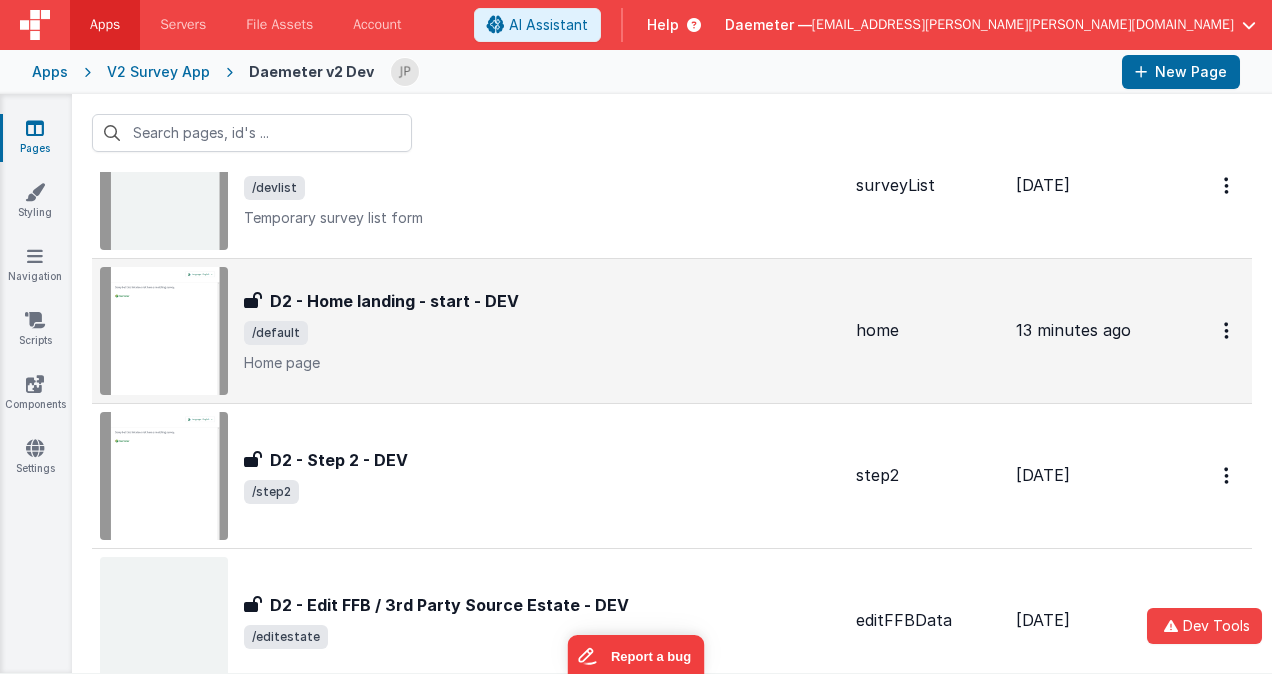 click on "/default" at bounding box center [542, 333] 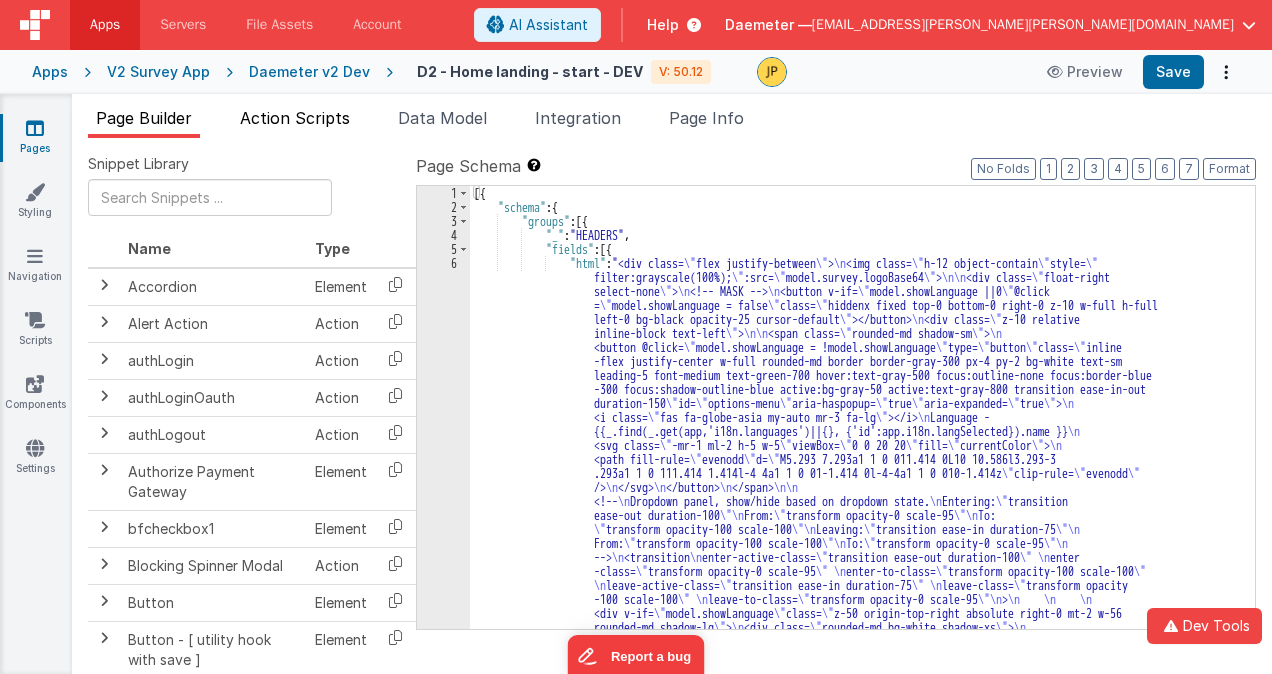 click on "Action Scripts" at bounding box center (295, 118) 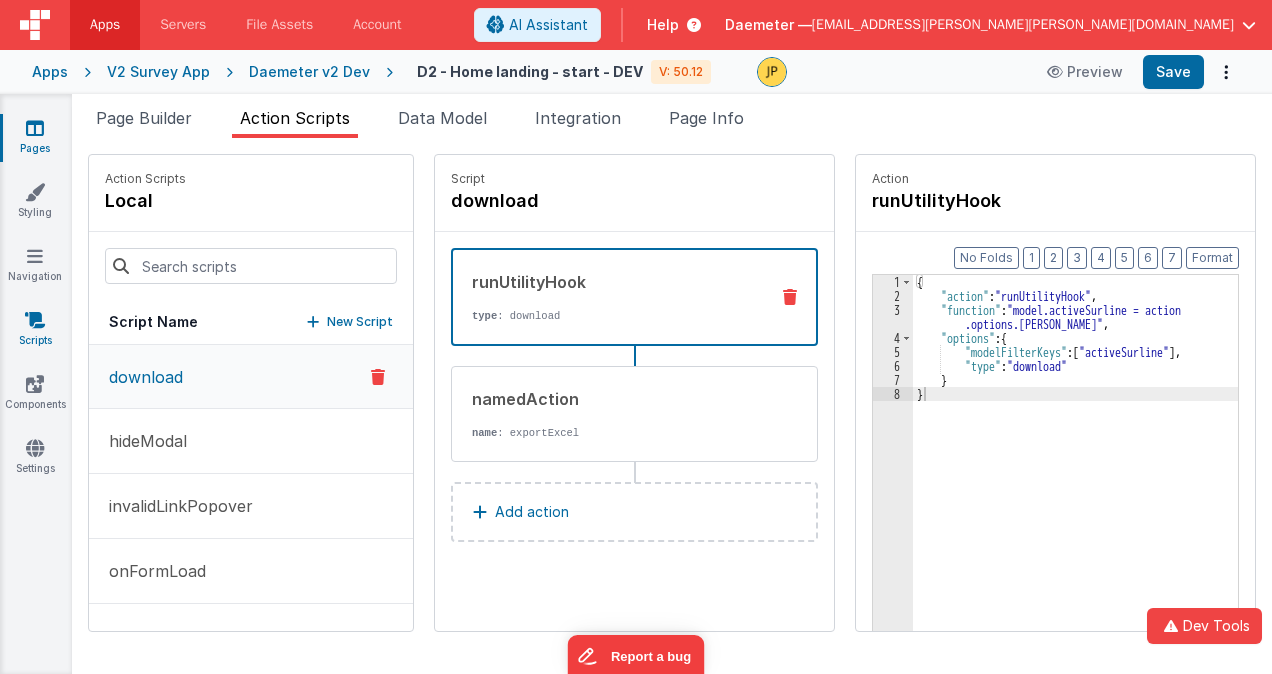 click at bounding box center (35, 320) 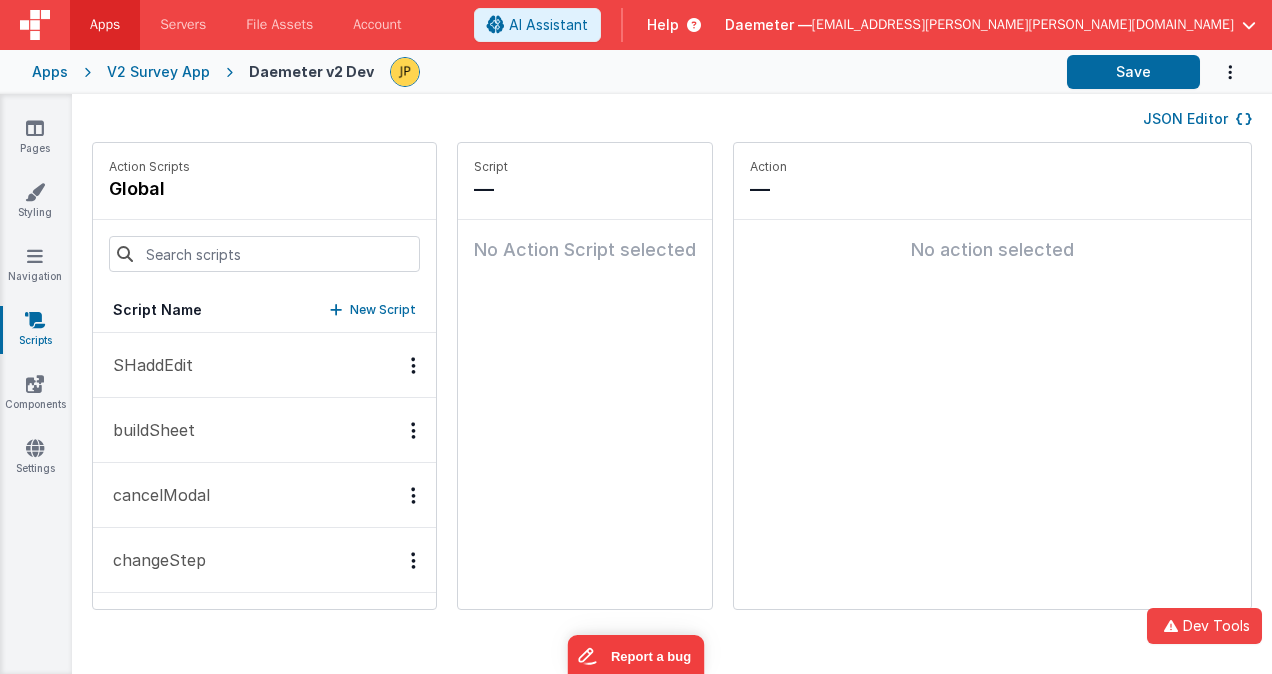 scroll, scrollTop: 100, scrollLeft: 0, axis: vertical 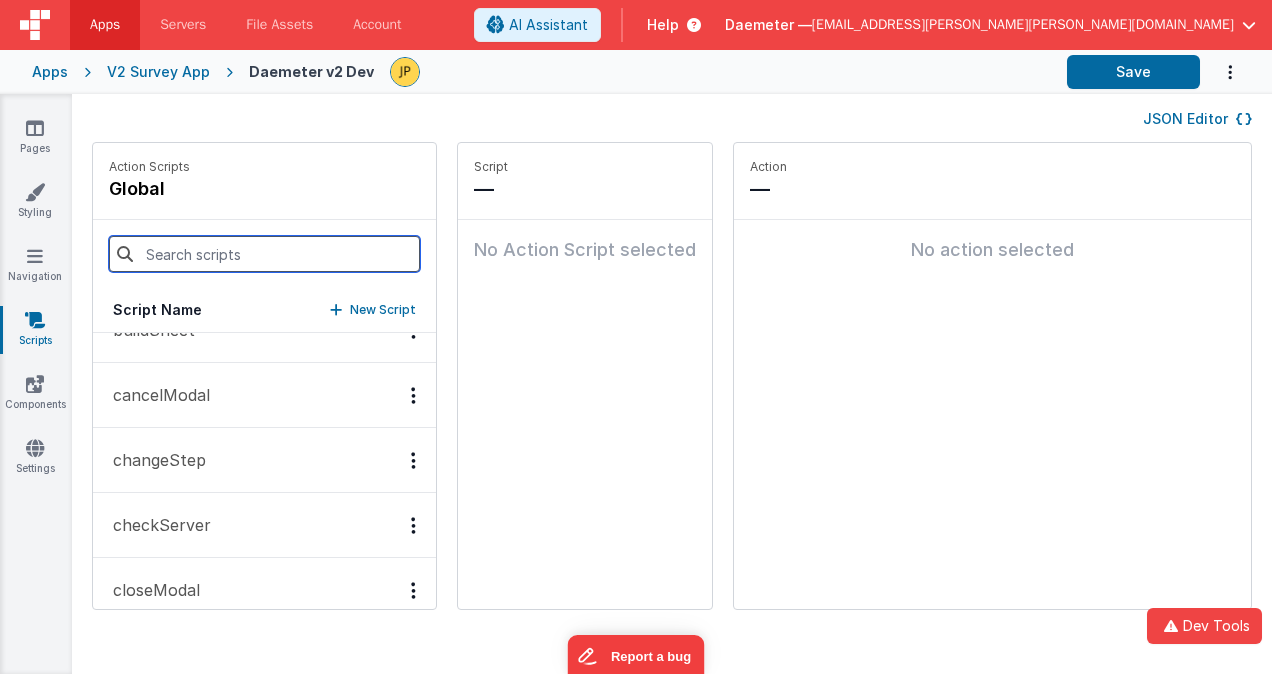 click at bounding box center (264, 254) 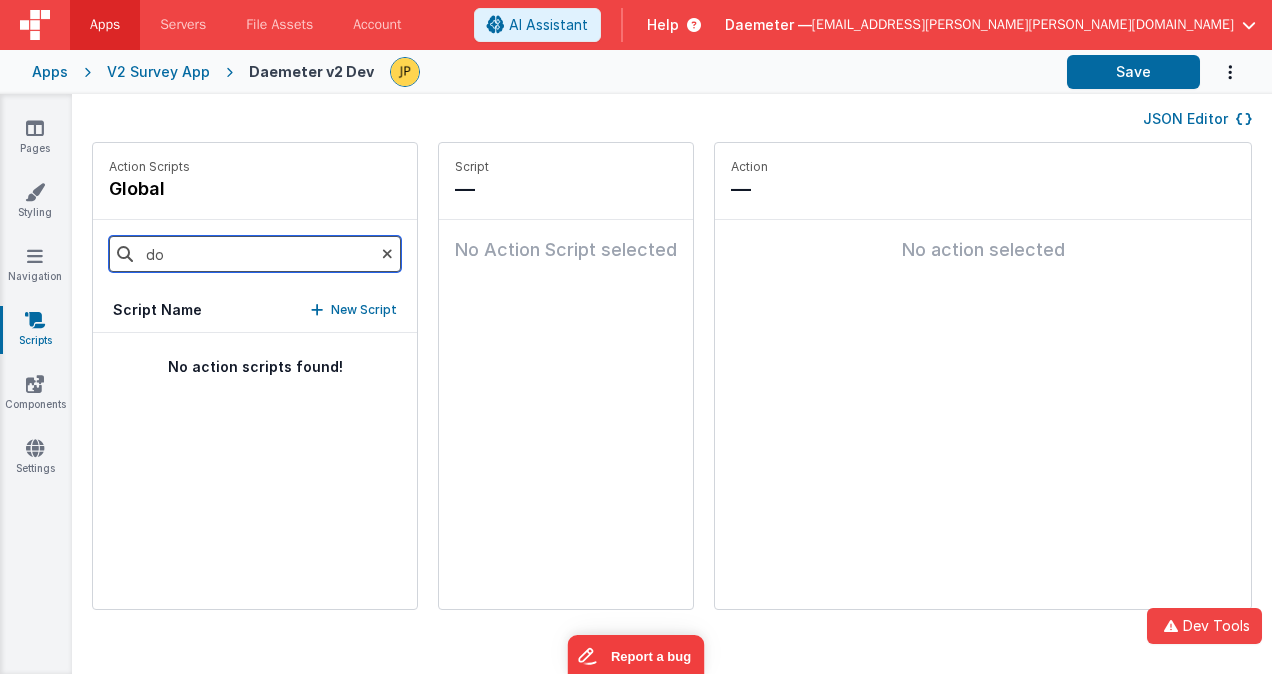 scroll, scrollTop: 0, scrollLeft: 0, axis: both 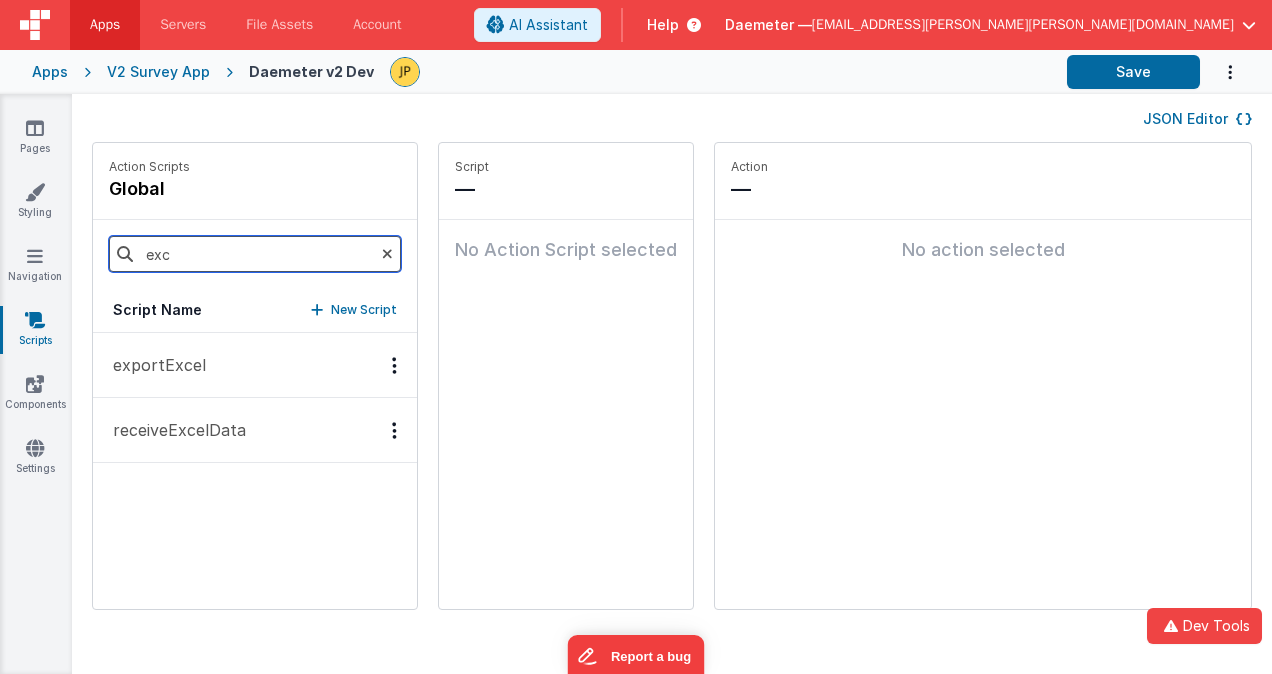 type on "exc" 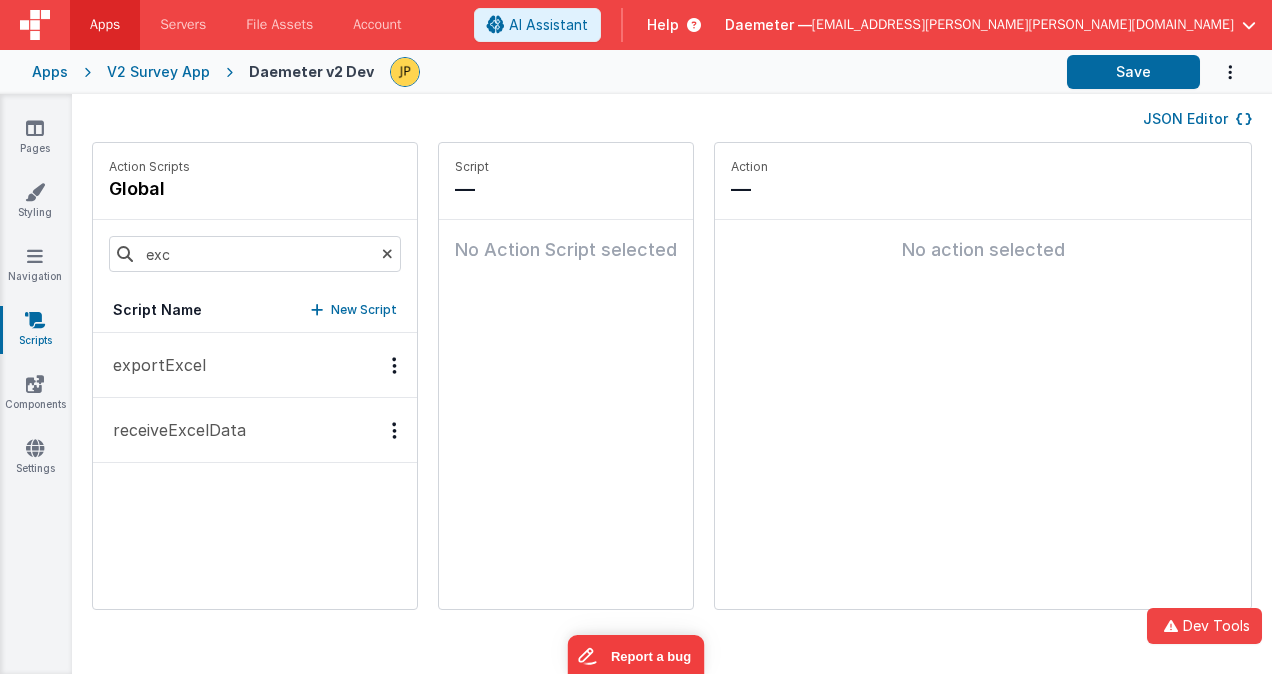 click on "receiveExcelData" at bounding box center (173, 430) 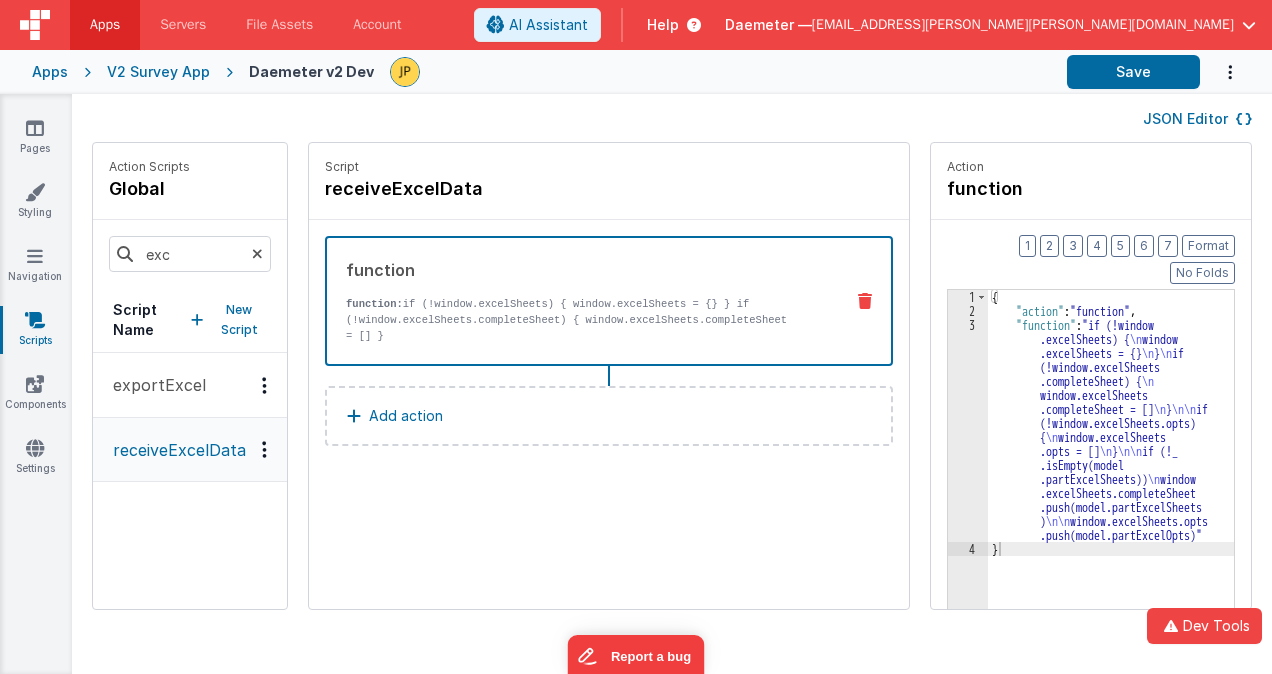 click on "exportExcel" at bounding box center (190, 385) 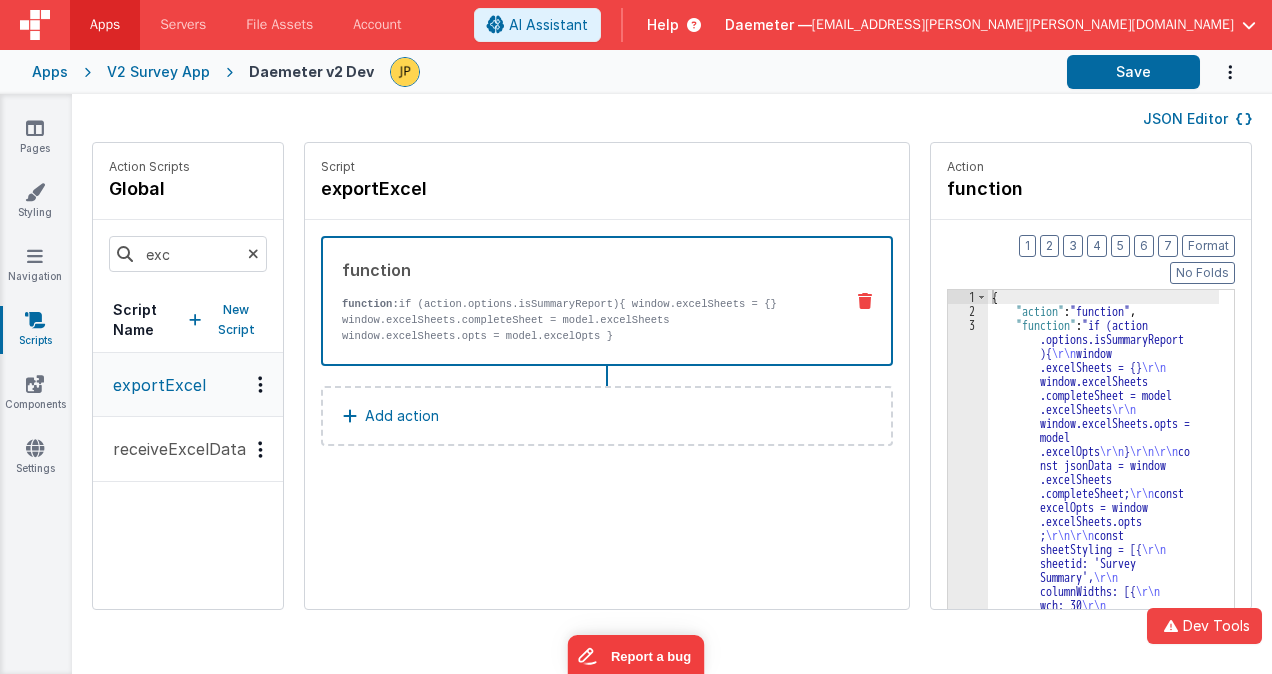 click on "V2 Survey App" at bounding box center (158, 72) 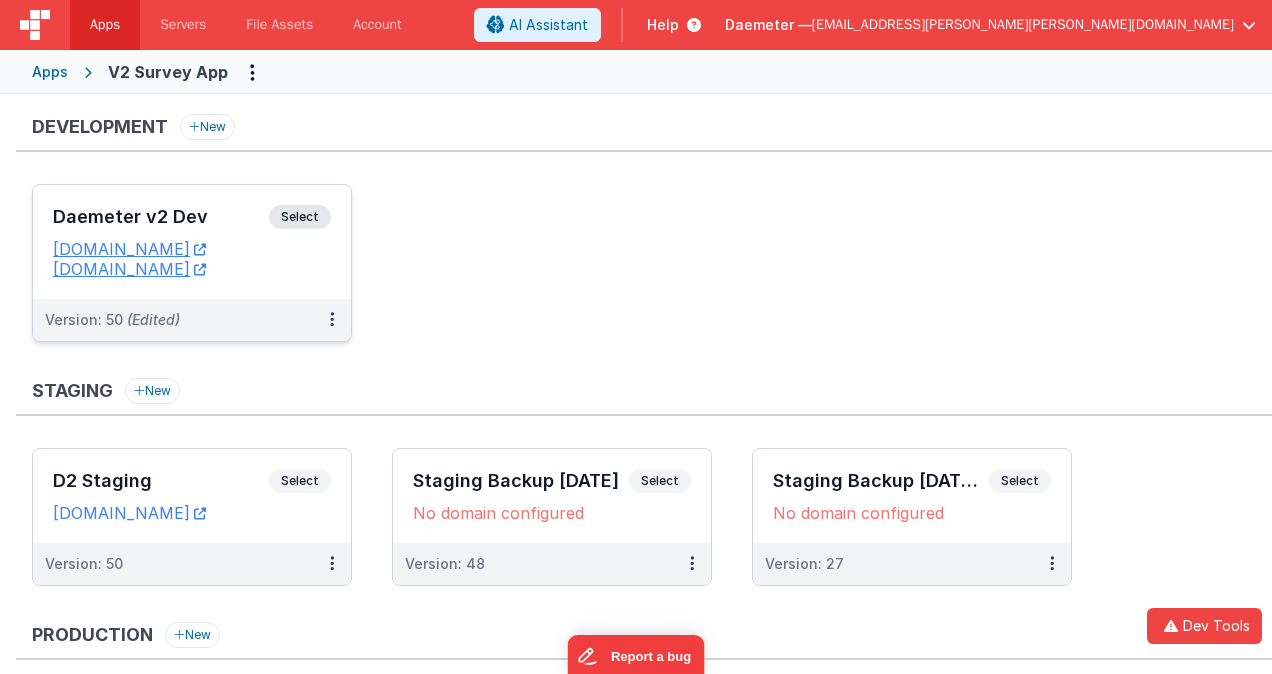 click on "Daemeter v2 Dev" at bounding box center (161, 217) 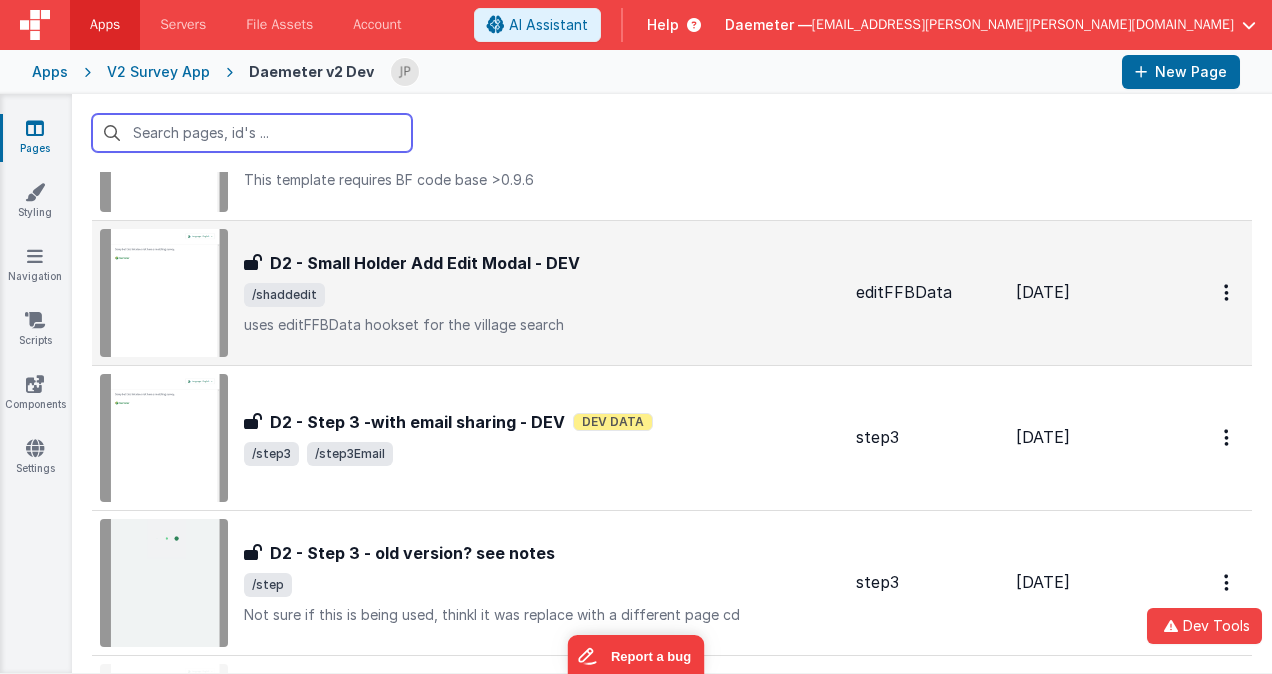 scroll, scrollTop: 1517, scrollLeft: 0, axis: vertical 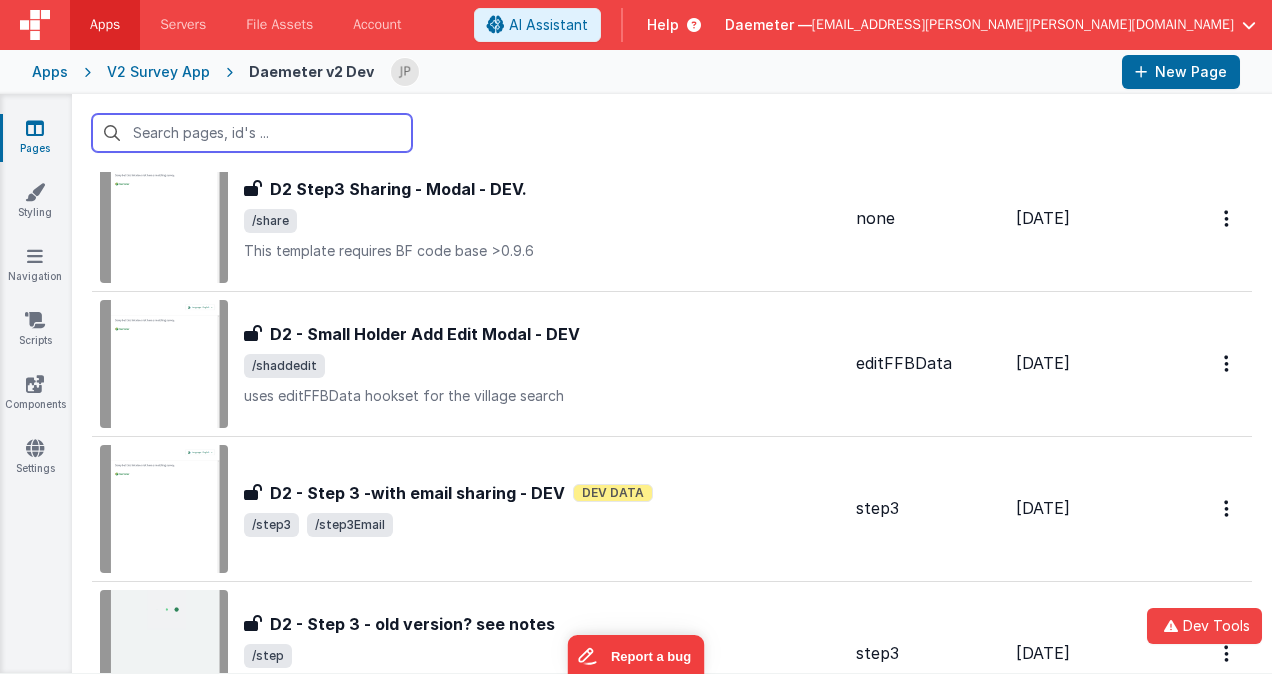 click at bounding box center [252, 133] 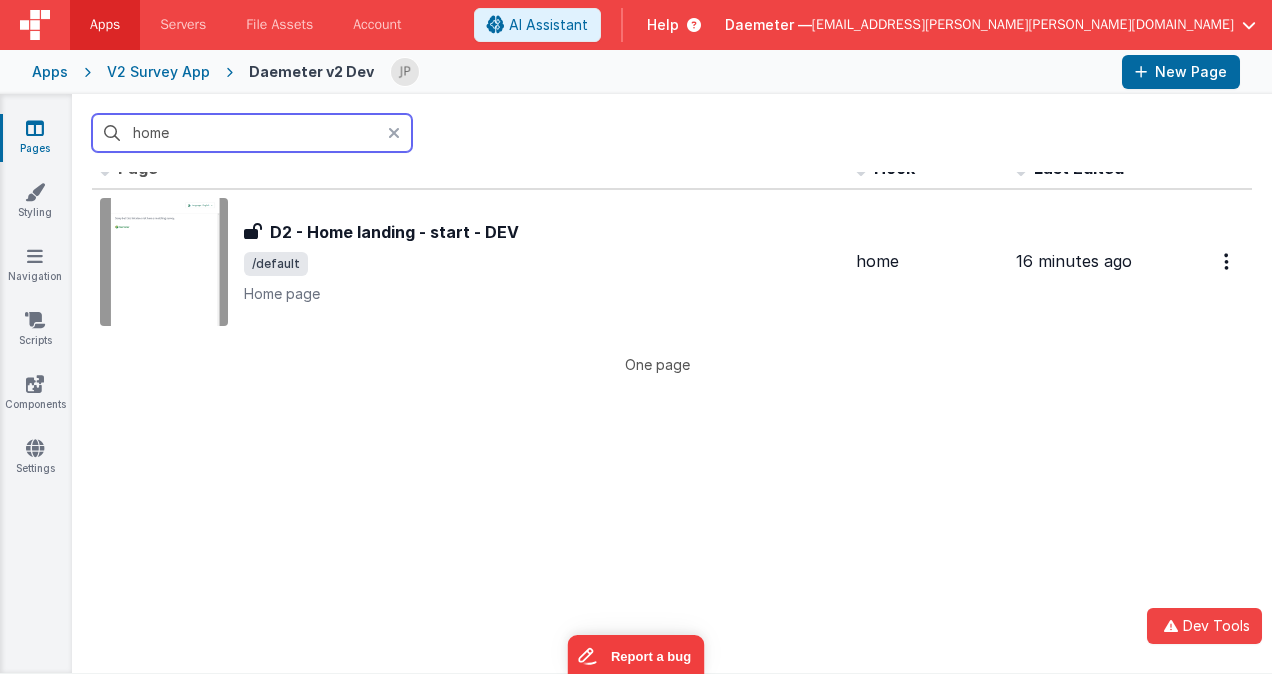 scroll, scrollTop: 0, scrollLeft: 0, axis: both 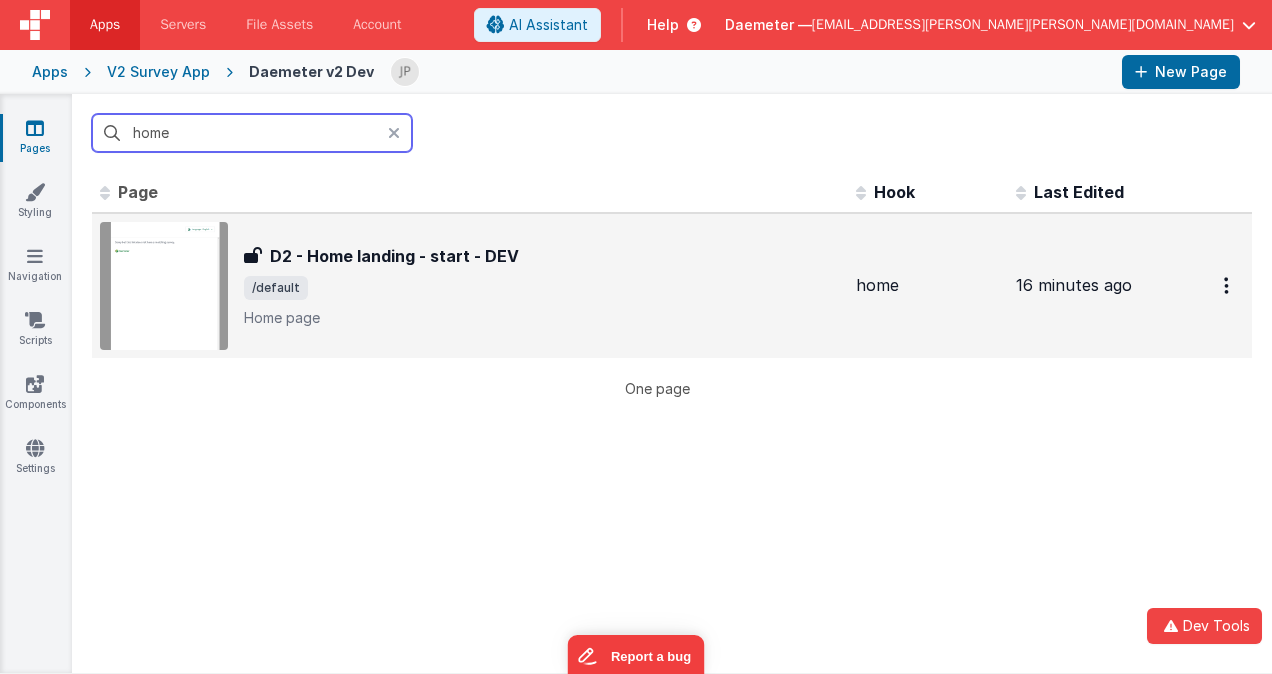 type on "home" 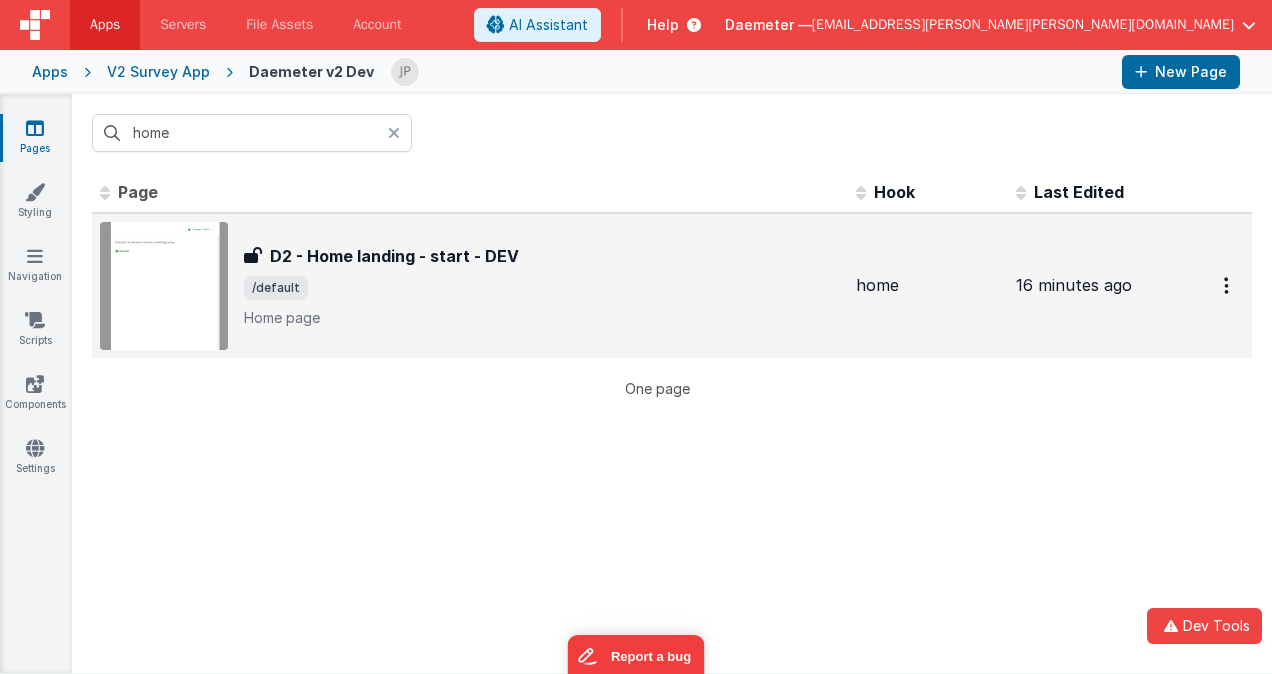 click on "/default" at bounding box center (542, 288) 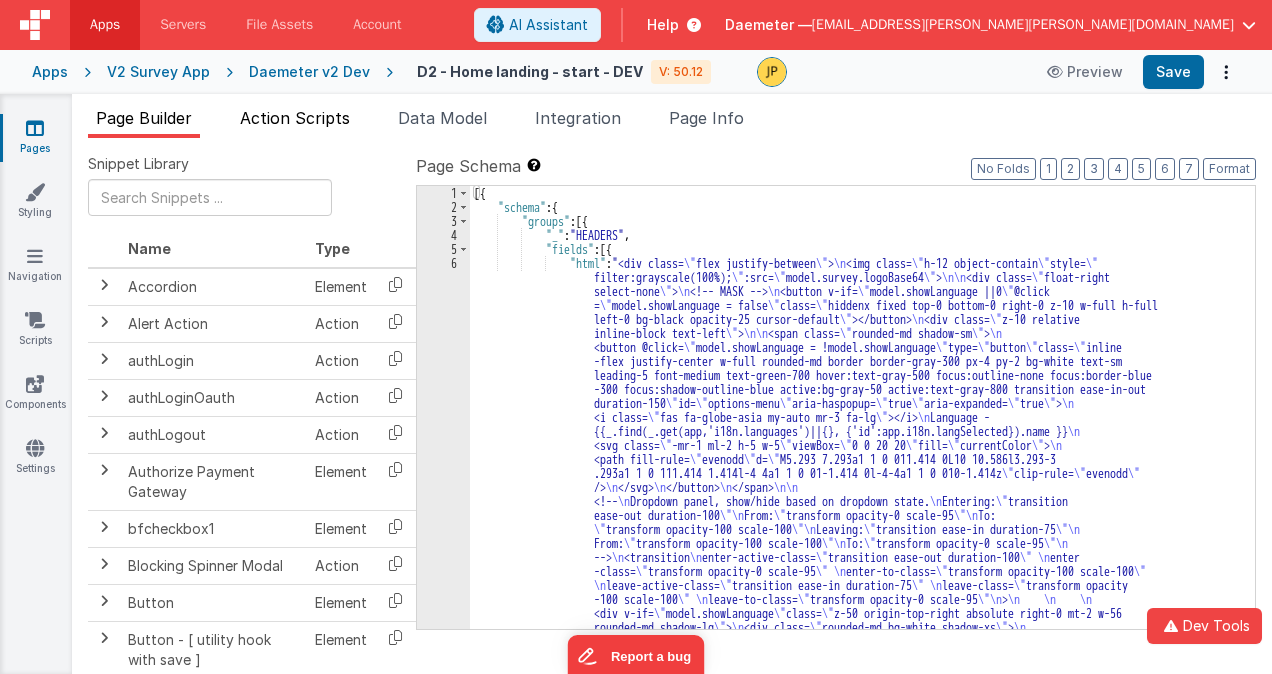 click on "Action Scripts" at bounding box center [295, 122] 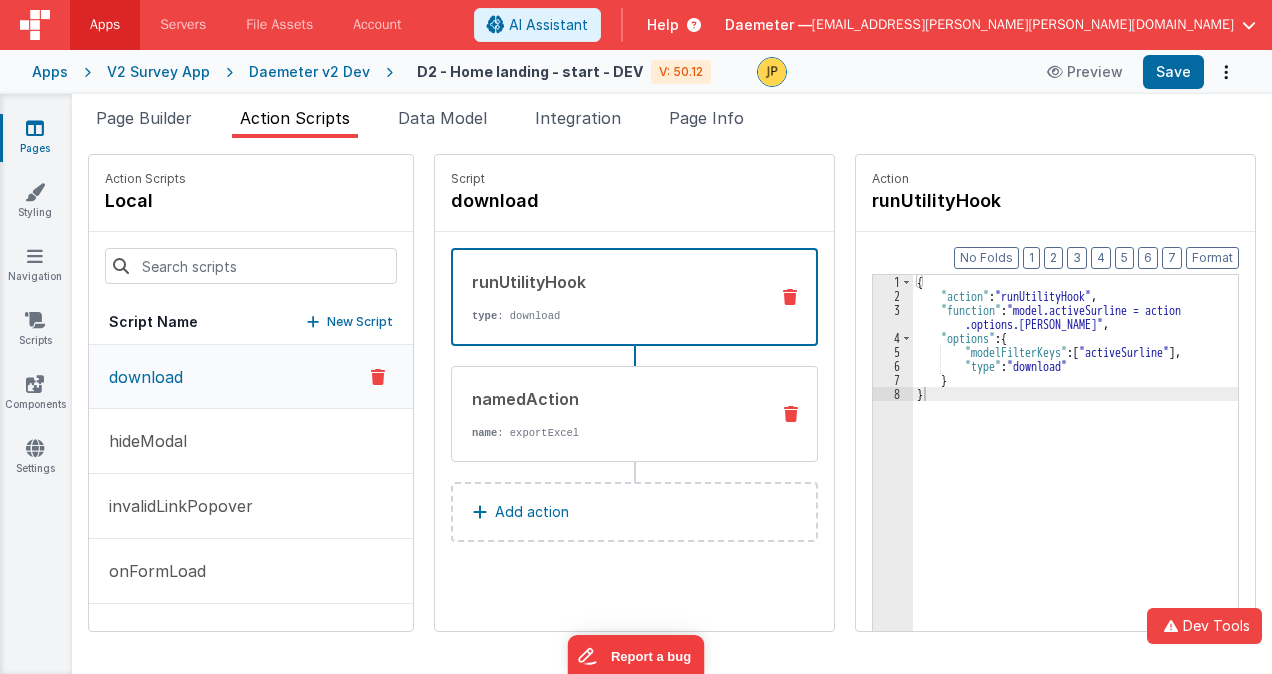 click on "namedAction" at bounding box center (614, 399) 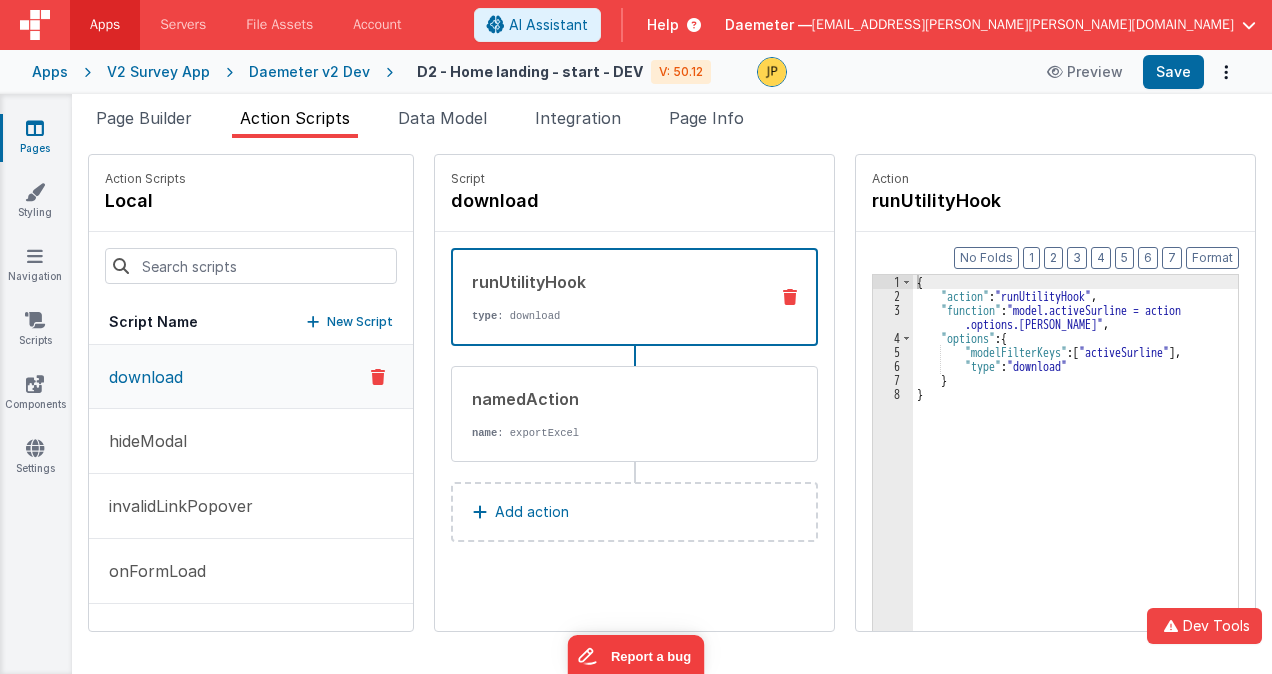 click on "runUtilityHook" at bounding box center (613, 282) 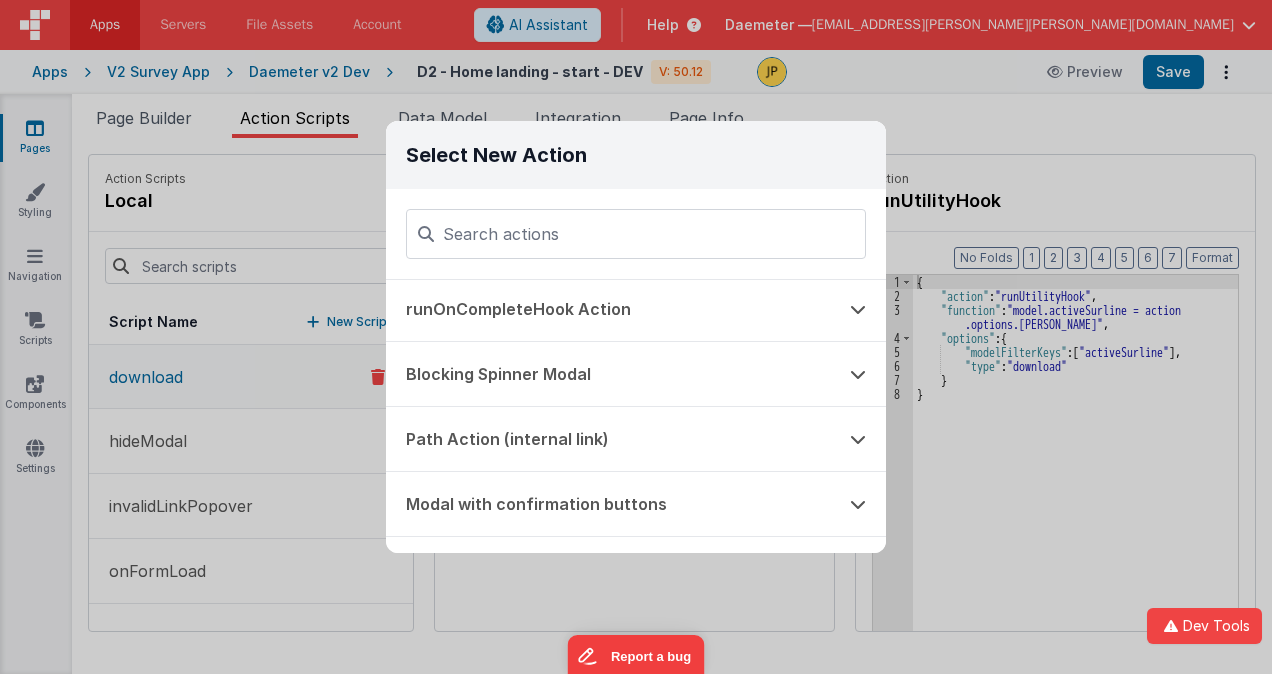 scroll, scrollTop: 500, scrollLeft: 0, axis: vertical 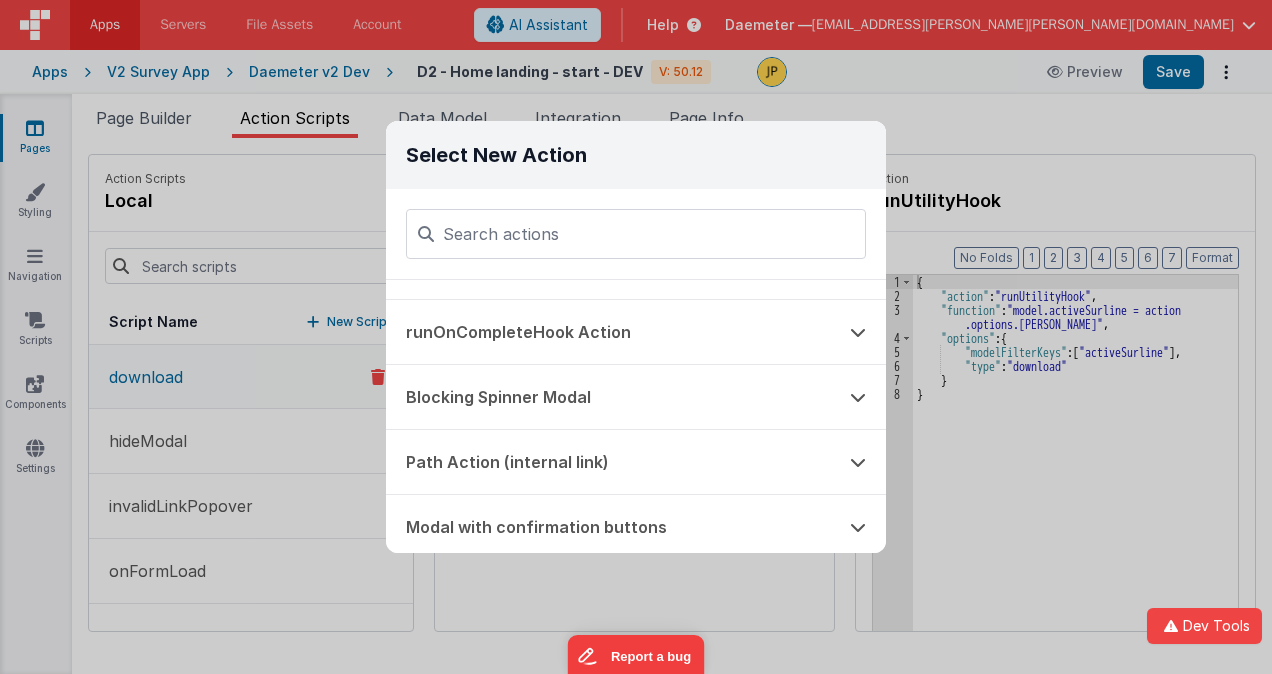 click at bounding box center [636, 234] 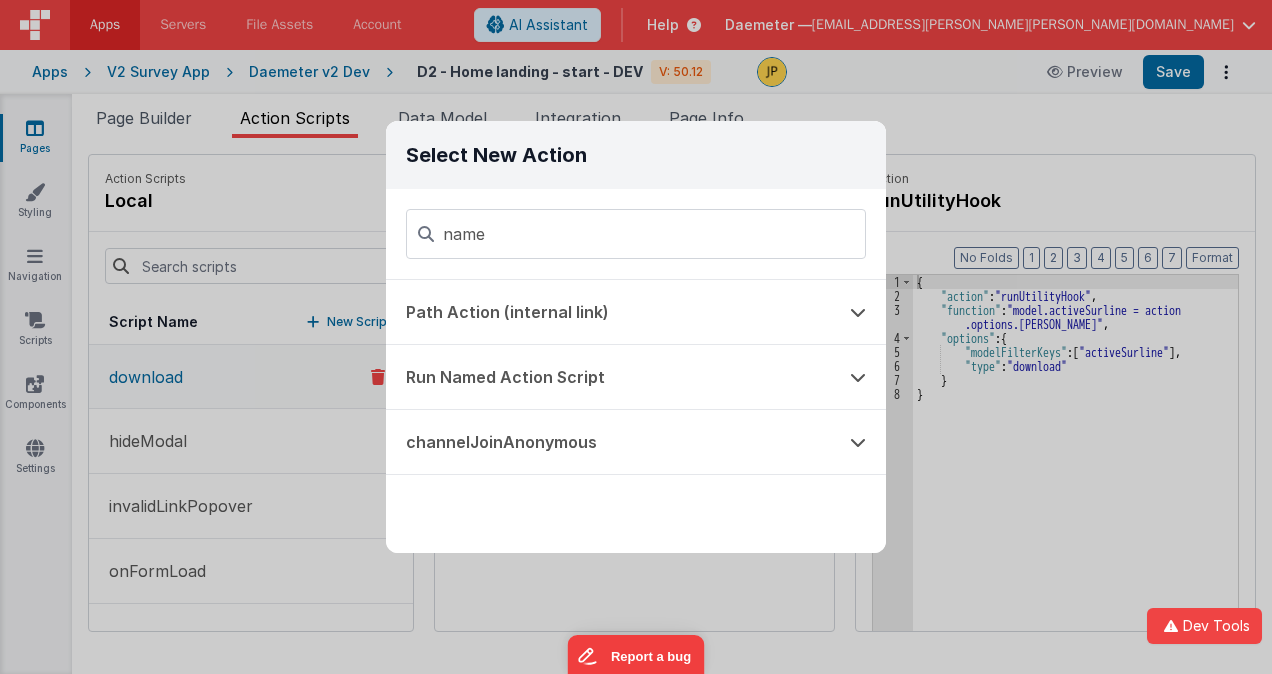scroll, scrollTop: 0, scrollLeft: 0, axis: both 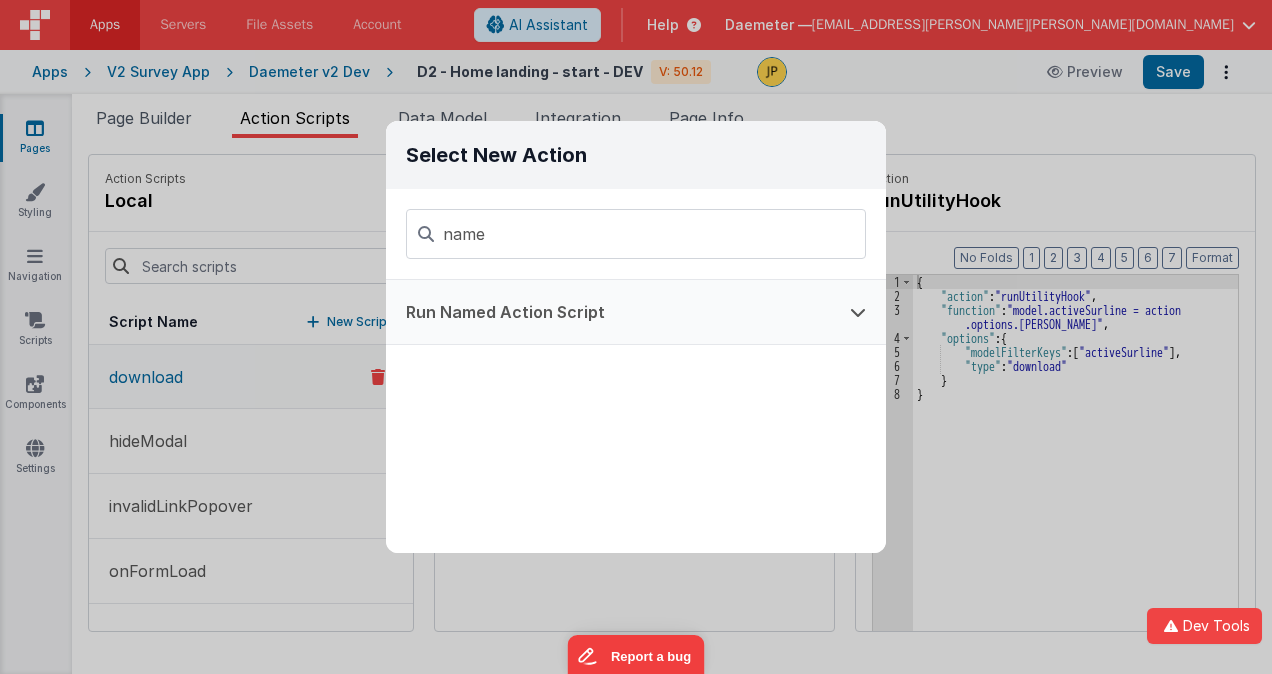 type on "name" 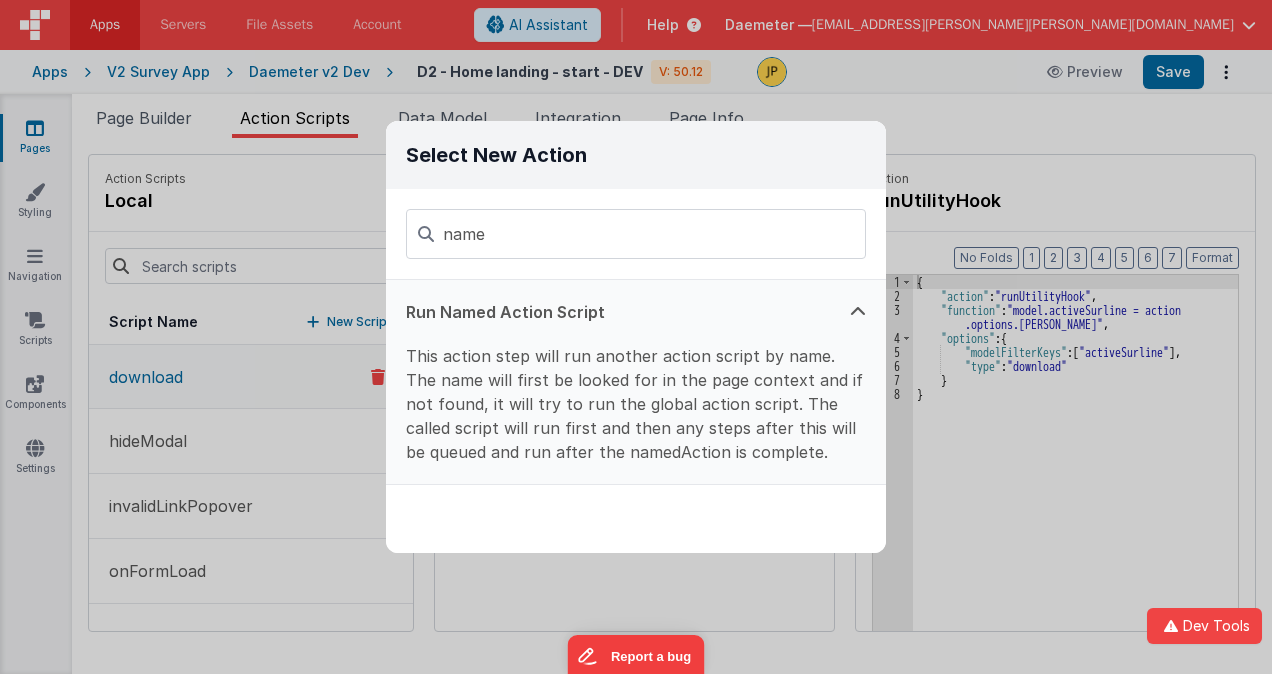 click at bounding box center (858, 312) 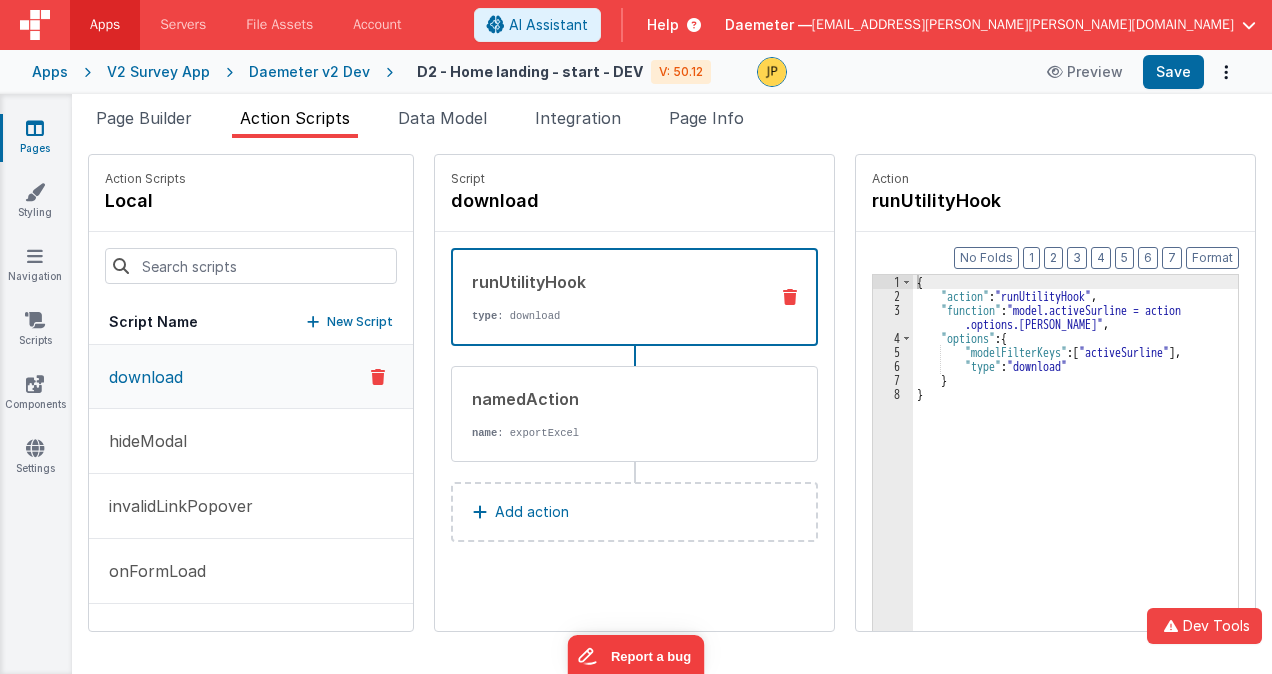 click on "Select New Action     name
Run Named Action Script" at bounding box center [636, 337] 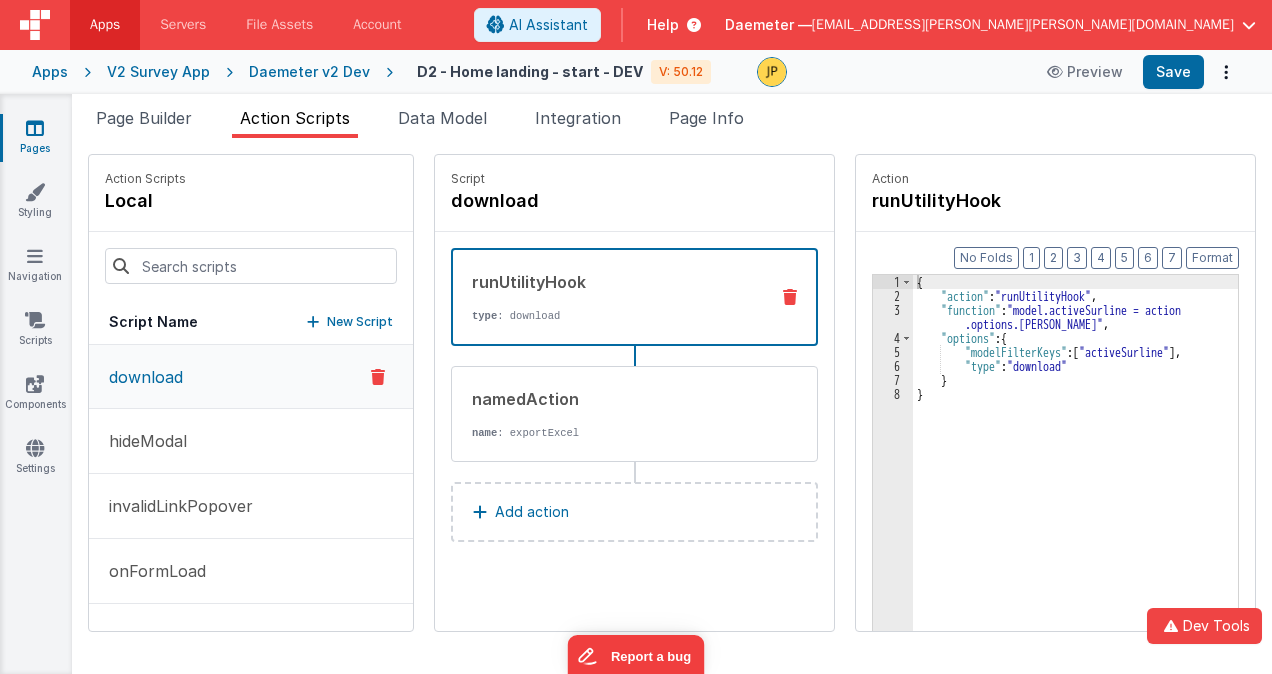 click on "Add action" at bounding box center (634, 512) 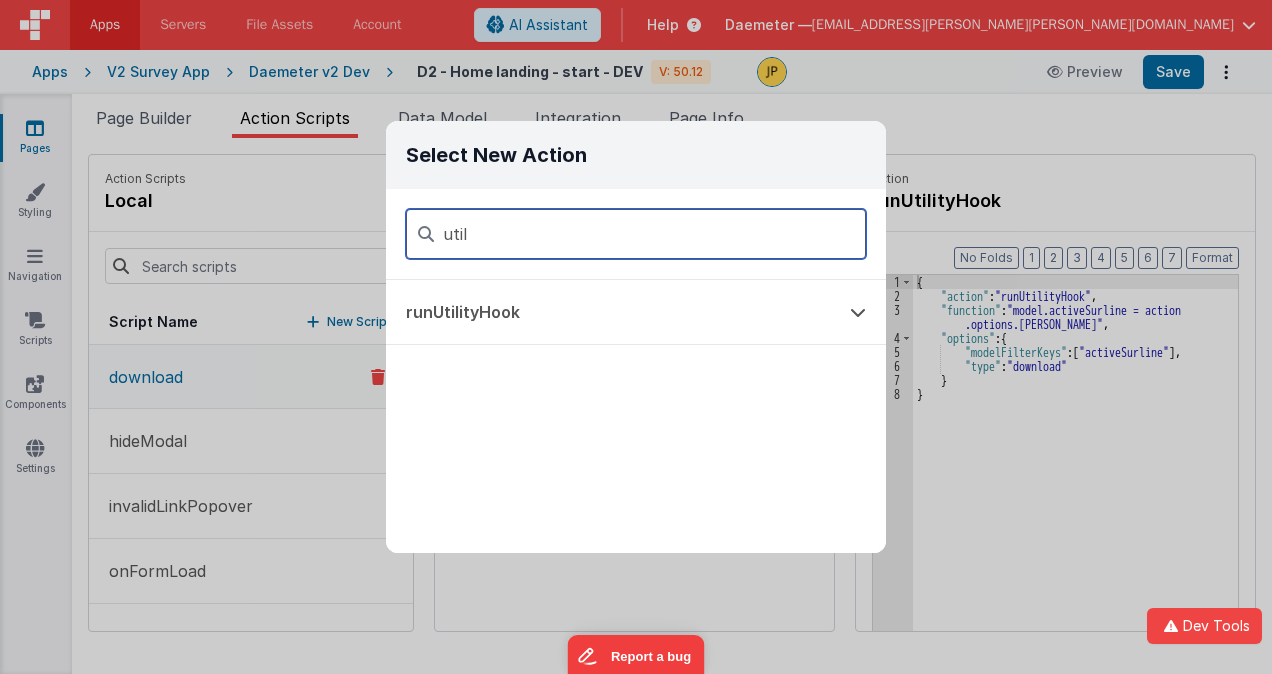 type on "util" 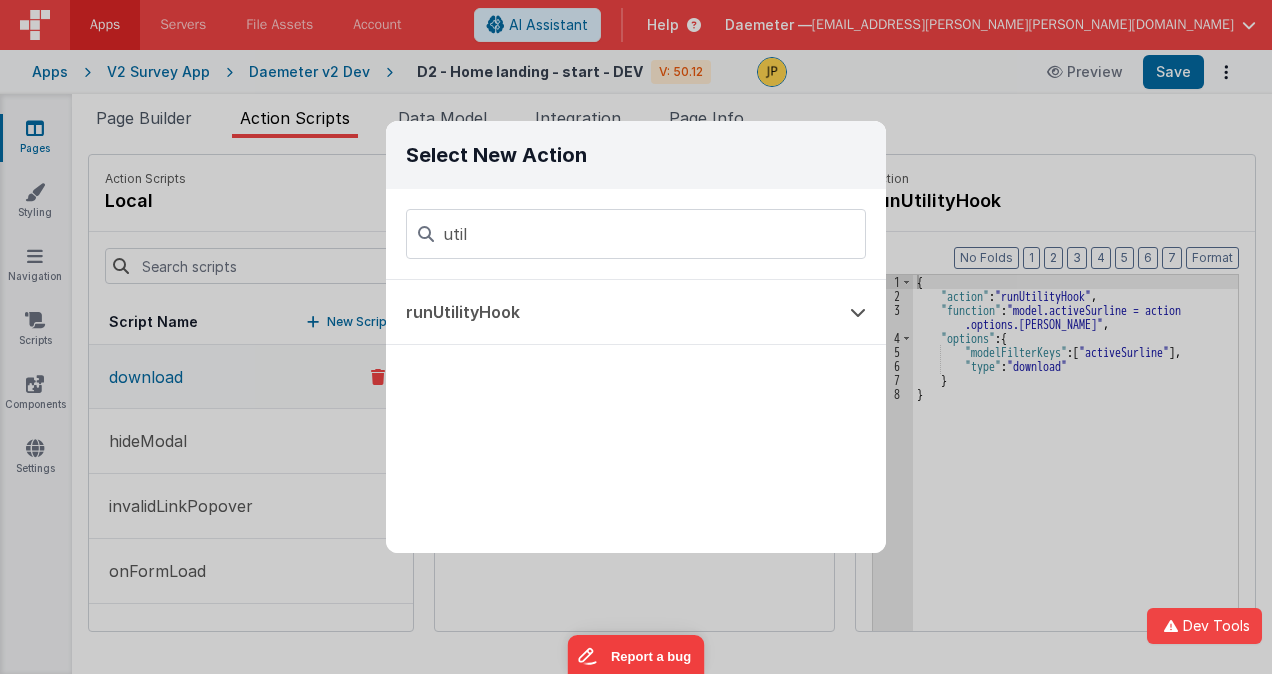 click on "Select New Action     util
runUtilityHook" at bounding box center [636, 337] 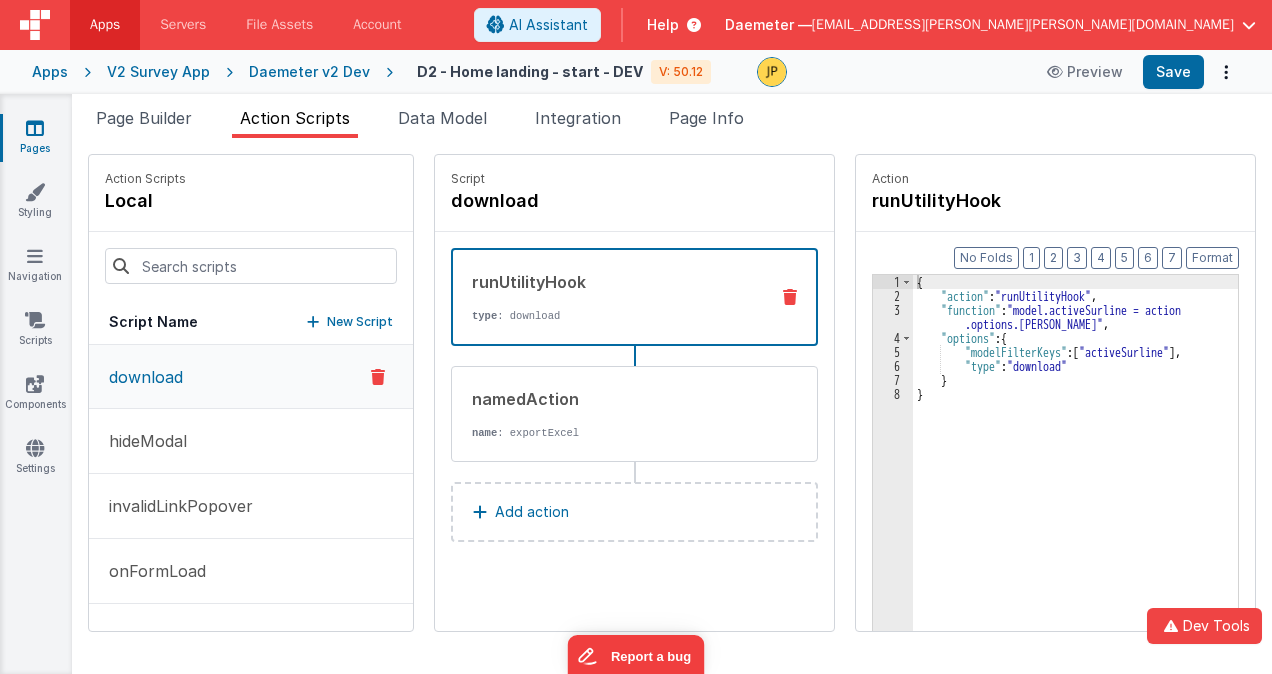 click on "V2 Survey App" at bounding box center (158, 72) 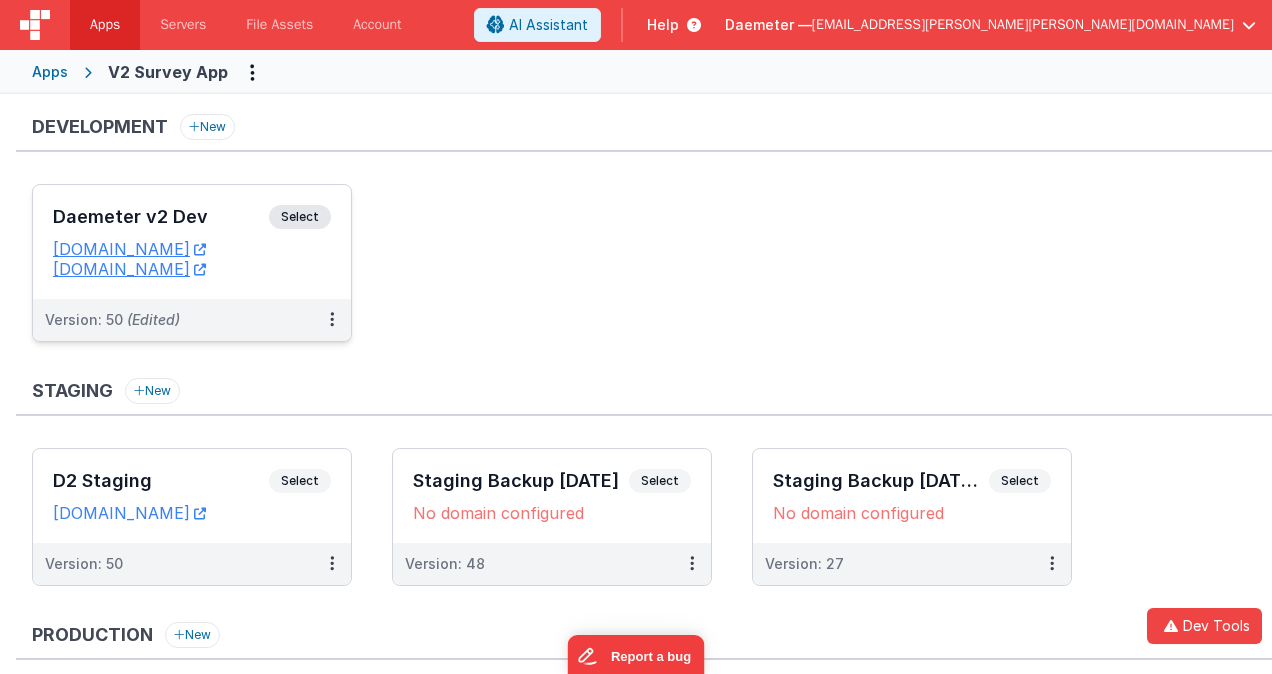 click on "Daemeter v2 Dev
Select" at bounding box center [192, 222] 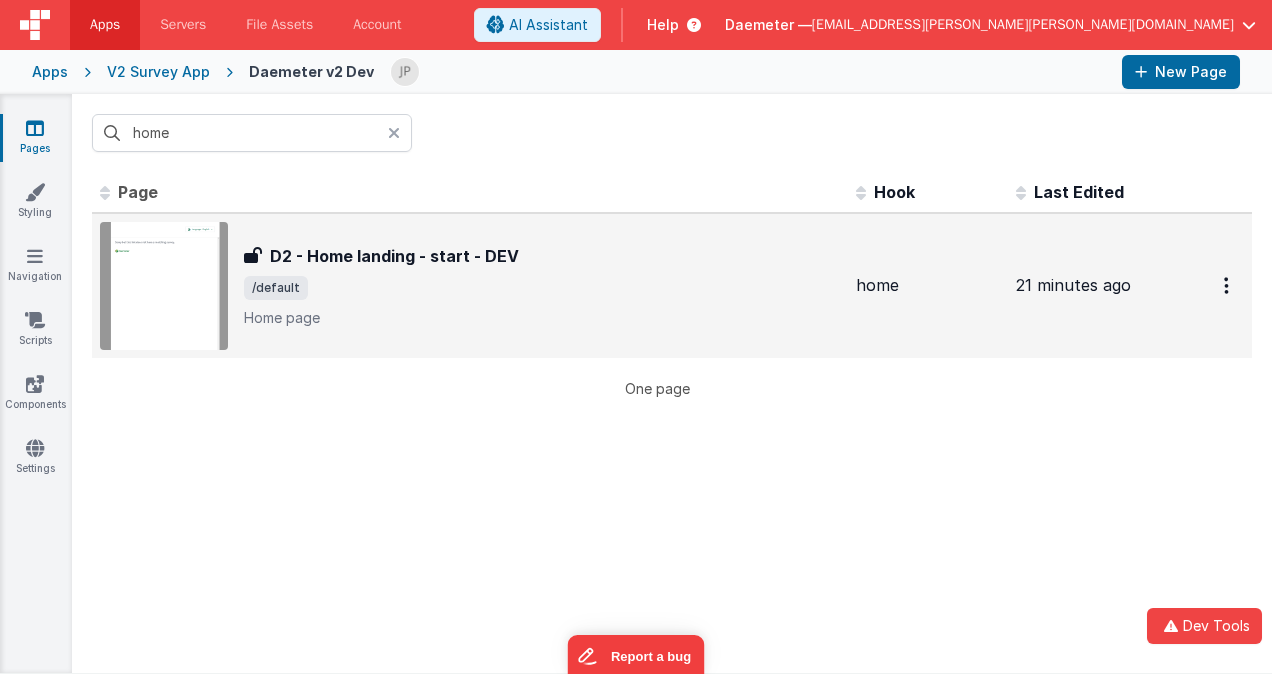 click on "Home page" at bounding box center [542, 318] 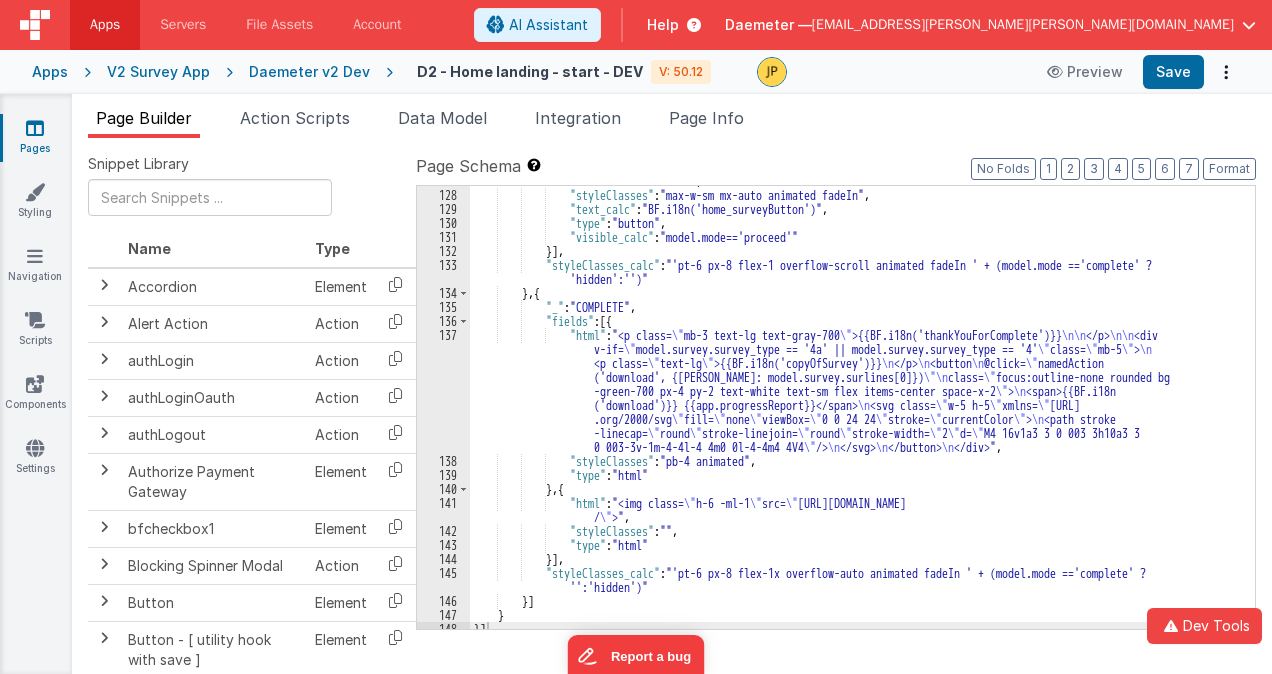 scroll, scrollTop: 2707, scrollLeft: 0, axis: vertical 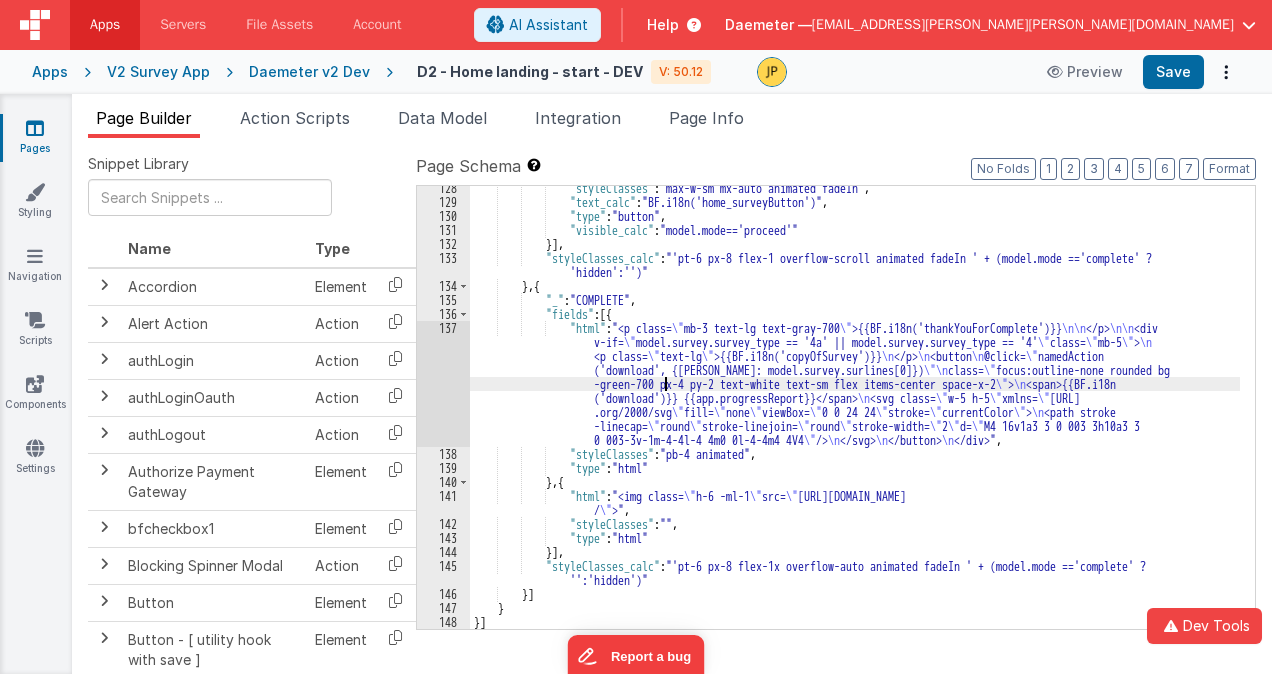 click on ""styleClasses" :  "max-w-sm mx-auto animated fadeIn" ,                     "text_calc" :  "BF.i18n('home_surveyButton')" ,                     "type" :  "button" ,                     "visible_calc" :  "model.mode=='proceed'"                }] ,                "styleClasses_calc" :  "'pt-6 px-8 flex-1 overflow-scroll animated fadeIn ' + (model.mode =='complete' ?                   'hidden':'')"           } ,  {                "_" :  "COMPLETE" ,                "fields" :  [{                     "html" :  "<p class= \" mb-3 text-lg text-gray-700 \" >{{BF.i18n('thankYouForComplete')}} \n\n </p> \n\n <div                       v-if= \" model.survey.survey_type == '4a' || model.survey.survey_type == '4' \"  class= \" mb-5  \" > \n                           <p class=  \" text-lg \" >{{BF.i18n('copyOfSurvey')}} \n </p> \n <button  \n @click= \" namedAction                      \"\n class= \" focus:outline-none rounded bg" at bounding box center (855, 416) 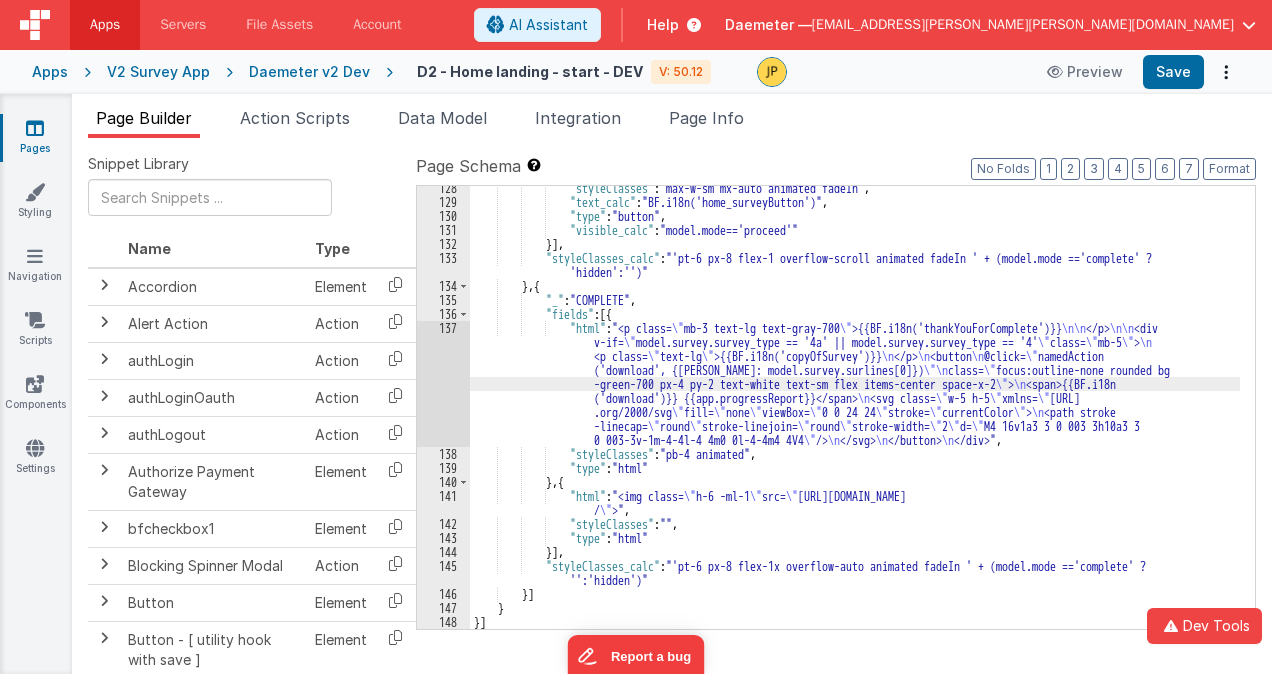 click on "137" at bounding box center (443, 384) 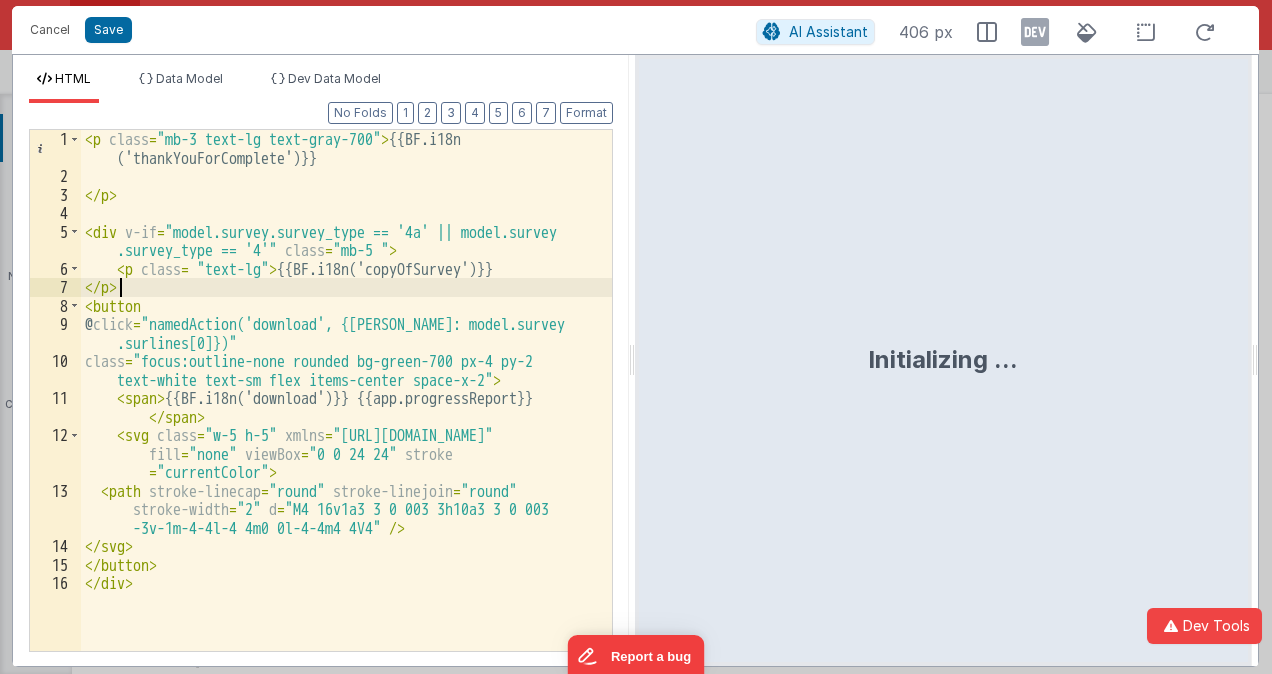 click on "< p   class = "mb-3 text-lg text-gray-700" > {{BF.i18n      ('thankYouForComplete')}} </ p > < div   v-if = "model.survey.survey_type == '4a' || model.survey      .survey_type == '4'"   class = "mb-5 " >      < p   class =   "text-lg" > {{BF.i18n('copyOfSurvey')}} </ p > < button   @ click = "namedAction('download', {surline: model.survey      .surlines[0]})" class = "focus:outline-none rounded bg-green-700 px-4 py-2       text-white text-sm flex items-center space-x-2" >      < span > {{BF.i18n('download')}} {{app.progressReport}}          </ span >      < svg   class = "w-5 h-5"   xmlns = "http://www.w3.org/2000/svg"            fill = "none"   viewBox = "0 0 24 24"   stroke          = "currentColor" >    < path   stroke-linecap = "round"   stroke-linejoin = "round"          stroke-width = "2"   d = "M4 16v1a3 3 0 003 3h10a3 3 0 003        -3v-1m-4-4l-4 4m0 0l-4-4m4 4V4"   /> </ svg > </ button > </ div >" at bounding box center (346, 418) 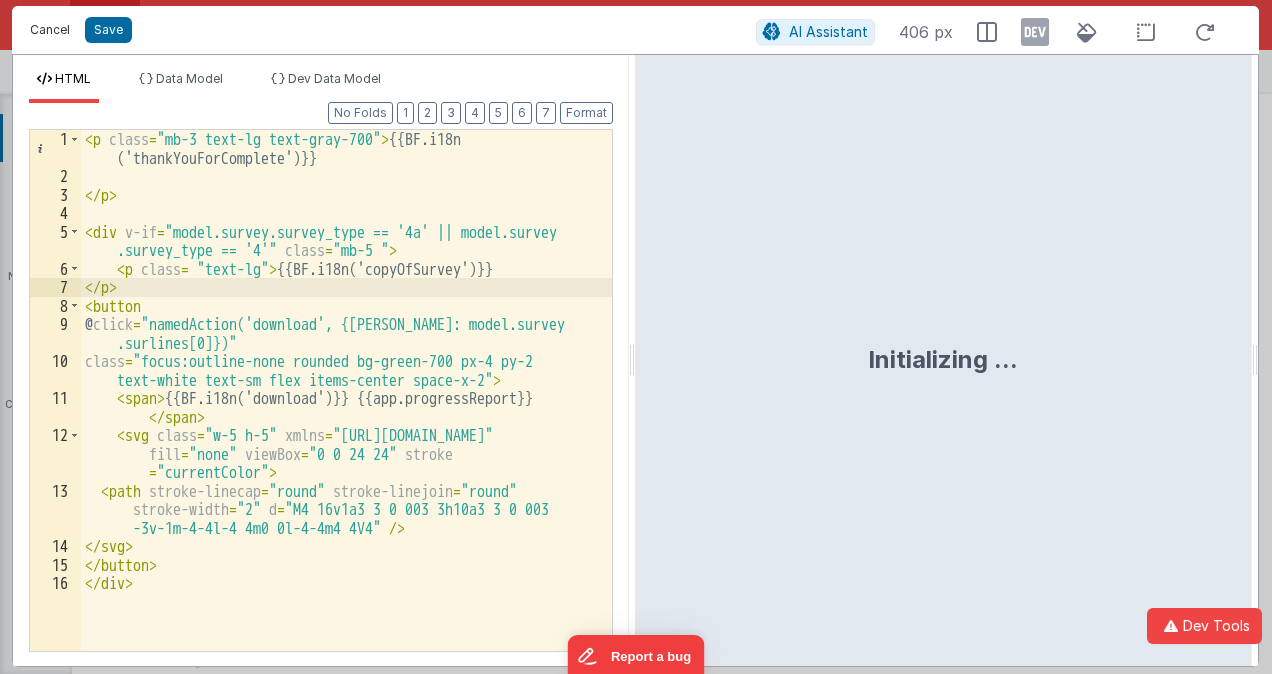click on "Cancel" at bounding box center [50, 30] 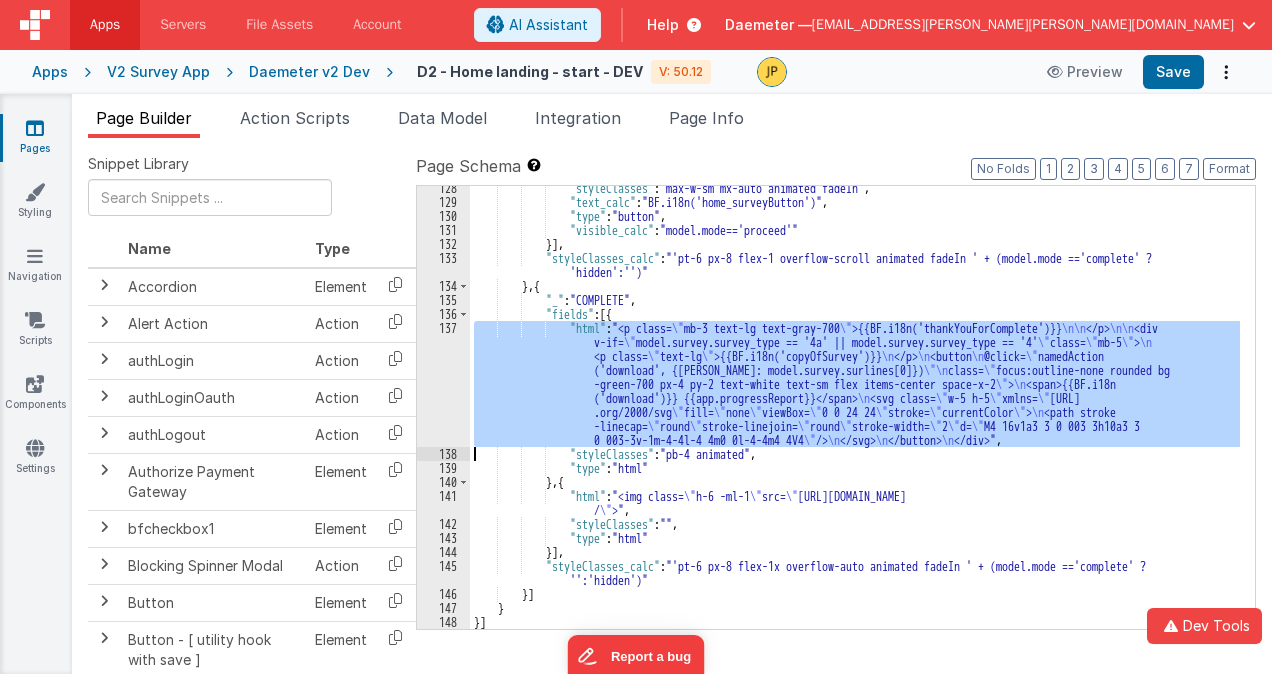 click on "137" at bounding box center (443, 384) 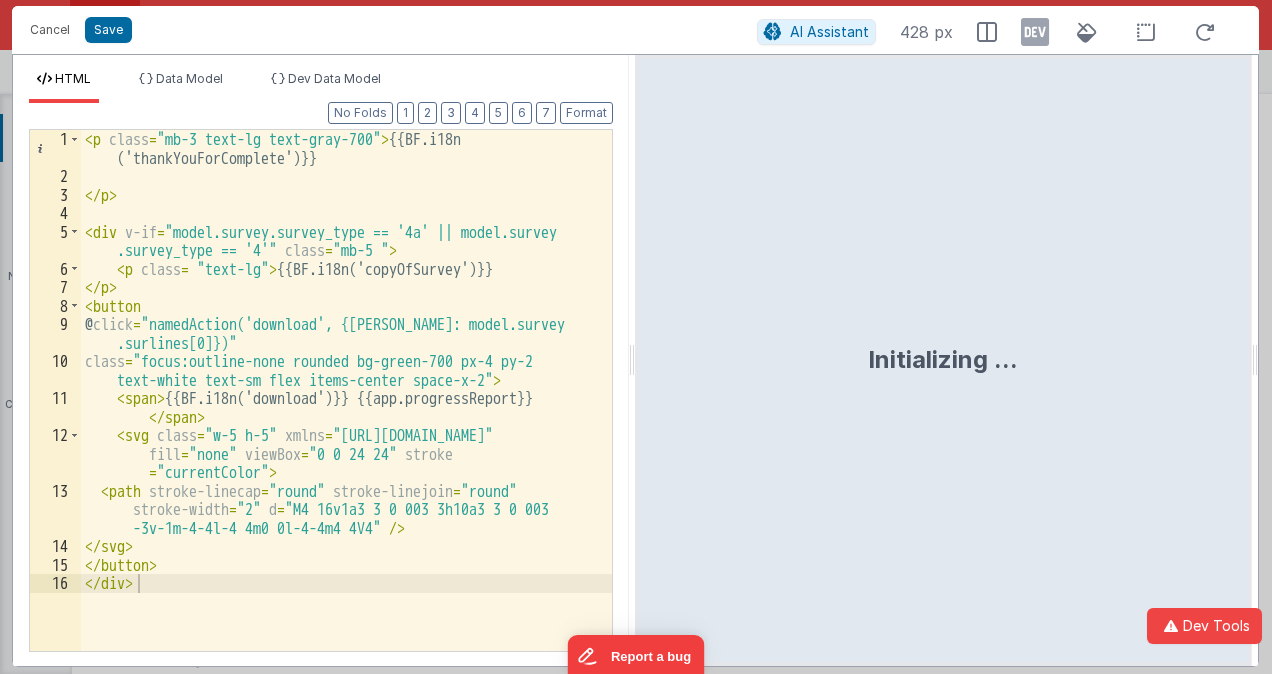 click on "< p   class = "mb-3 text-lg text-gray-700" > {{BF.i18n      ('thankYouForComplete')}} </ p > < div   v-if = "model.survey.survey_type == '4a' || model.survey      .survey_type == '4'"   class = "mb-5 " >      < p   class =   "text-lg" > {{BF.i18n('copyOfSurvey')}} </ p > < button   @ click = "namedAction('download', {surline: model.survey      .surlines[0]})" class = "focus:outline-none rounded bg-green-700 px-4 py-2       text-white text-sm flex items-center space-x-2" >      < span > {{BF.i18n('download')}} {{app.progressReport}}          </ span >      < svg   class = "w-5 h-5"   xmlns = "http://www.w3.org/2000/svg"            fill = "none"   viewBox = "0 0 24 24"   stroke          = "currentColor" >    < path   stroke-linecap = "round"   stroke-linejoin = "round"          stroke-width = "2"   d = "M4 16v1a3 3 0 003 3h10a3 3 0 003        -3v-1m-4-4l-4 4m0 0l-4-4m4 4V4"   /> </ svg > </ button > </ div >" at bounding box center [346, 418] 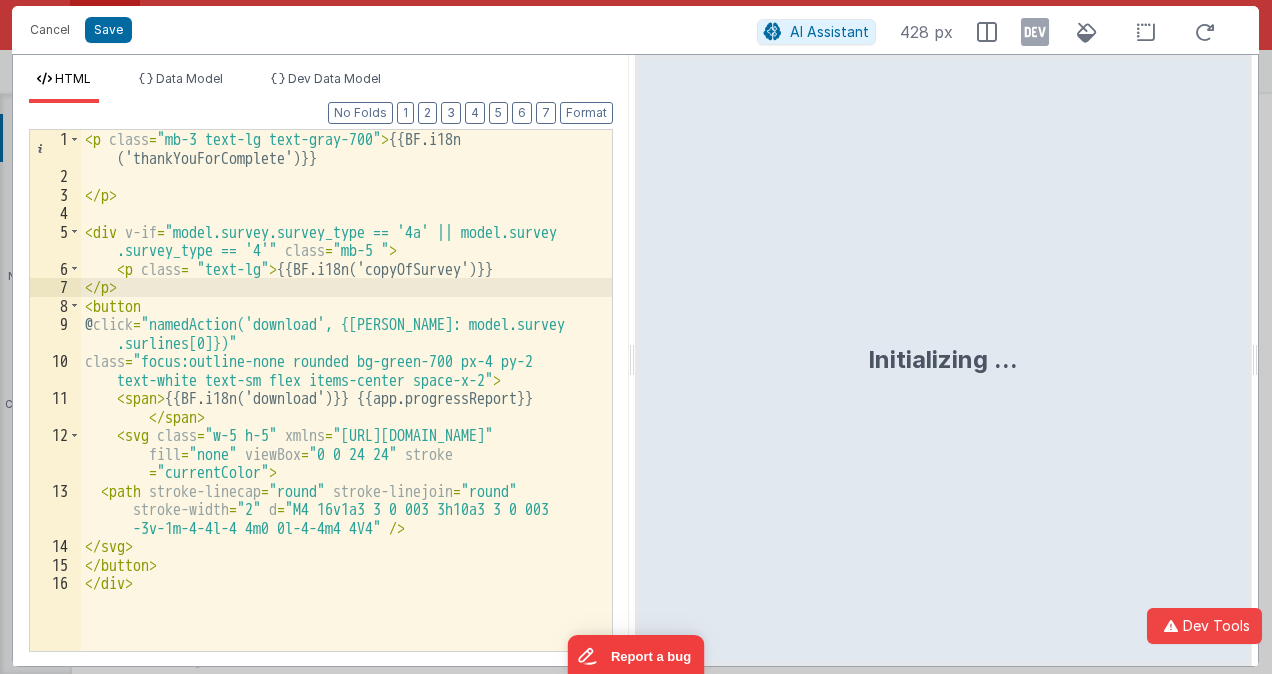 type 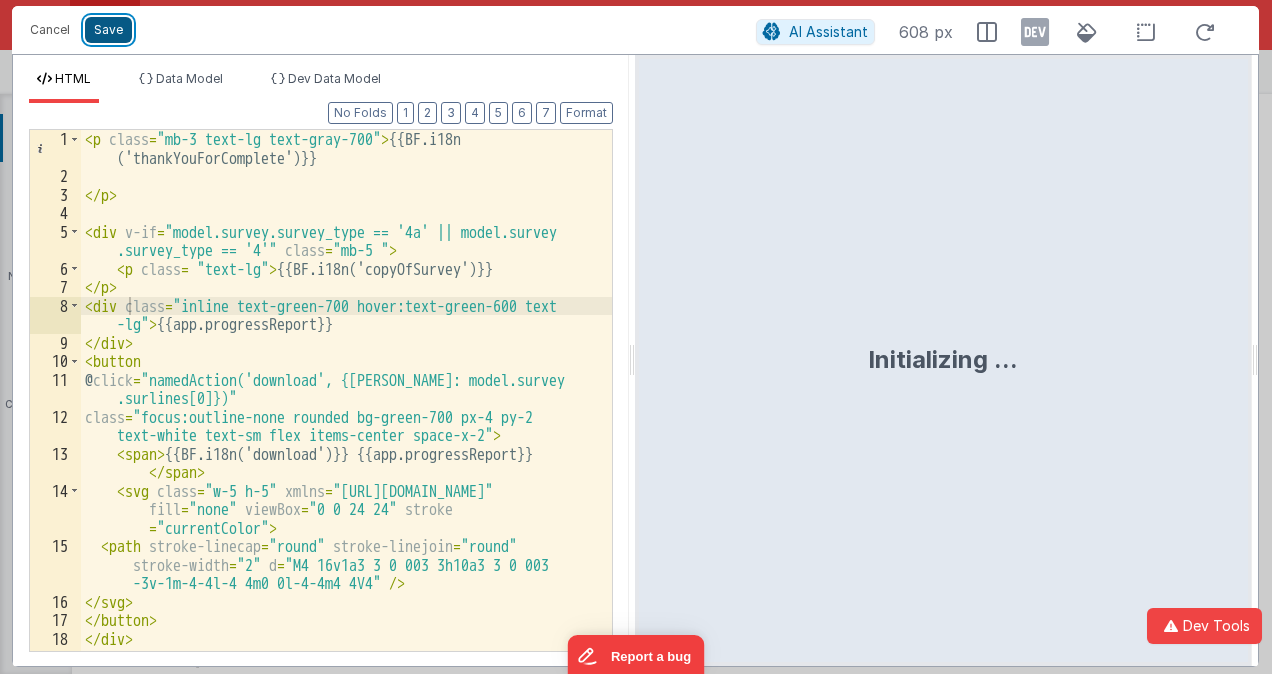 click on "Save" at bounding box center [108, 30] 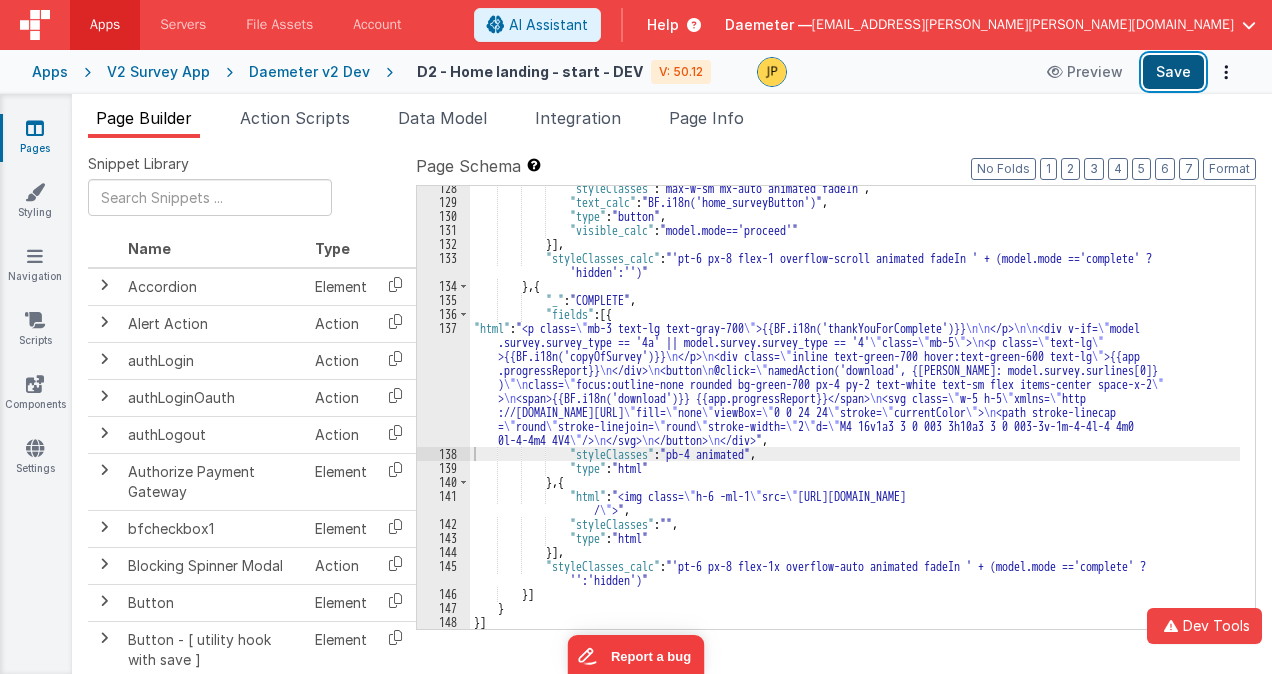 click on "Save" at bounding box center [1173, 72] 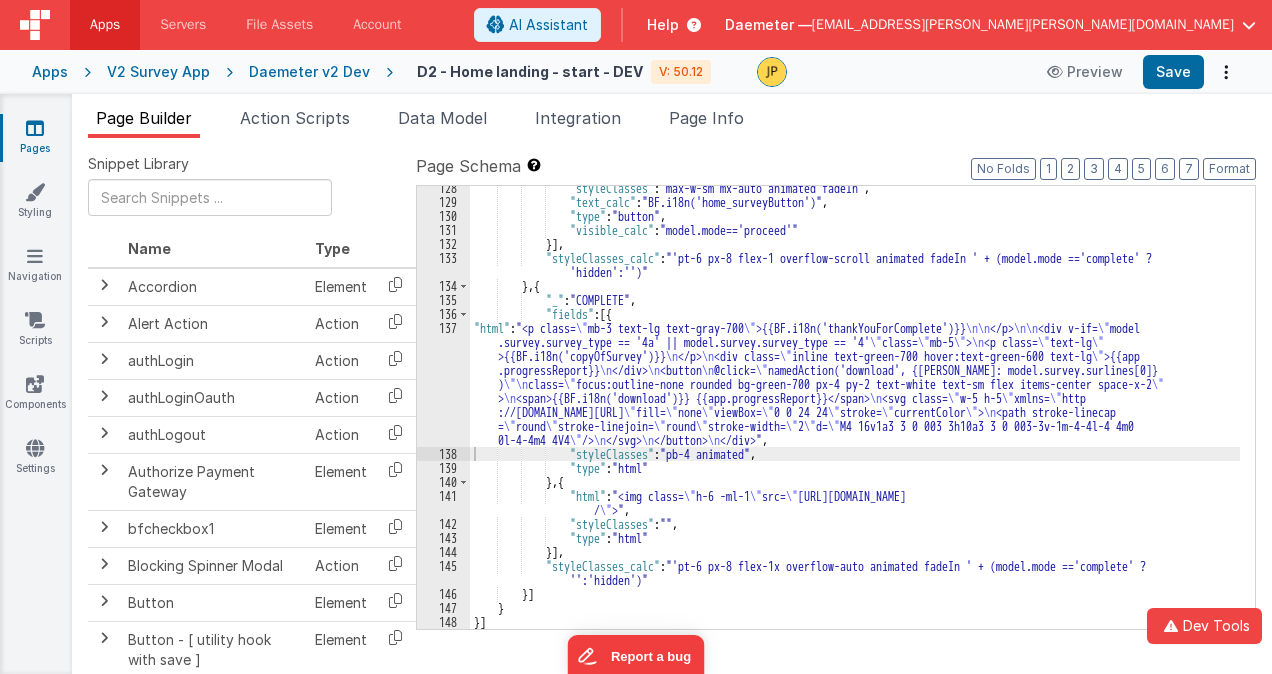 click on ""styleClasses" :  "max-w-sm mx-auto animated fadeIn" ,                     "text_calc" :  "BF.i18n('home_surveyButton')" ,                     "type" :  "button" ,                     "visible_calc" :  "model.mode=='proceed'"                }] ,                "styleClasses_calc" :  "'pt-6 px-8 flex-1 overflow-scroll animated fadeIn ' + (model.mode =='complete' ?                   'hidden':'')"           } ,  {                "_" :  "COMPLETE" ,                "fields" :  [{ "html" :  "<p class= \" mb-3 text-lg text-gray-700 \" >{{BF.i18n('thankYouForComplete')}} \n\n </p> \n\n <div v-if= \" model      .survey.survey_type == '4a' || model.survey.survey_type == '4' \"  class= \" mb-5  \" > \n     <p class=  \" text-lg \"      >{{BF.i18n('copyOfSurvey')}} \n </p> \n <div class= \" inline text-green-700 hover:text-green-600 text-lg \" >{{app      .progressReport}} \n </div> \n <button  \n @click= \" namedAction('download', {surline: model.survey.surlines[0]} ) \"\n" at bounding box center (855, 416) 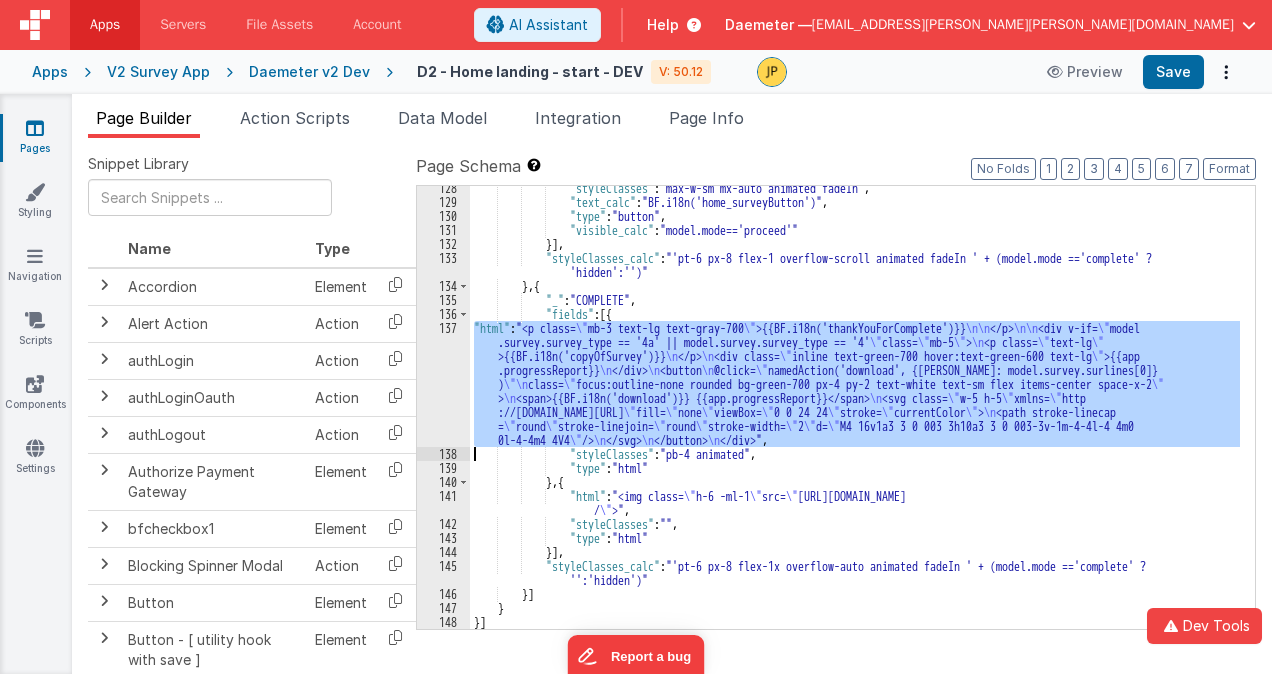 click on "137" at bounding box center (443, 384) 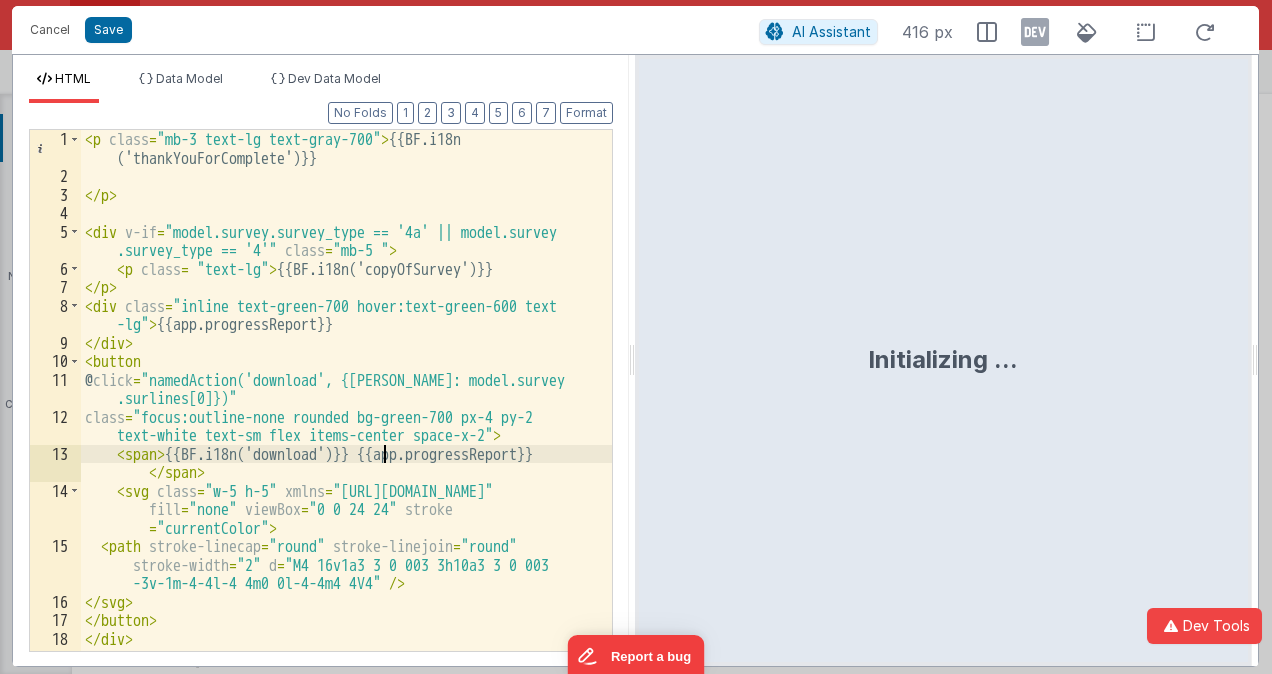 click on "< p   class = "mb-3 text-lg text-gray-700" > {{BF.i18n      ('thankYouForComplete')}} </ p > < div   v-if = "model.survey.survey_type == '4a' || model.survey      .survey_type == '4'"   class = "mb-5 " >      < p   class =   "text-lg" > {{BF.i18n('copyOfSurvey')}} </ p > < div   class = "inline text-green-700 hover:text-green-600 text      -lg" > {{app.progressReport}} </ div > < button   @ click = "namedAction('download', {surline: model.survey      .surlines[0]})" class = "focus:outline-none rounded bg-green-700 px-4 py-2       text-white text-sm flex items-center space-x-2" >      < span > {{BF.i18n('download')}} {{app.progressReport}}          </ span >      < svg   class = "w-5 h-5"   xmlns = "http://www.w3.org/2000/svg"            fill = "none"   viewBox = "0 0 24 24"   stroke          = "currentColor" >    < path   stroke-linecap = "round"   stroke-linejoin = "round"          stroke-width = "2"   d = "M4 16v1a3 3 0 003 3h10a3 3 0 003          /> >" at bounding box center (346, 418) 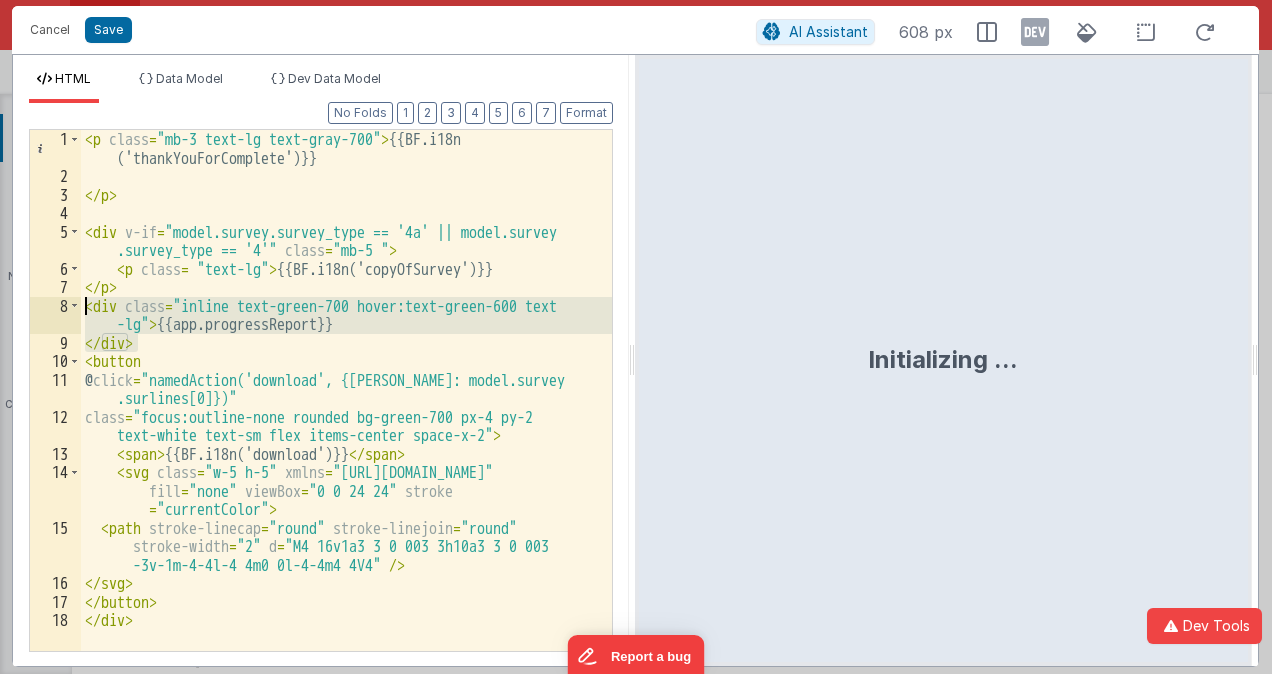 drag, startPoint x: 154, startPoint y: 344, endPoint x: 82, endPoint y: 302, distance: 83.35467 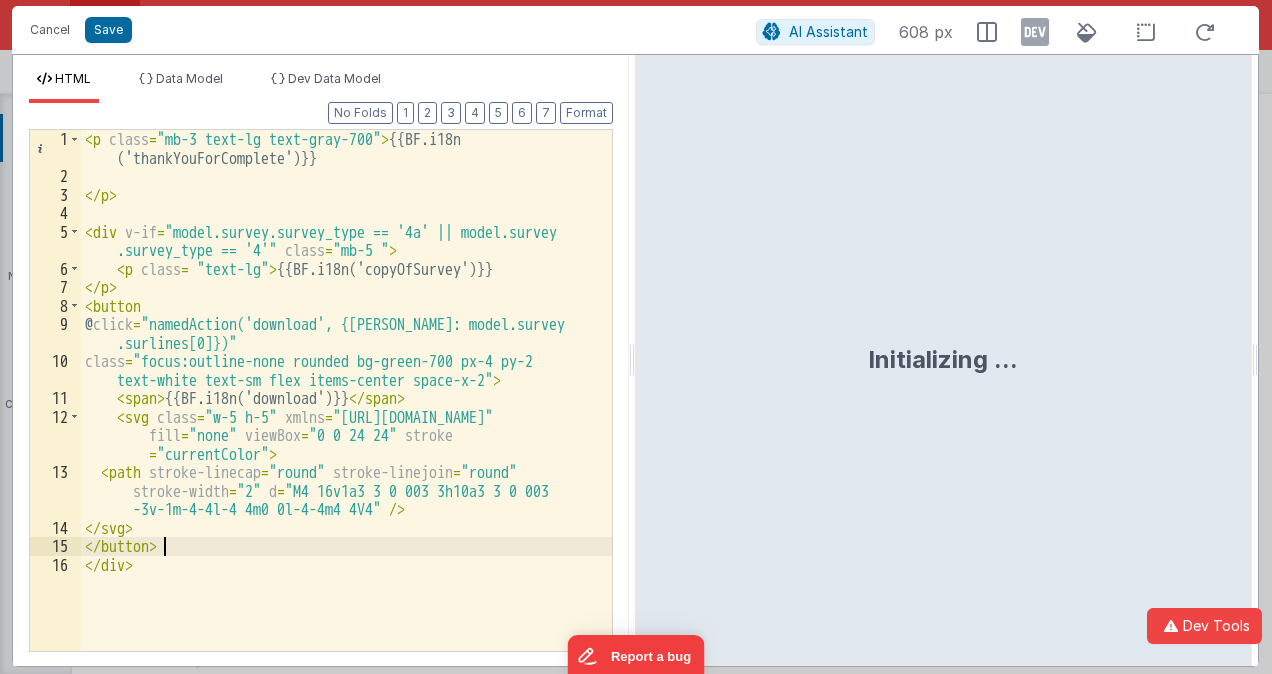 type 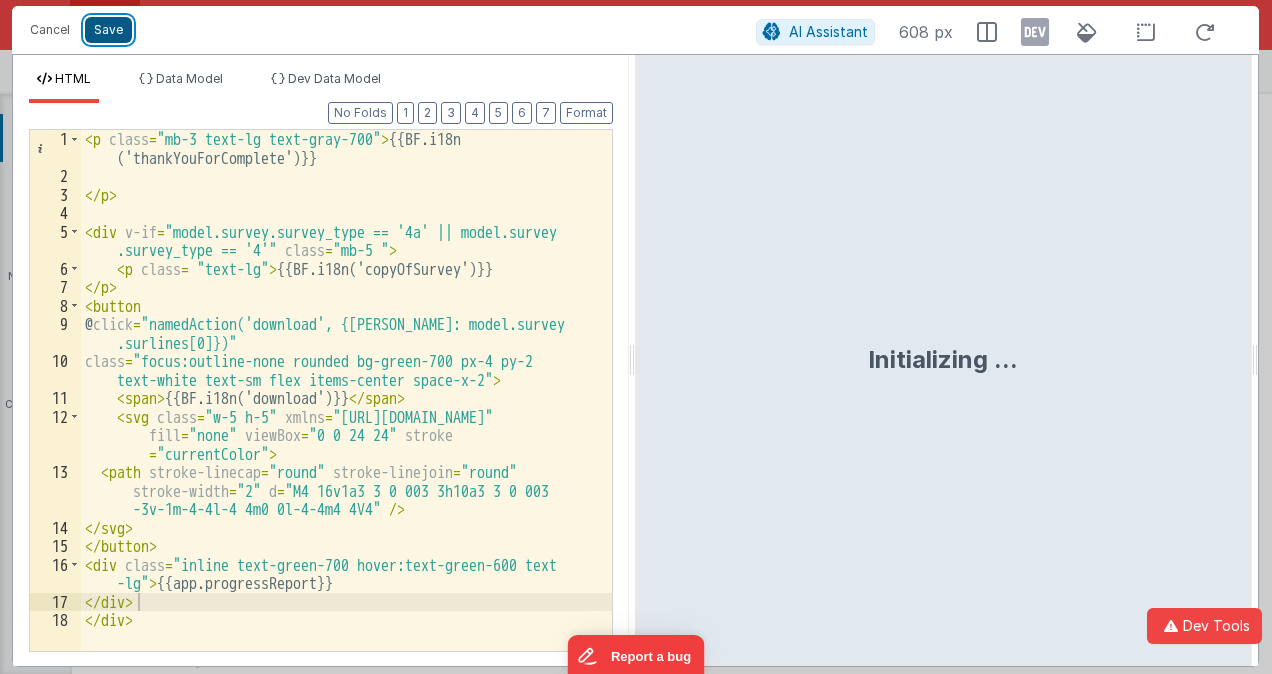 click on "Save" at bounding box center [108, 30] 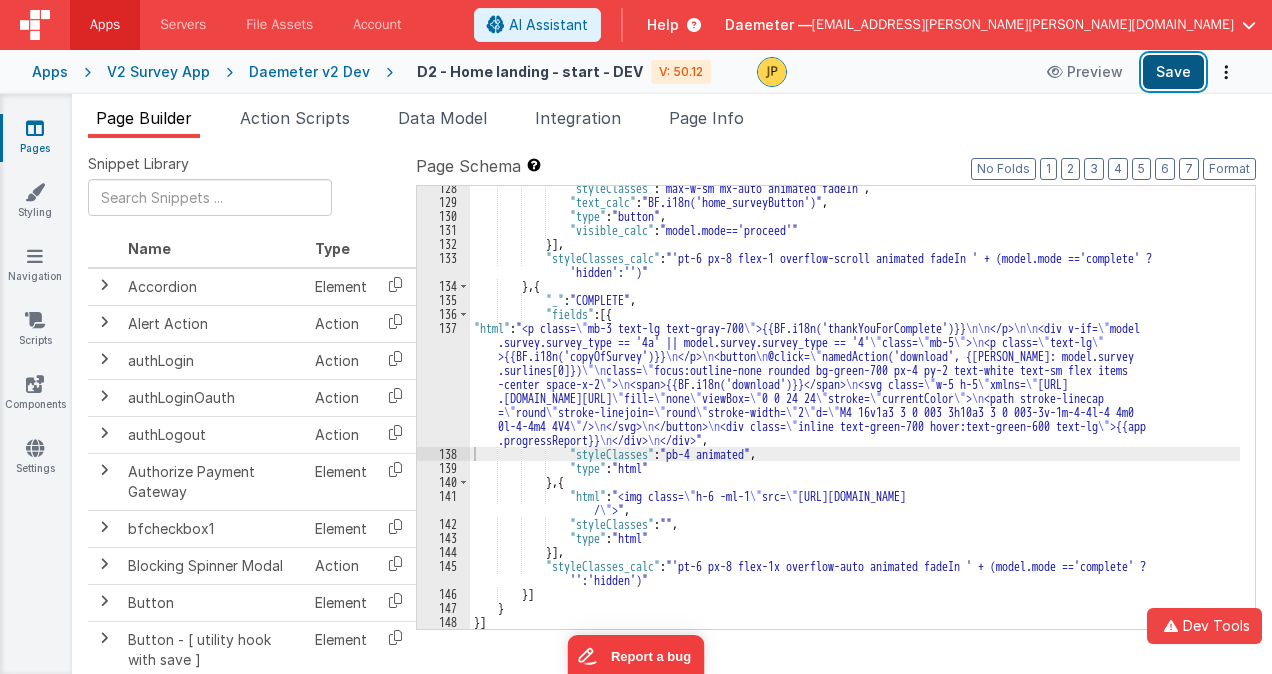 click on "Save" at bounding box center (1173, 72) 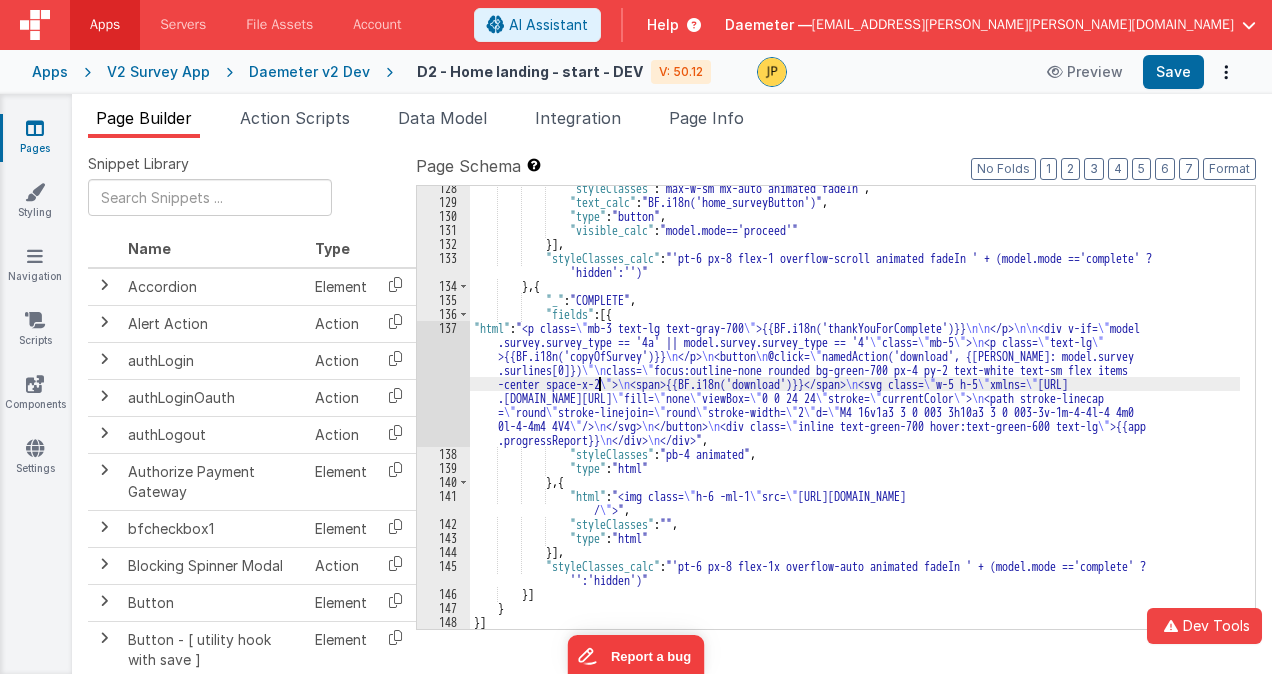 click on ""styleClasses" :  "max-w-sm mx-auto animated fadeIn" ,                     "text_calc" :  "BF.i18n('home_surveyButton')" ,                     "type" :  "button" ,                     "visible_calc" :  "model.mode=='proceed'"                }] ,                "styleClasses_calc" :  "'pt-6 px-8 flex-1 overflow-scroll animated fadeIn ' + (model.mode =='complete' ?                   'hidden':'')"           } ,  {                "_" :  "COMPLETE" ,                "fields" :  [{ "html" :  "<p class= \" mb-3 text-lg text-gray-700 \" >{{BF.i18n('thankYouForComplete')}} \n\n </p> \n\n <div v-if= \" model      .survey.survey_type == '4a' || model.survey.survey_type == '4' \"  class= \" mb-5  \" > \n     <p class=  \" text-lg \"      >{{BF.i18n('copyOfSurvey')}} \n </p> \n <button  \n @click= \" namedAction('download', {surline: model.survey      .surlines[0]}) \"\n class= \" focus:outline-none rounded bg-green-700 px-4 py-2 text-white text-sm flex items      \" > \n" at bounding box center (855, 416) 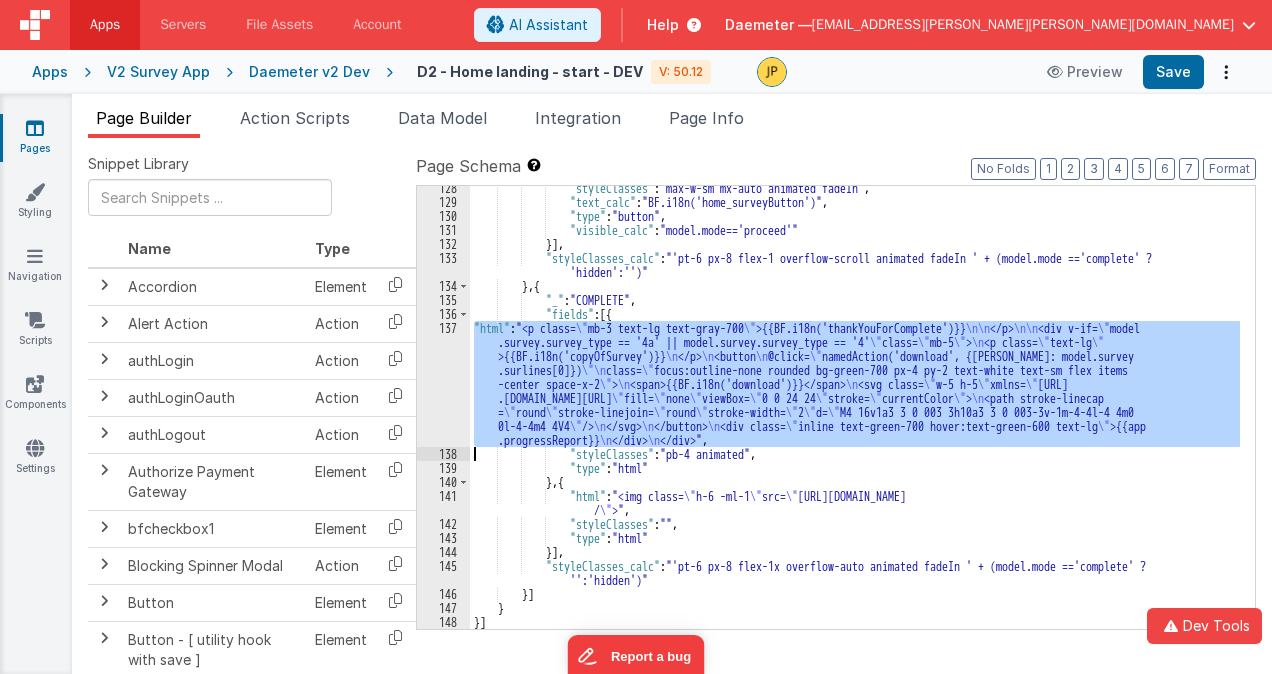 click on "137" at bounding box center [443, 384] 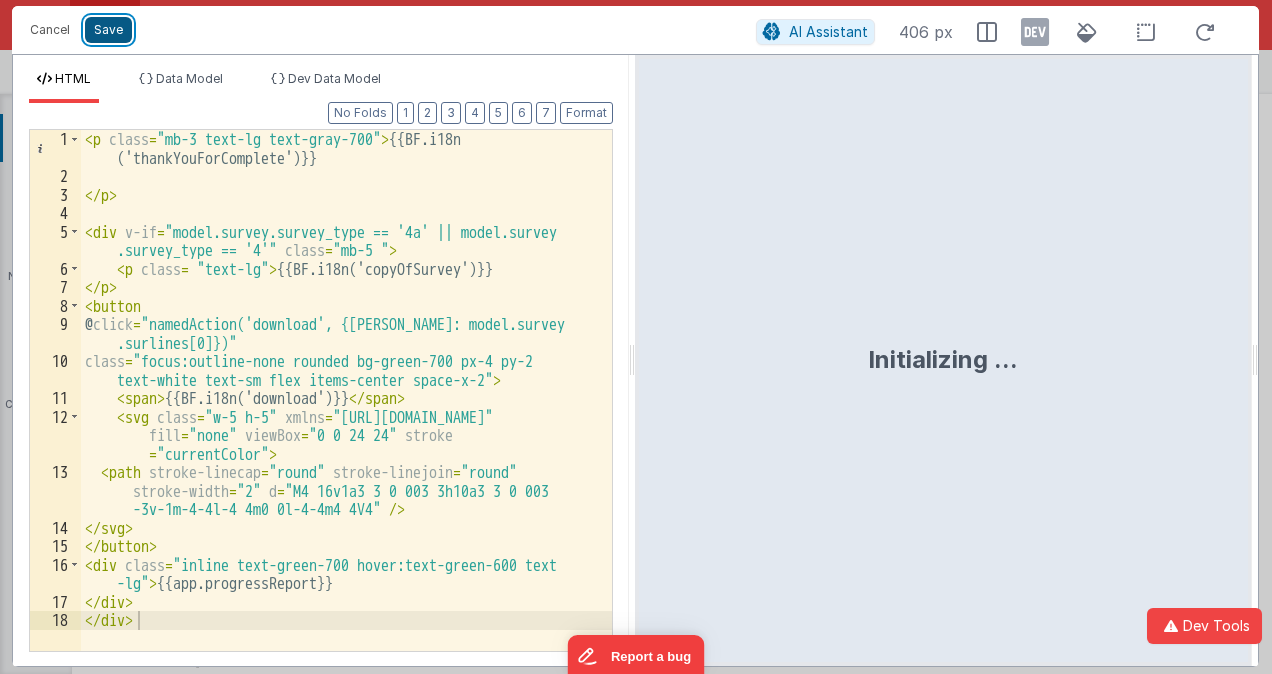 click on "Save" at bounding box center (108, 30) 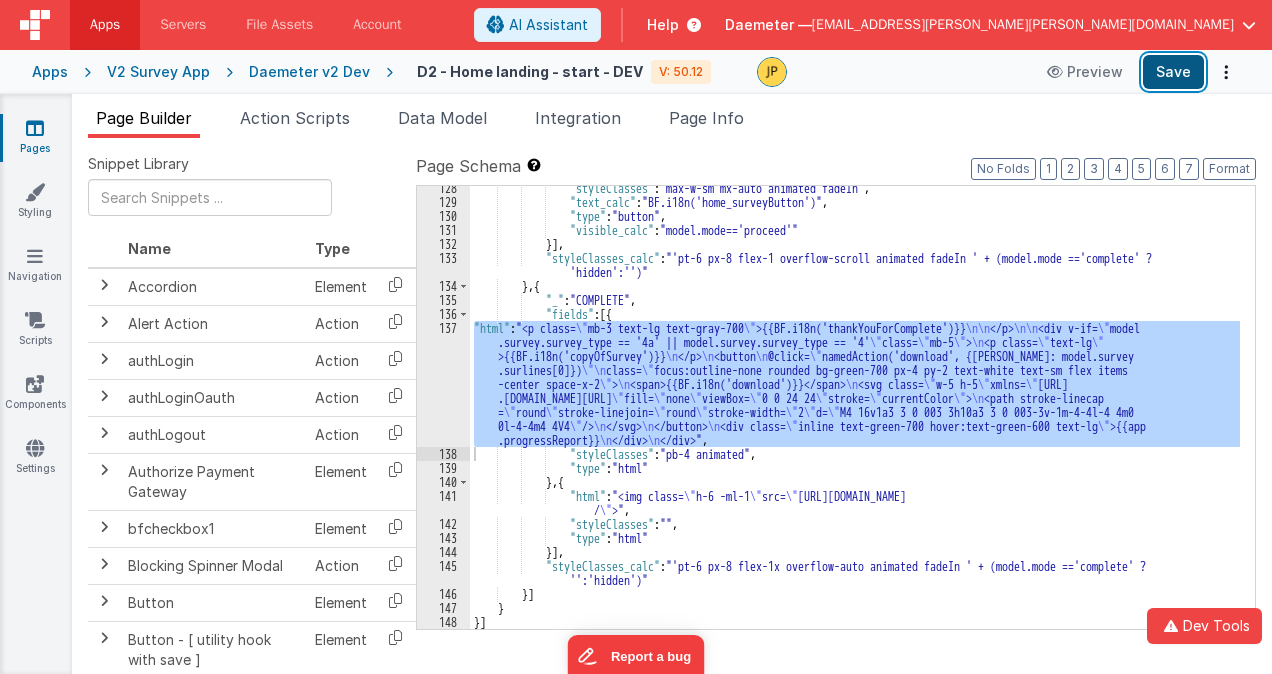 click on "Save" at bounding box center [1173, 72] 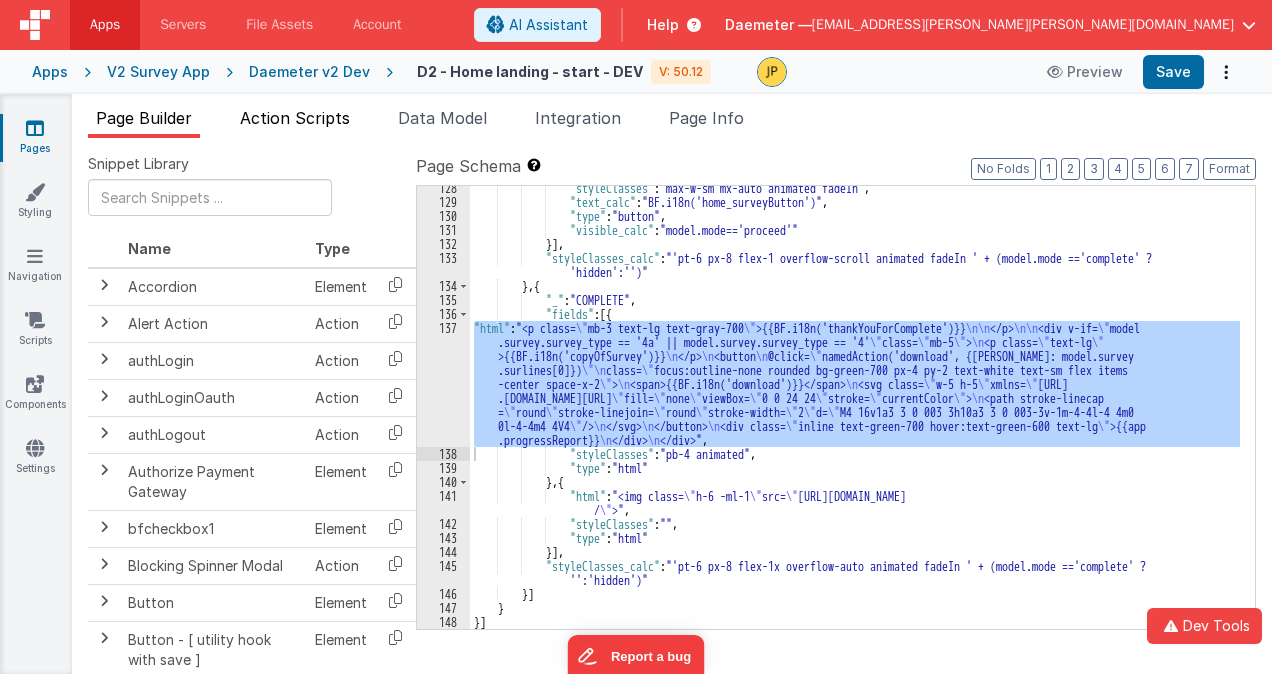 click on "Action Scripts" at bounding box center [295, 118] 